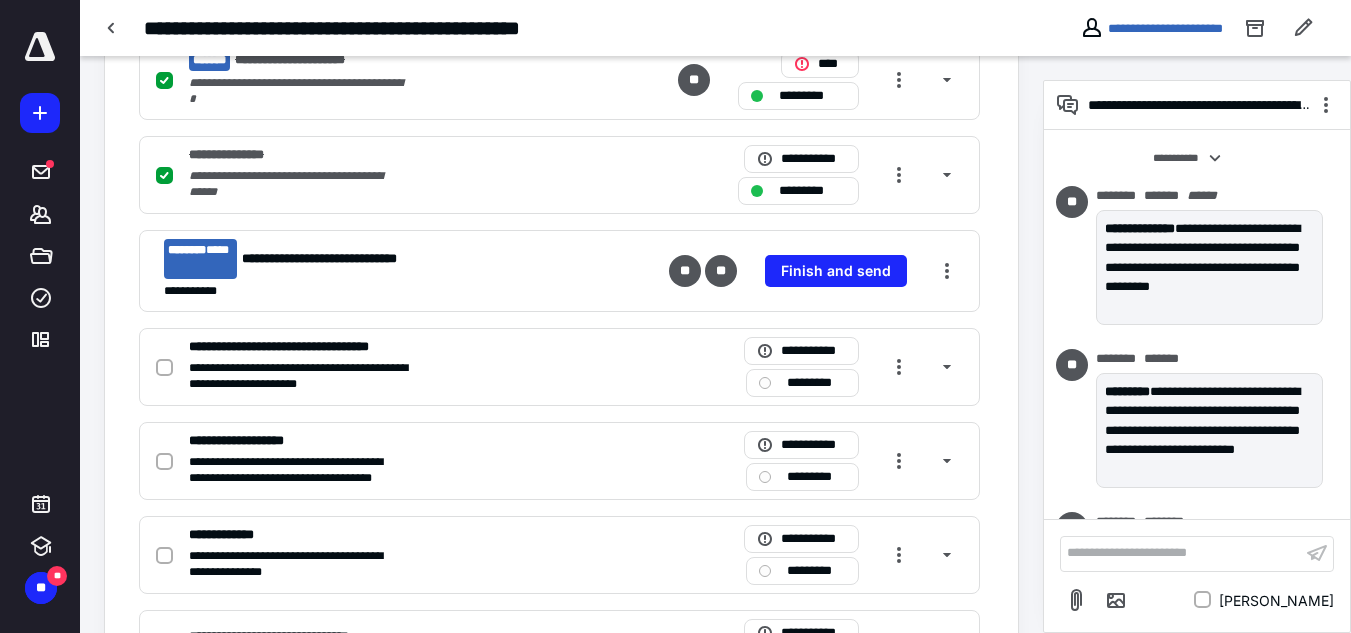 scroll, scrollTop: 0, scrollLeft: 0, axis: both 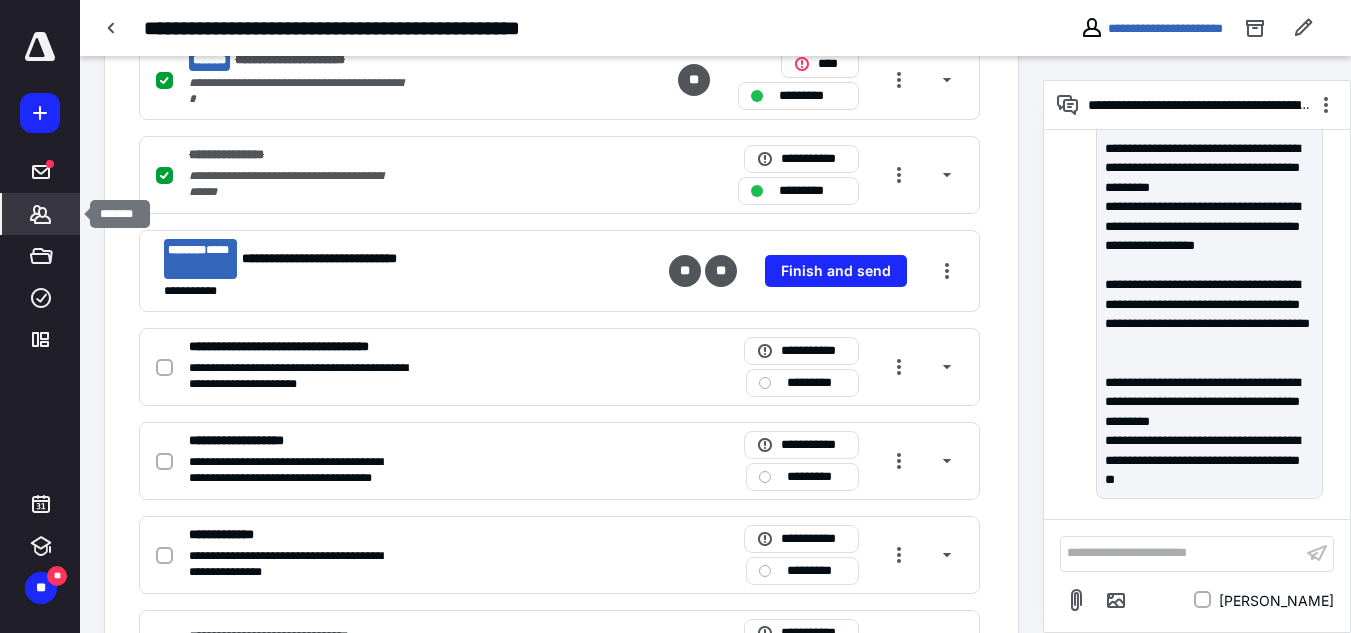 click on "*******" at bounding box center (41, 214) 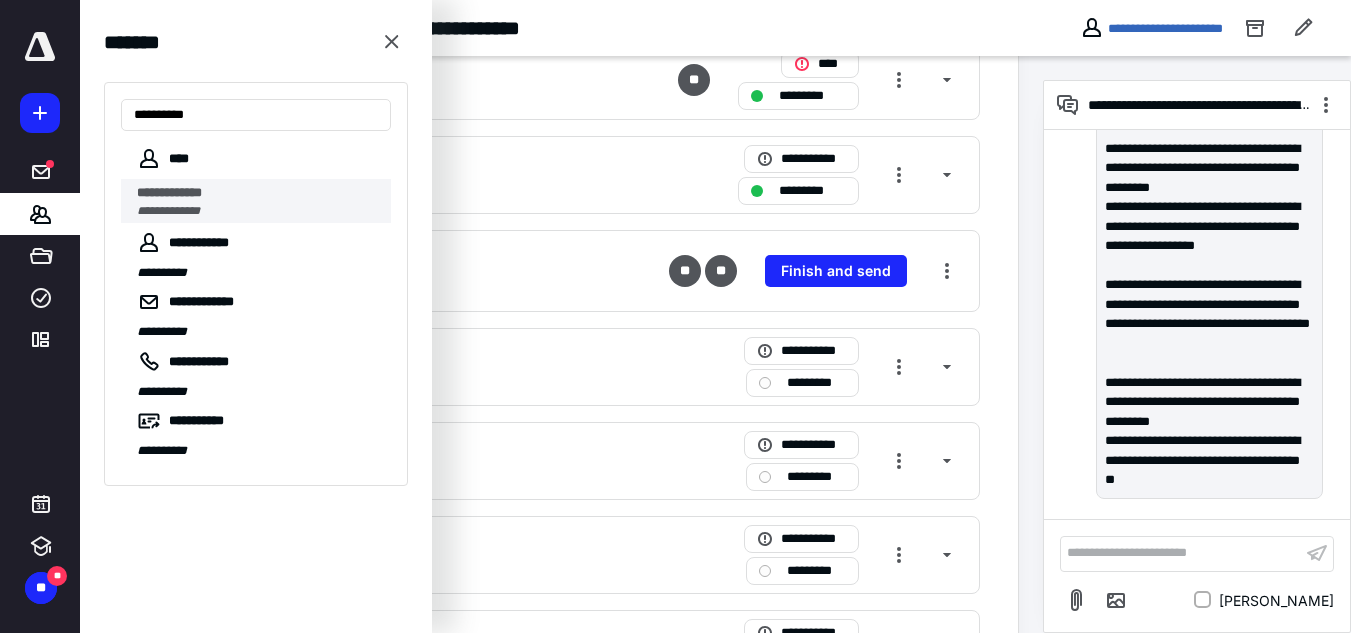 type on "**********" 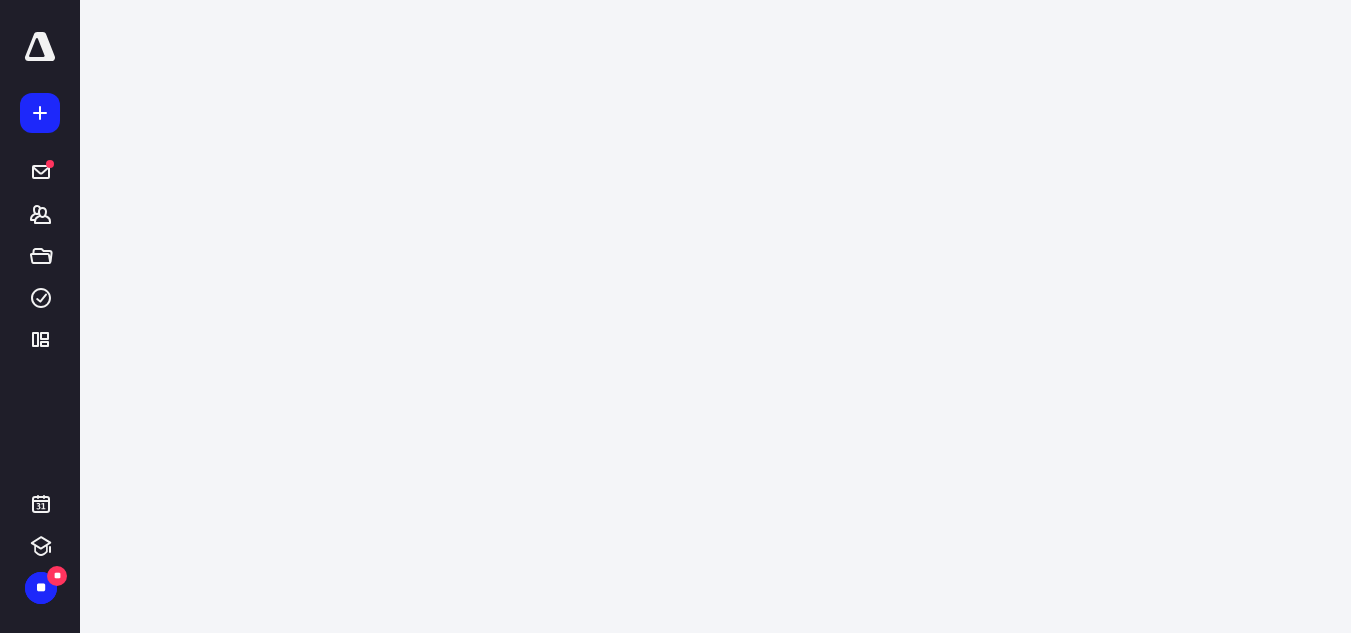 scroll, scrollTop: 0, scrollLeft: 0, axis: both 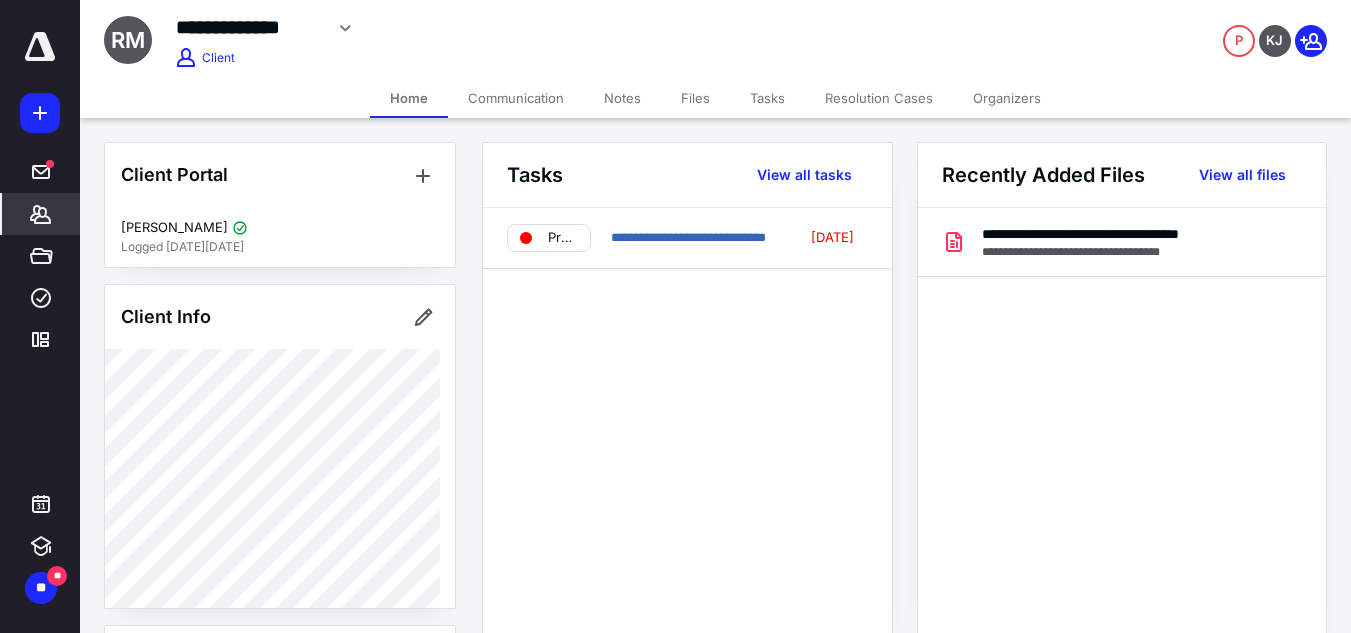click on "**********" at bounding box center (687, 238) 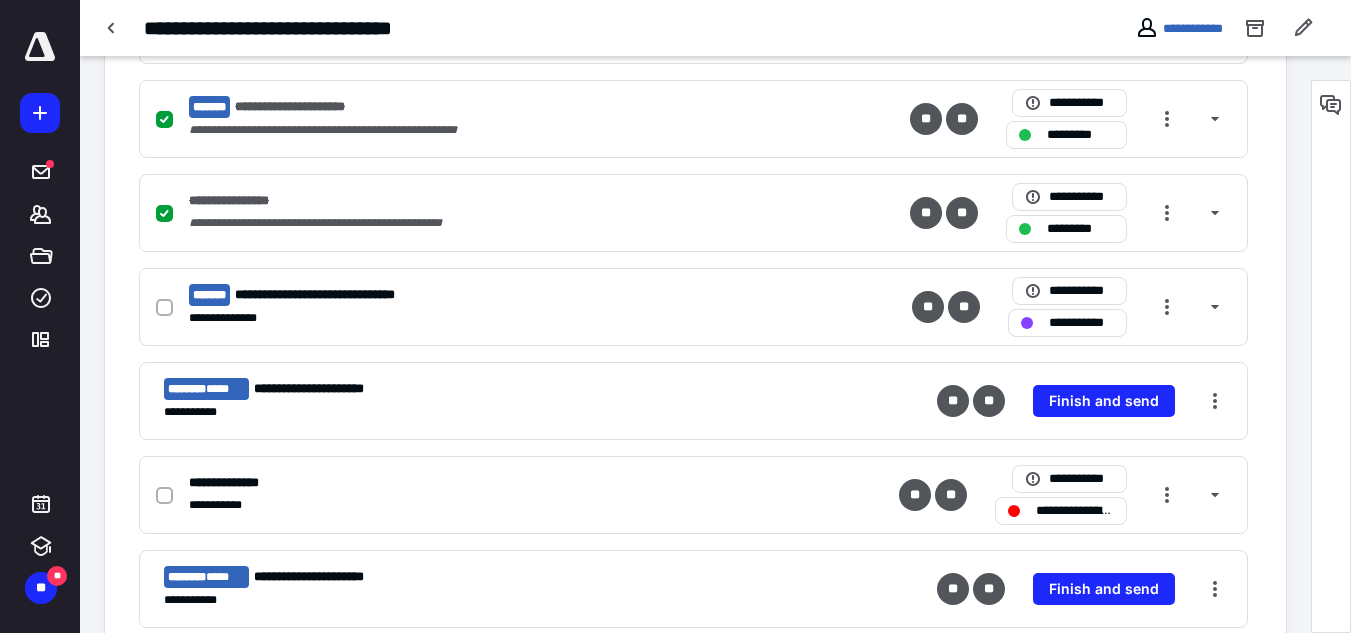 scroll, scrollTop: 600, scrollLeft: 0, axis: vertical 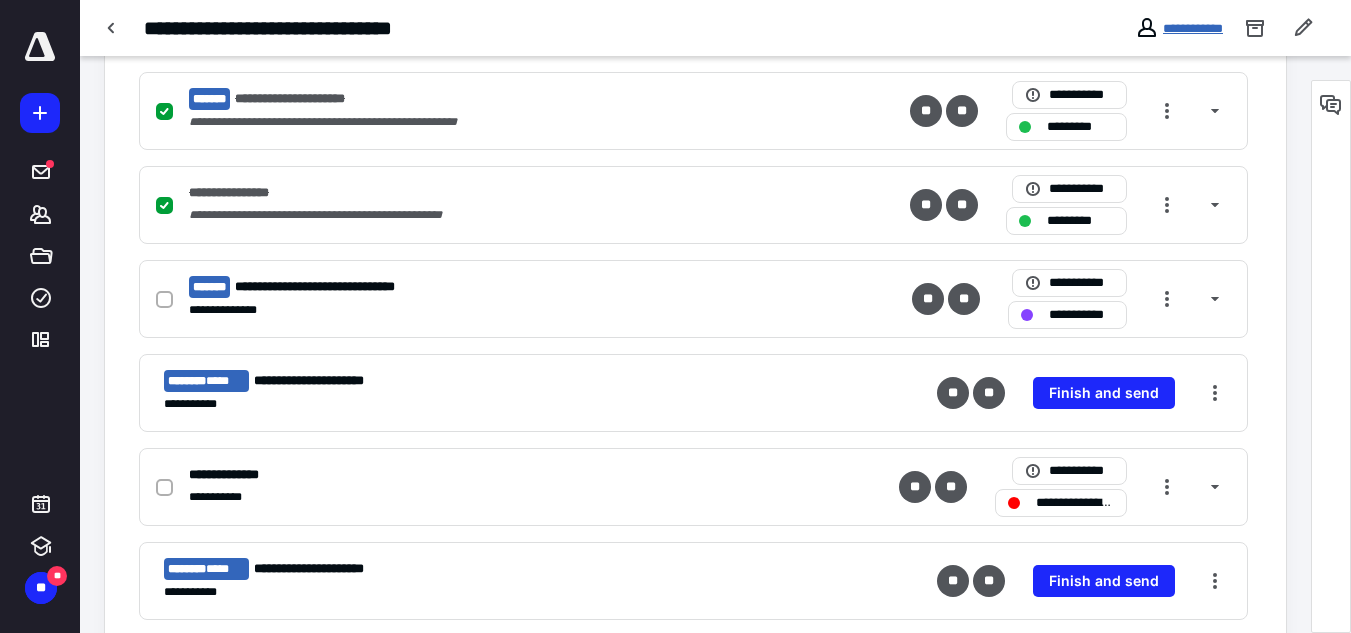click on "**********" at bounding box center [1193, 28] 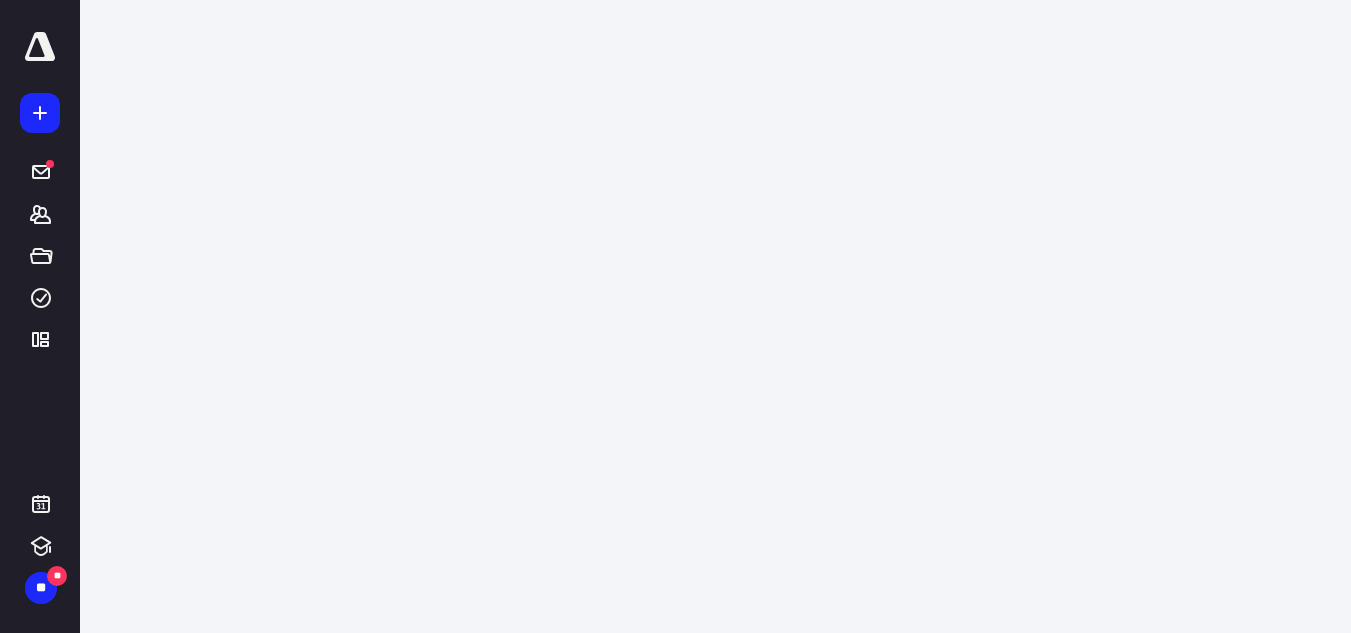 scroll, scrollTop: 0, scrollLeft: 0, axis: both 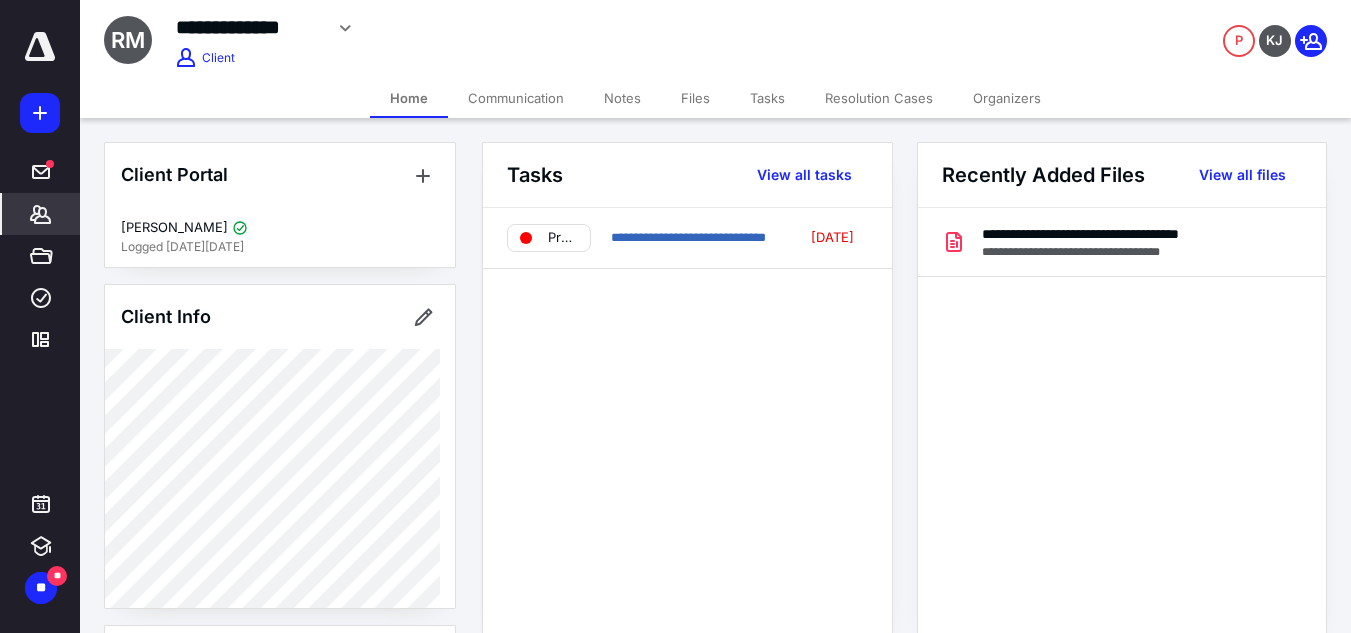 click on "Files" at bounding box center [695, 98] 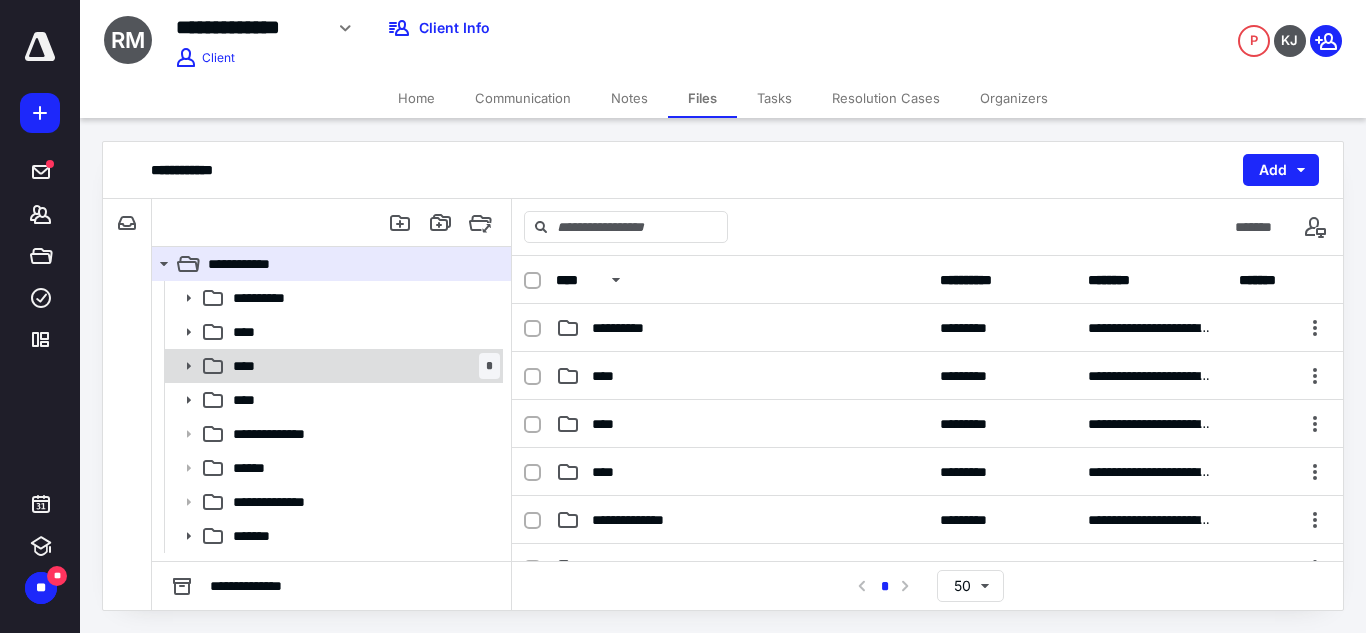 click 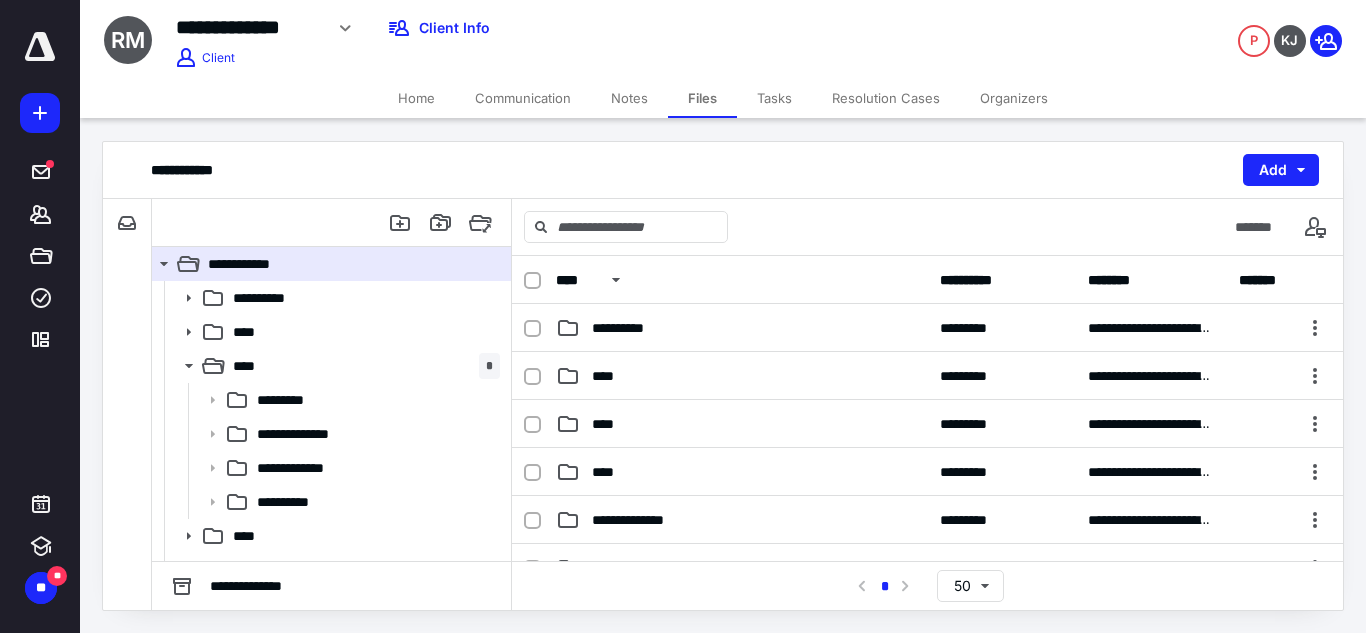 click on "Tasks" at bounding box center [774, 98] 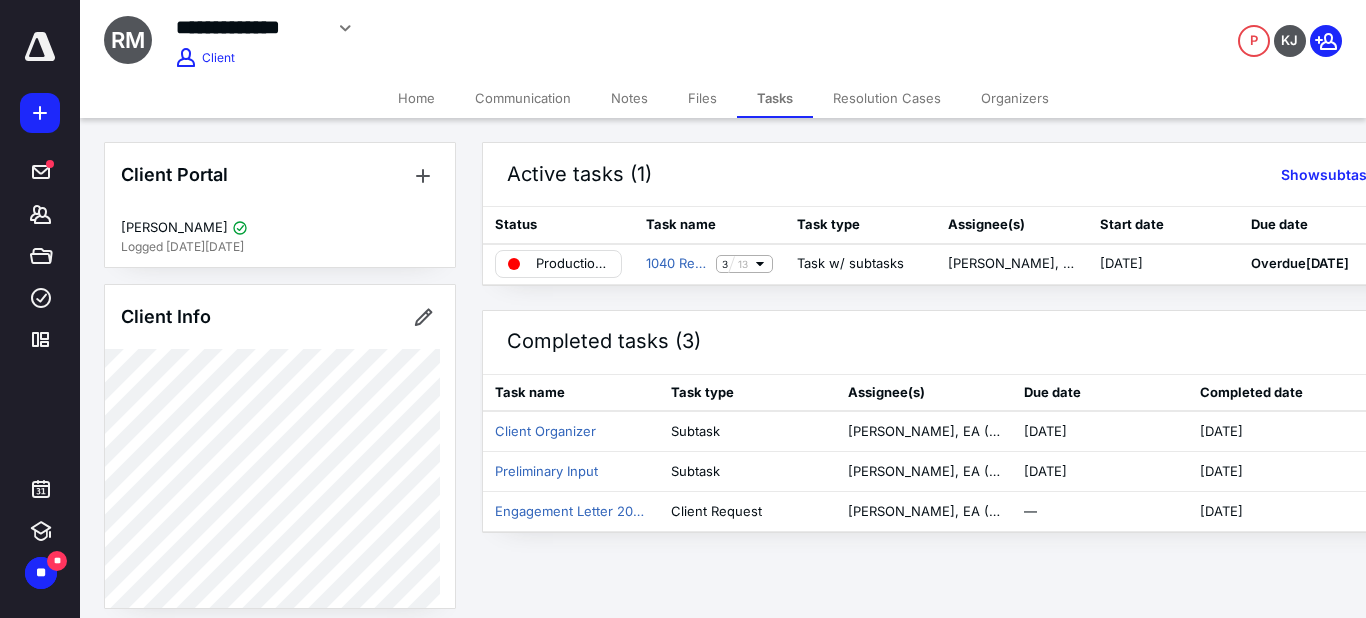 click on "Files" at bounding box center [702, 98] 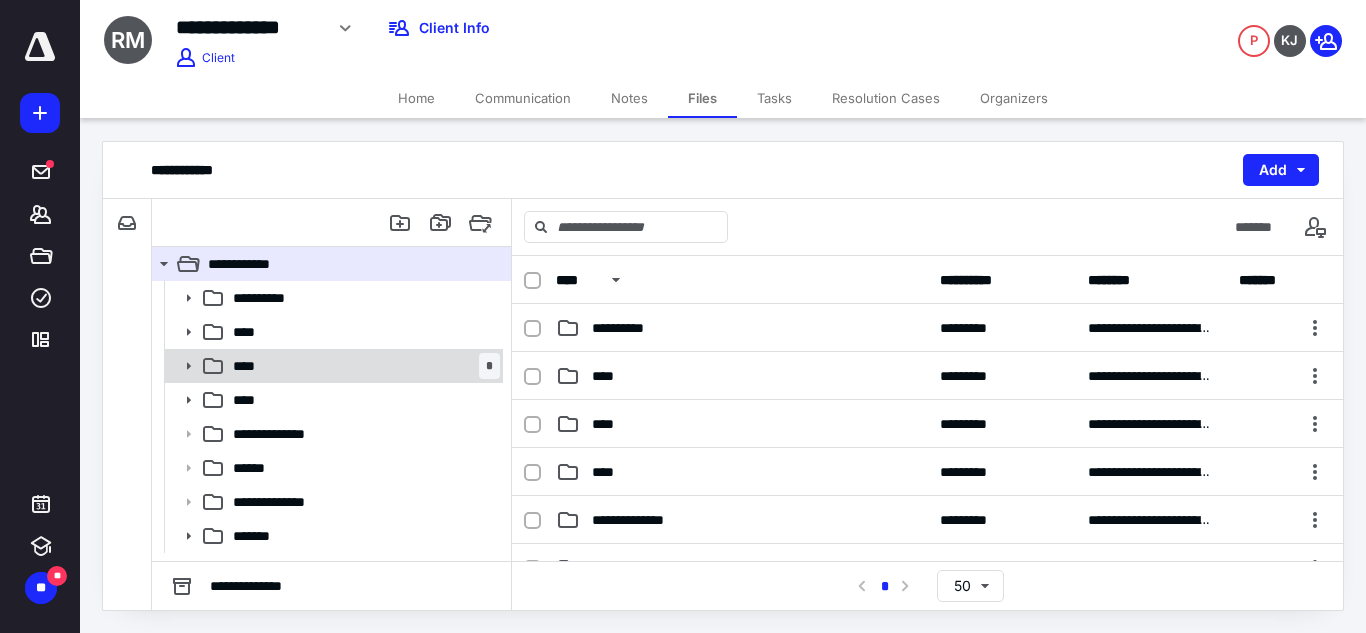 click on "**** *" at bounding box center (362, 366) 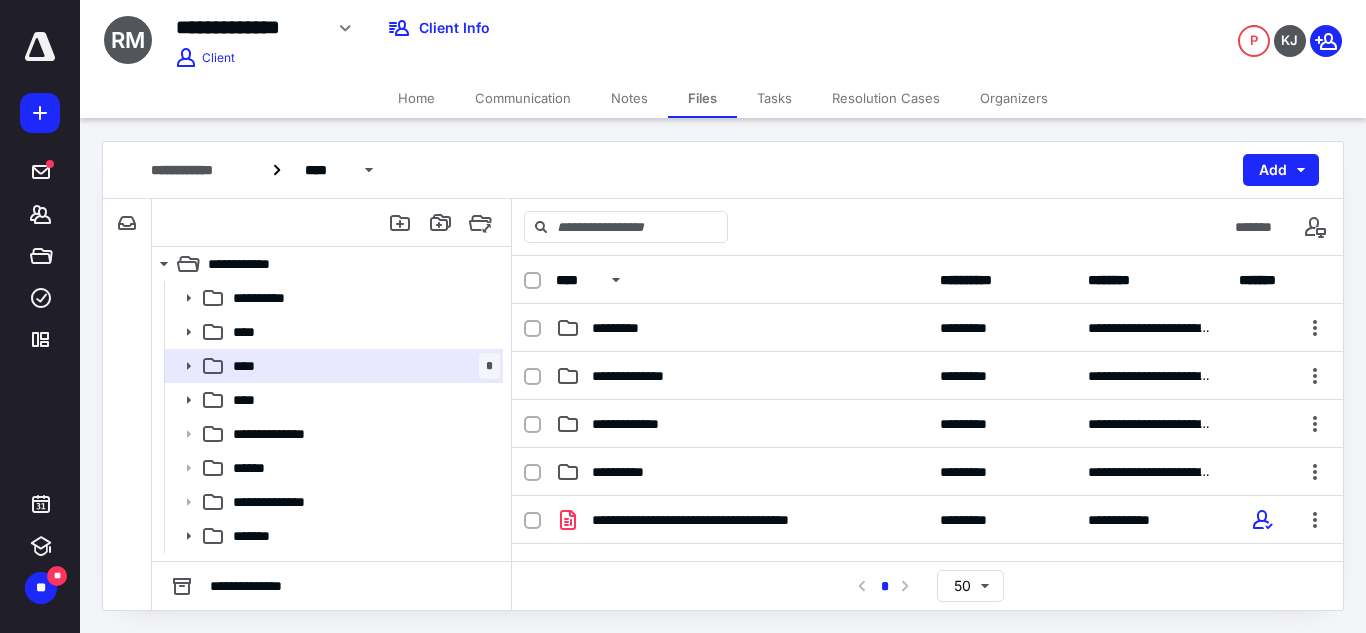 click on "Tasks" at bounding box center [774, 98] 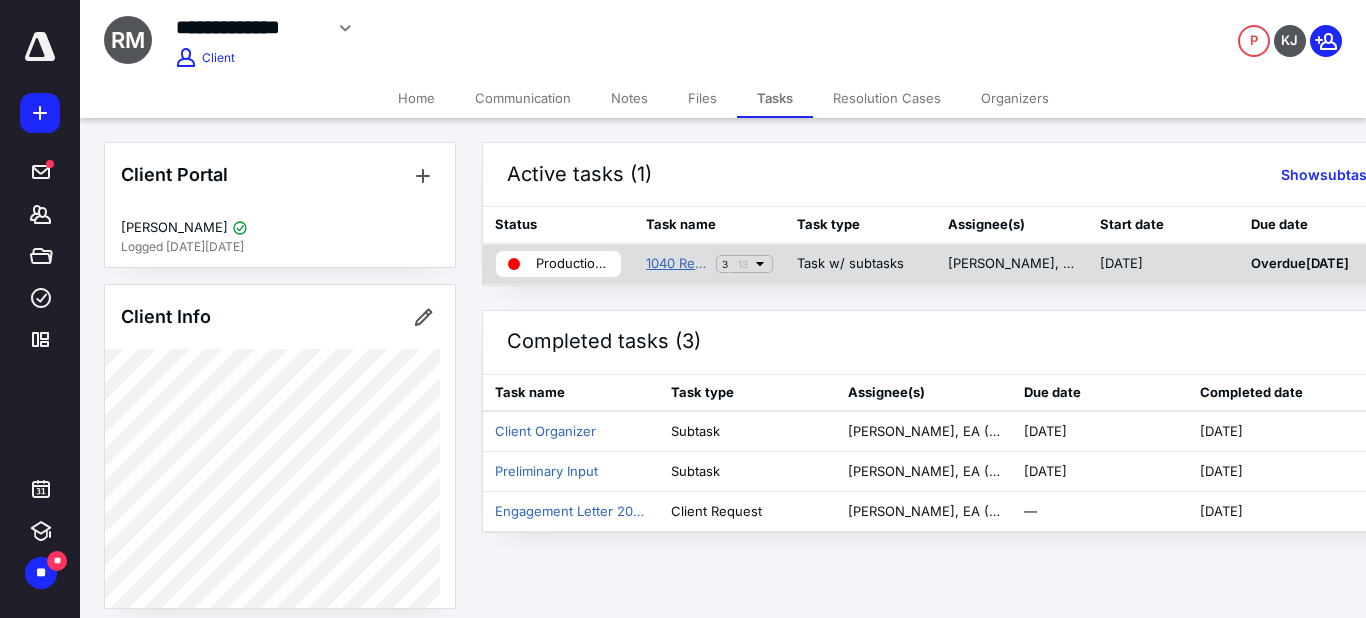 click on "1040 Return (2024) [PERSON_NAME]" at bounding box center (677, 264) 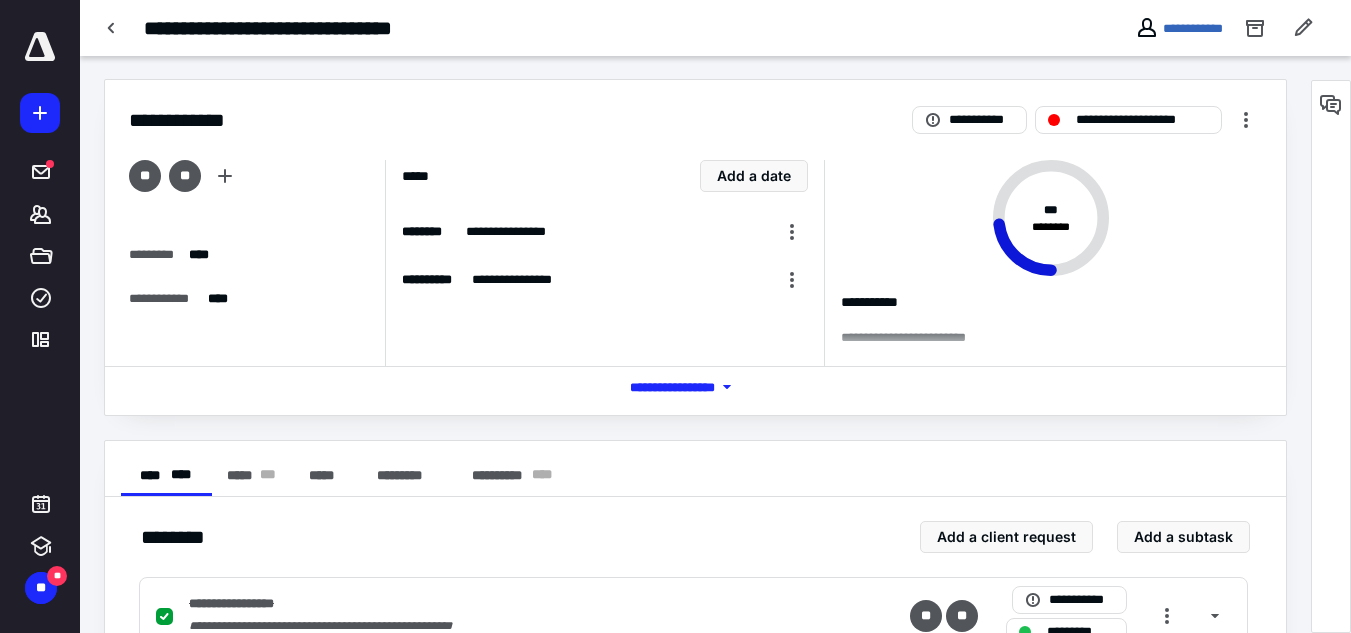 scroll, scrollTop: 0, scrollLeft: 0, axis: both 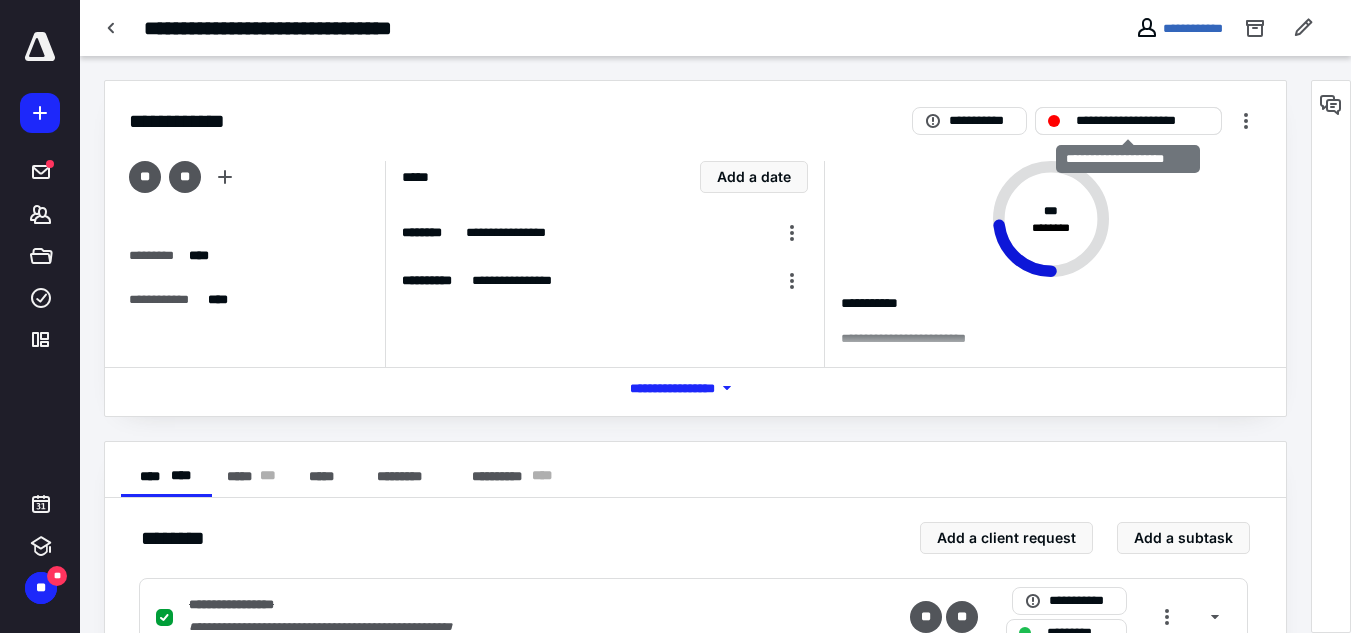 click on "**********" at bounding box center (1142, 121) 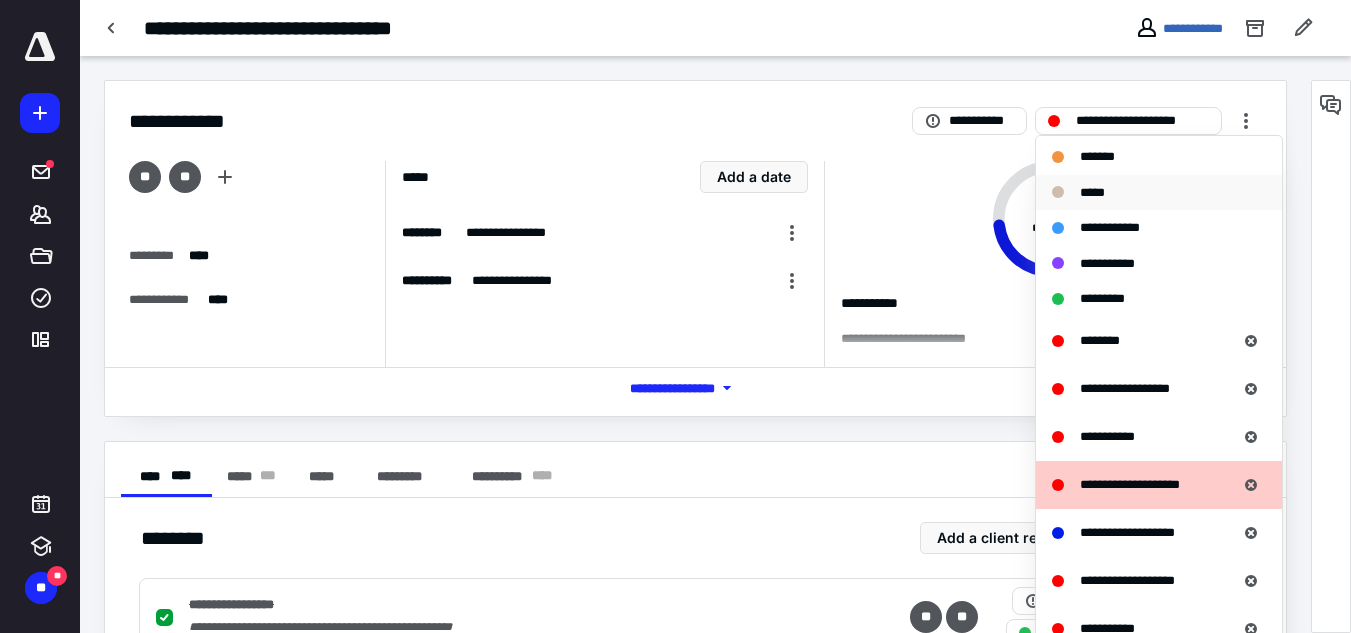 scroll, scrollTop: 200, scrollLeft: 0, axis: vertical 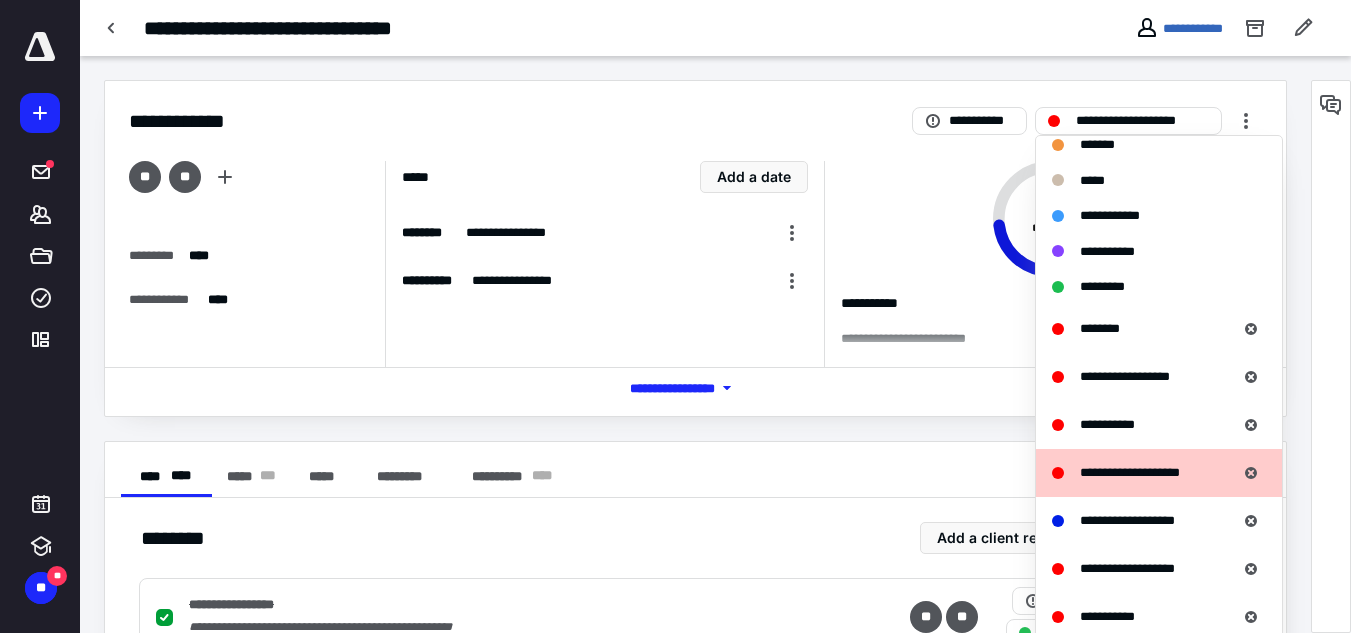 click on "**********" at bounding box center (1130, 472) 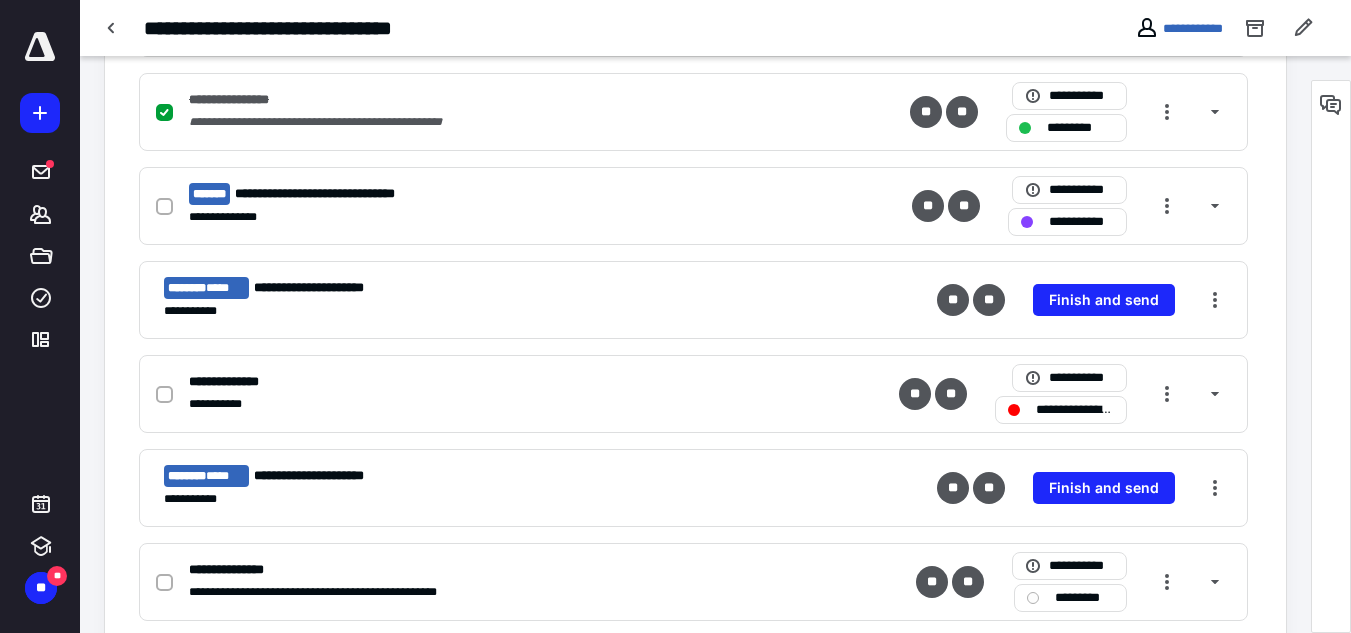 scroll, scrollTop: 700, scrollLeft: 0, axis: vertical 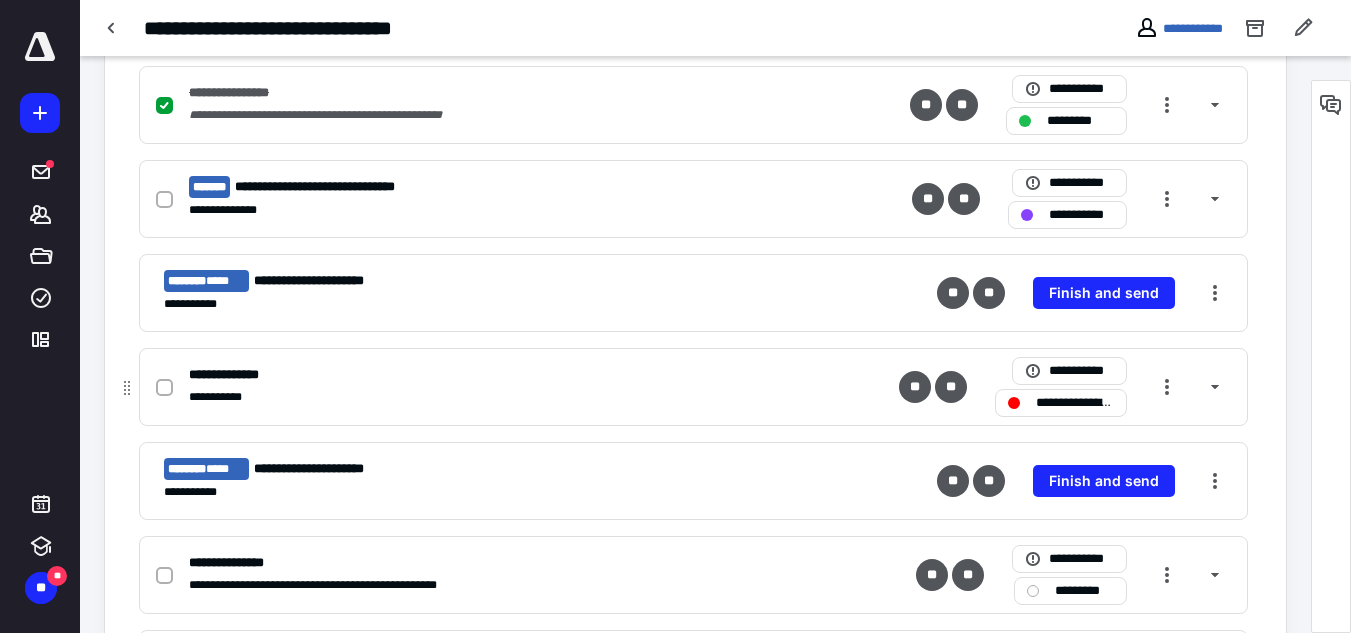click on "**********" at bounding box center [1075, 403] 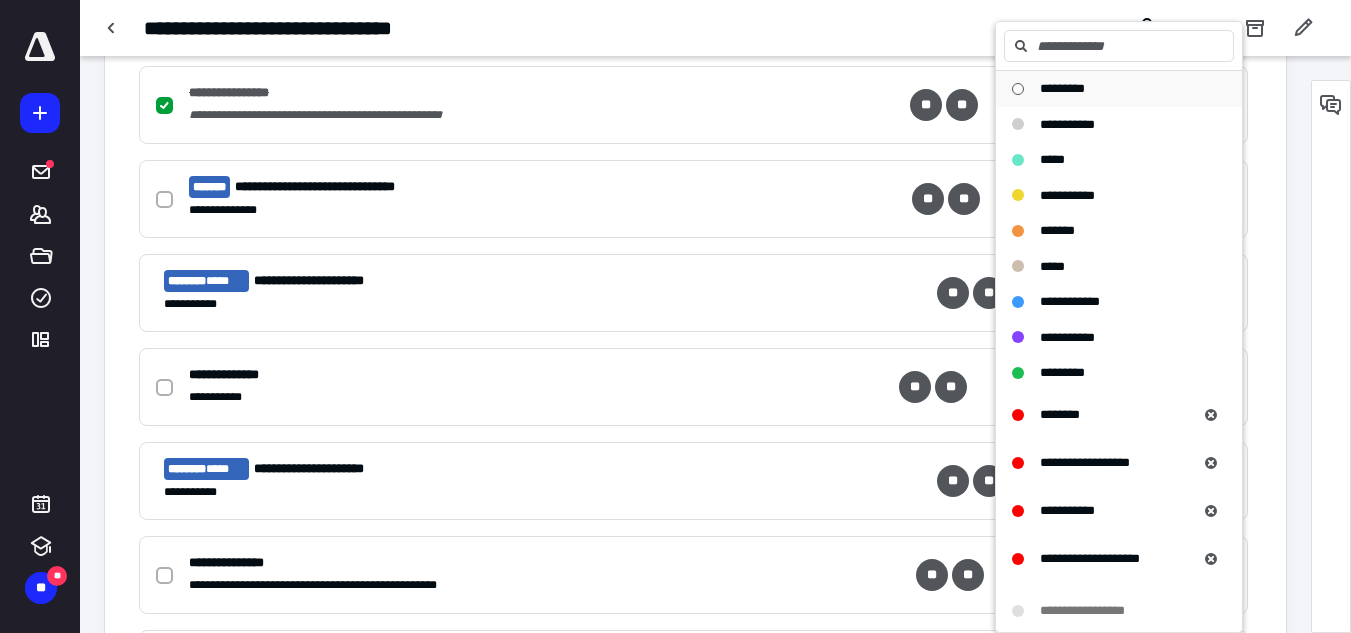 click on "*********" at bounding box center [1062, 88] 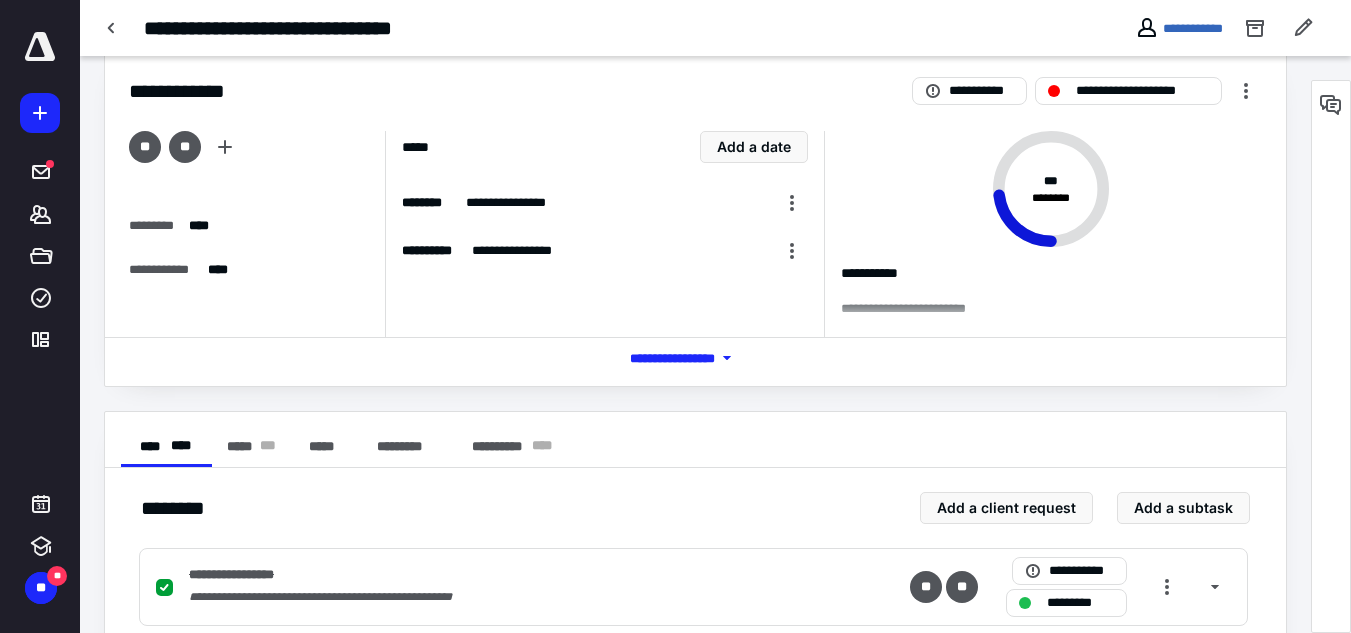 scroll, scrollTop: 0, scrollLeft: 0, axis: both 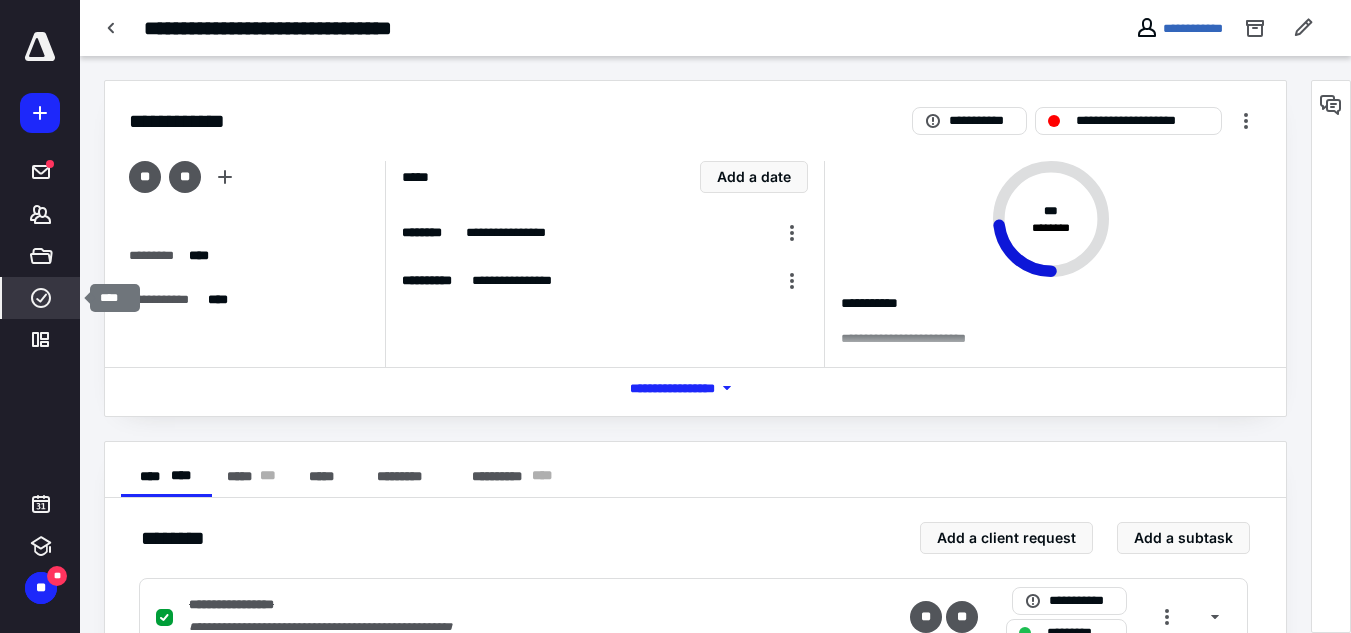 click 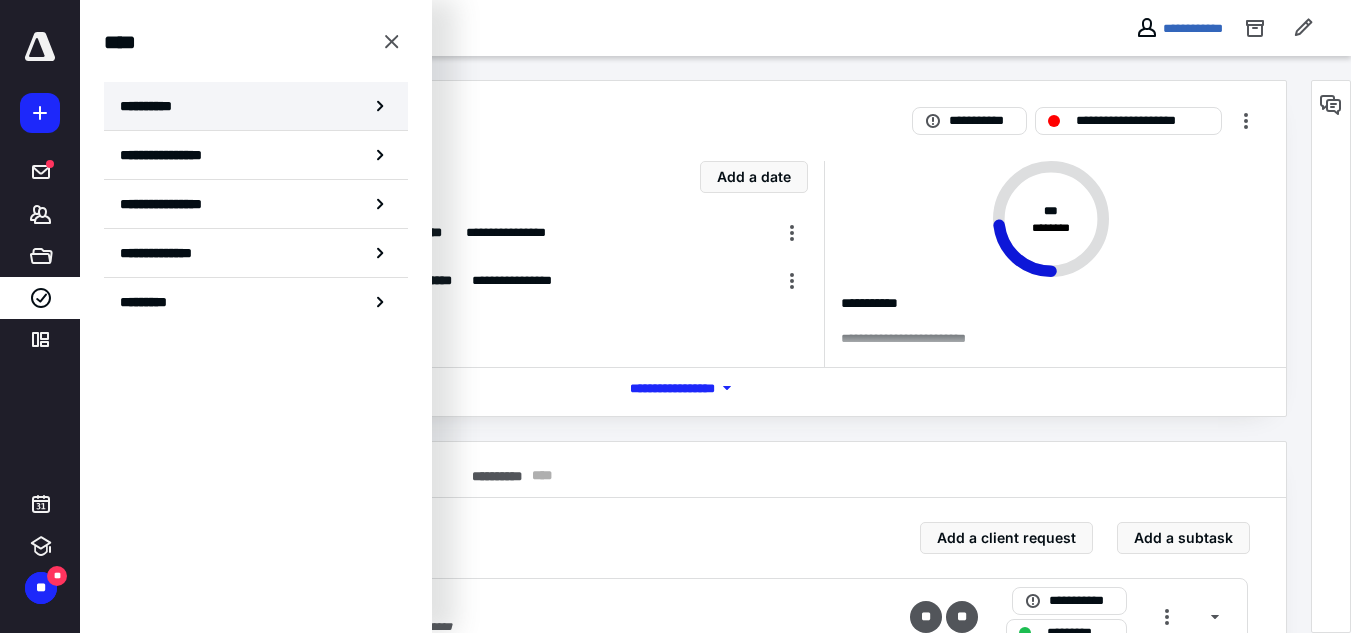 click on "**********" at bounding box center (153, 106) 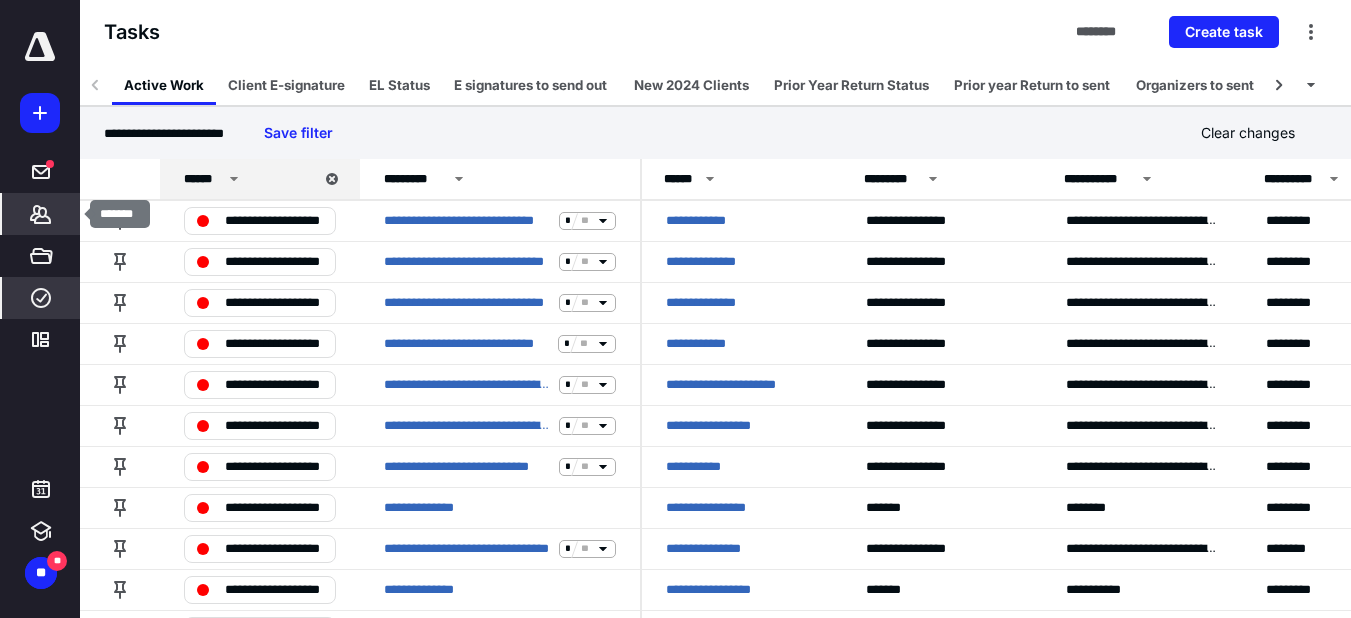 click 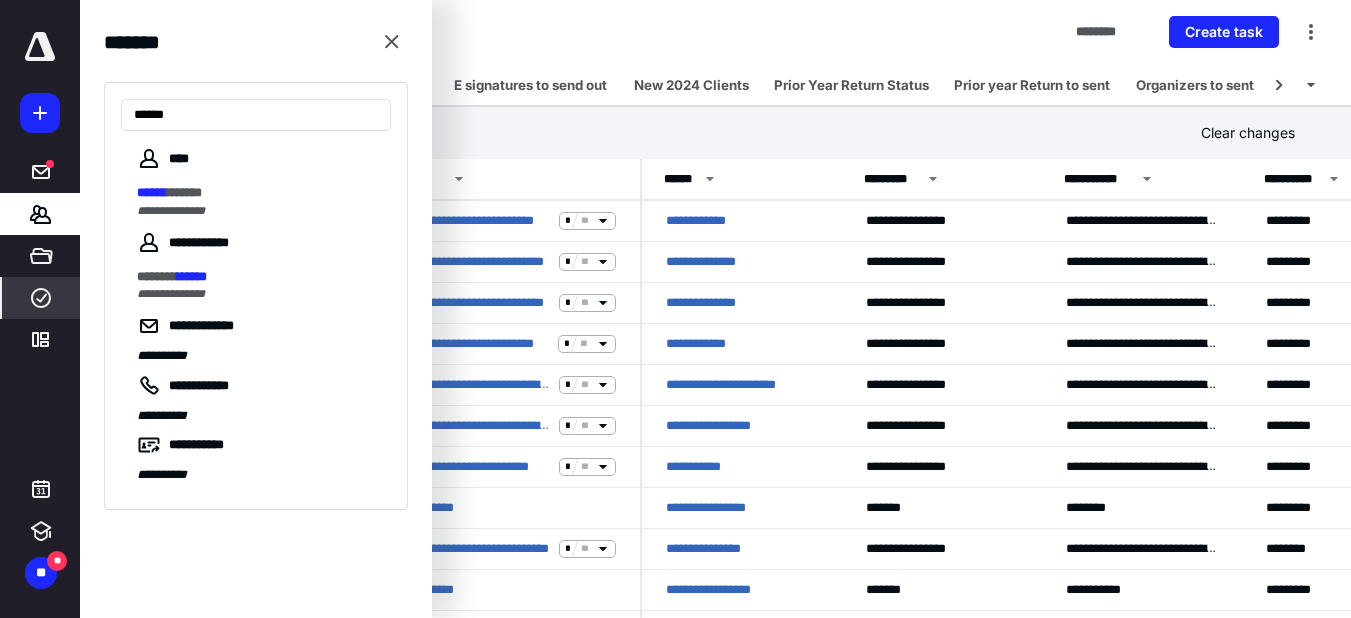 type on "******" 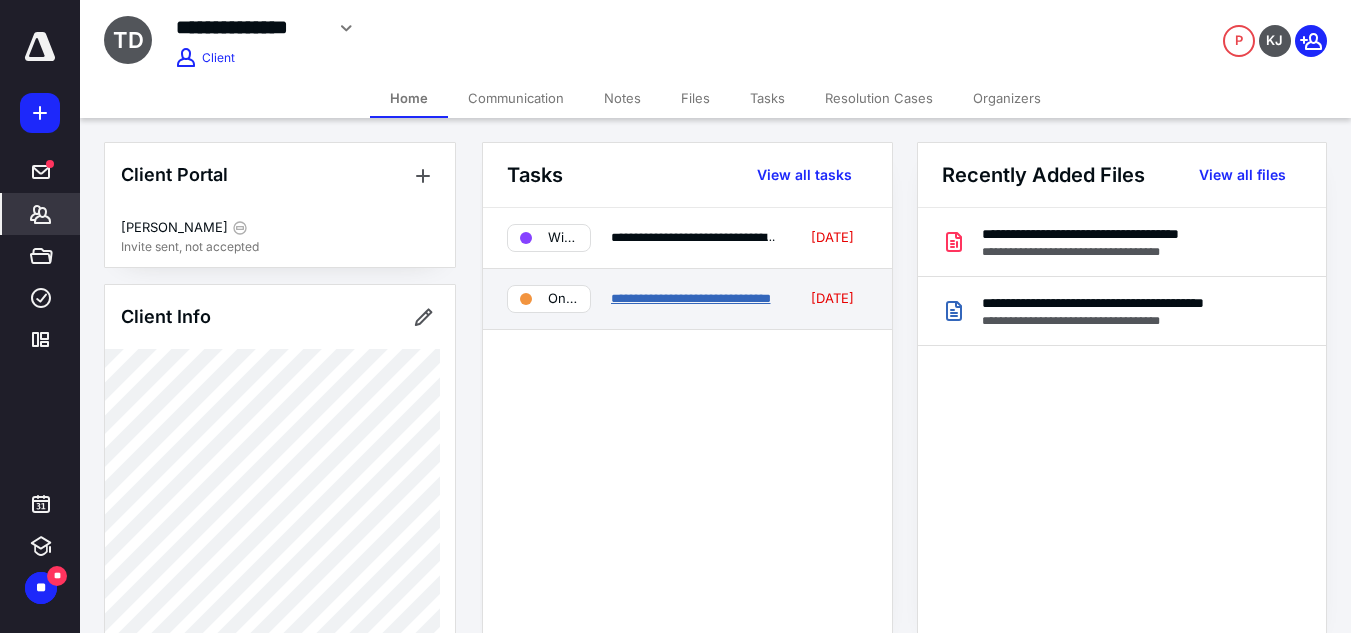 click on "**********" at bounding box center (691, 298) 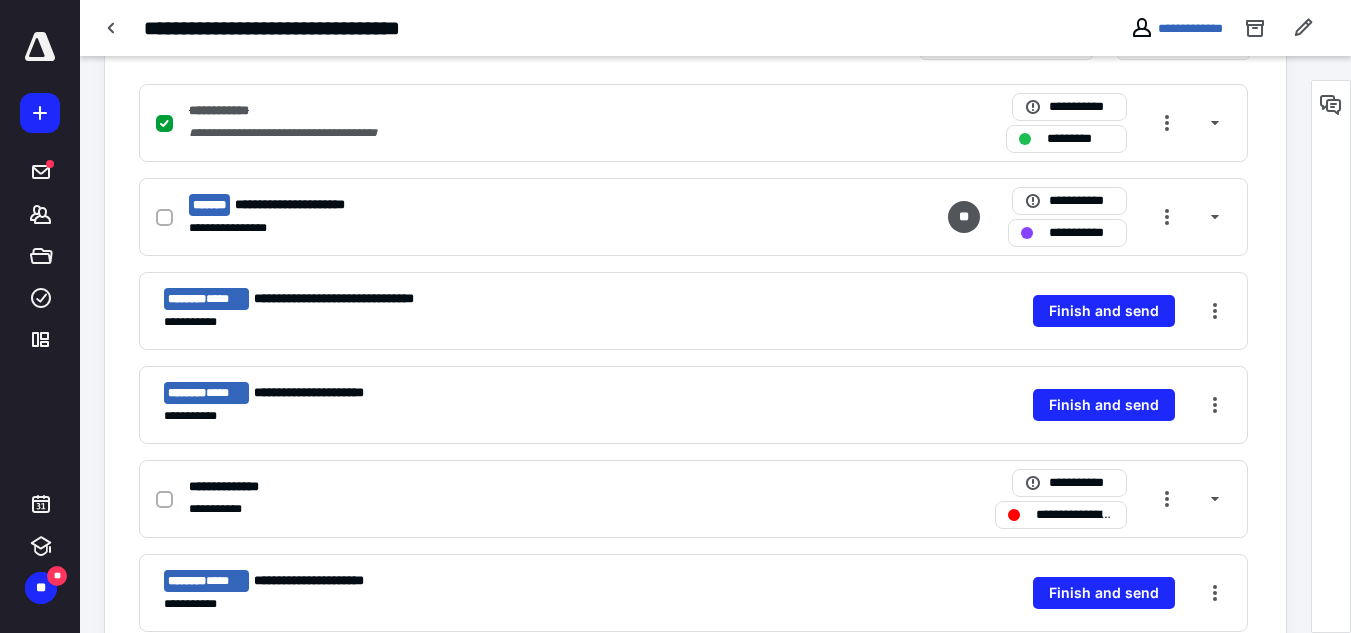 scroll, scrollTop: 500, scrollLeft: 0, axis: vertical 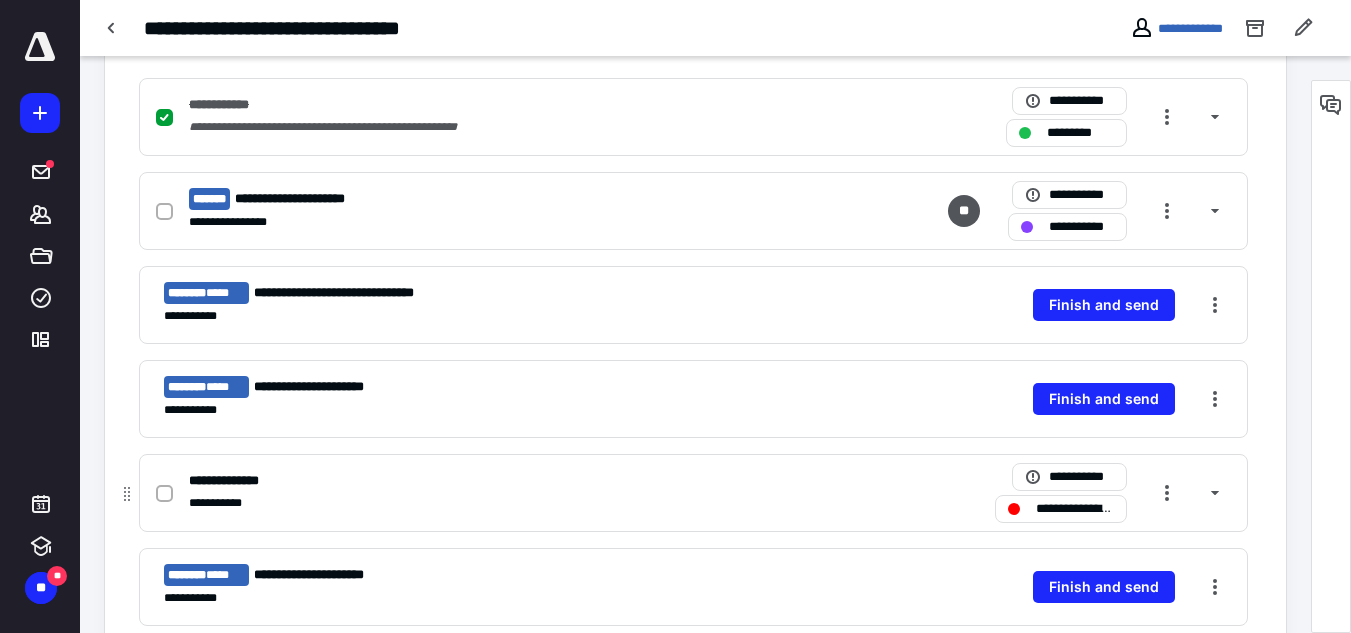 click on "**********" at bounding box center (1075, 509) 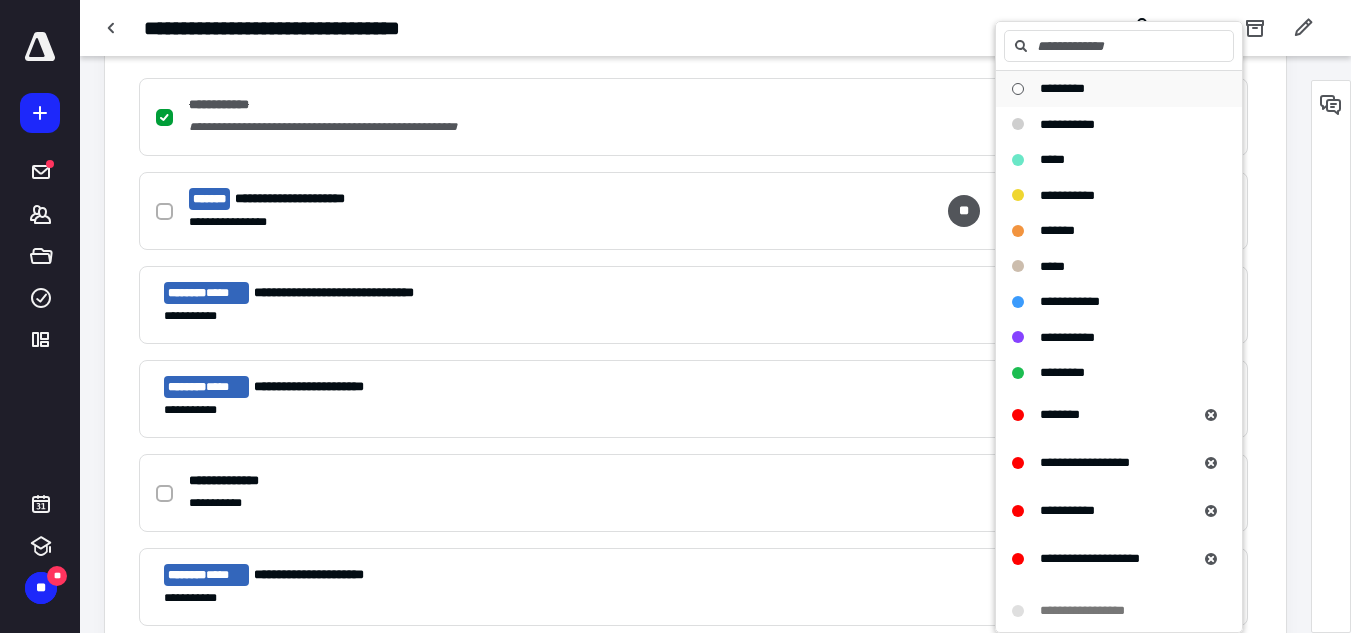 click on "*********" at bounding box center (1062, 88) 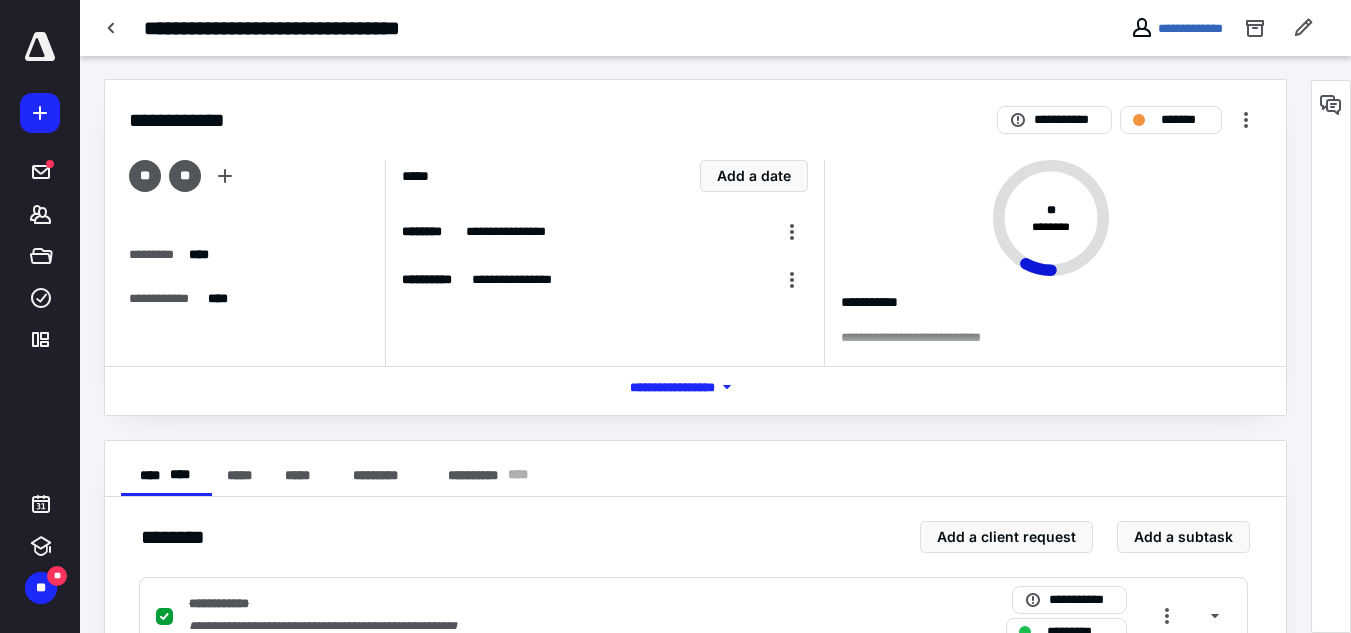 scroll, scrollTop: 0, scrollLeft: 0, axis: both 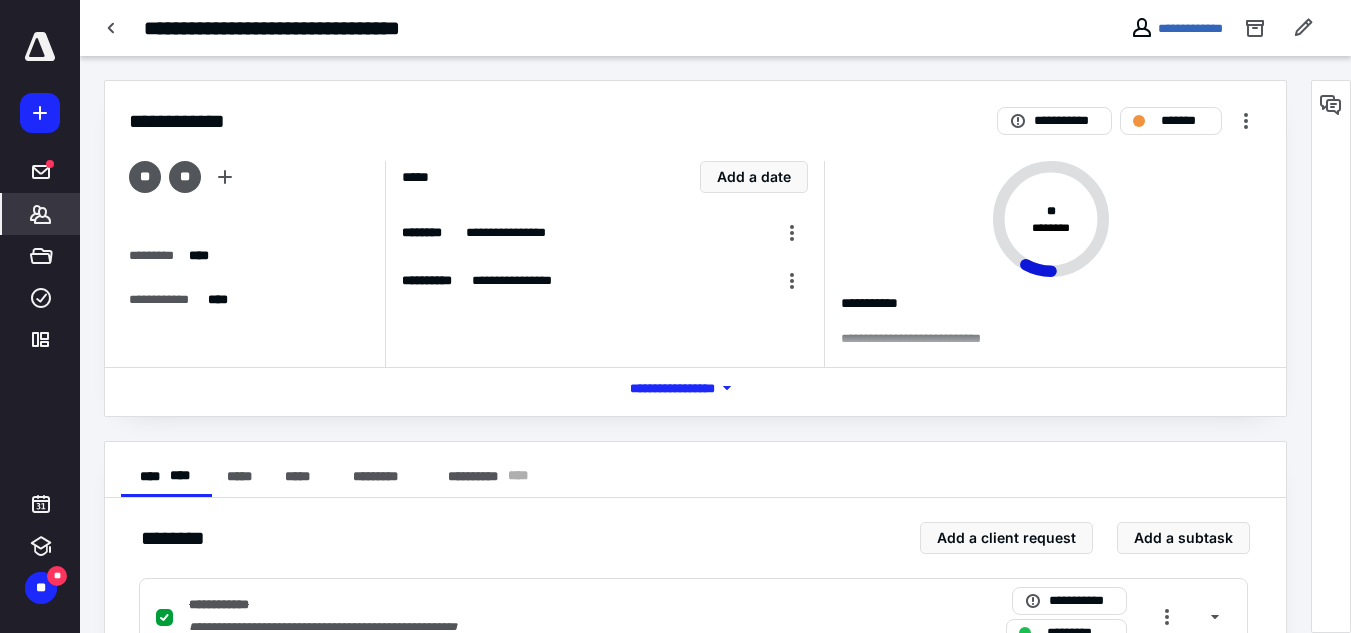 click 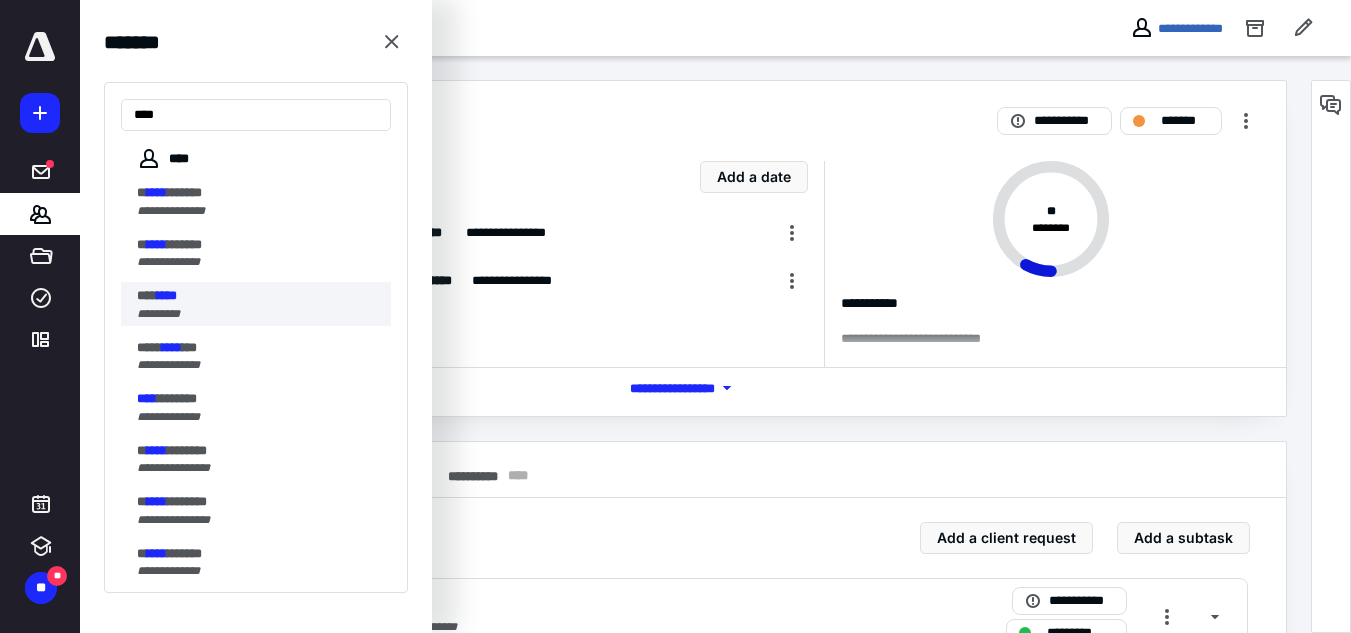 type on "****" 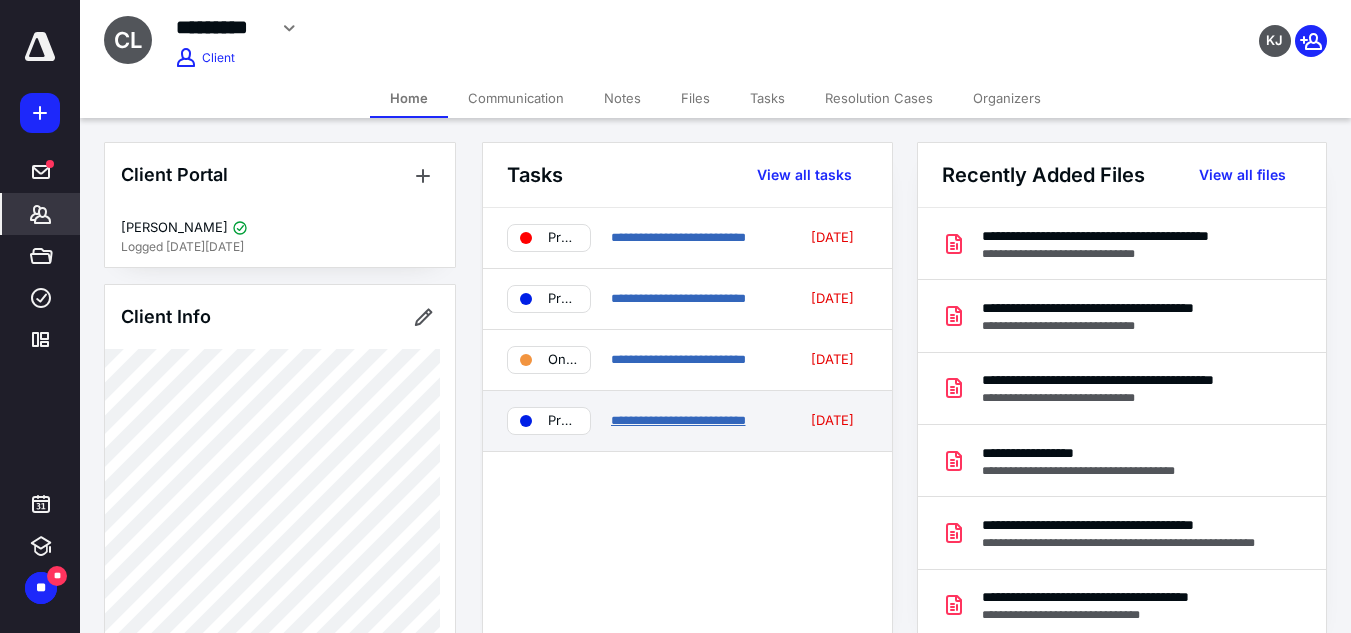 click on "**********" at bounding box center (678, 420) 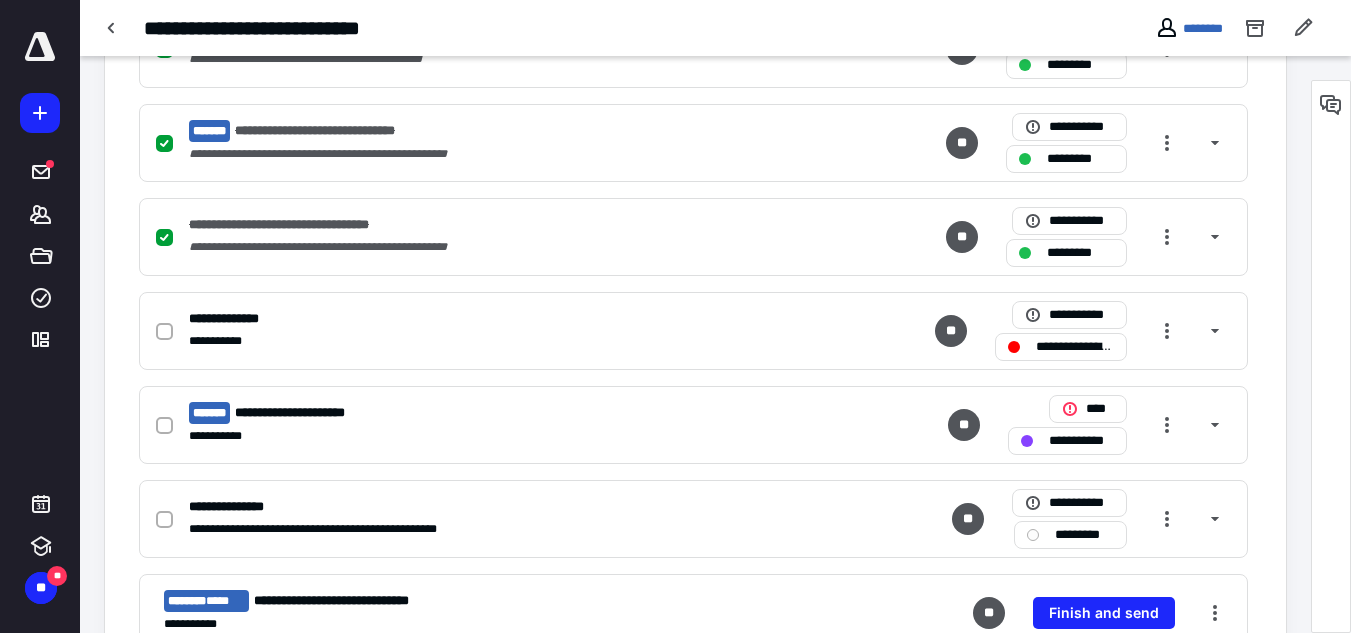 scroll, scrollTop: 900, scrollLeft: 0, axis: vertical 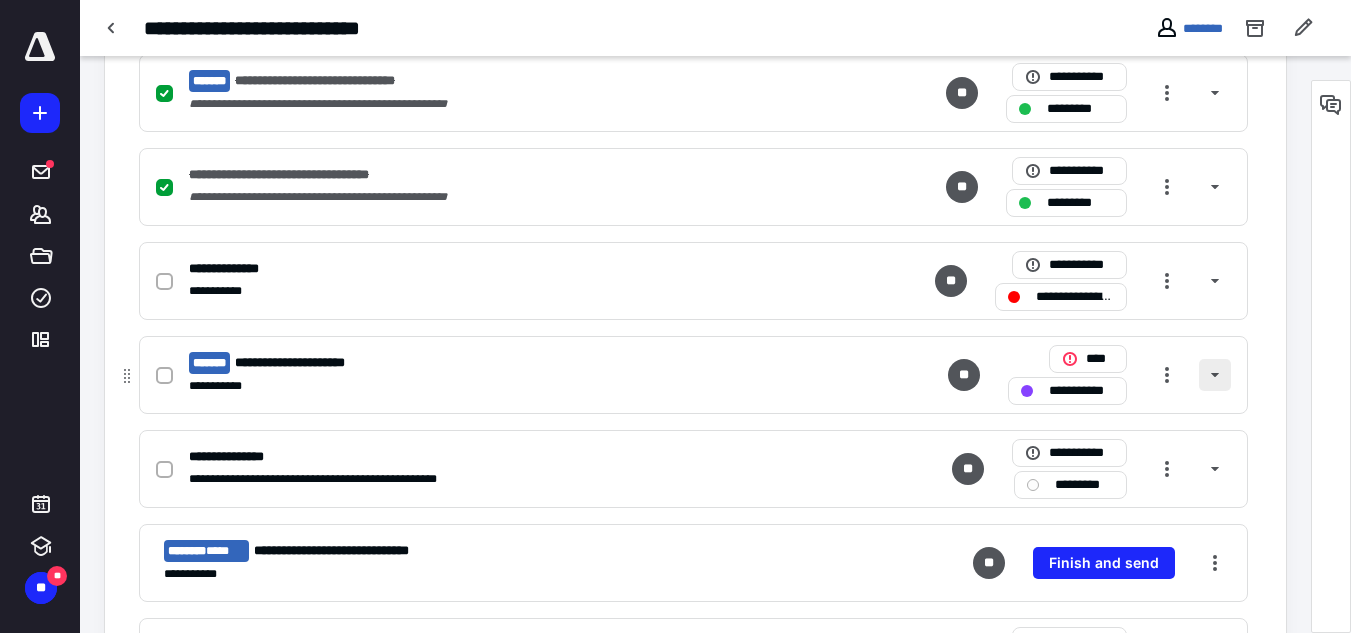 click at bounding box center [1215, 375] 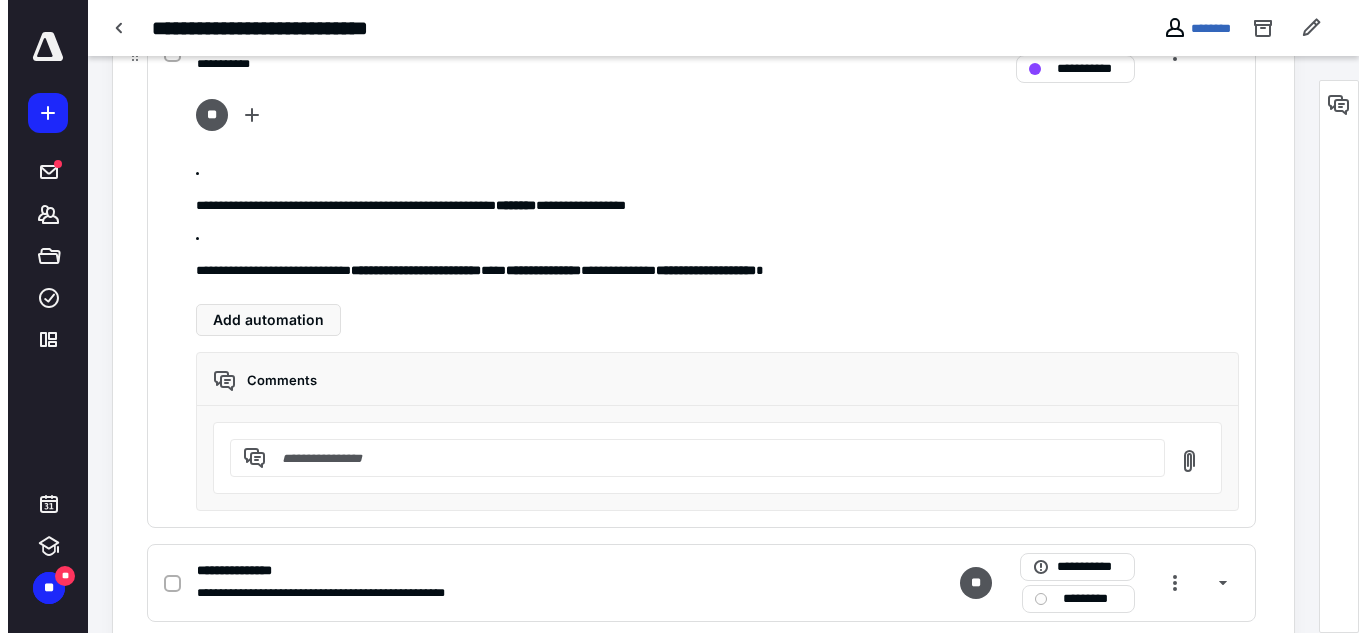 scroll, scrollTop: 1100, scrollLeft: 0, axis: vertical 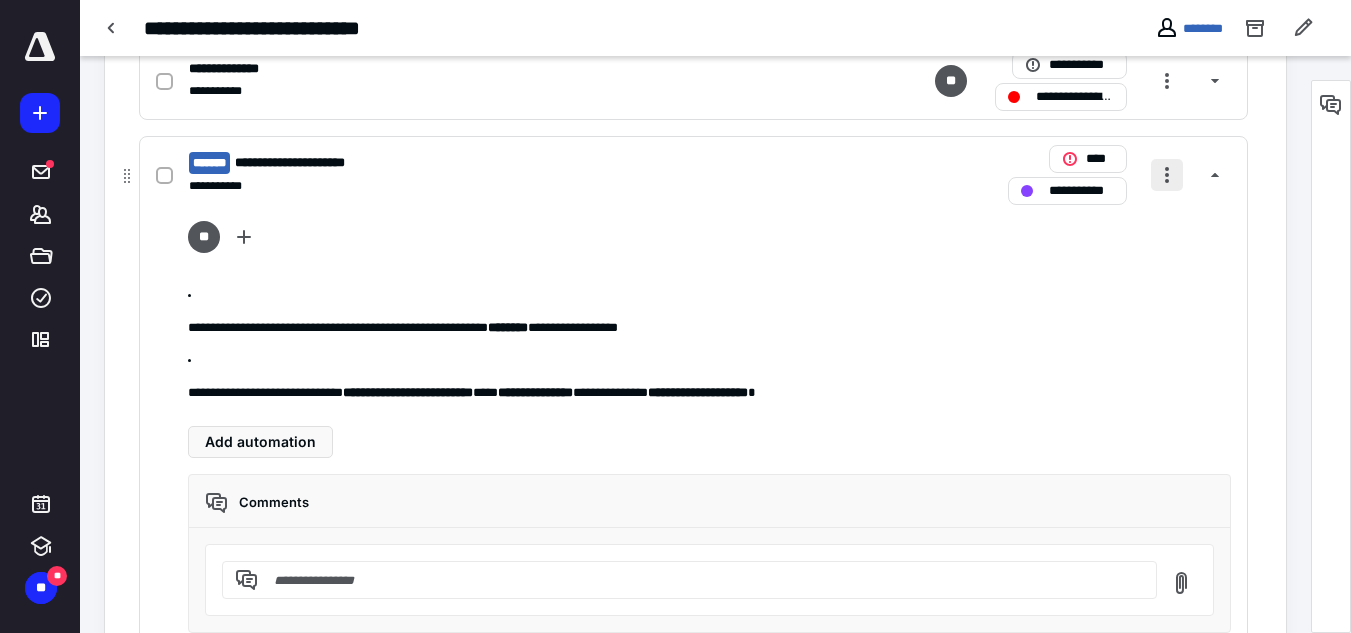 click at bounding box center [1167, 175] 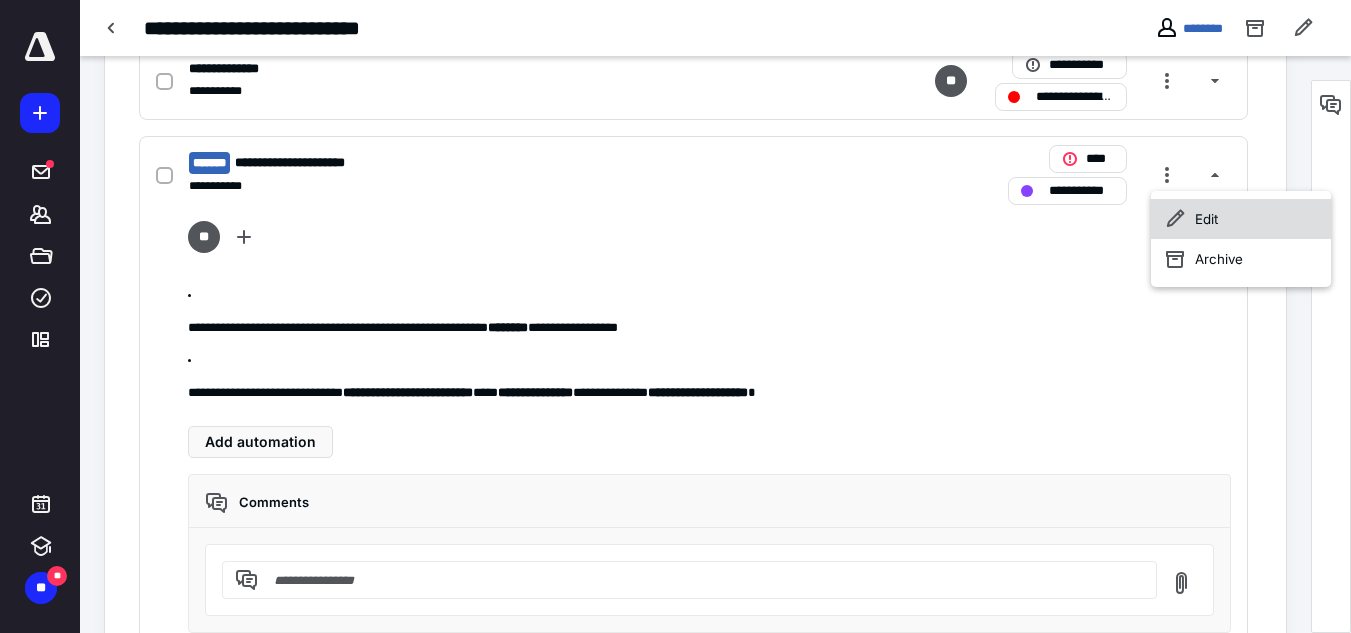 click 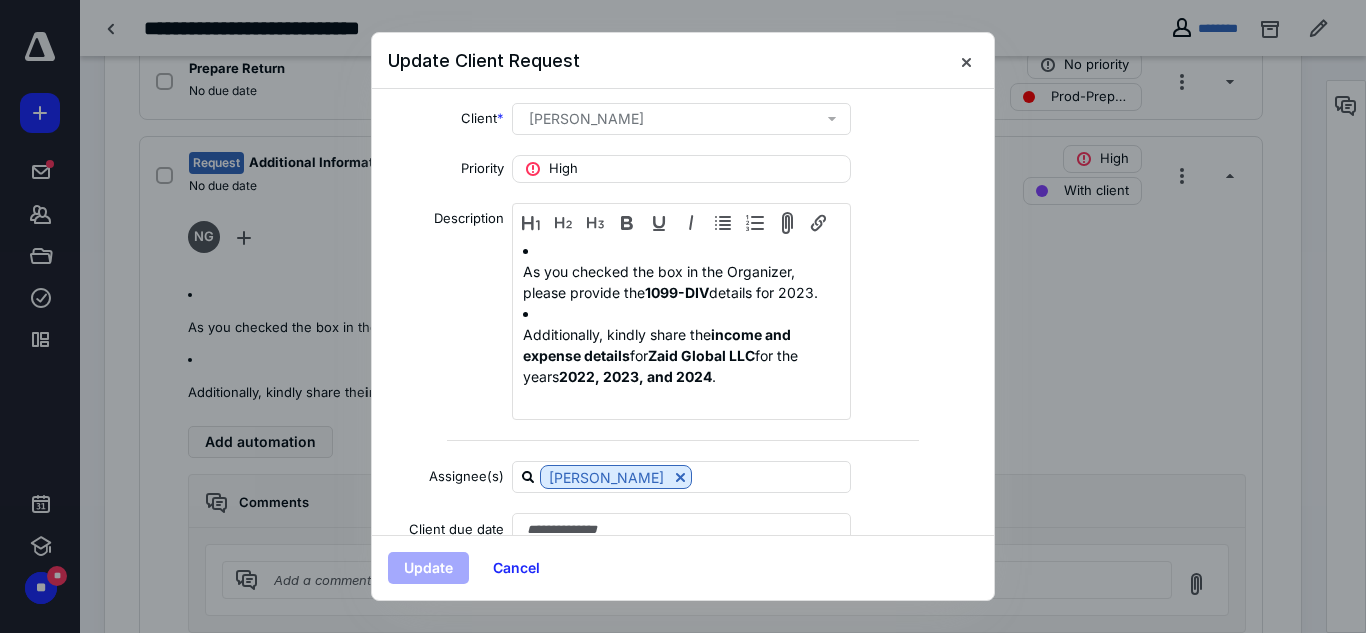 scroll, scrollTop: 172, scrollLeft: 0, axis: vertical 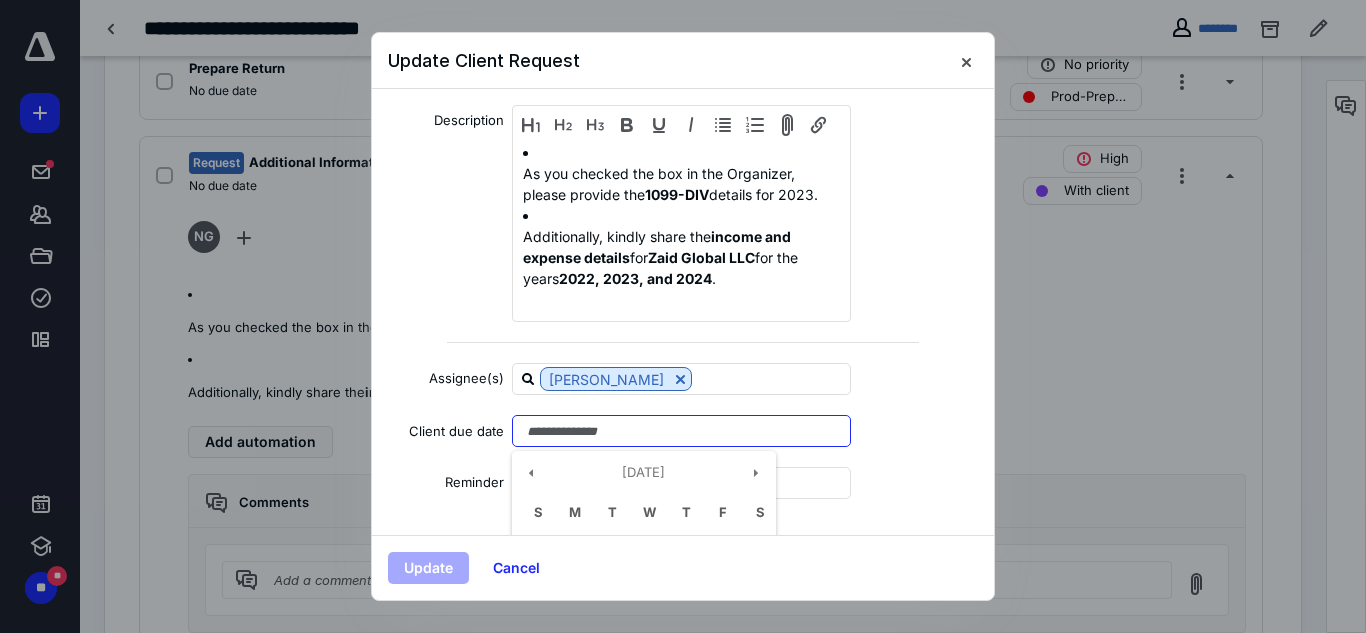 click at bounding box center (681, 431) 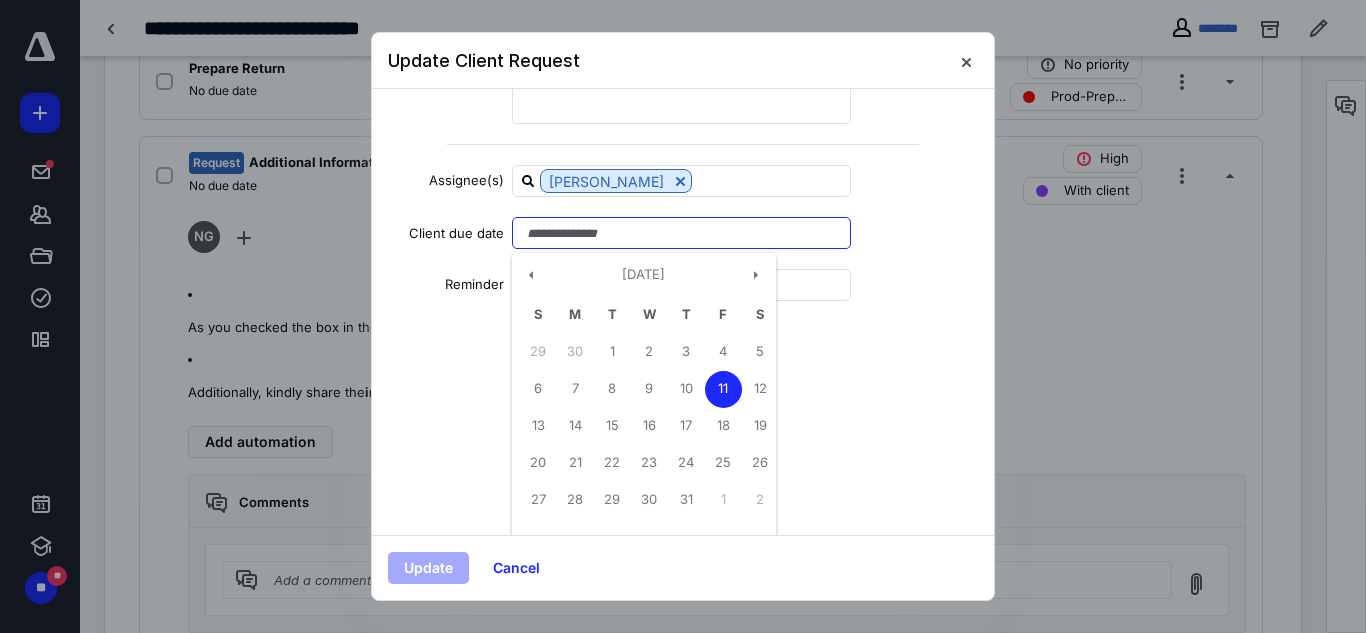 scroll, scrollTop: 398, scrollLeft: 0, axis: vertical 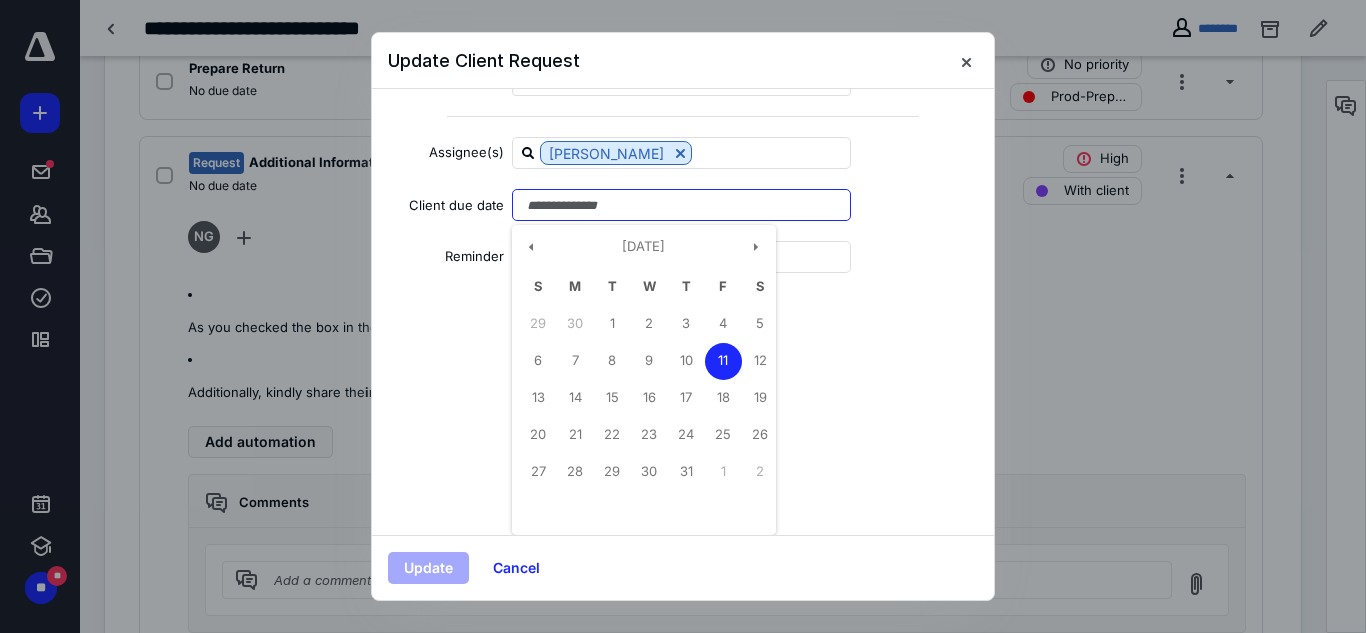 drag, startPoint x: 745, startPoint y: 347, endPoint x: 724, endPoint y: 355, distance: 22.472204 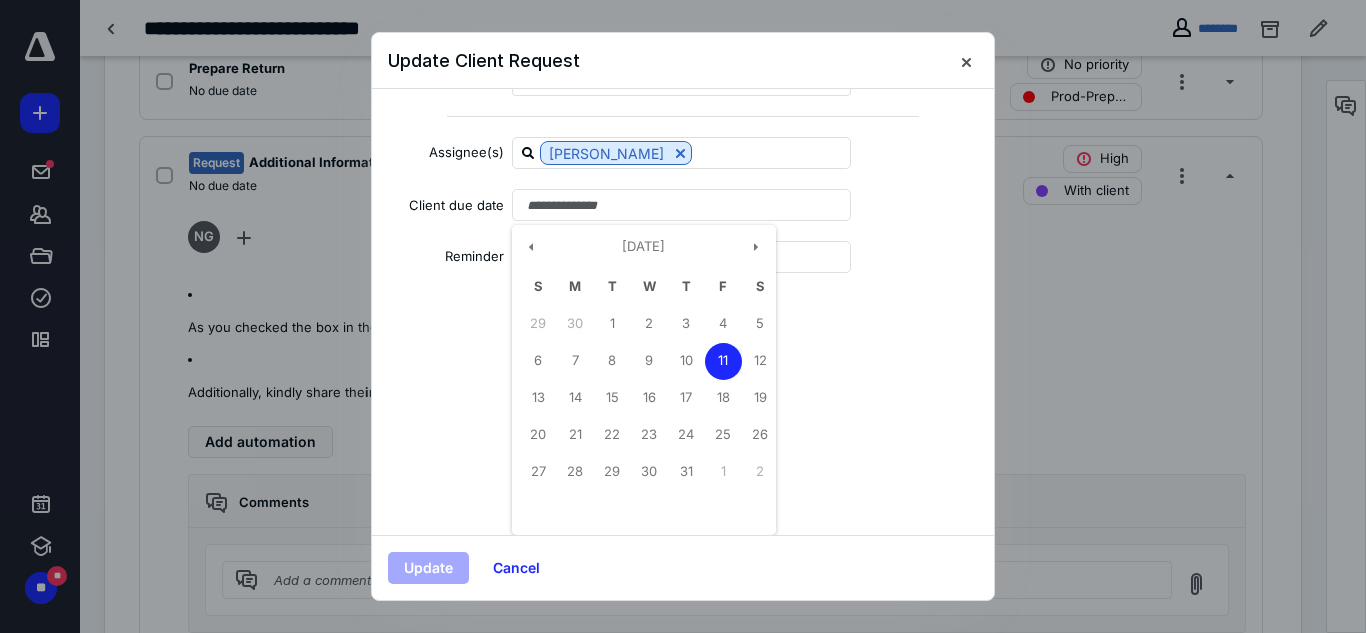 type on "**********" 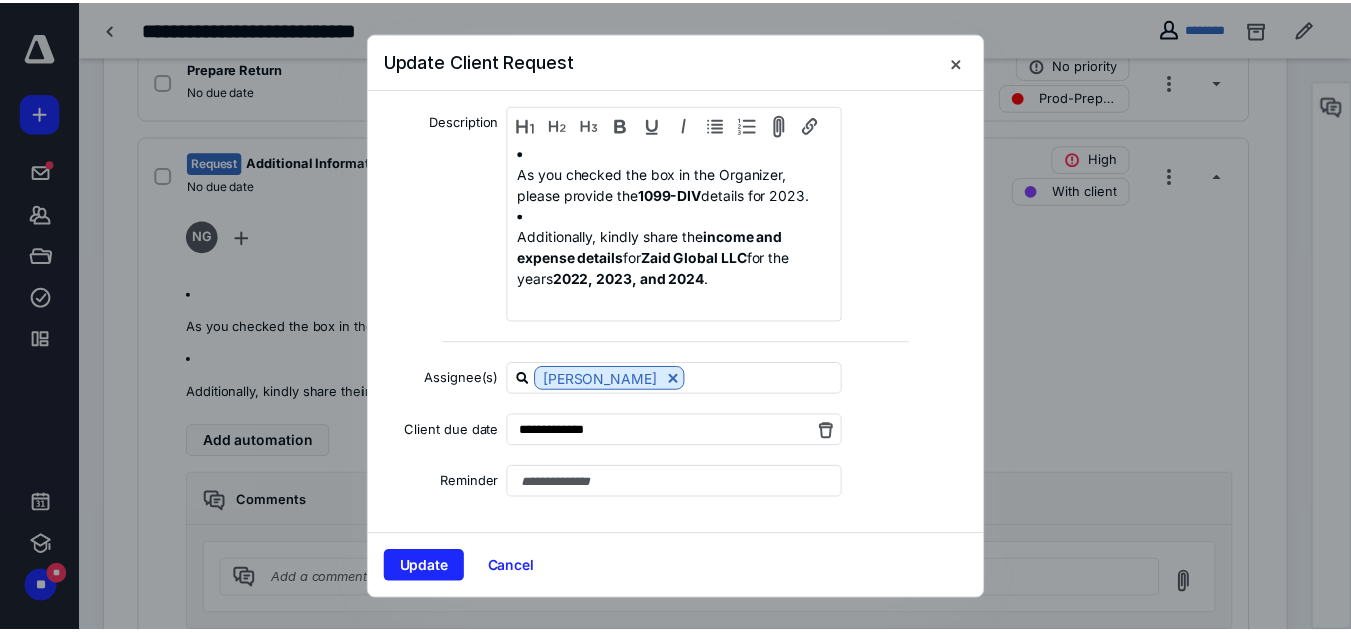 scroll, scrollTop: 172, scrollLeft: 0, axis: vertical 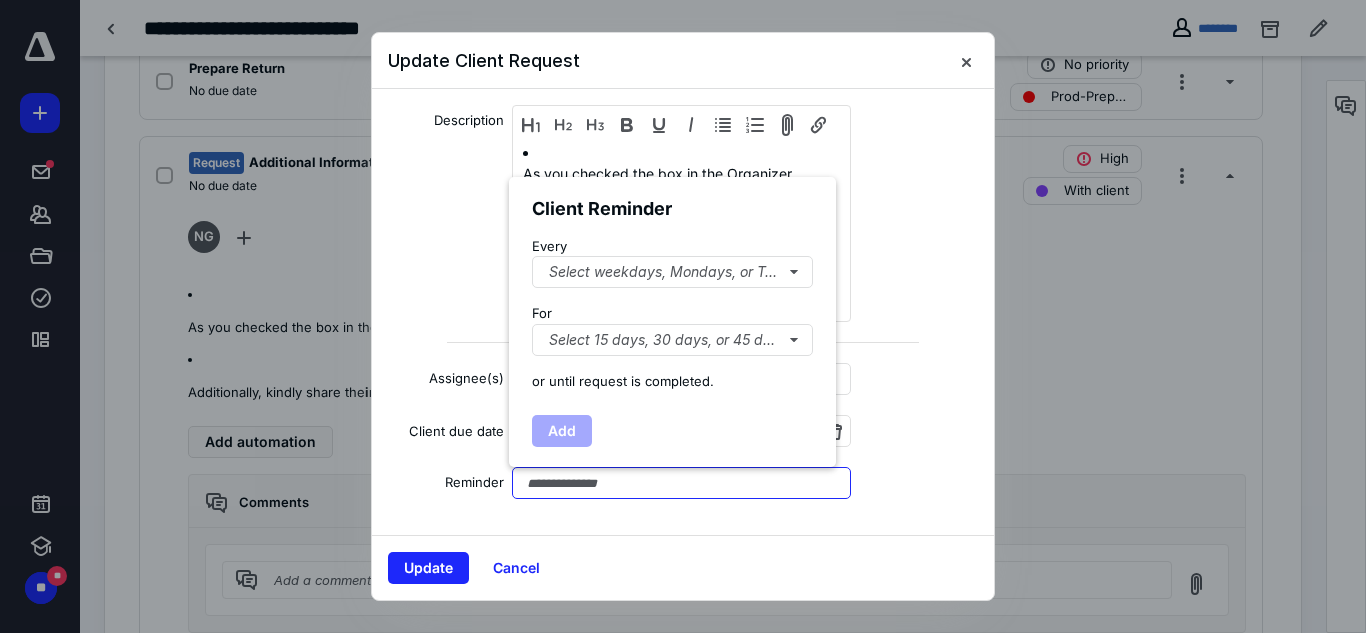 click at bounding box center (681, 483) 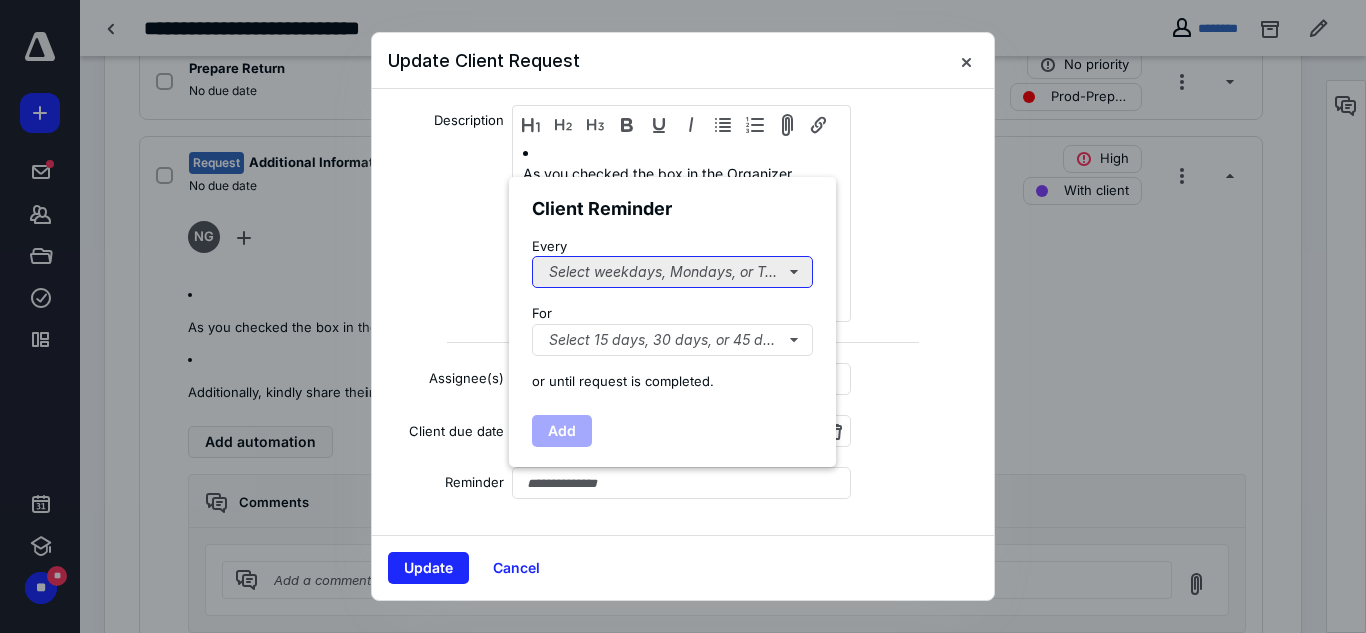 click on "Select weekdays, Mondays, or Tues..." at bounding box center (672, 272) 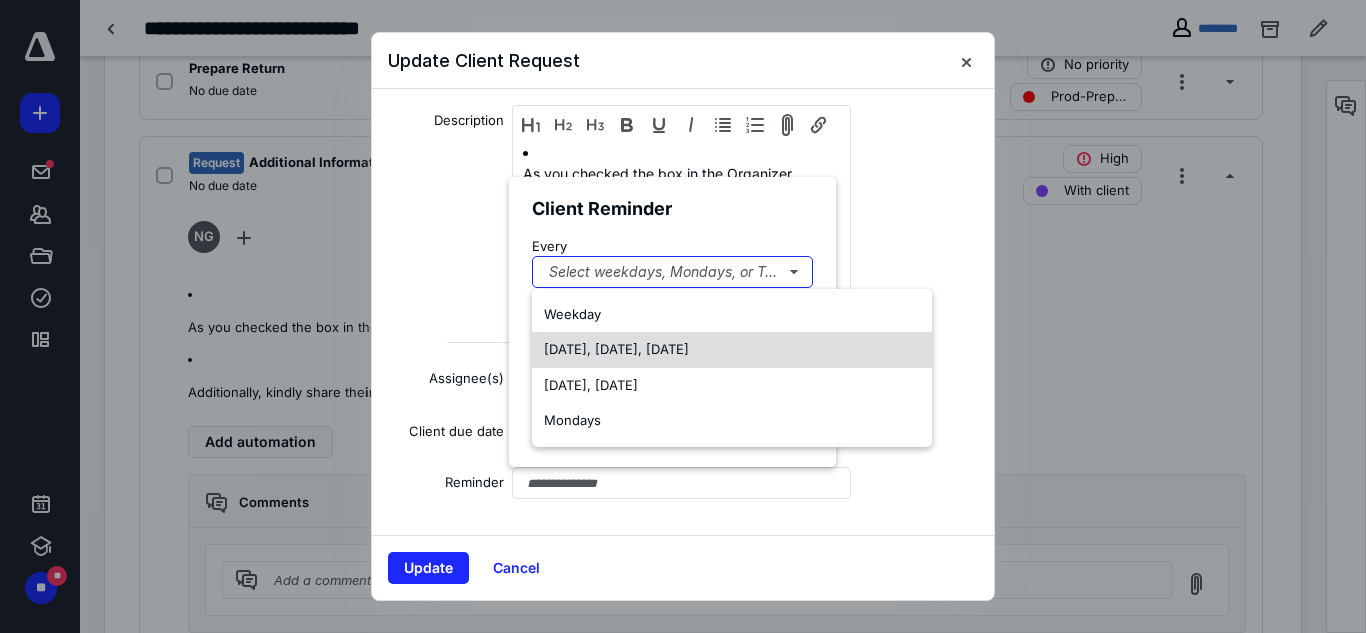 click on "[DATE], [DATE], [DATE]" at bounding box center [616, 349] 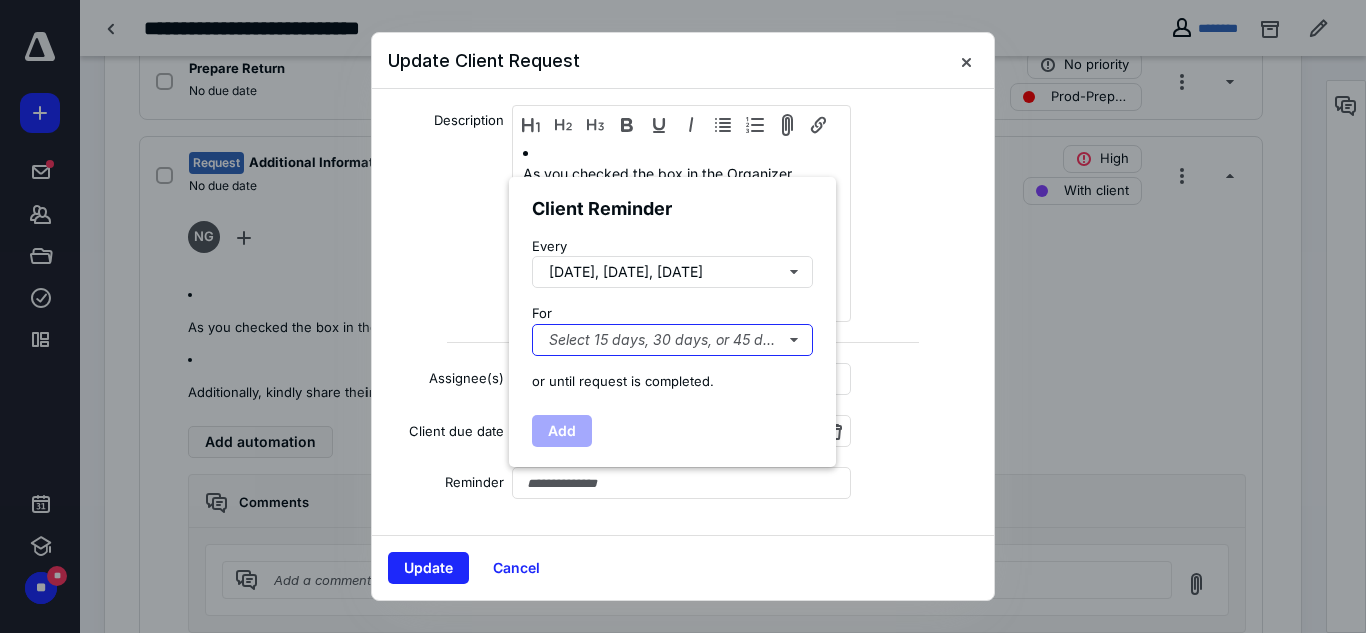 click on "Select 15 days, 30 days, or 45 days..." at bounding box center (672, 340) 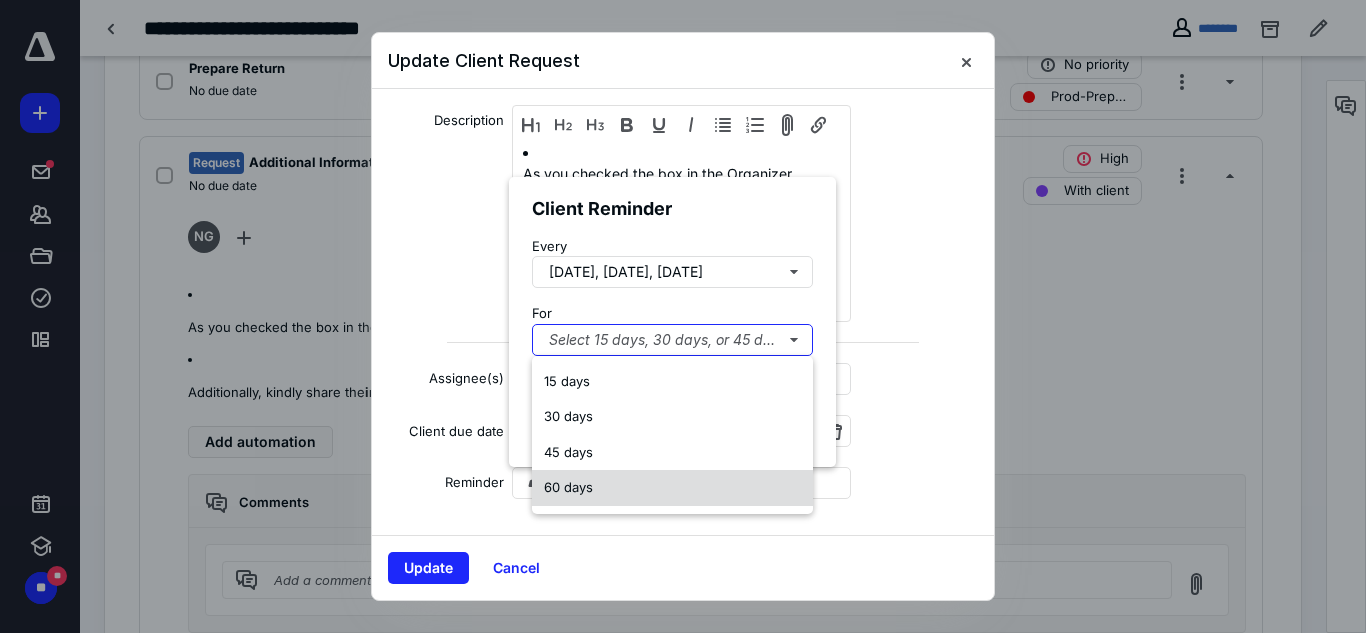click on "60 days" at bounding box center [672, 488] 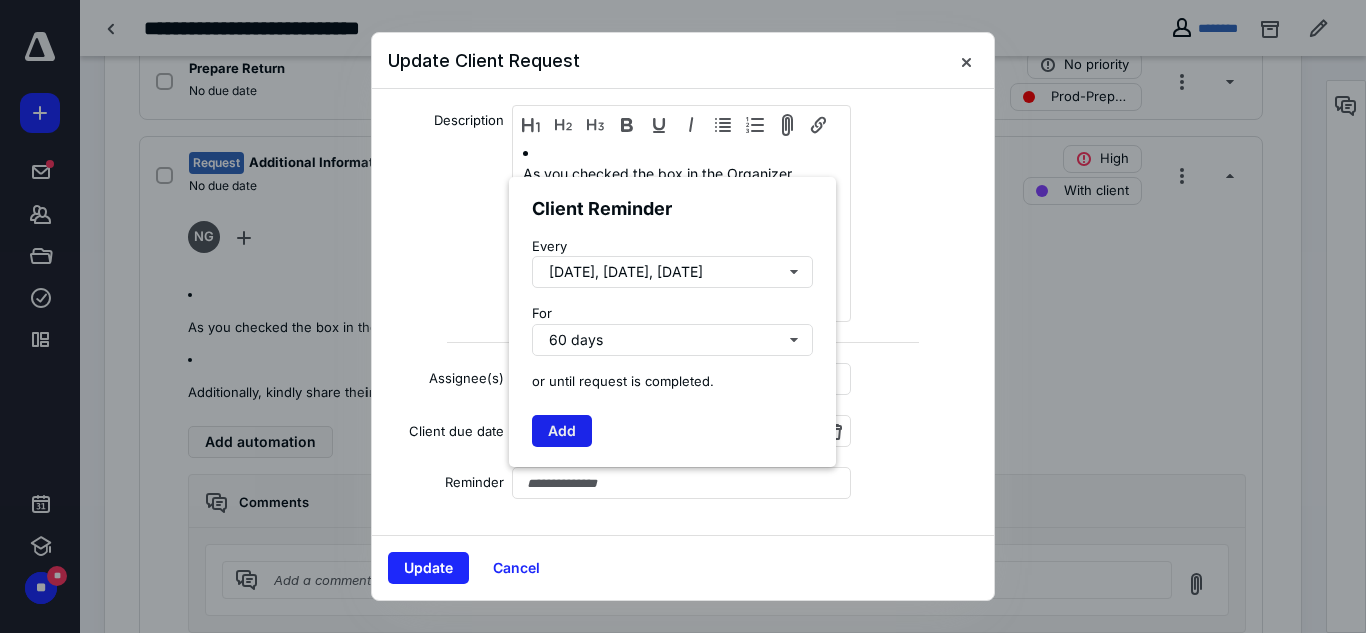 click on "Add" at bounding box center [562, 431] 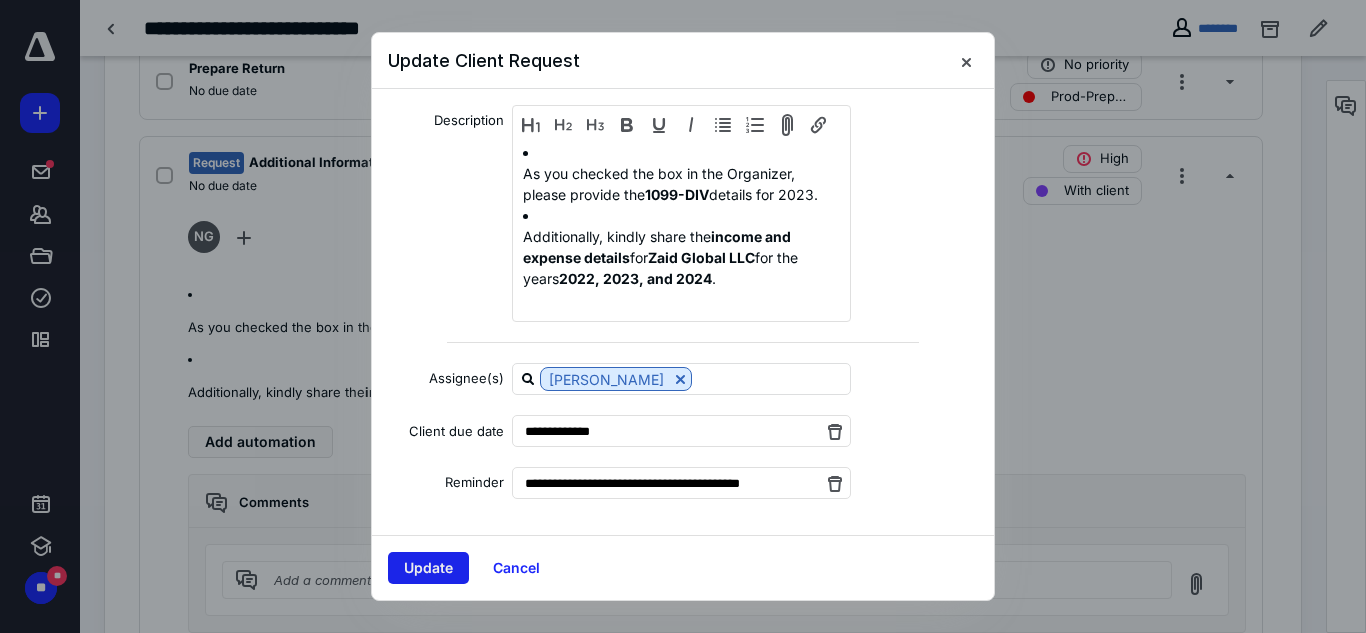 click on "Update" at bounding box center [428, 568] 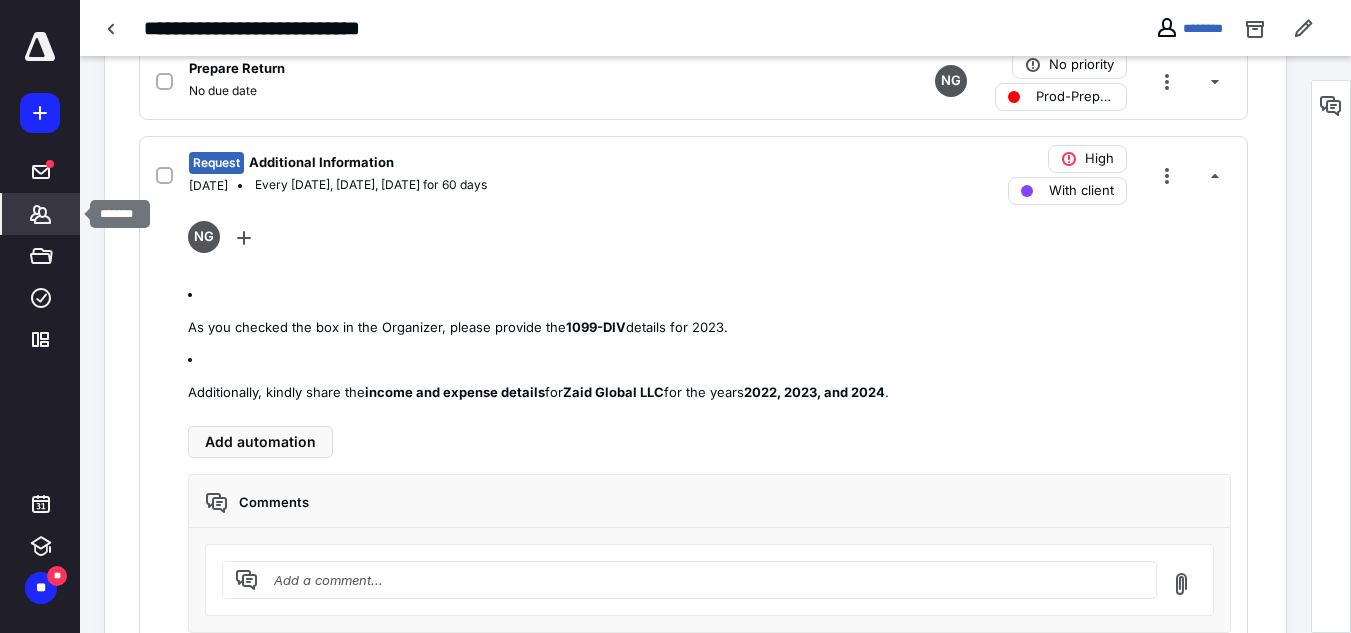 click on "*******" at bounding box center [41, 214] 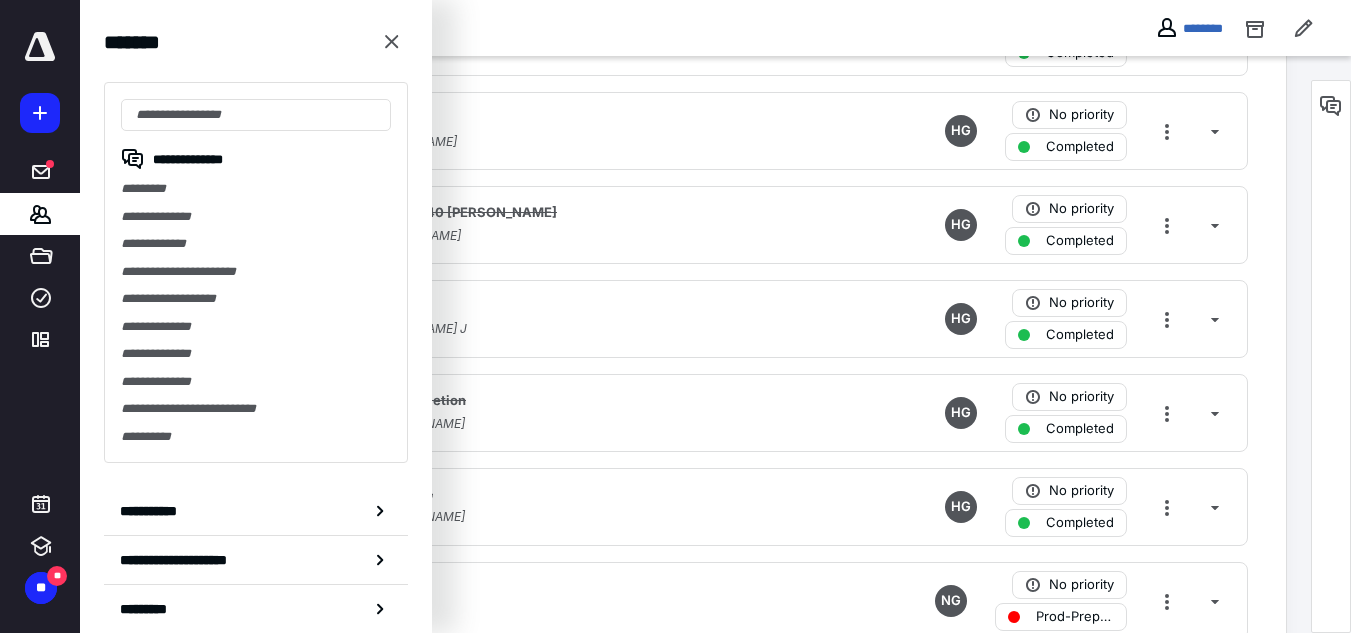 scroll, scrollTop: 800, scrollLeft: 0, axis: vertical 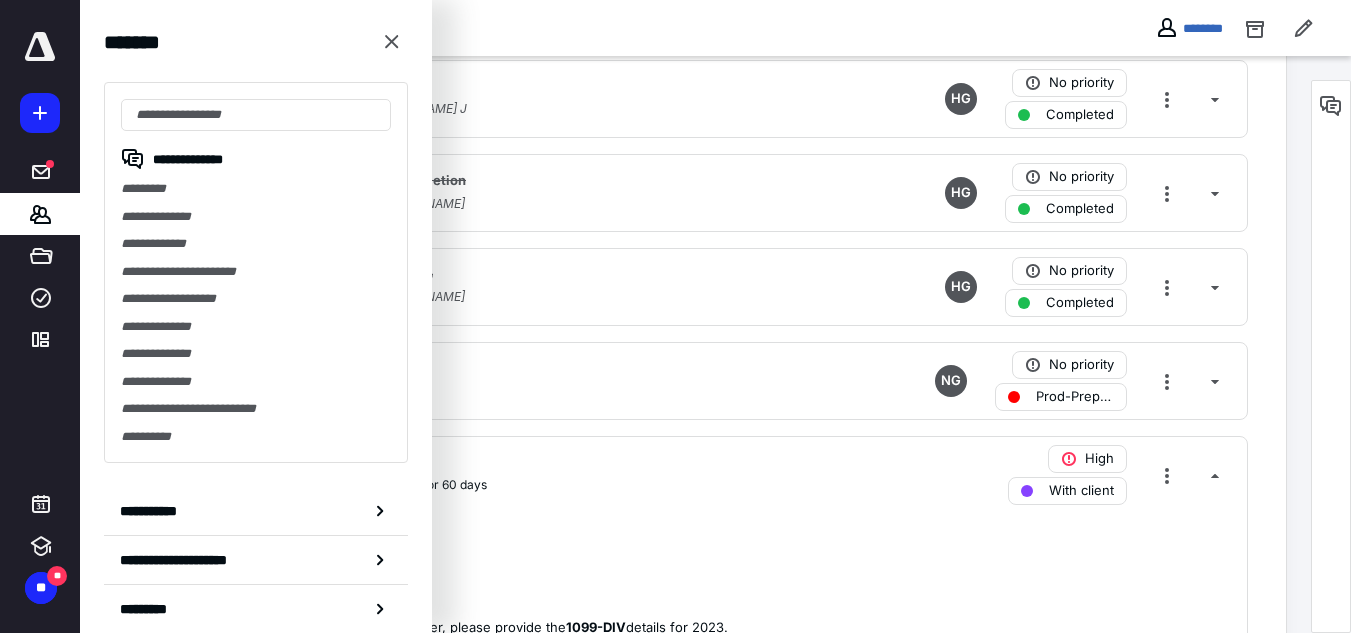 click on "Subtasks Add a client request Add a subtask Meeting Link Completed  [DATE]  2:28 PM  by [PERSON_NAME] No priority Completed Request  Prior Year Tax Returns Completed  [DATE]  1:51 AM  by [PERSON_NAME] HG No priority Completed Request  Engagement Letter 2024 1040 [PERSON_NAME] Completed  [DATE]  2:38 PM  by [PERSON_NAME] No priority Completed Client Organizer Completed  [DATE]  1:17 AM  by [PERSON_NAME] J HG No priority Completed Request  Check for FIle Upload Completion Completed  [DATE]  11:05 AM  by [PERSON_NAME] HG No priority Completed Check TaxAct for Client/Return Setup Completed  [DATE]  11:05 AM  by [PERSON_NAME] HG No priority Completed Prepare Return No due date NG No priority Prod-Prepare Return Request  Additional Information [DATE]   Every [DATE], [DATE], [DATE] for 60 days High With client NG As you checked the box in the Organizer, please provide the  1099-DIV  details for 2023.
Additionally, kindly share the   for  ." at bounding box center [695, 618] 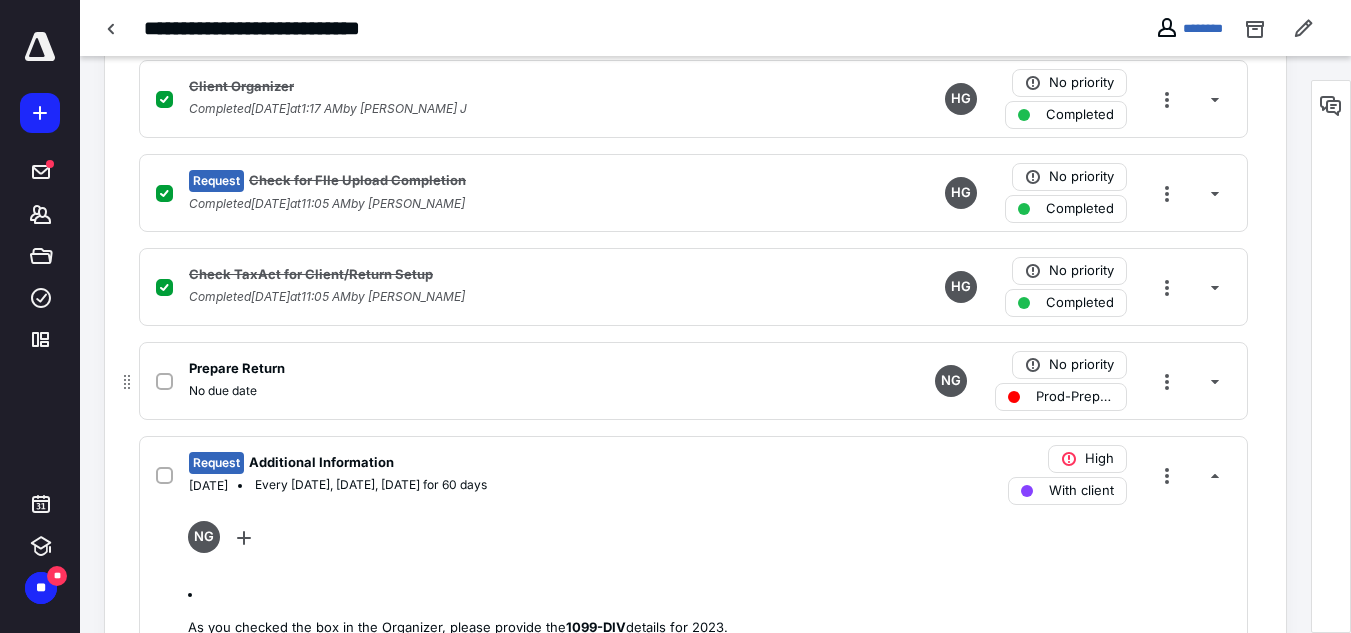 click on "Prod-Prepare Return" at bounding box center (1075, 397) 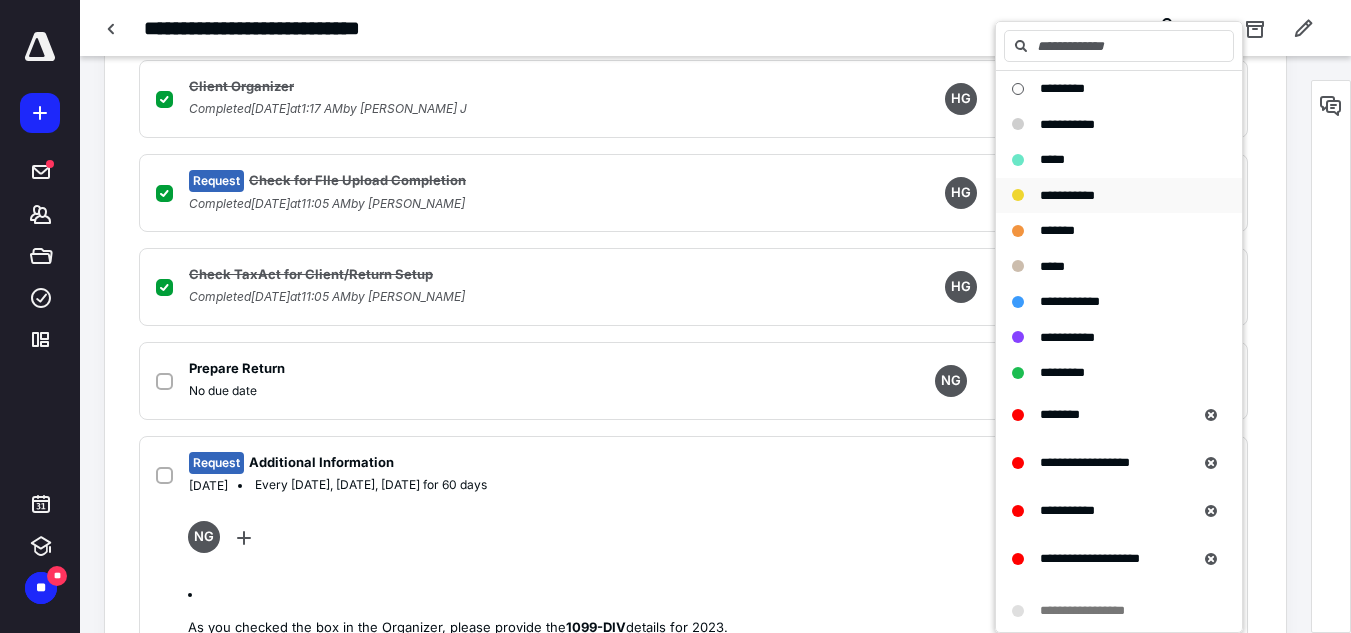 click on "**********" at bounding box center (1067, 195) 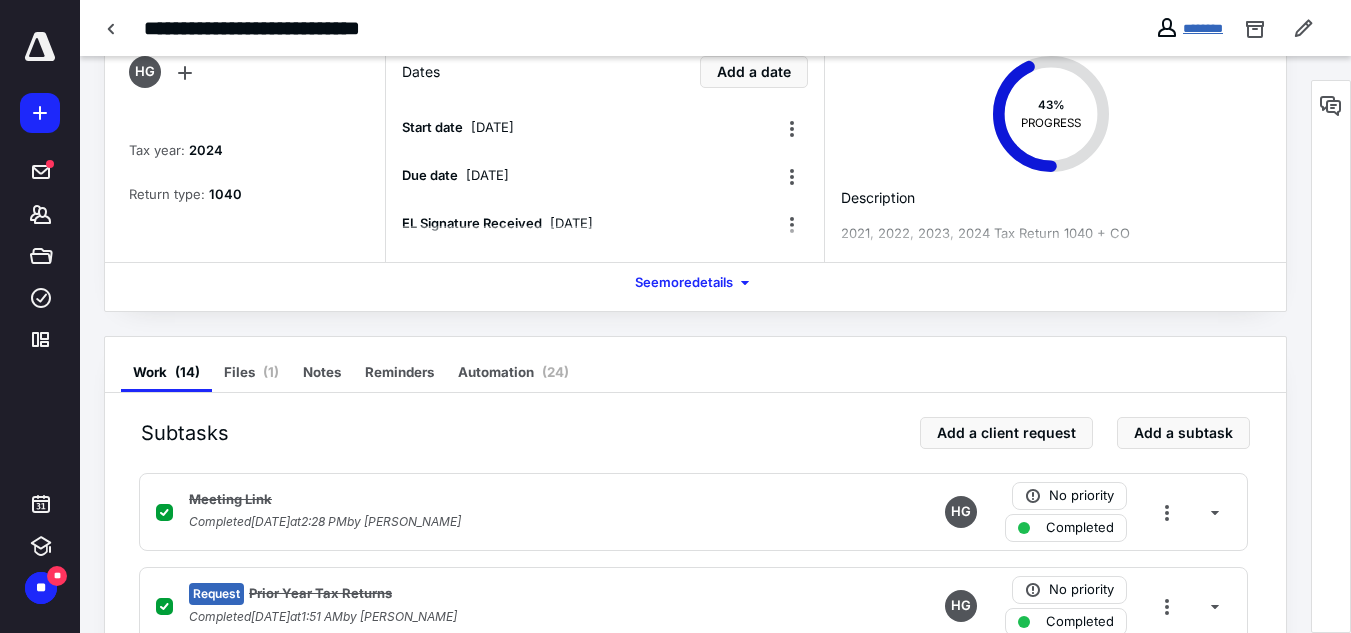 scroll, scrollTop: 0, scrollLeft: 0, axis: both 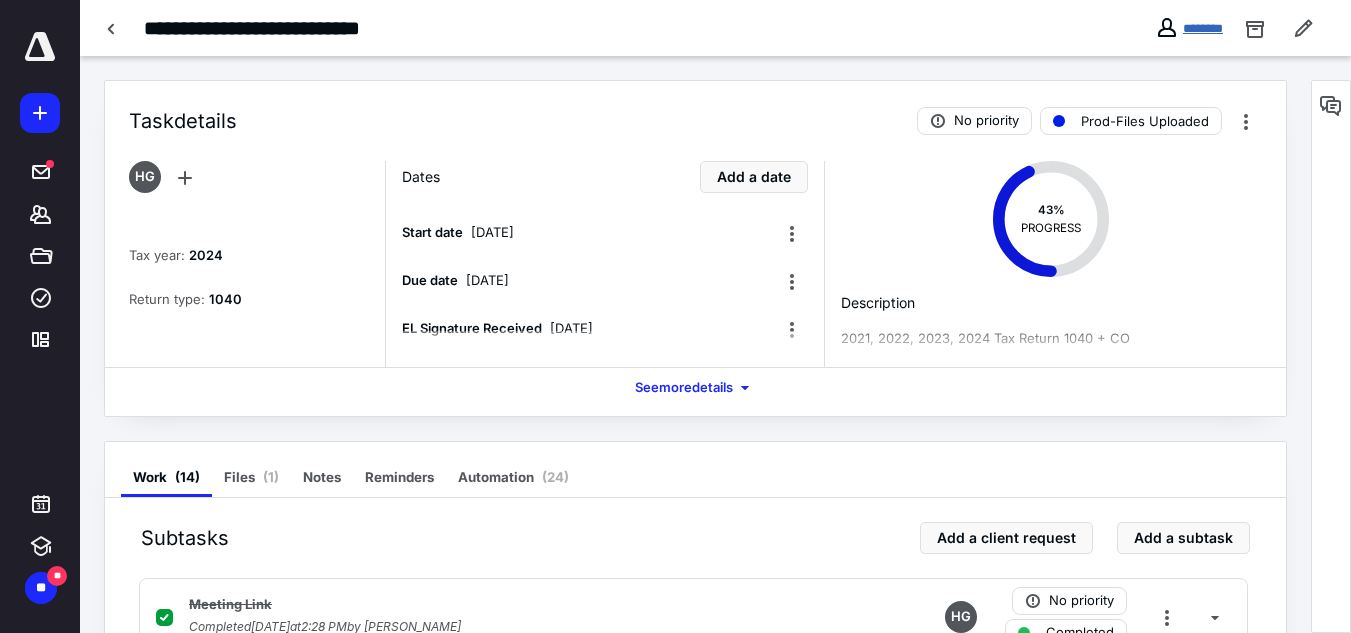 click on "********" at bounding box center [1203, 28] 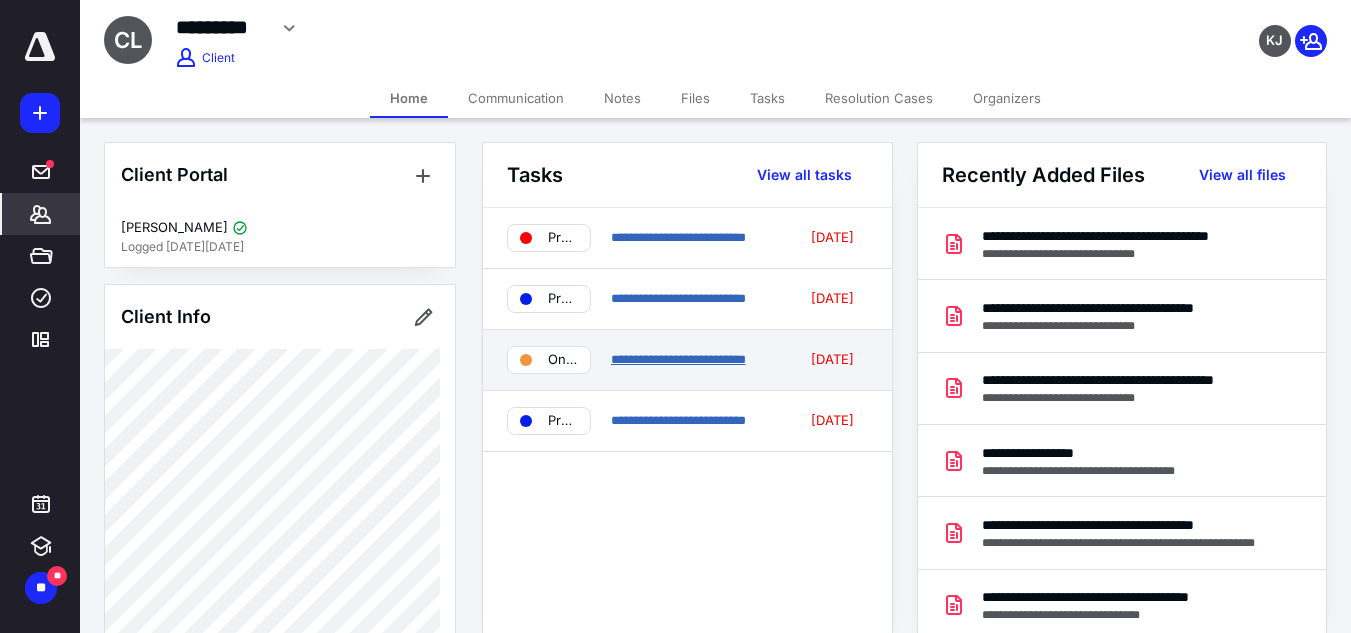 click on "**********" at bounding box center (678, 359) 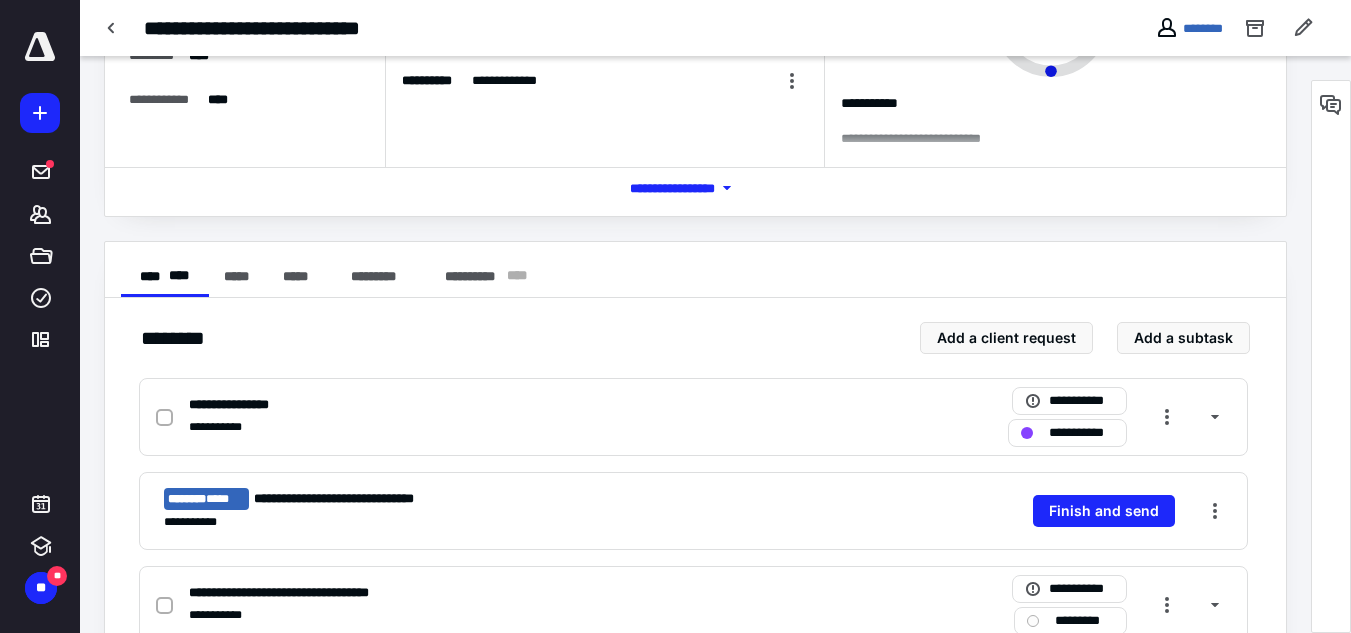 scroll, scrollTop: 400, scrollLeft: 0, axis: vertical 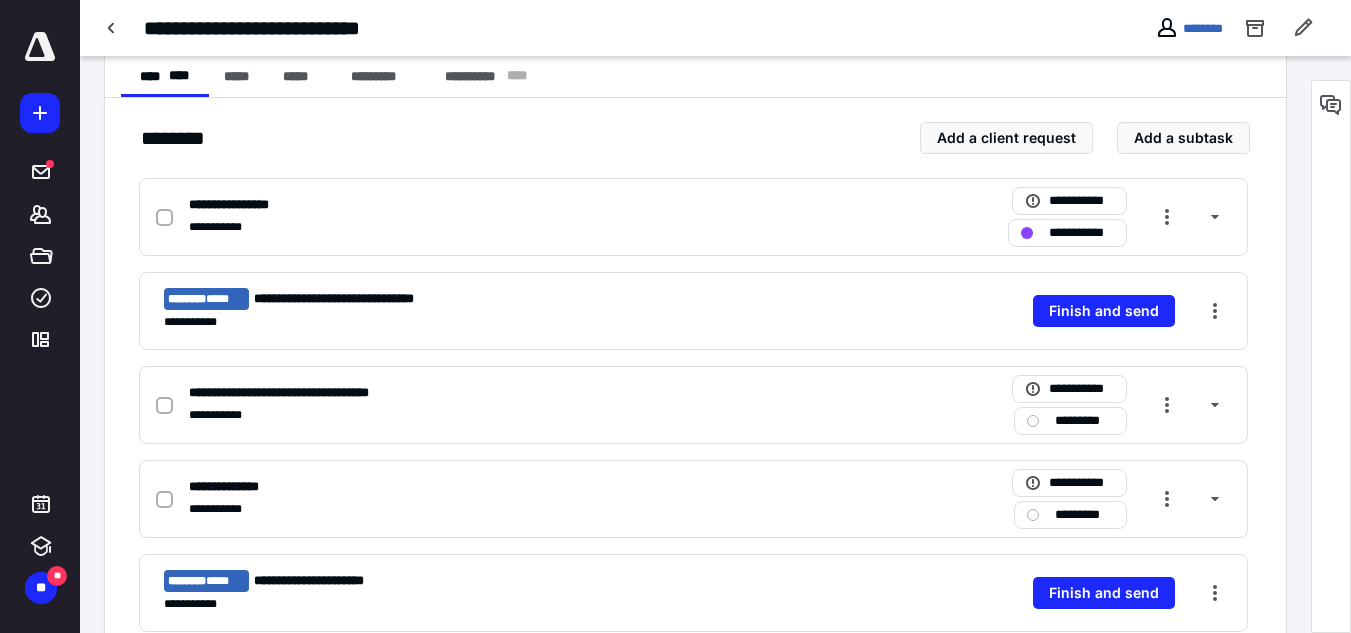 click on "********" at bounding box center [1189, 28] 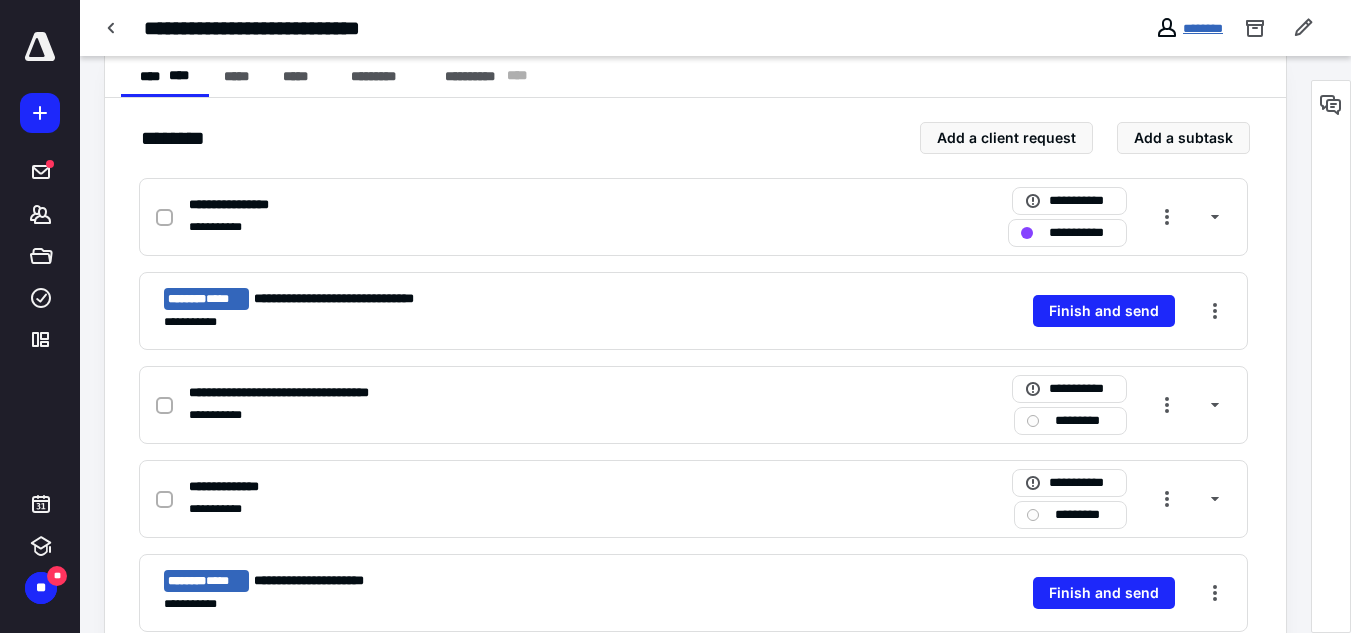 click on "********" at bounding box center [1203, 28] 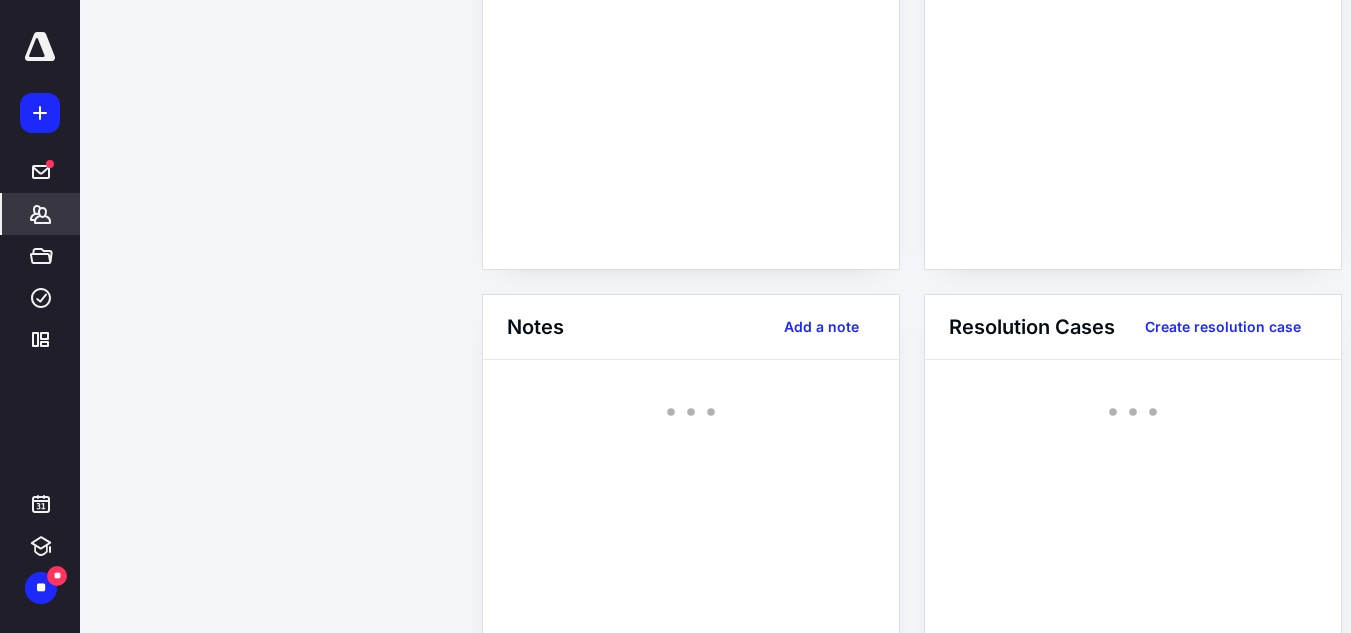 scroll, scrollTop: 0, scrollLeft: 0, axis: both 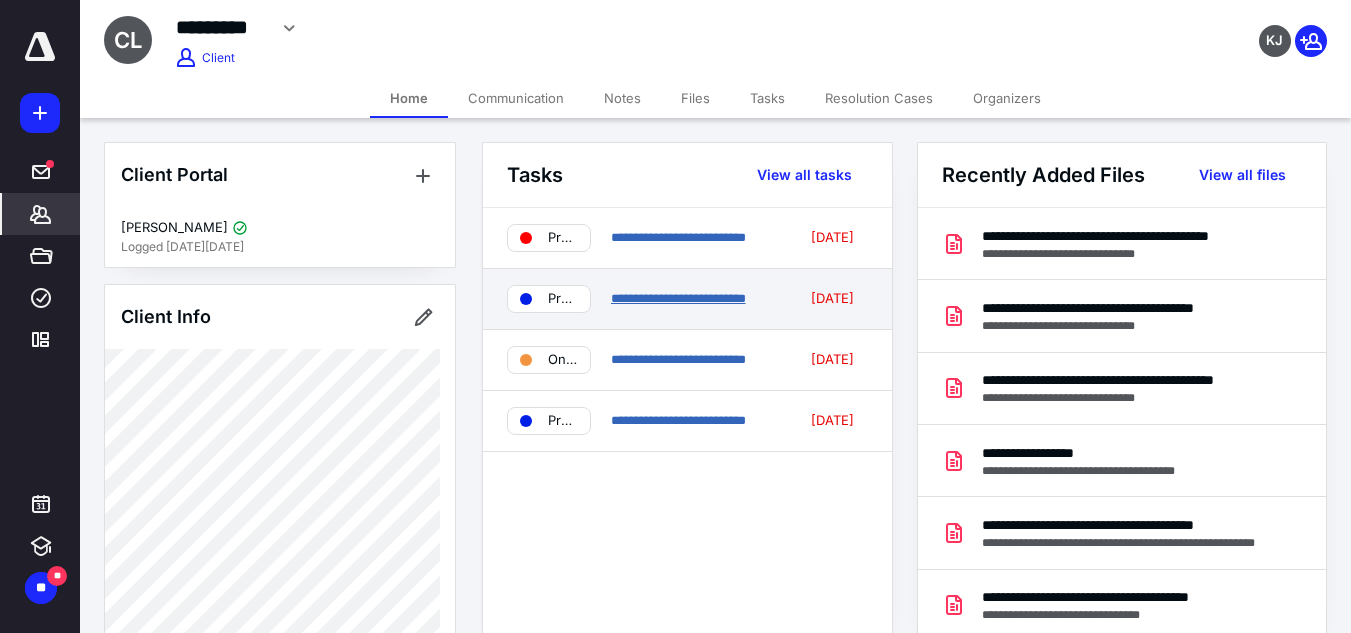 click on "**********" at bounding box center [678, 298] 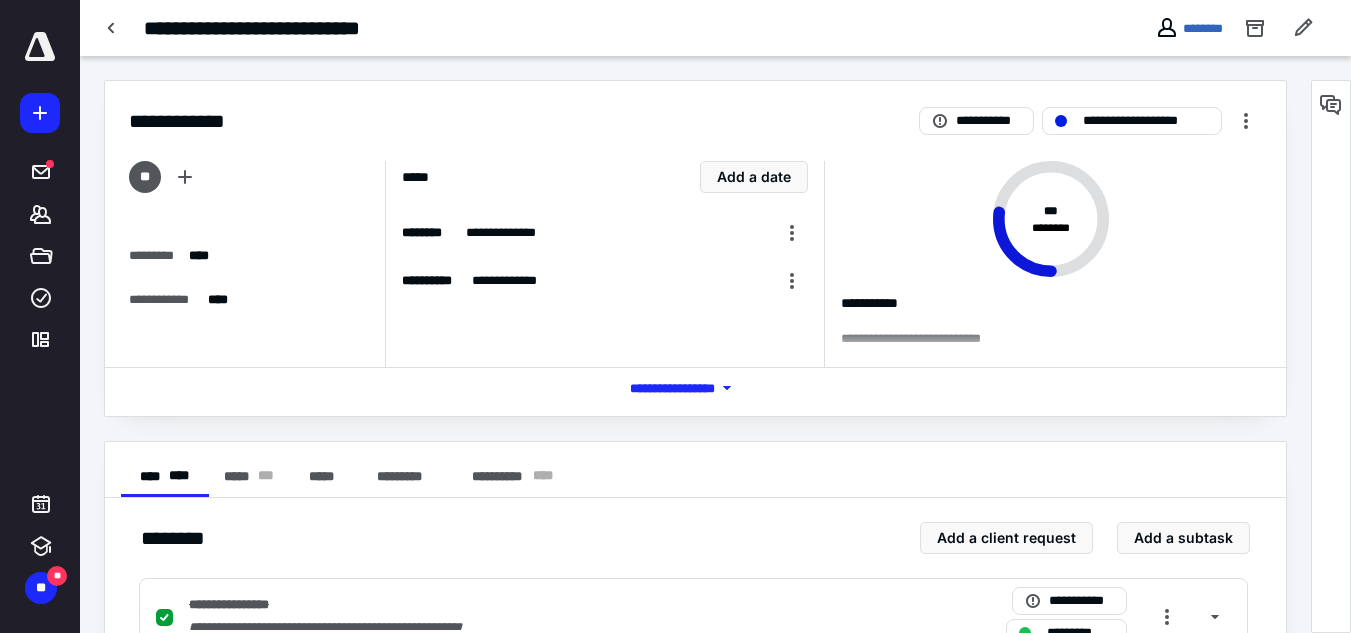 scroll, scrollTop: 400, scrollLeft: 0, axis: vertical 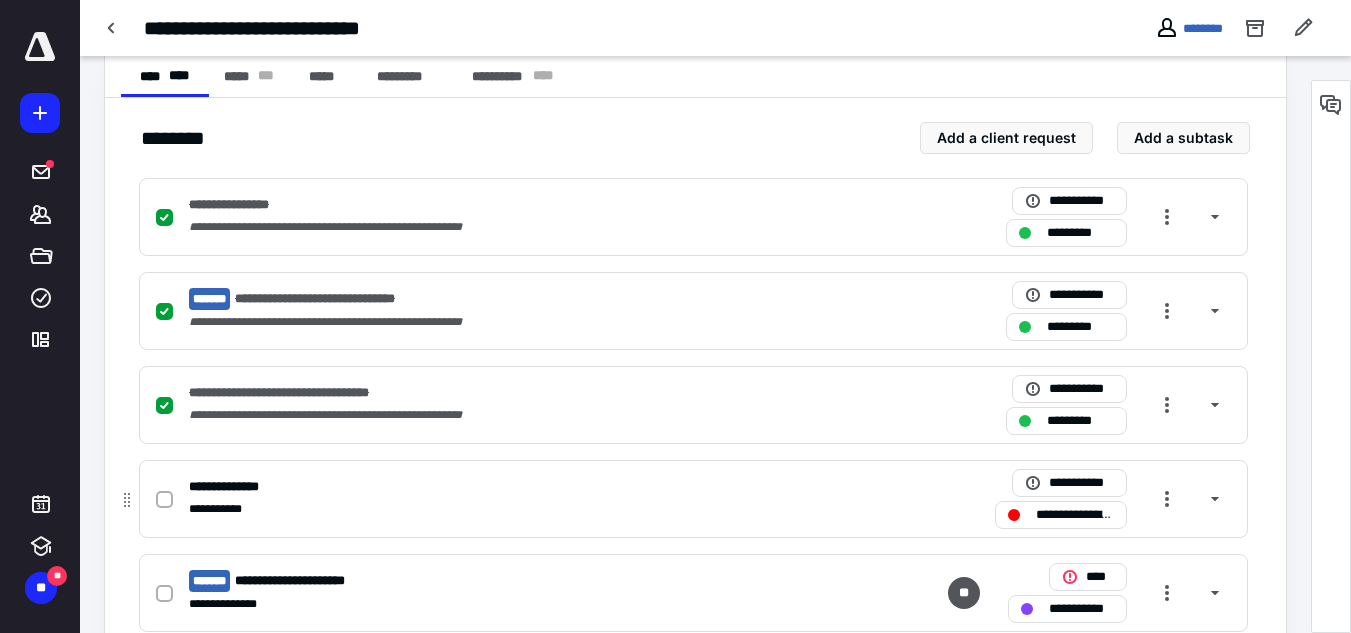click on "**********" at bounding box center [1075, 515] 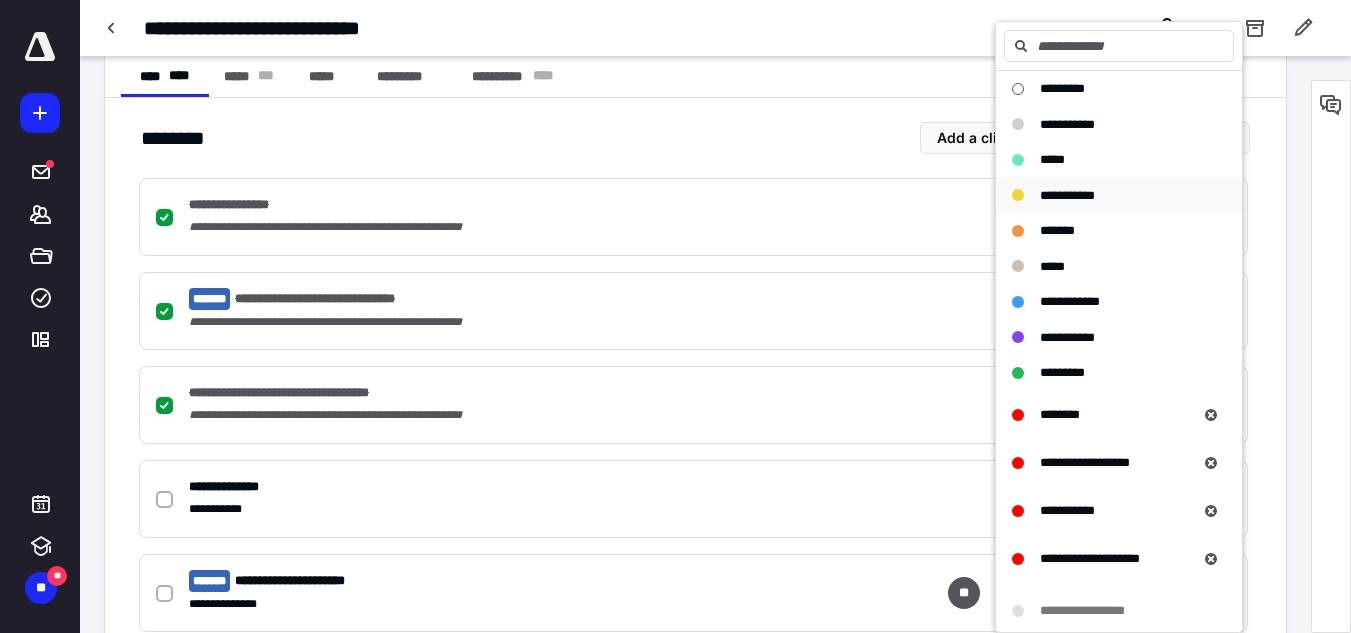 click on "**********" at bounding box center (1067, 195) 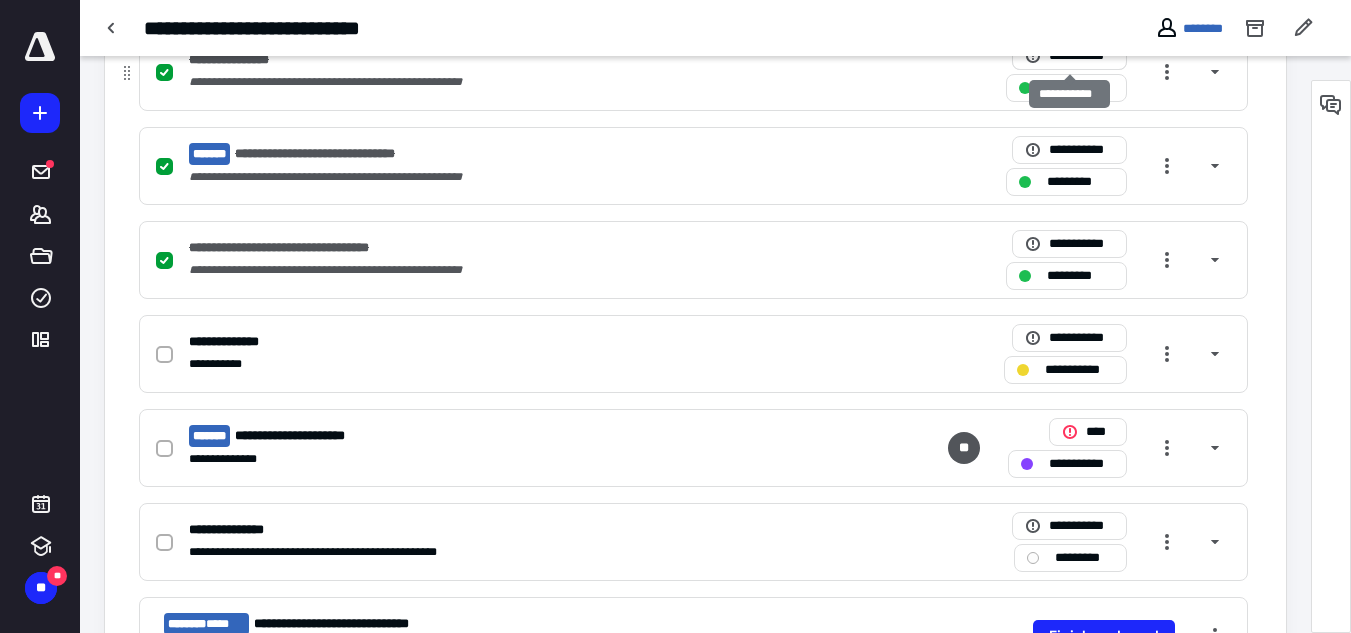 scroll, scrollTop: 600, scrollLeft: 0, axis: vertical 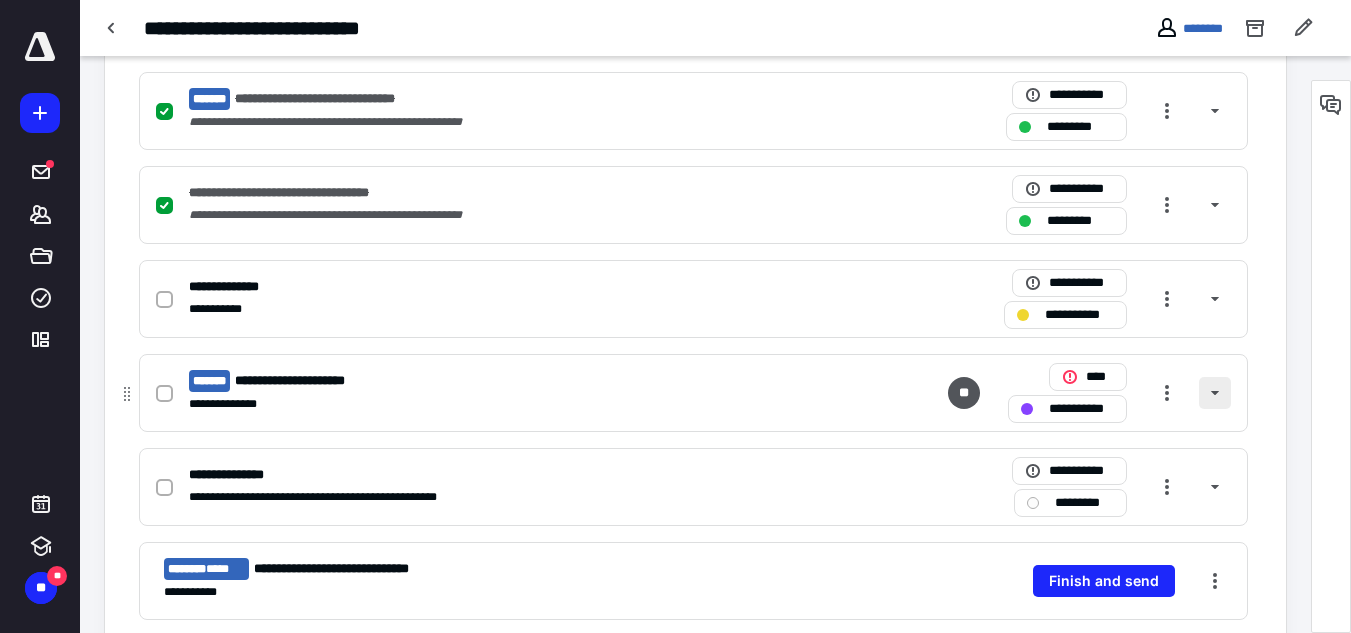 click at bounding box center [1215, 393] 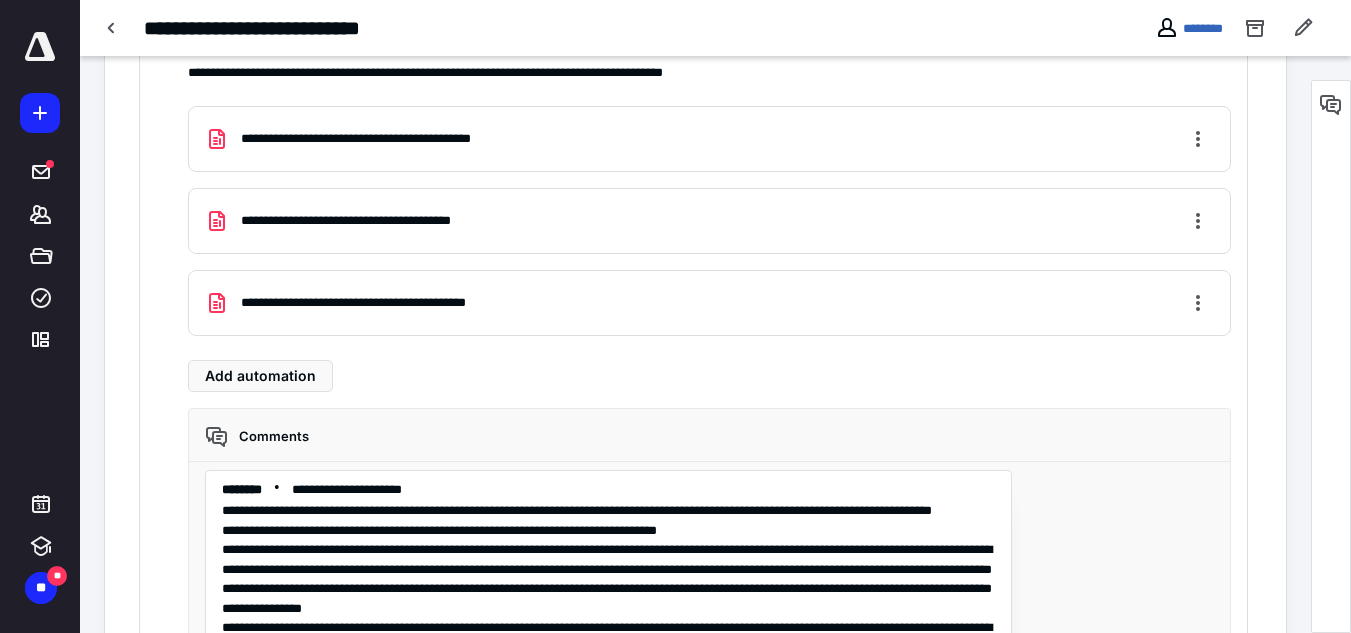 scroll, scrollTop: 1200, scrollLeft: 0, axis: vertical 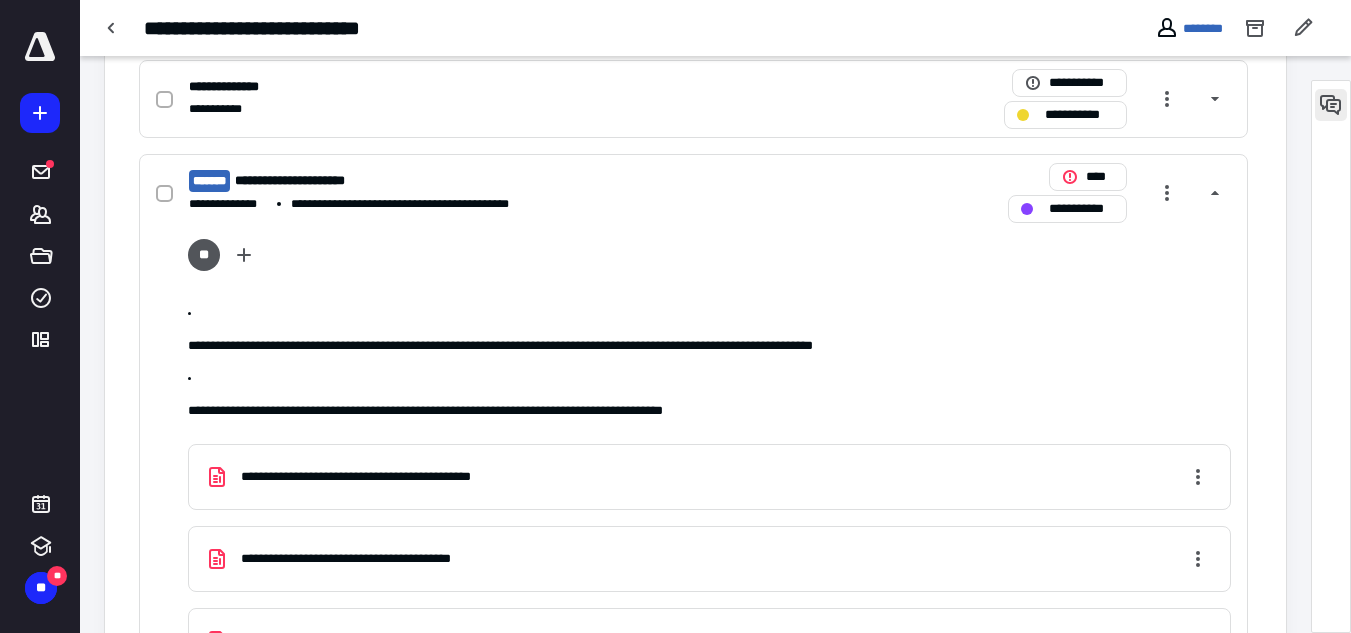 click at bounding box center (1331, 105) 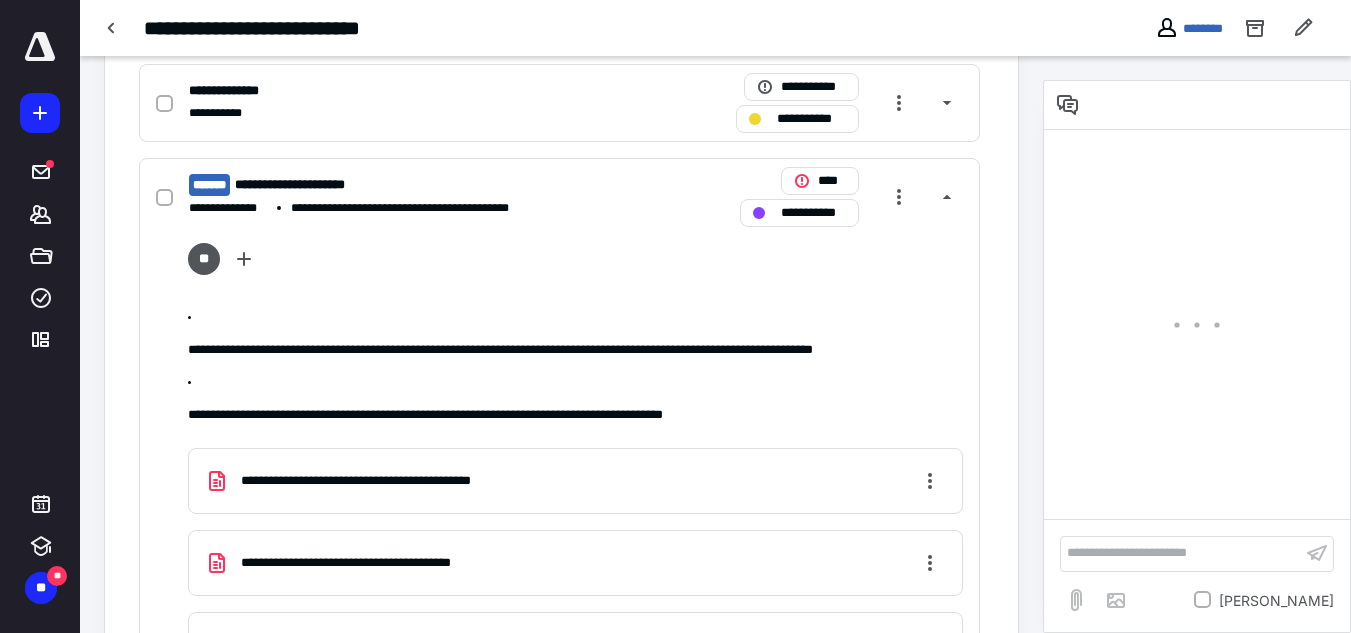 scroll, scrollTop: 505, scrollLeft: 0, axis: vertical 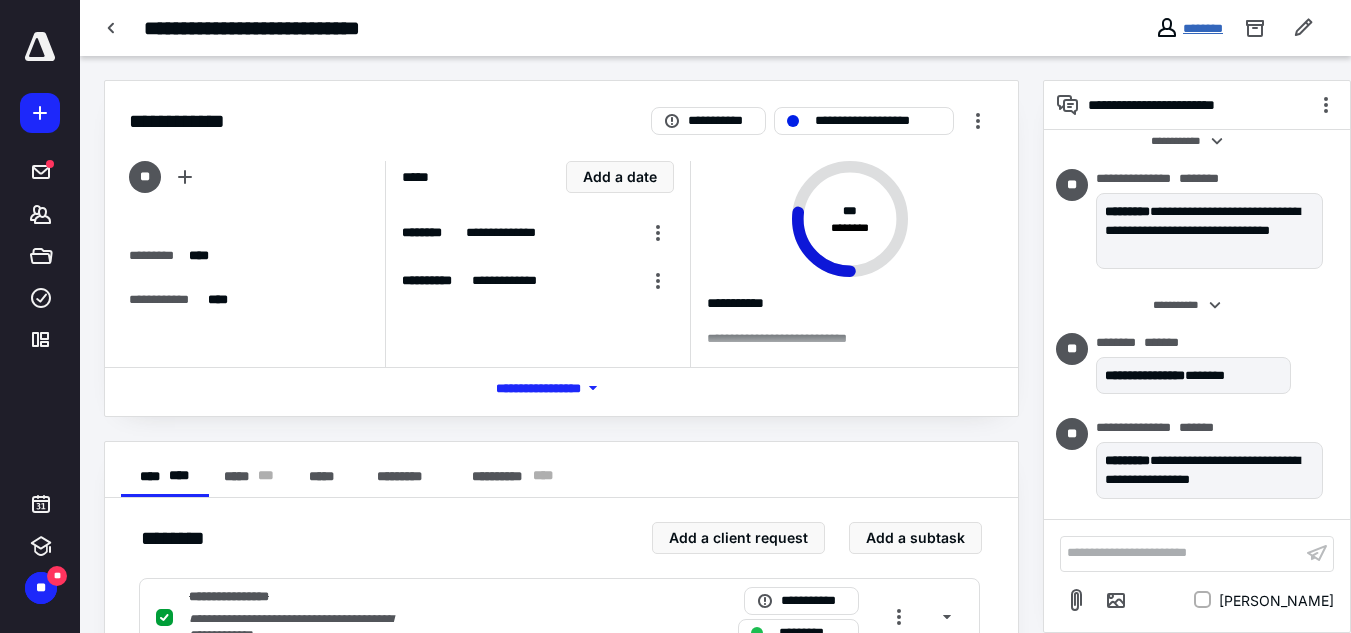 click on "********" at bounding box center (1203, 28) 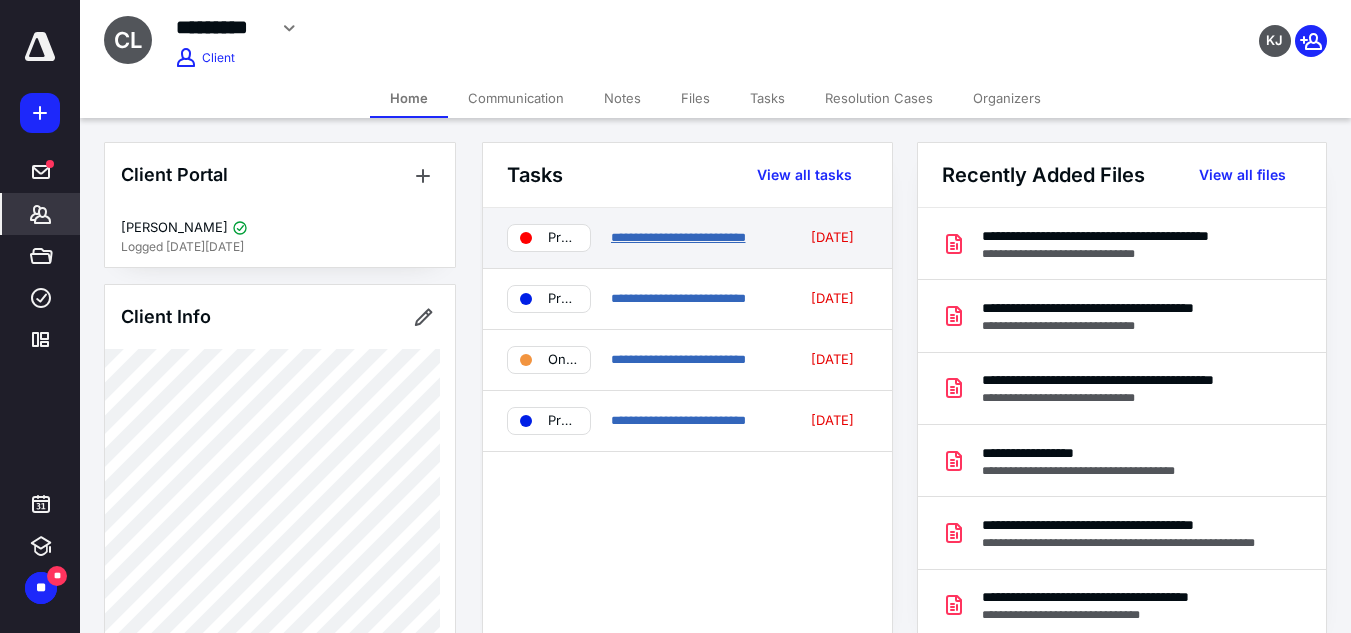 click on "**********" at bounding box center (678, 237) 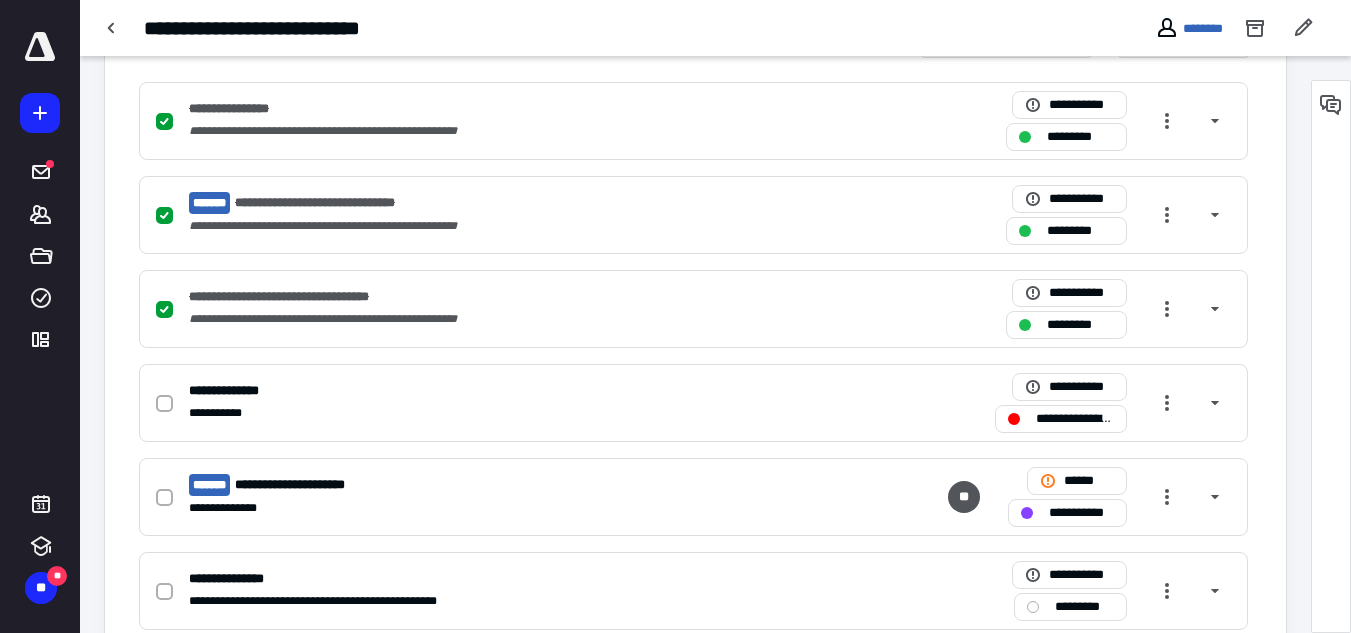 scroll, scrollTop: 500, scrollLeft: 0, axis: vertical 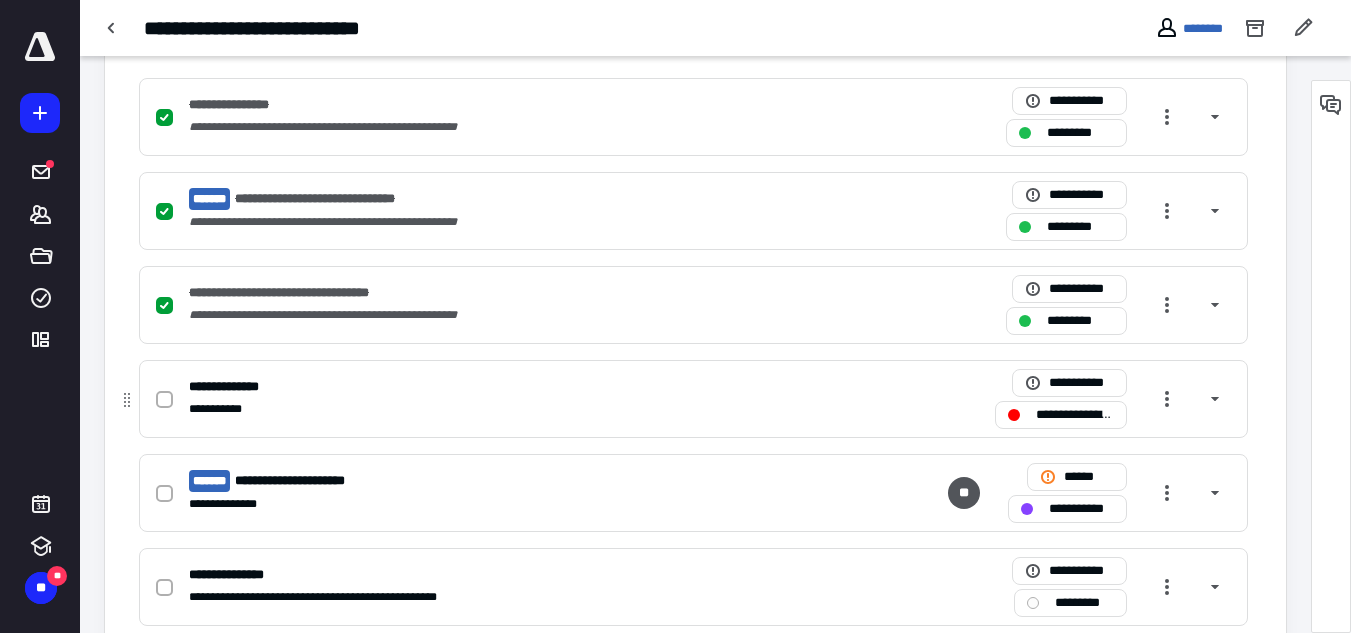 click on "**********" at bounding box center (1075, 415) 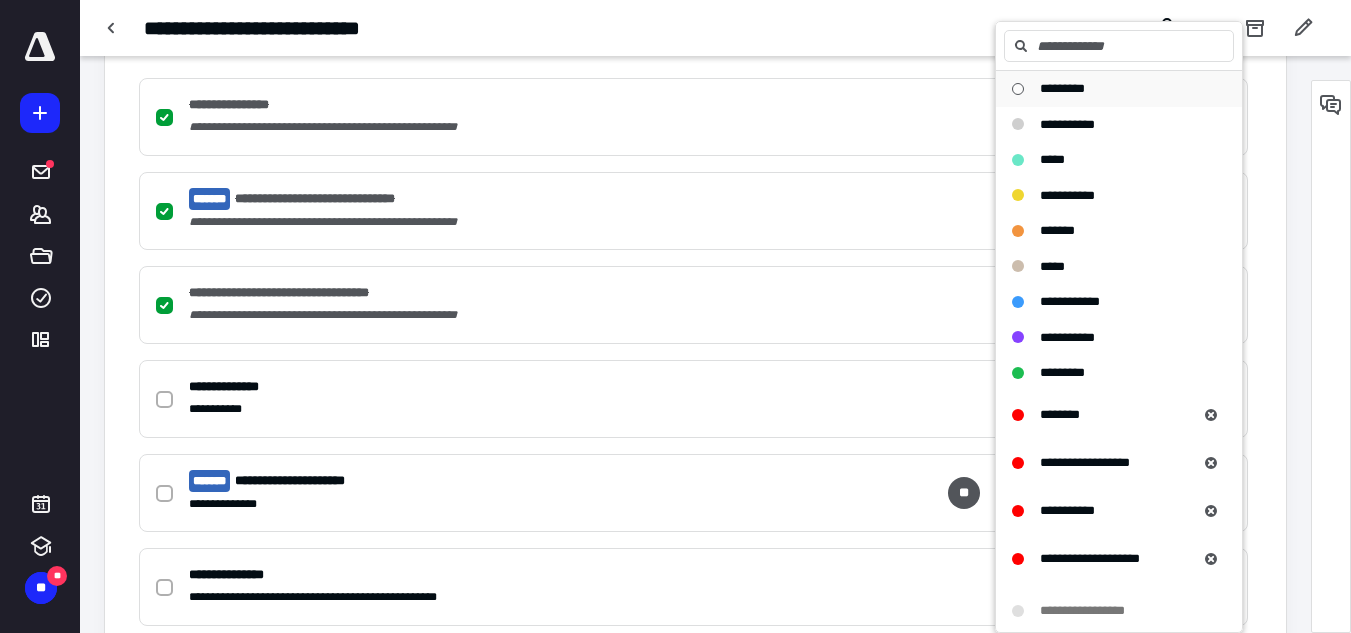 click on "*********" at bounding box center [1119, 89] 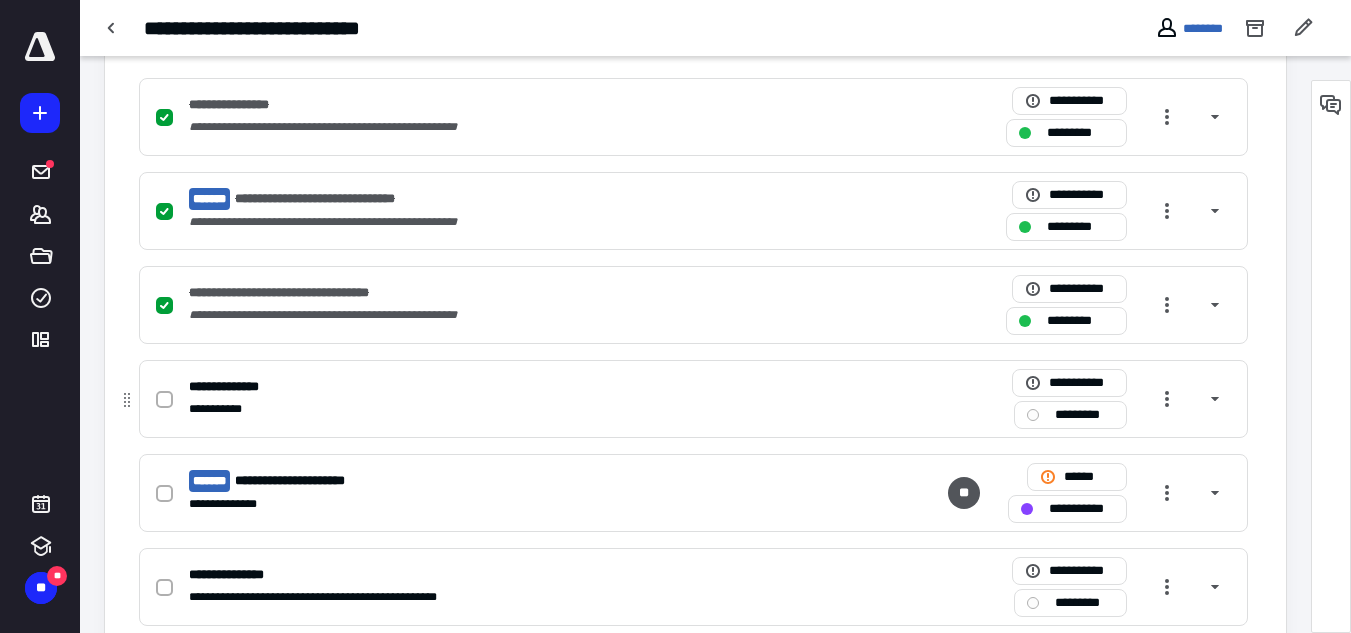 click on "*********" at bounding box center [1084, 415] 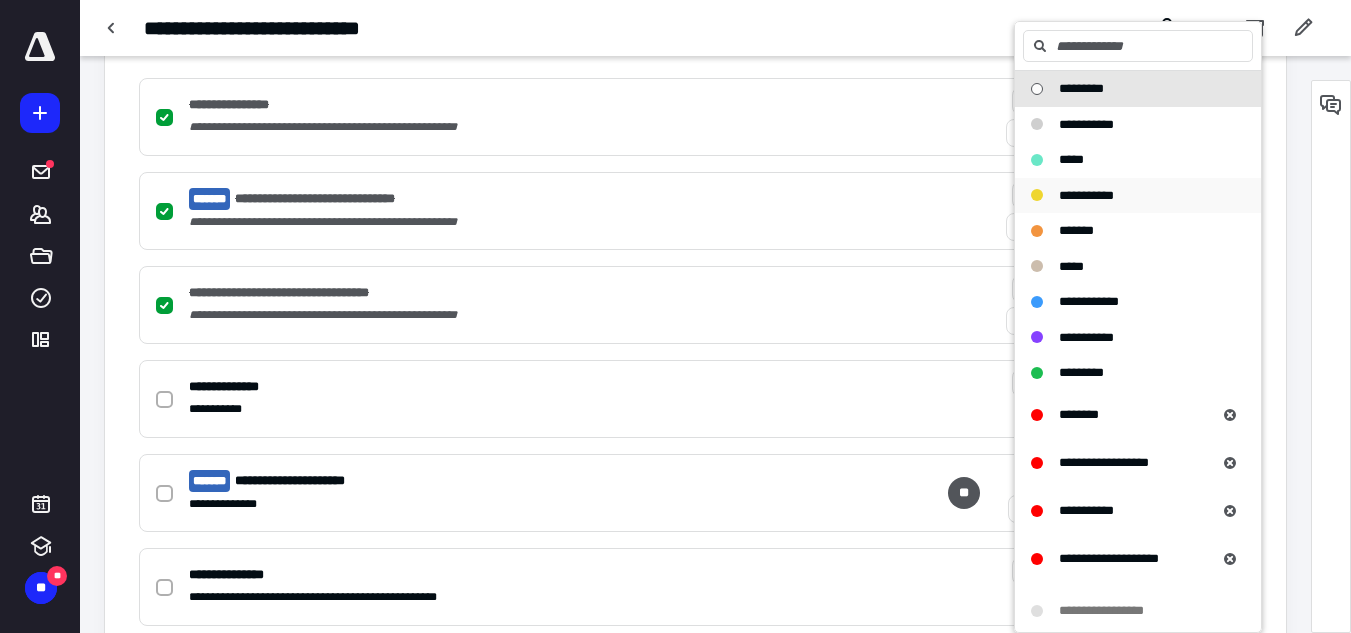 click on "**********" at bounding box center (1138, 196) 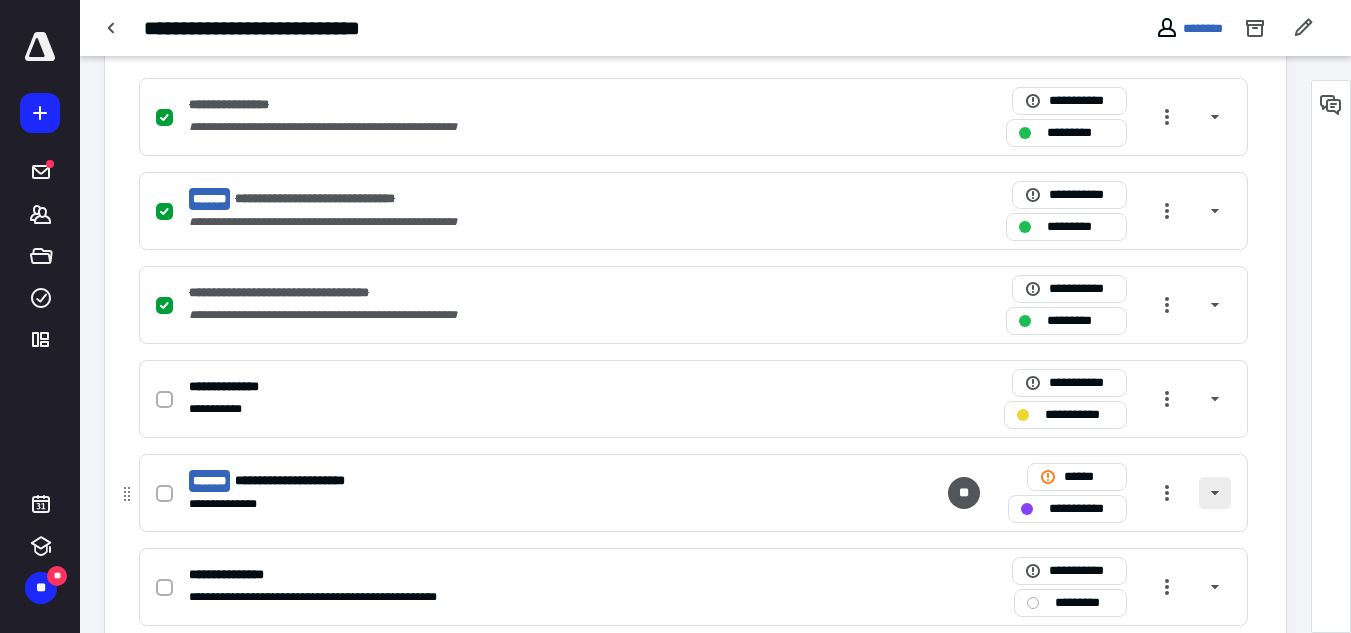 click at bounding box center [1215, 493] 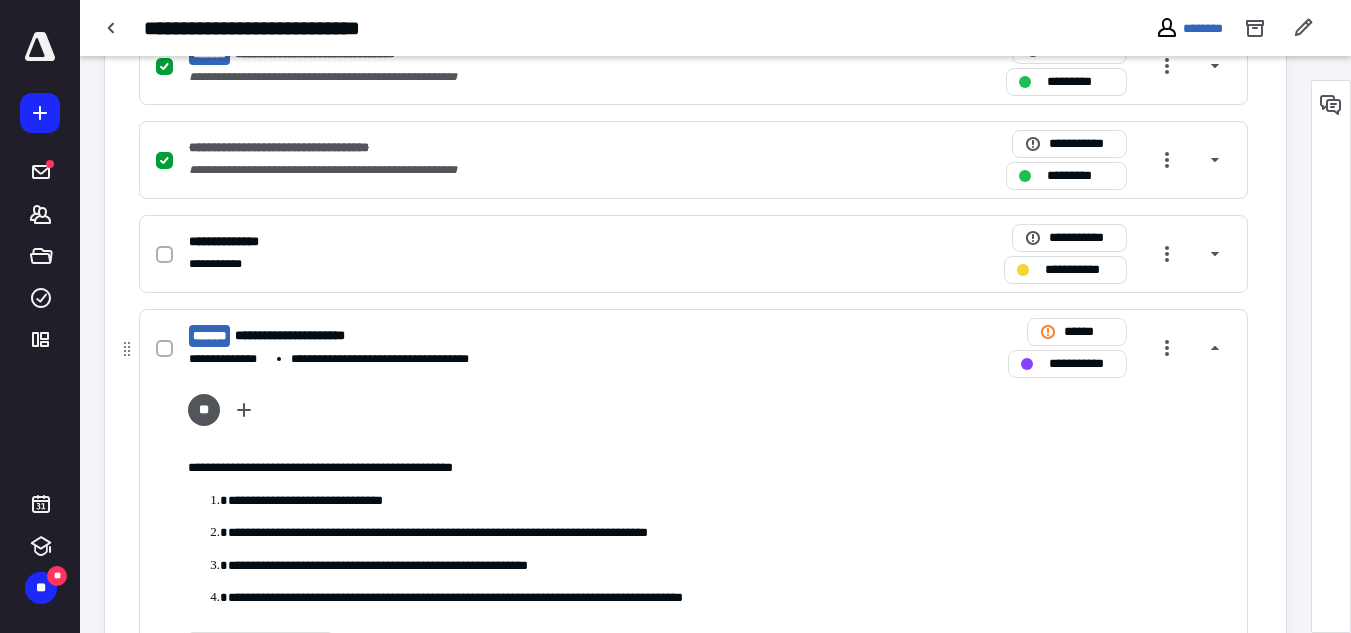 scroll, scrollTop: 800, scrollLeft: 0, axis: vertical 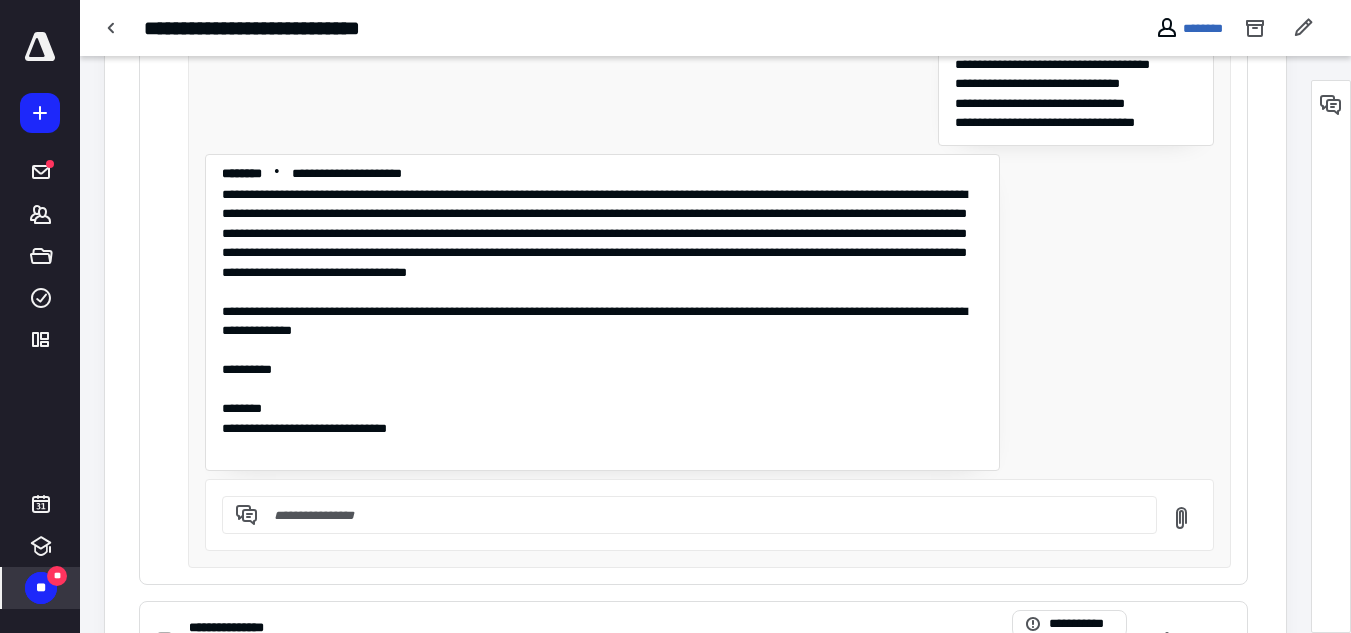 type 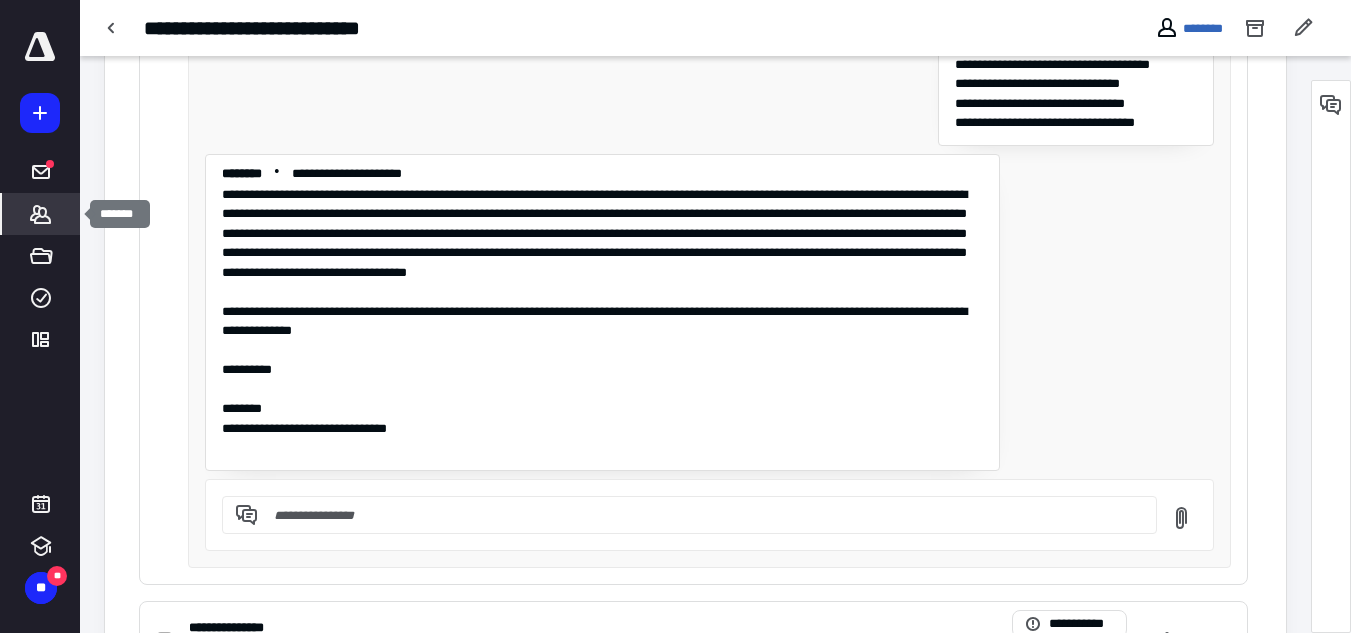 click on "*******" at bounding box center (41, 214) 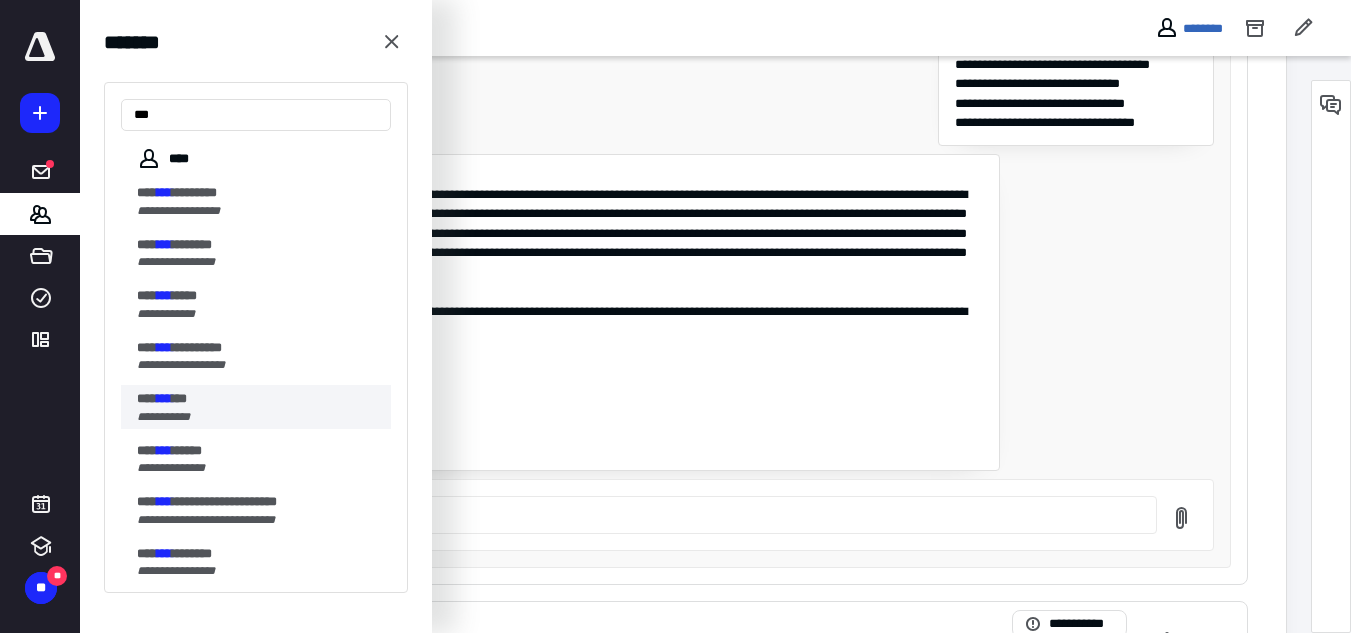 type on "***" 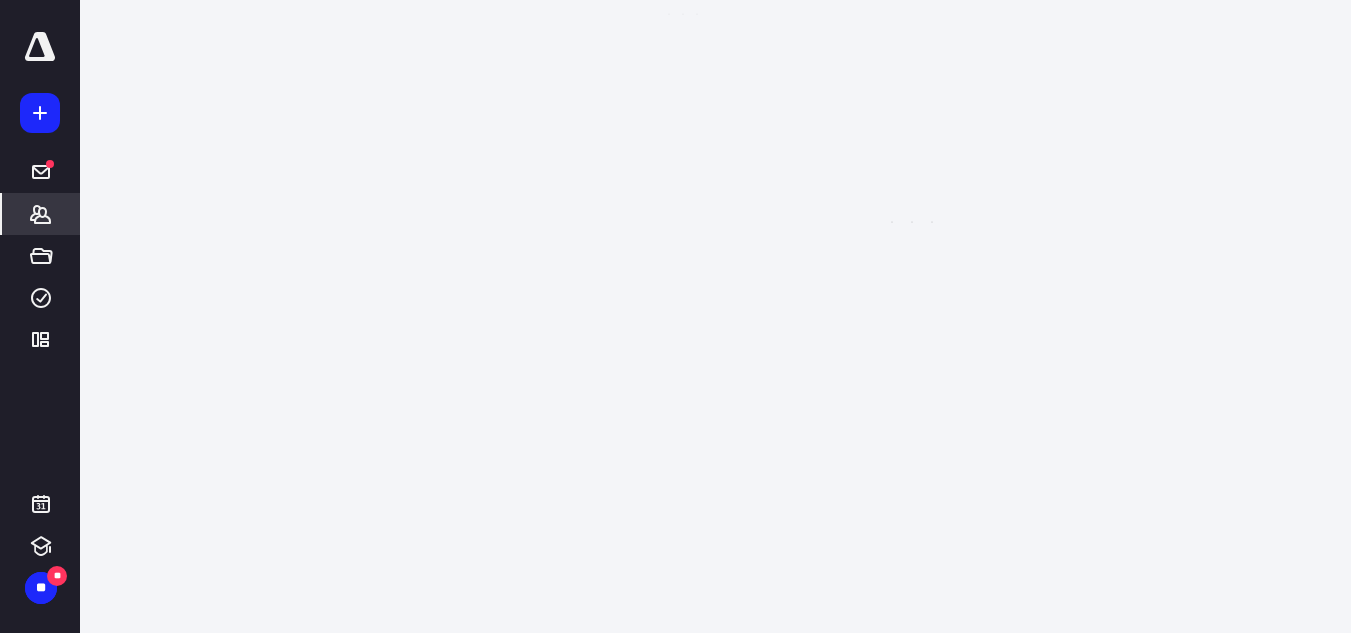 scroll, scrollTop: 0, scrollLeft: 0, axis: both 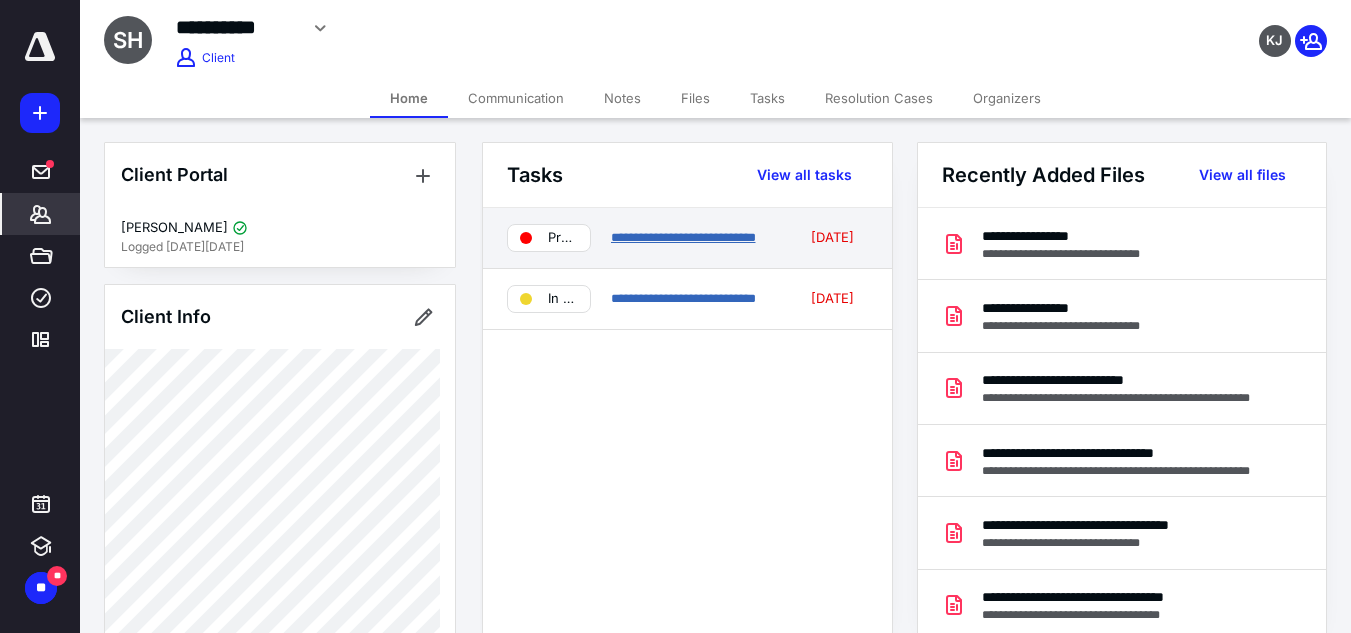 click on "**********" at bounding box center (683, 237) 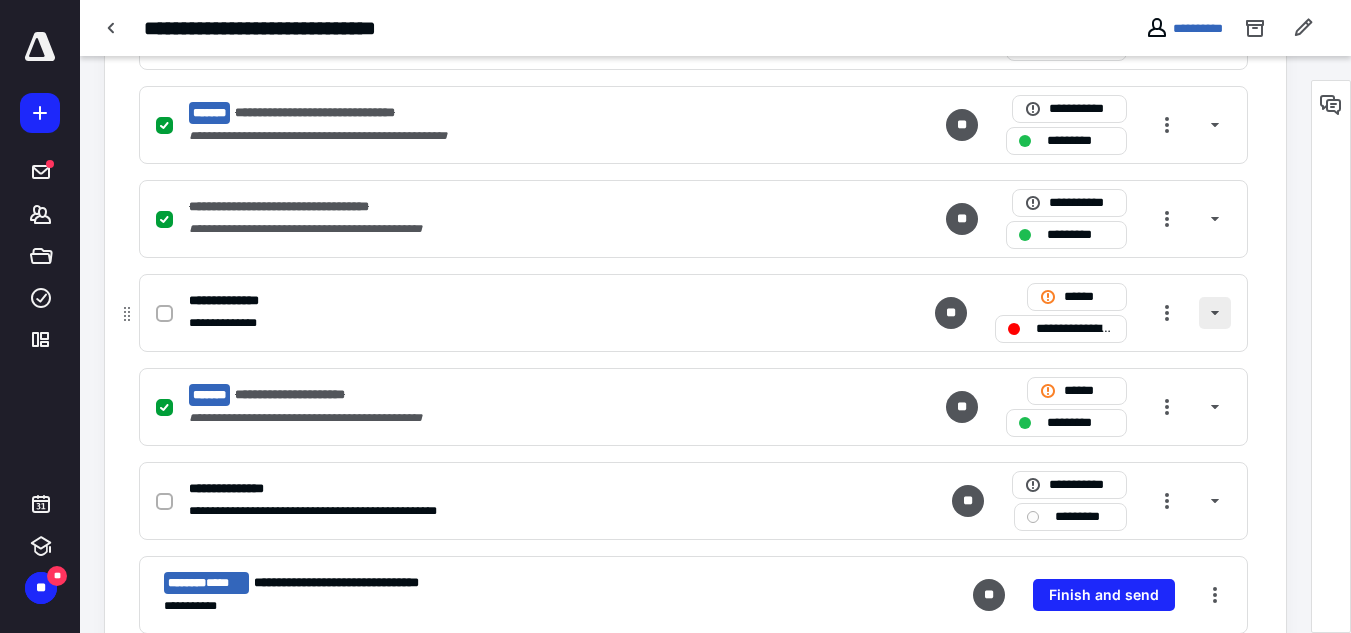 scroll, scrollTop: 900, scrollLeft: 0, axis: vertical 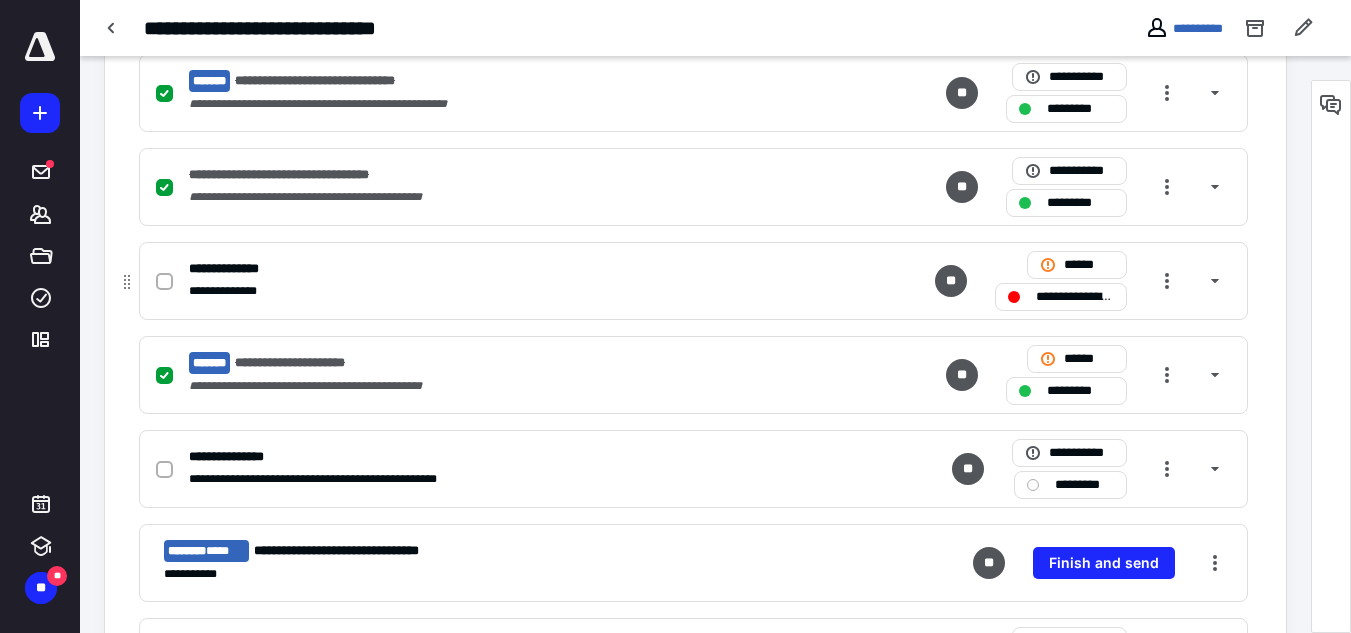 click on "**********" at bounding box center [1075, 297] 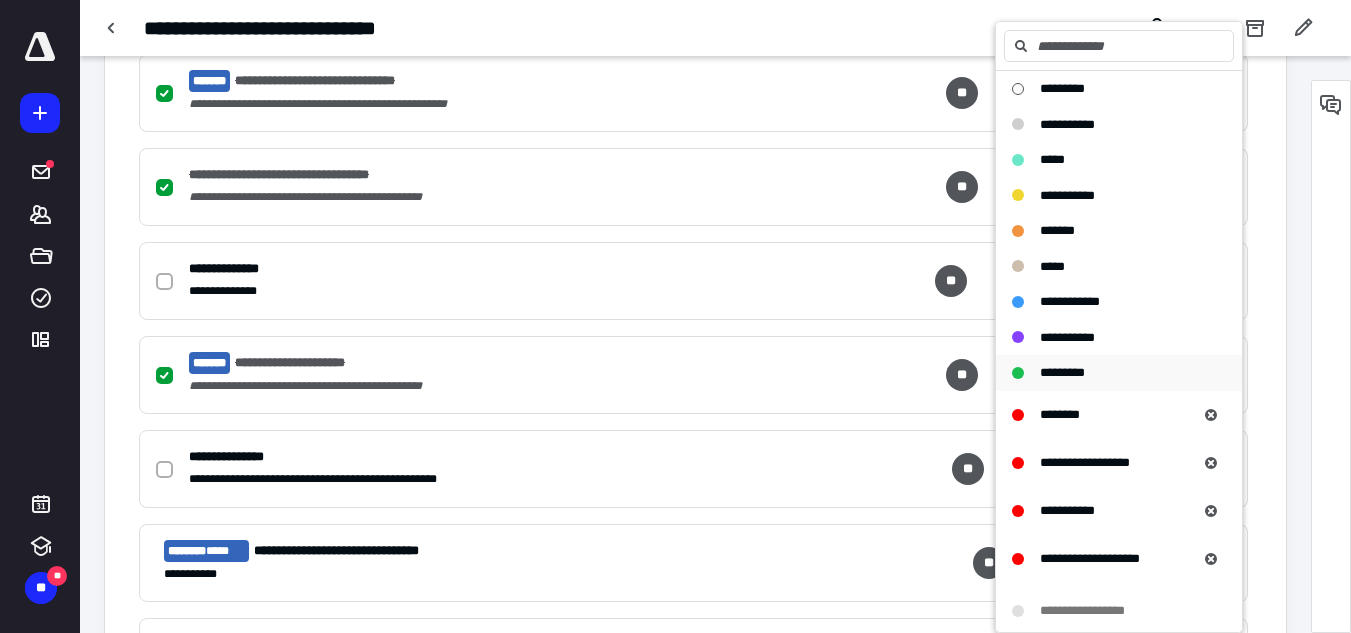 click on "*********" at bounding box center [1062, 372] 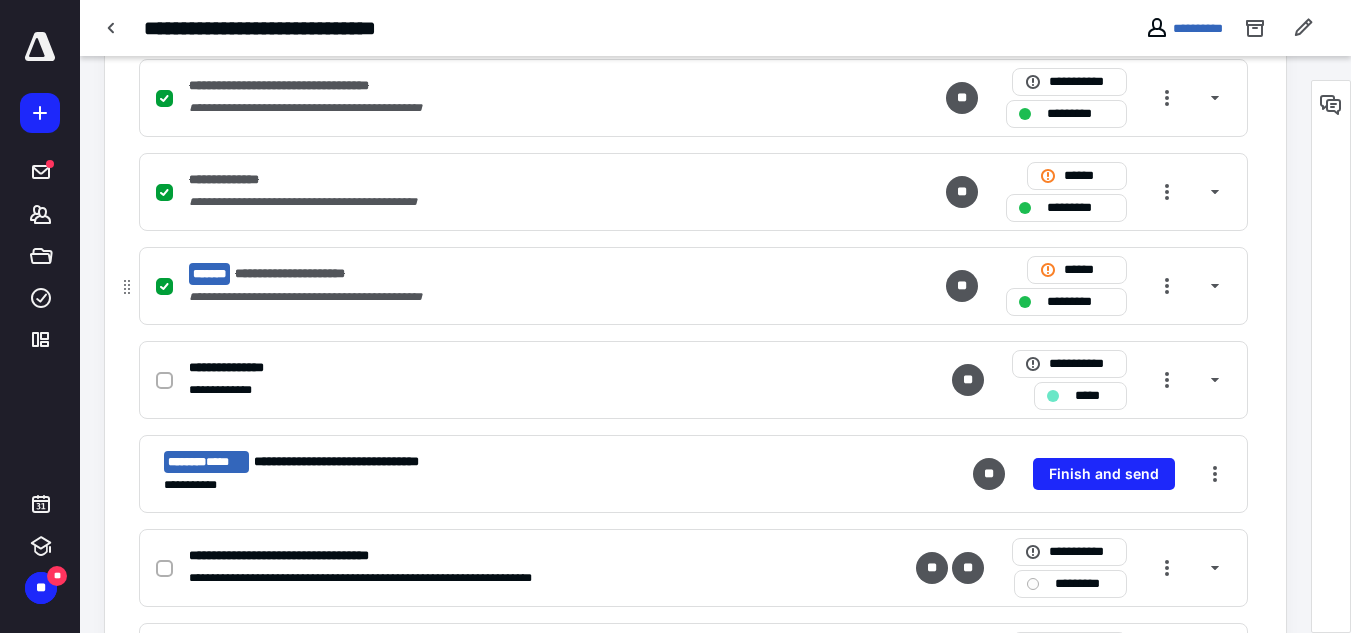 scroll, scrollTop: 1000, scrollLeft: 0, axis: vertical 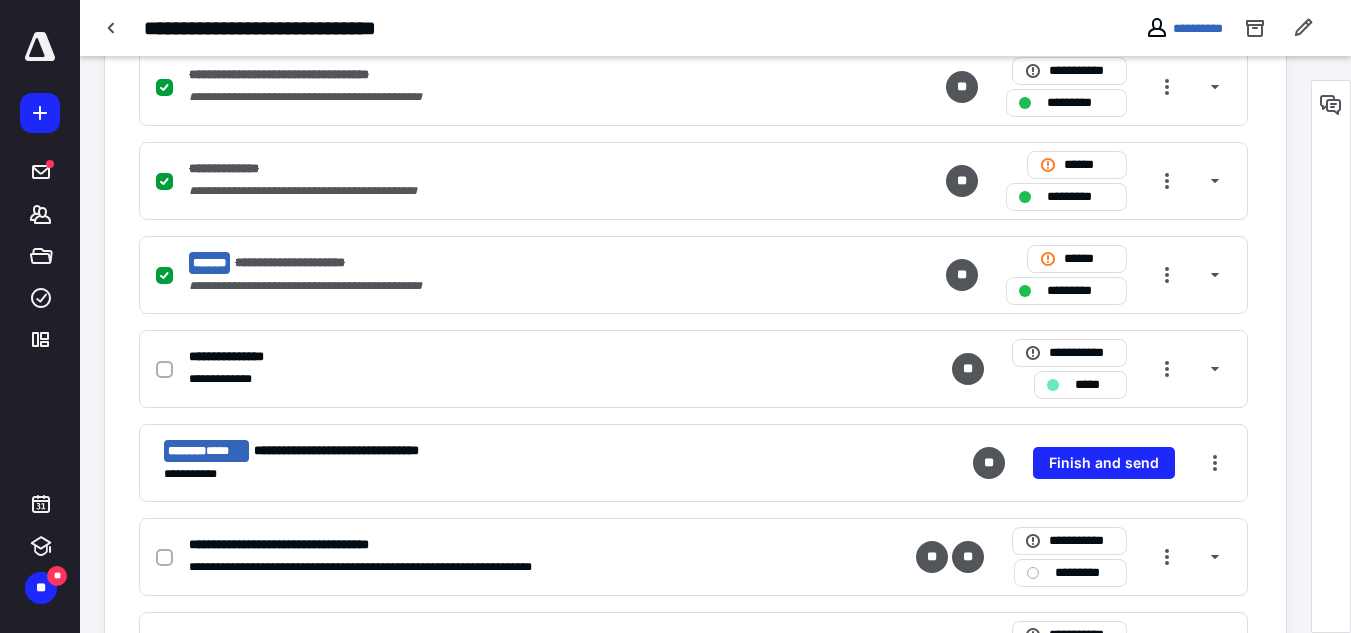 click at bounding box center [1331, 356] 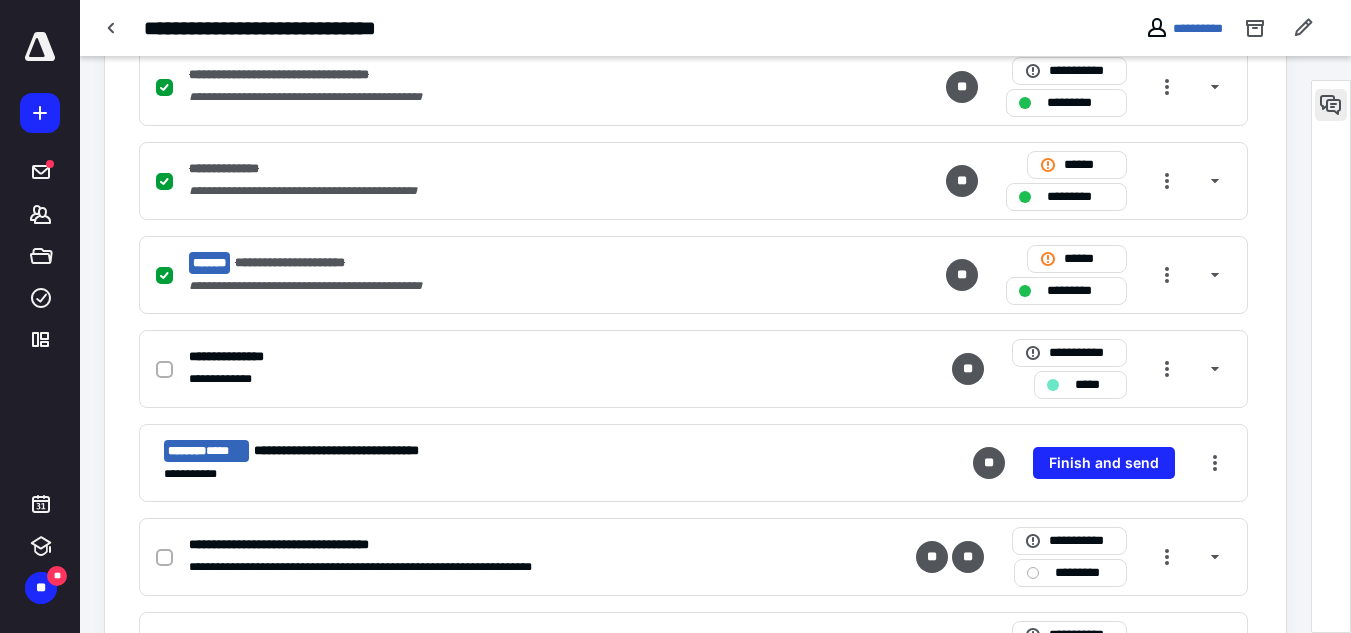 click at bounding box center (1331, 105) 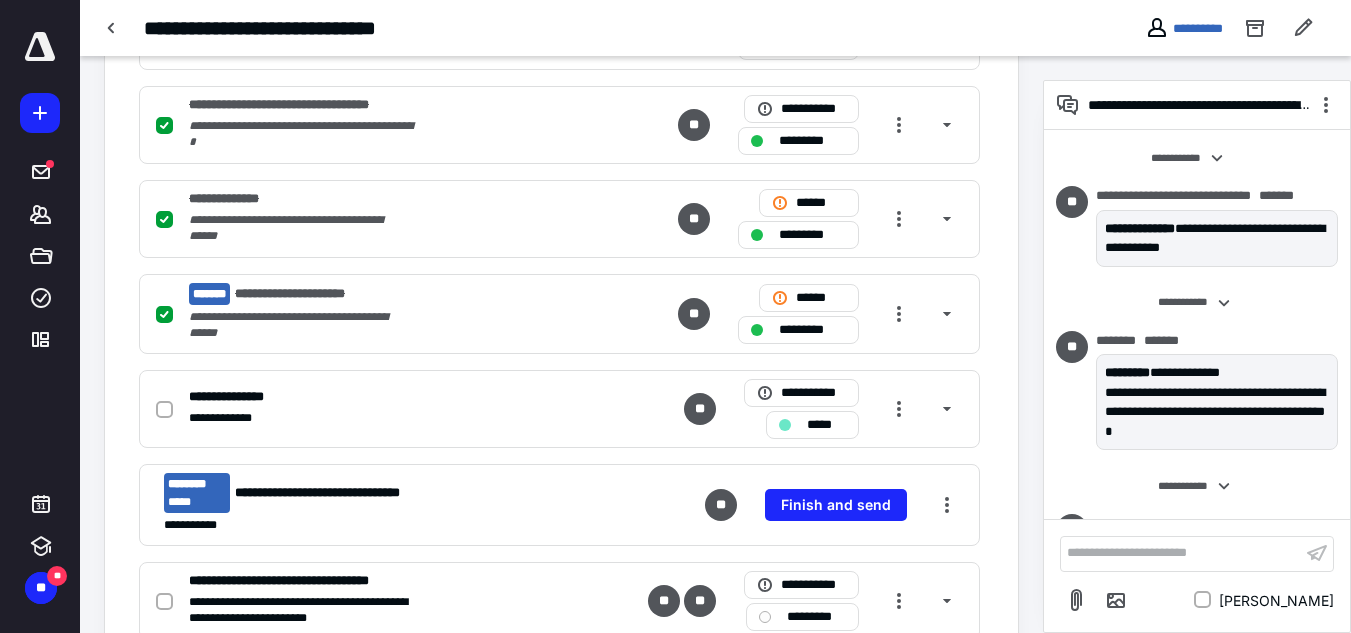 scroll, scrollTop: 1211, scrollLeft: 0, axis: vertical 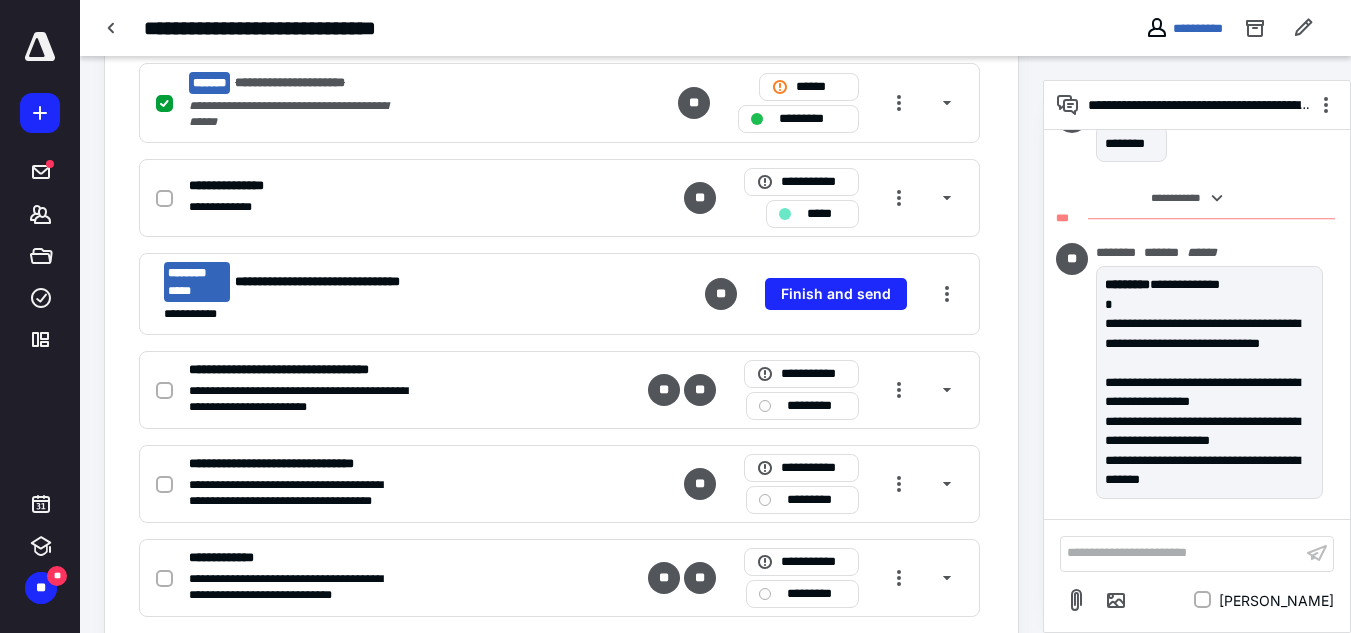 click on "**********" at bounding box center [715, 28] 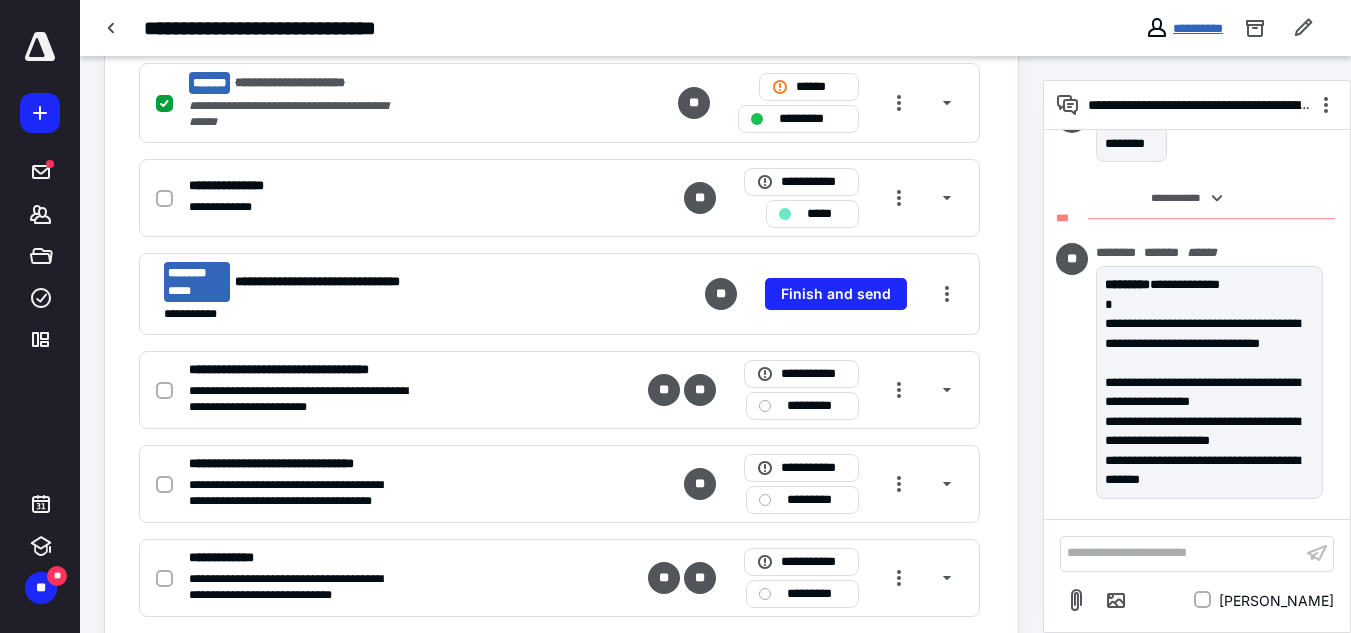 click on "**********" at bounding box center [1198, 28] 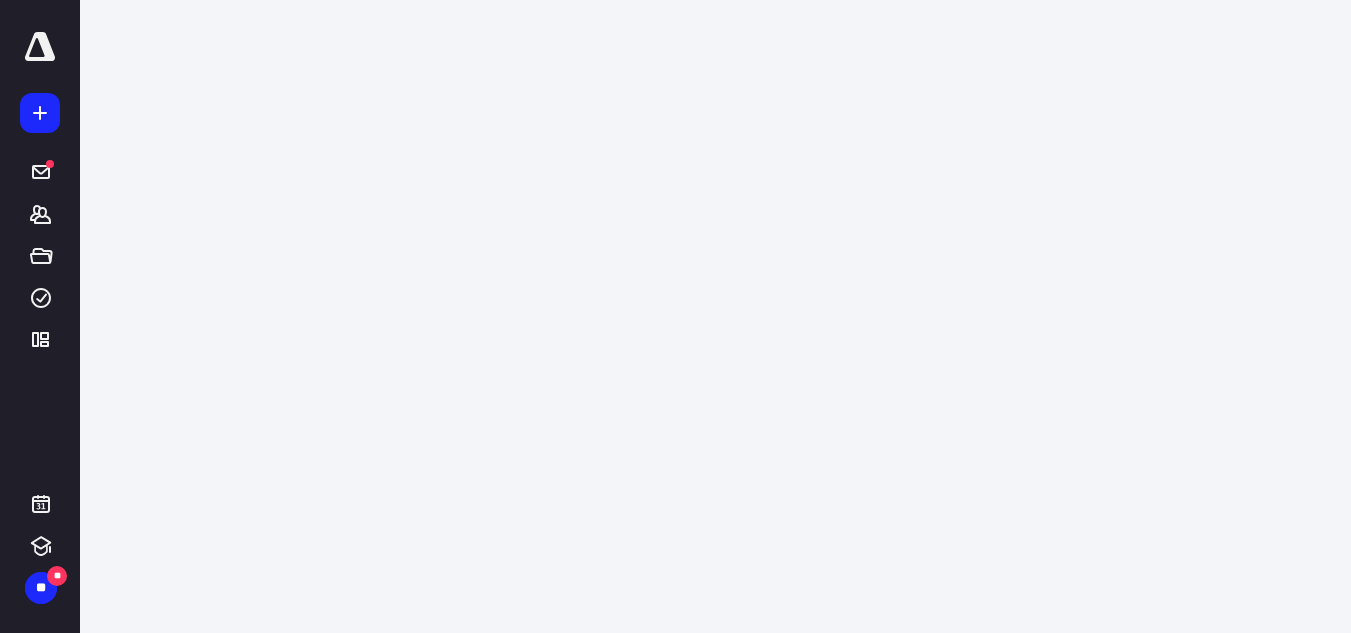 scroll, scrollTop: 0, scrollLeft: 0, axis: both 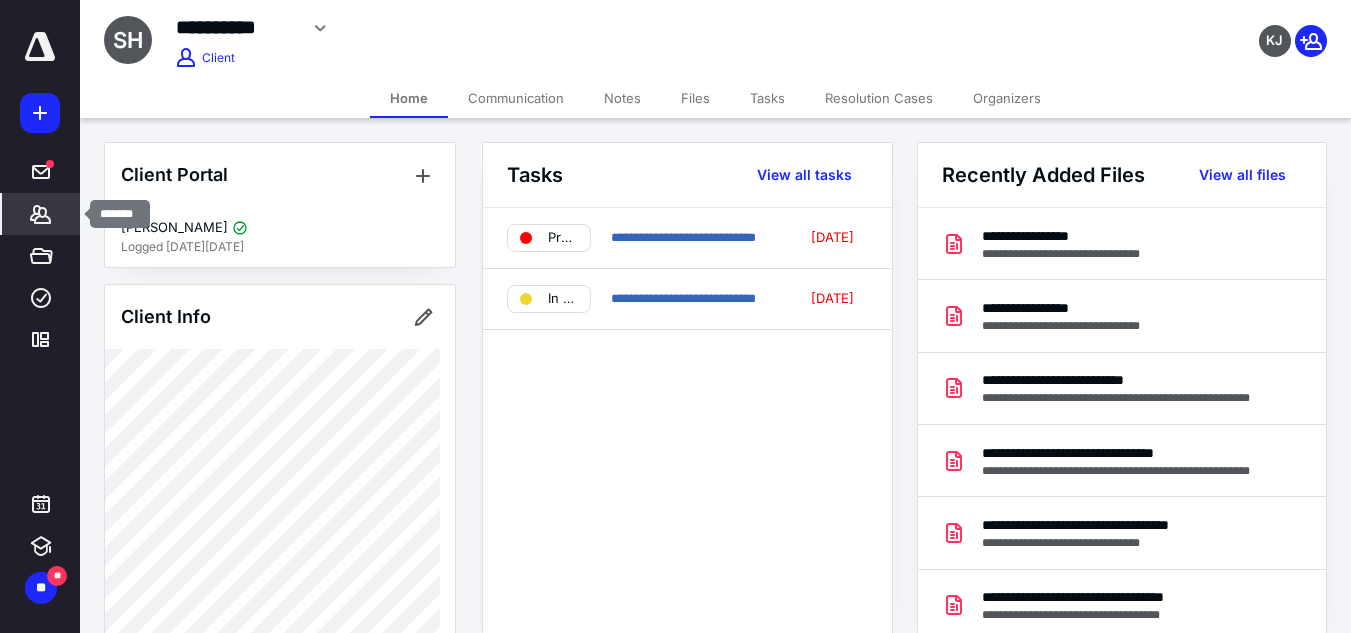 click 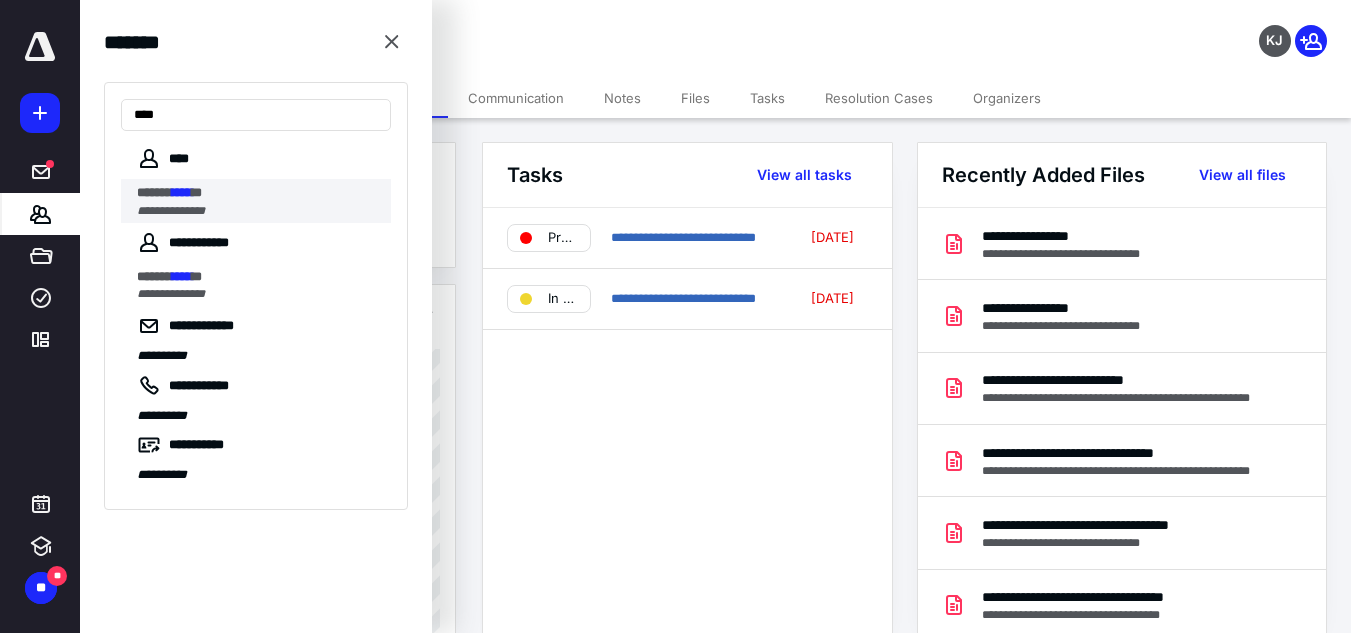 type on "****" 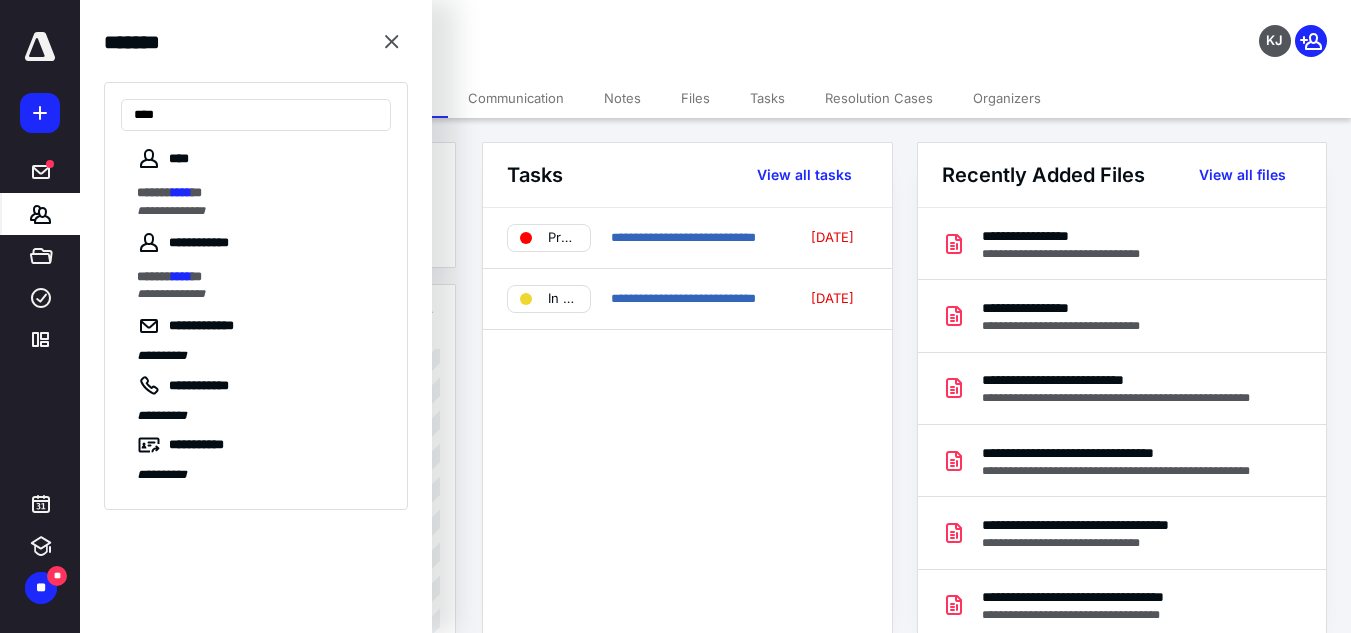 click on "**********" at bounding box center [171, 211] 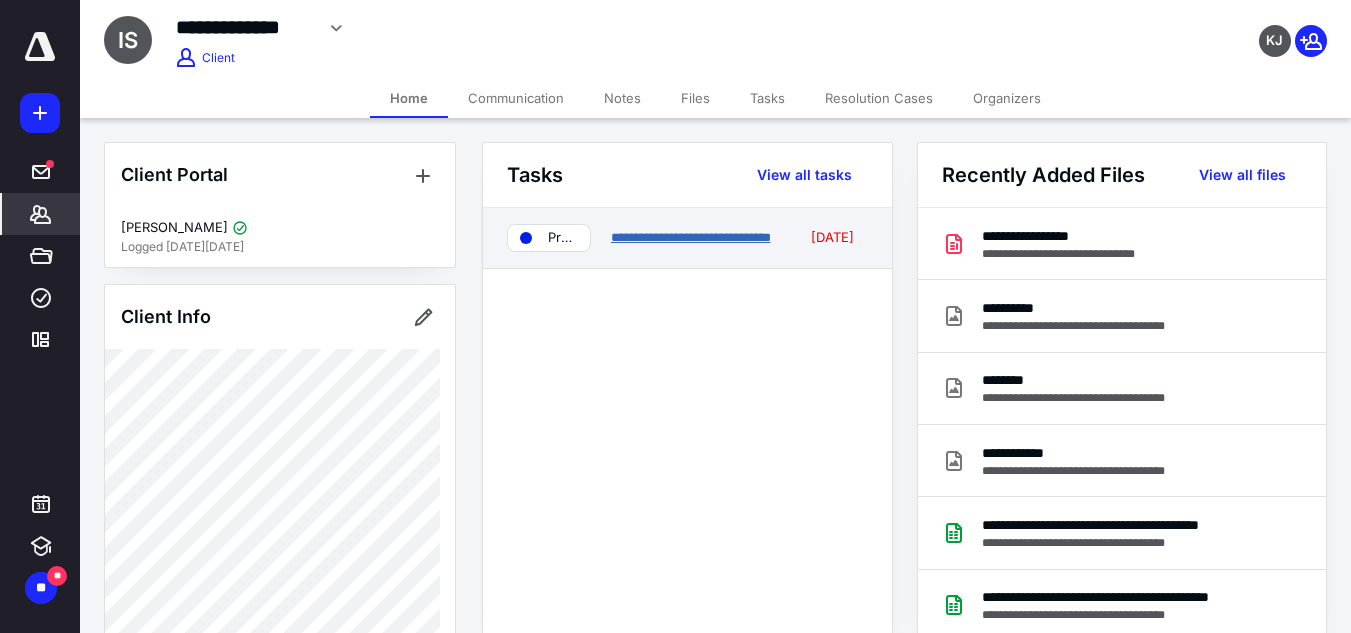 click on "**********" at bounding box center (691, 237) 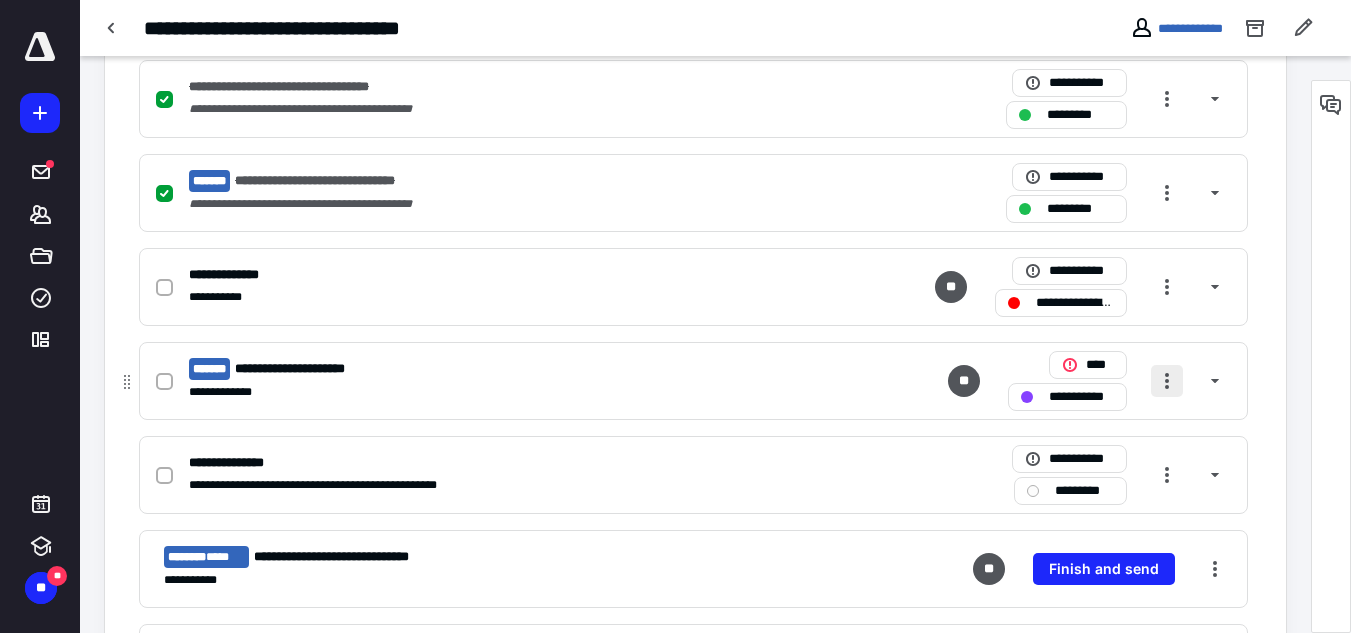 scroll, scrollTop: 900, scrollLeft: 0, axis: vertical 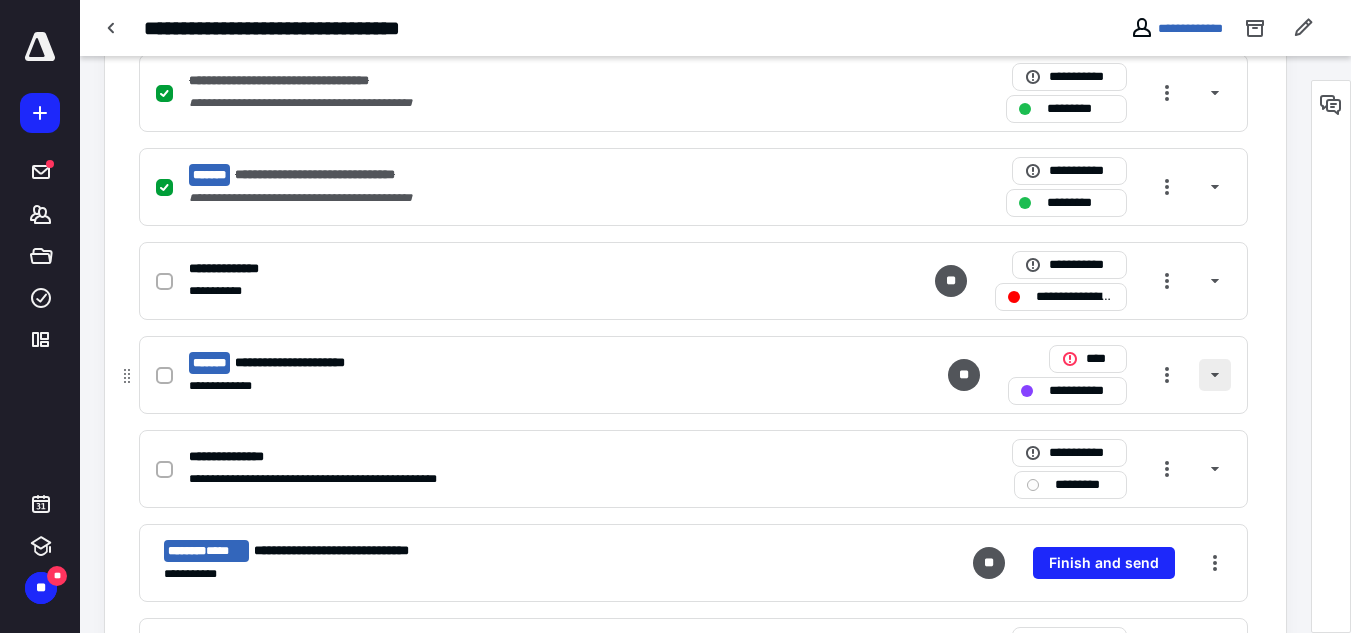 click at bounding box center [1215, 375] 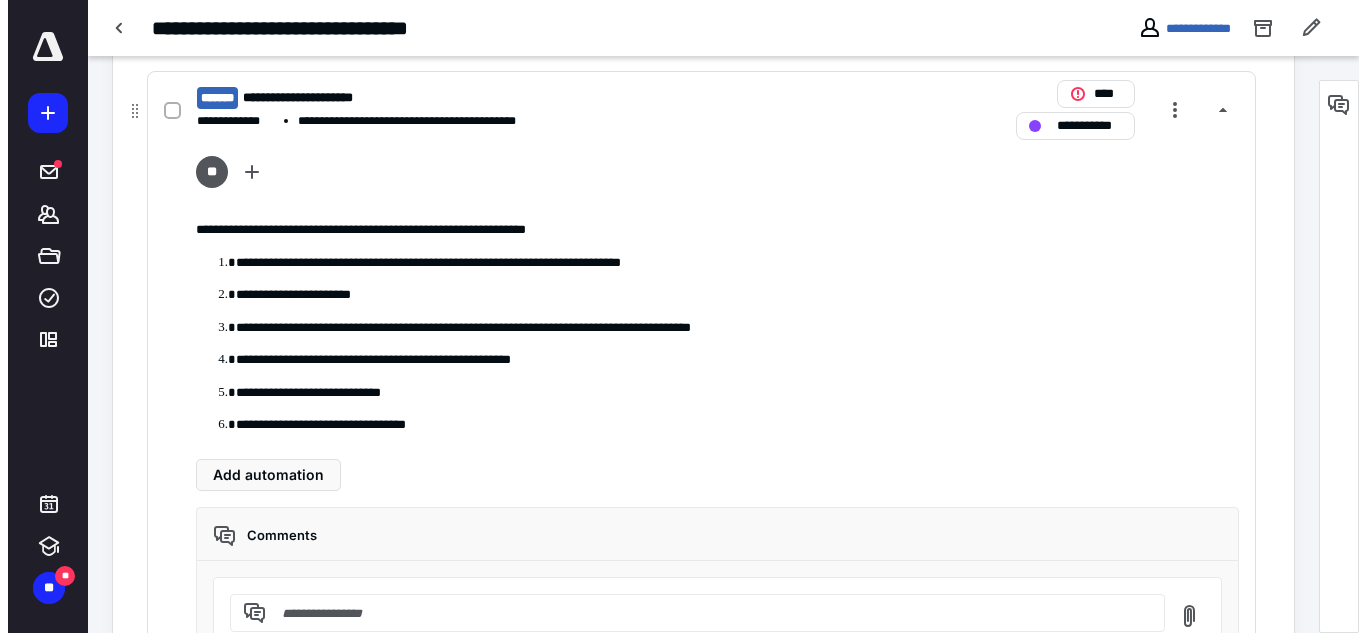 scroll, scrollTop: 1100, scrollLeft: 0, axis: vertical 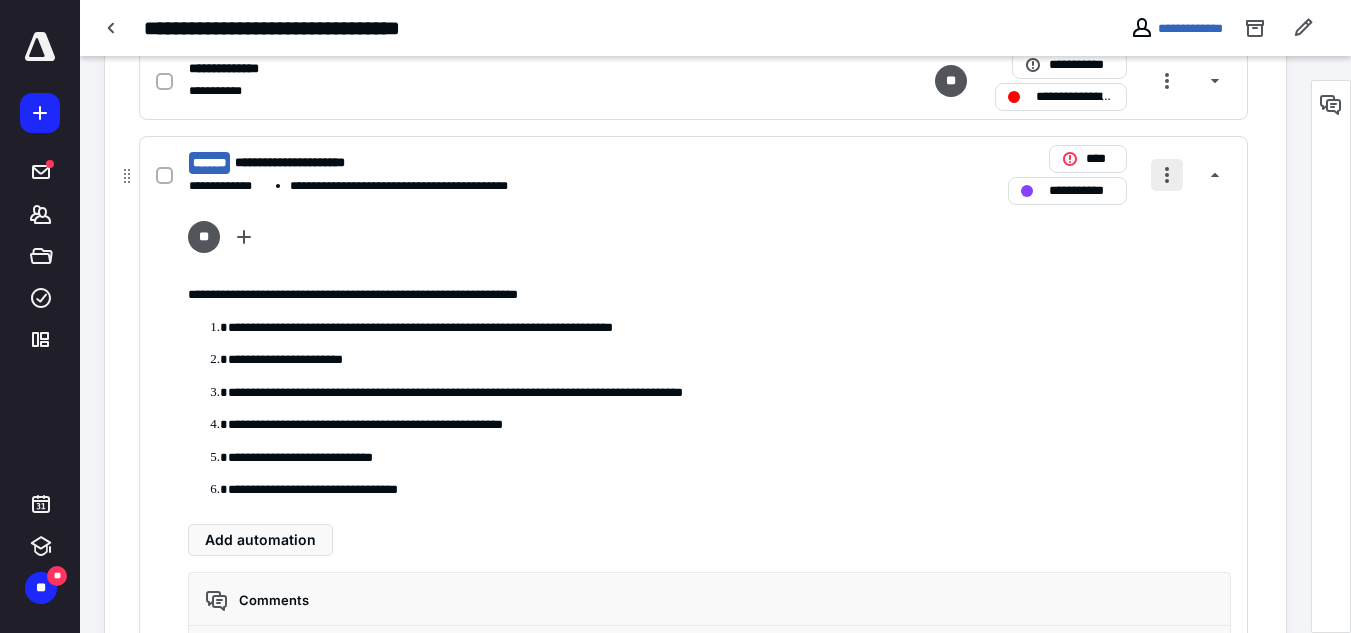 click at bounding box center (1167, 175) 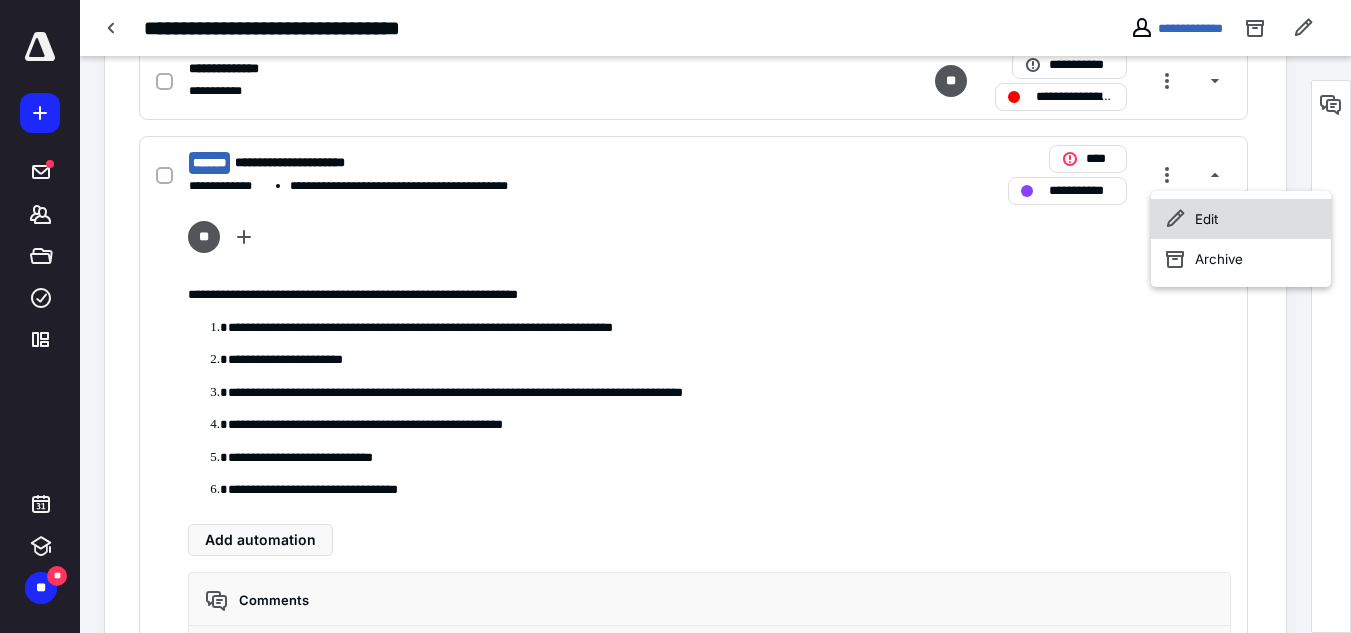 click on "Edit" at bounding box center [1241, 219] 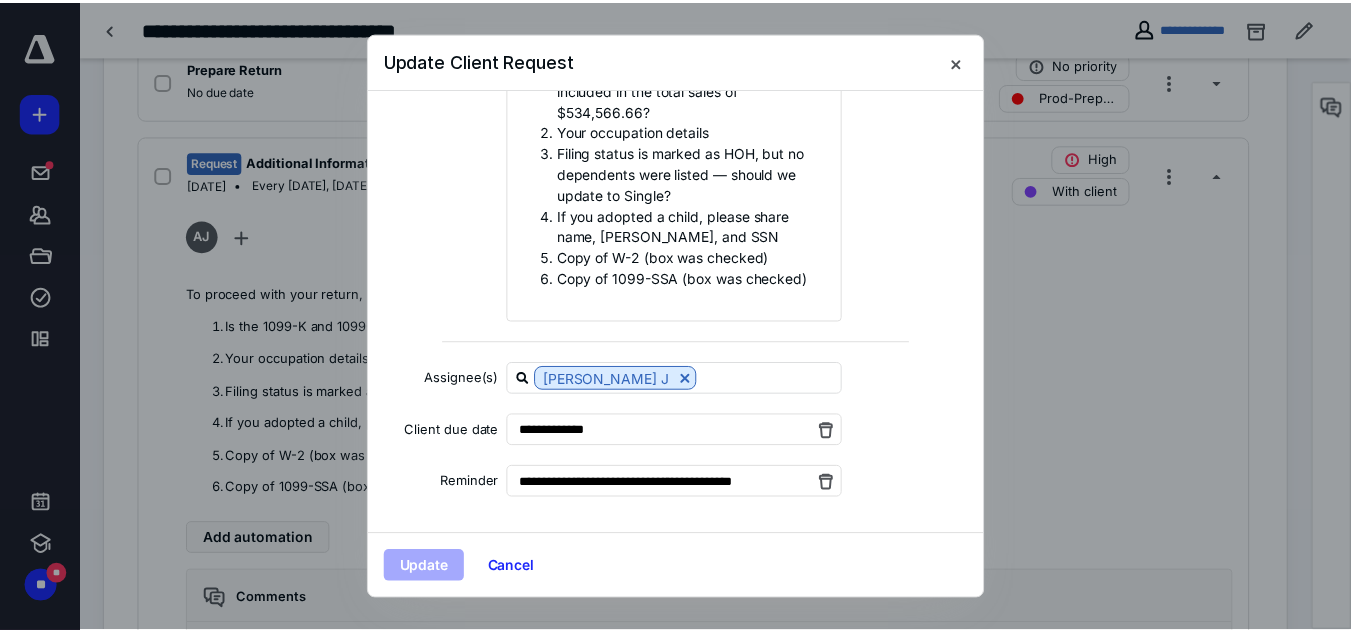 scroll, scrollTop: 0, scrollLeft: 0, axis: both 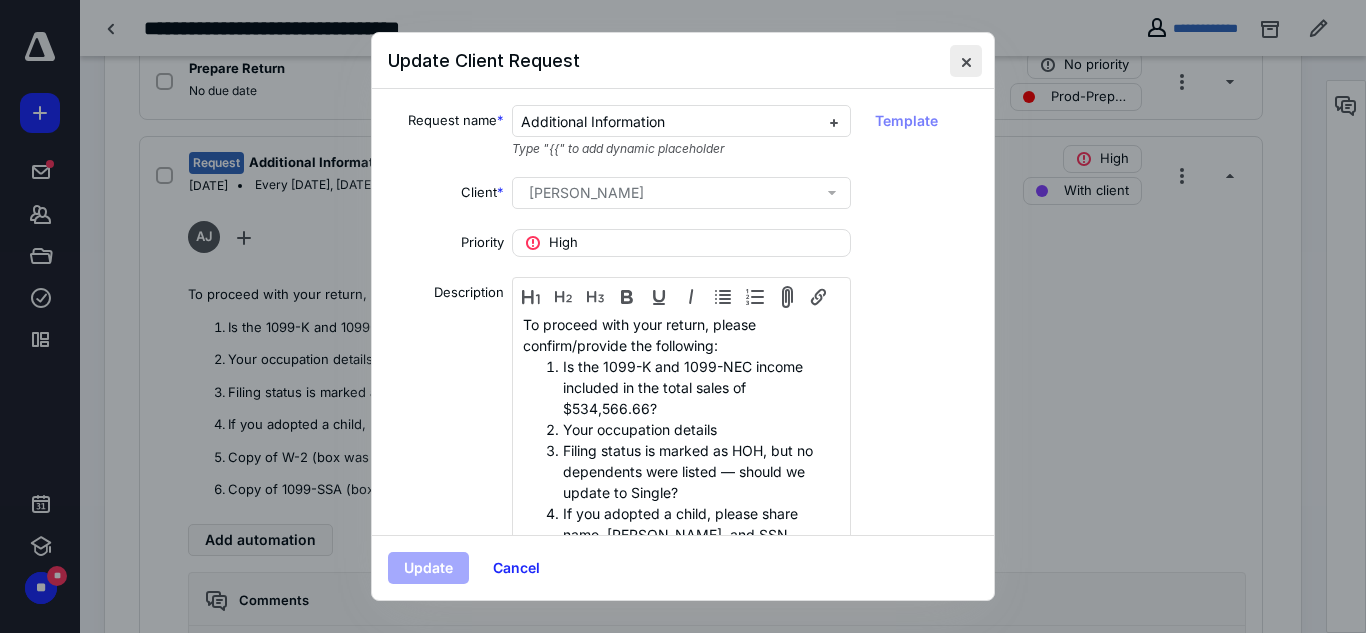 click at bounding box center (966, 61) 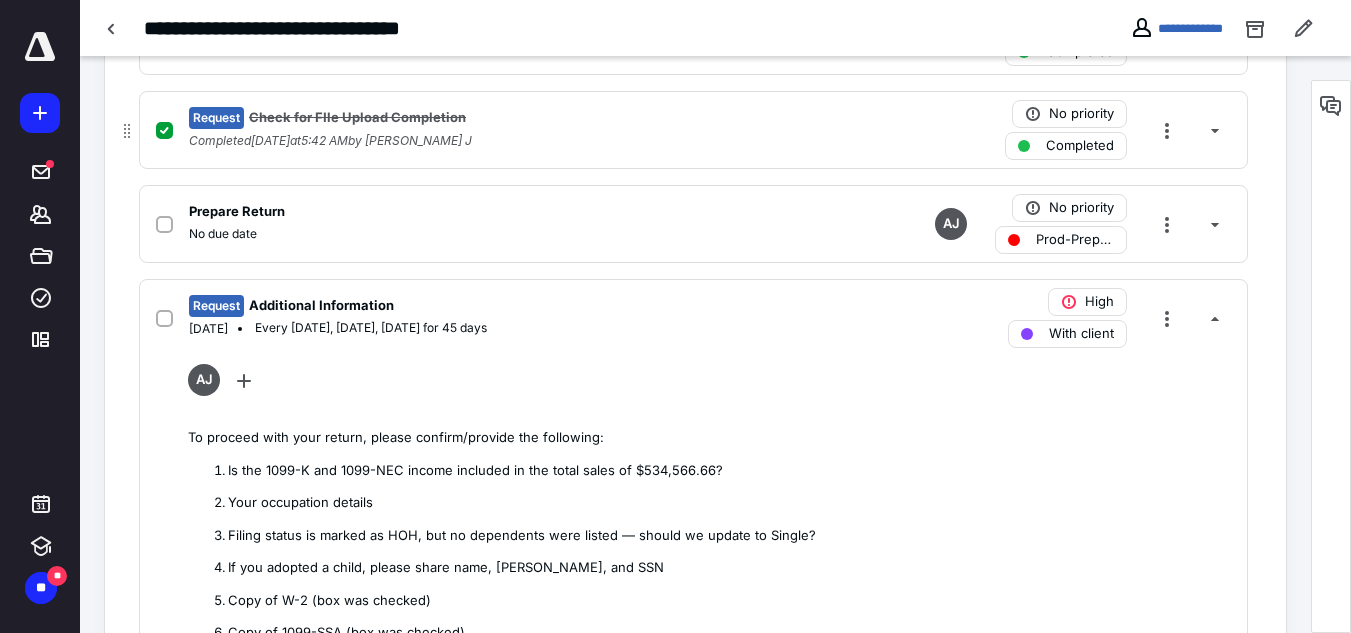 scroll, scrollTop: 900, scrollLeft: 0, axis: vertical 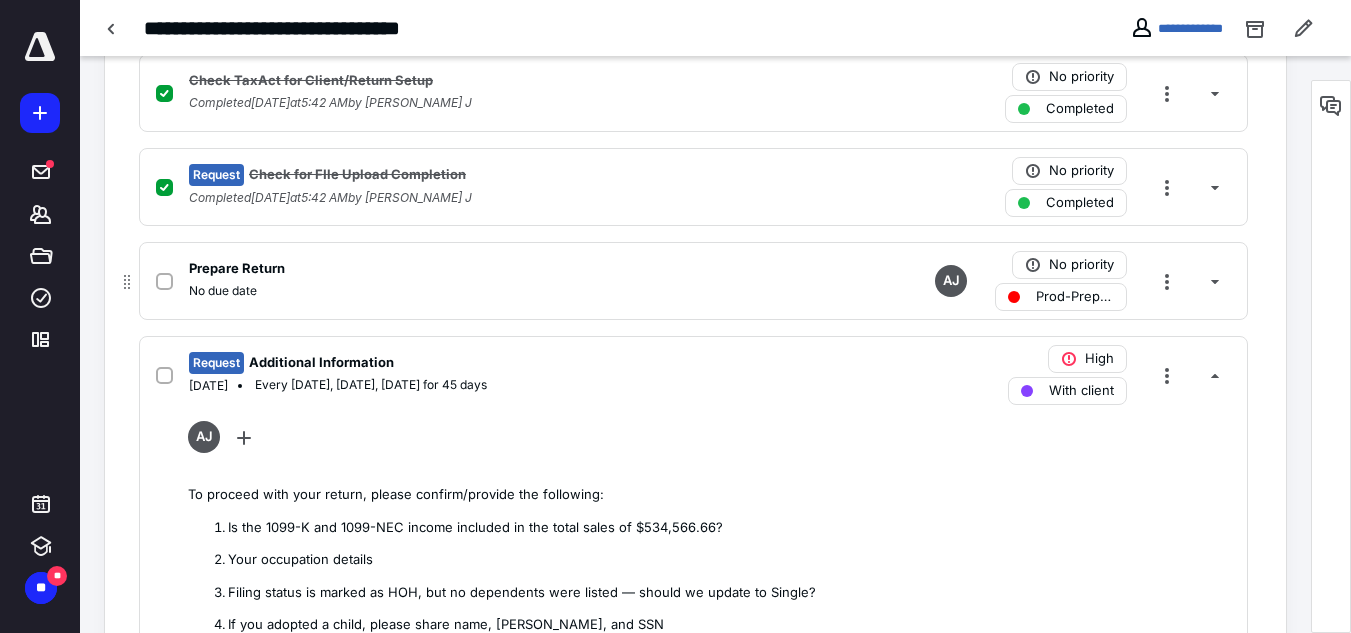 click on "Prod-Prepare Return" at bounding box center (1075, 297) 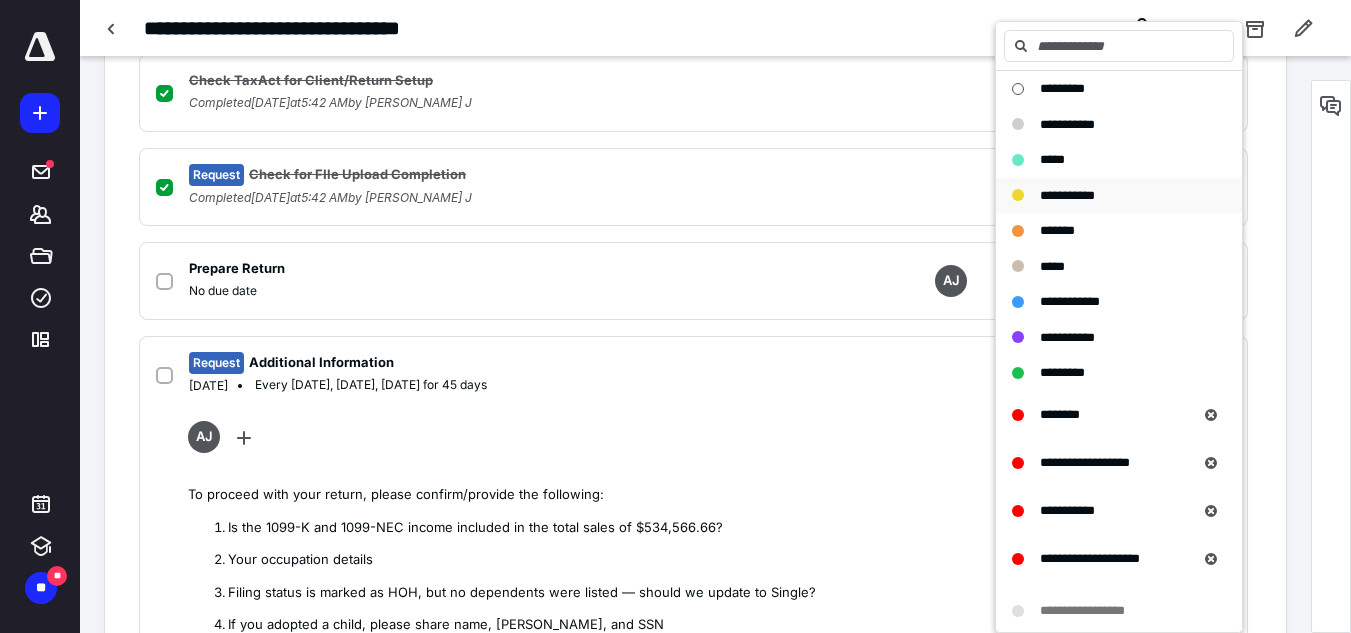 click on "**********" at bounding box center [1067, 195] 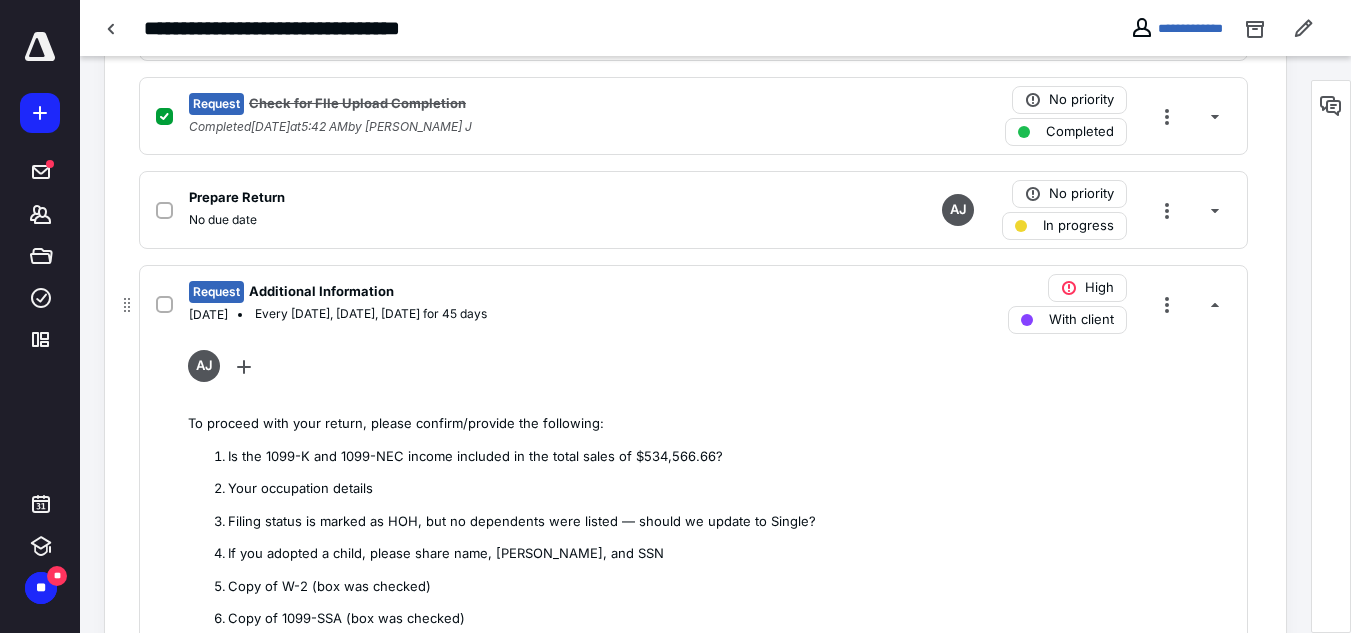 scroll, scrollTop: 1000, scrollLeft: 0, axis: vertical 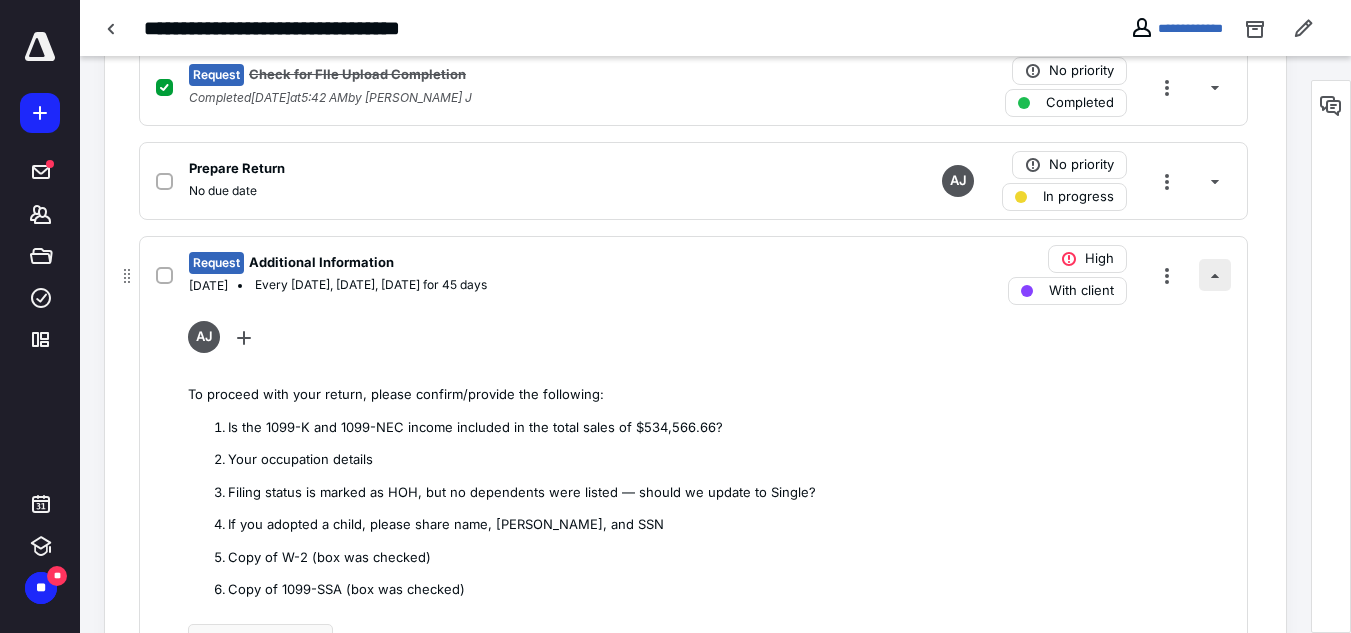 click at bounding box center (1215, 275) 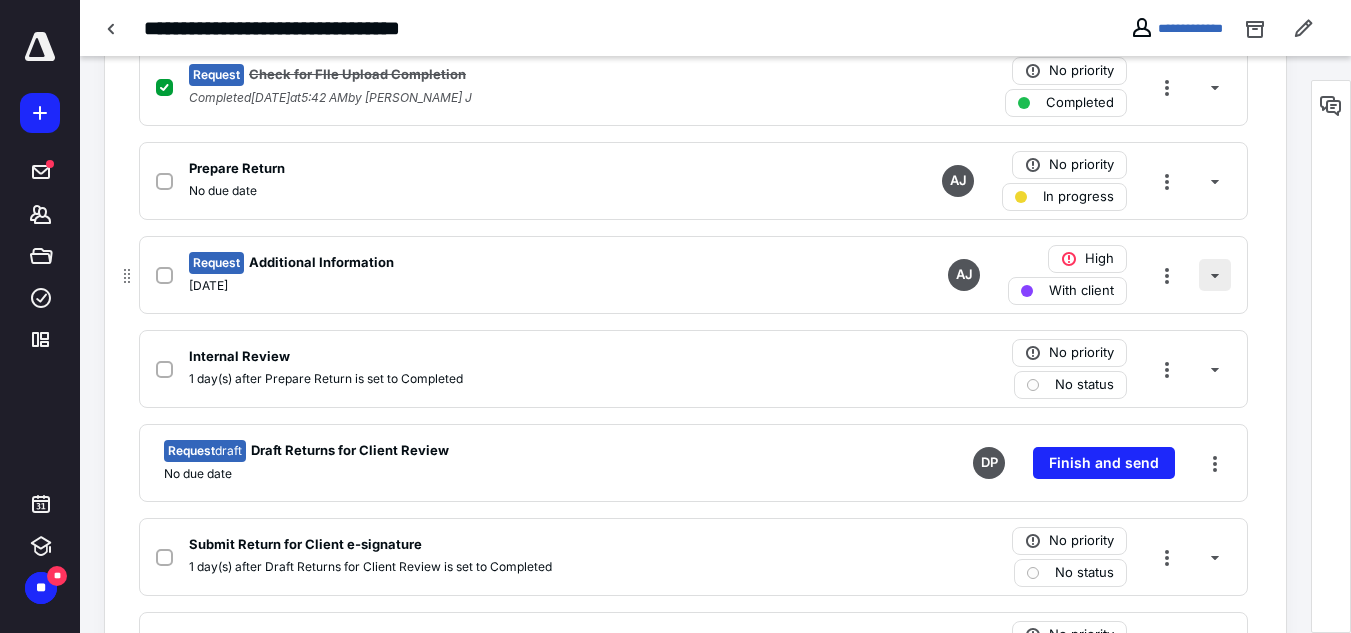 click at bounding box center (1215, 275) 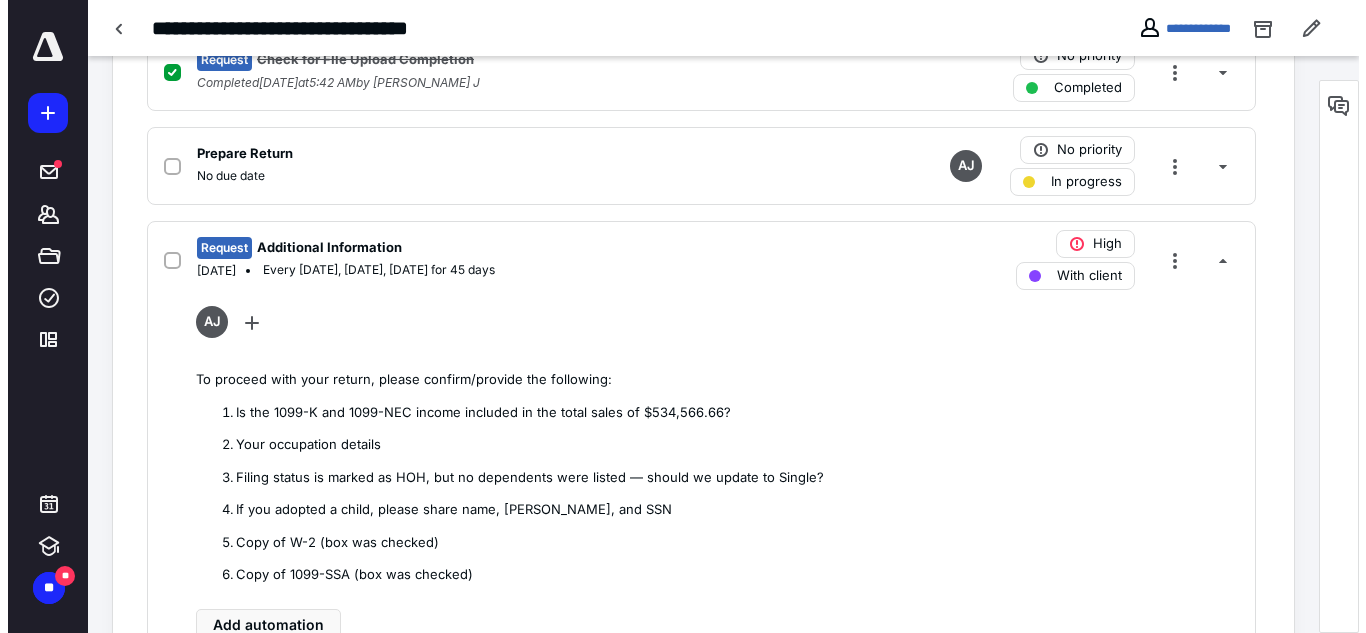 scroll, scrollTop: 1000, scrollLeft: 0, axis: vertical 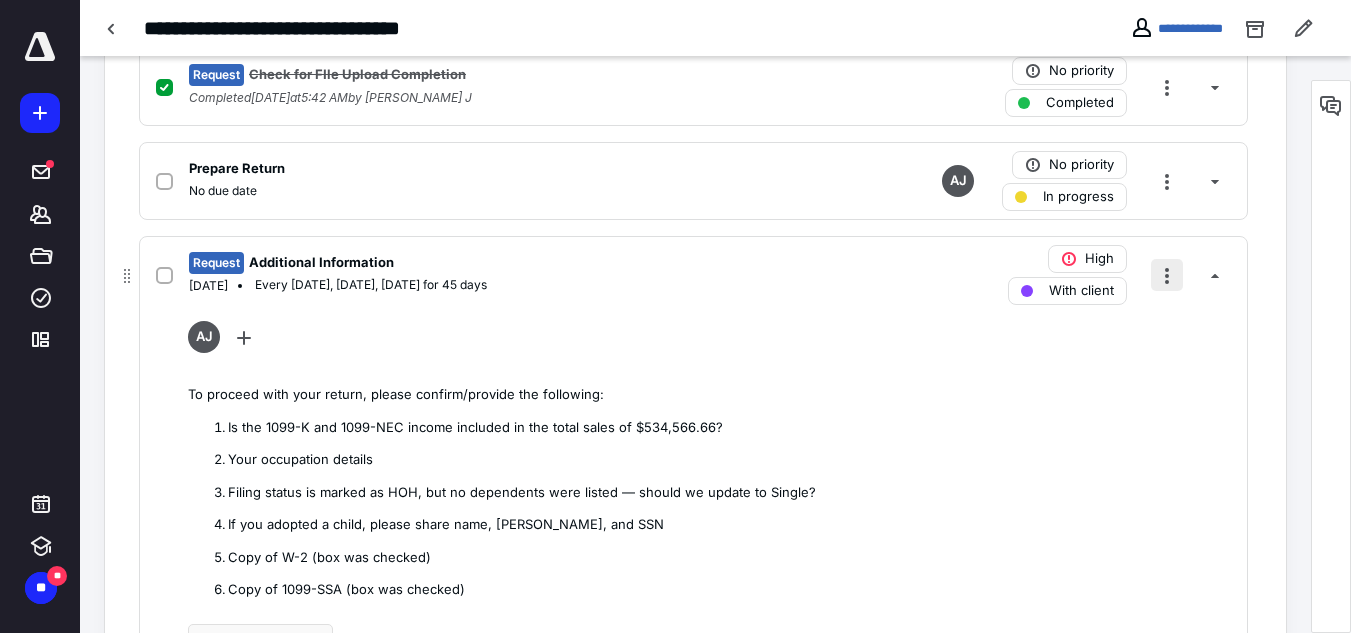 click at bounding box center (1167, 275) 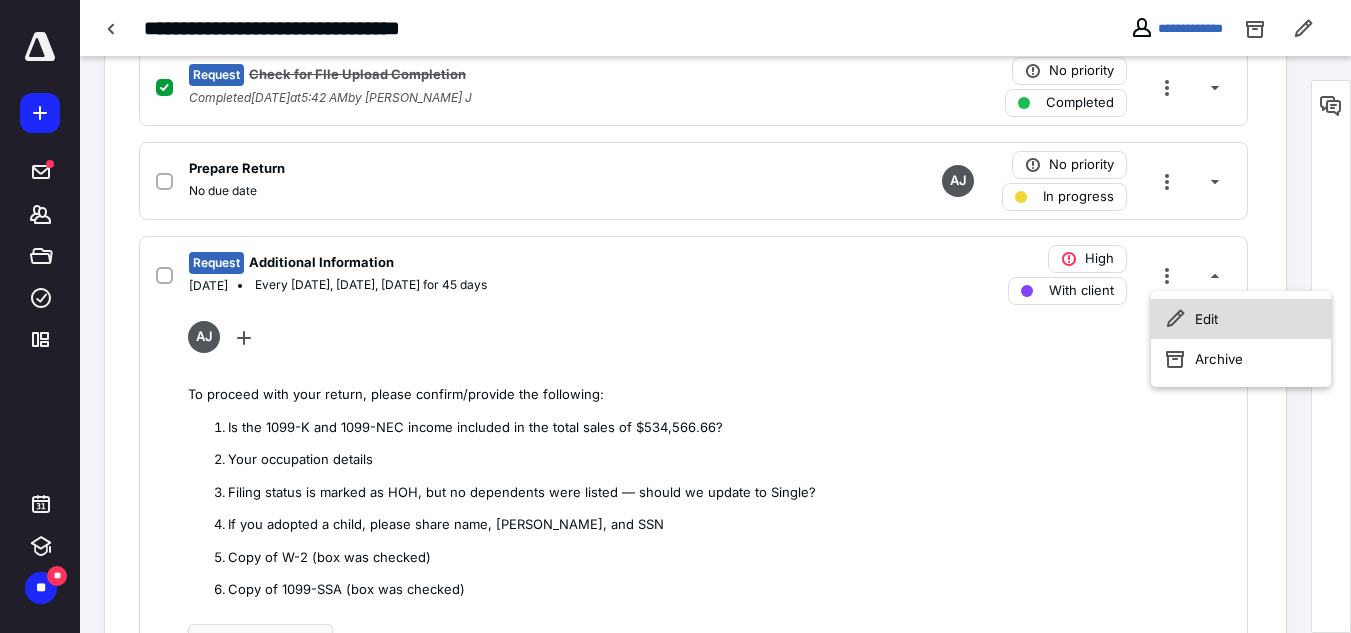 click 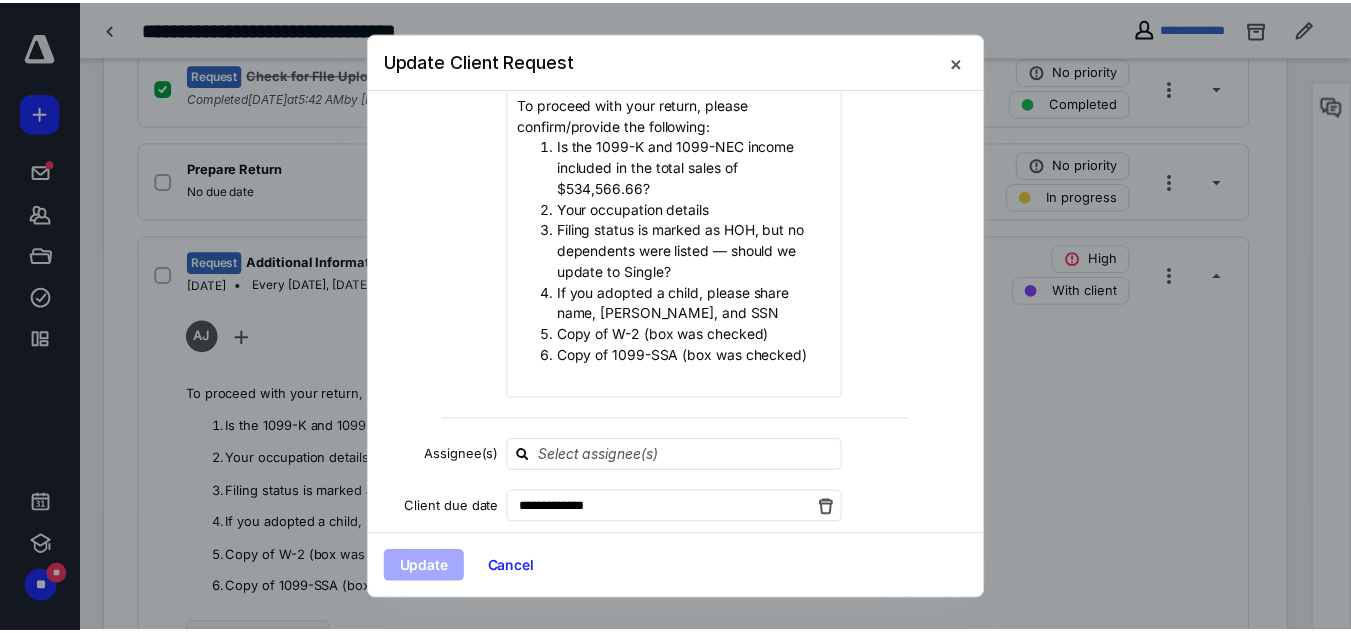 scroll, scrollTop: 298, scrollLeft: 0, axis: vertical 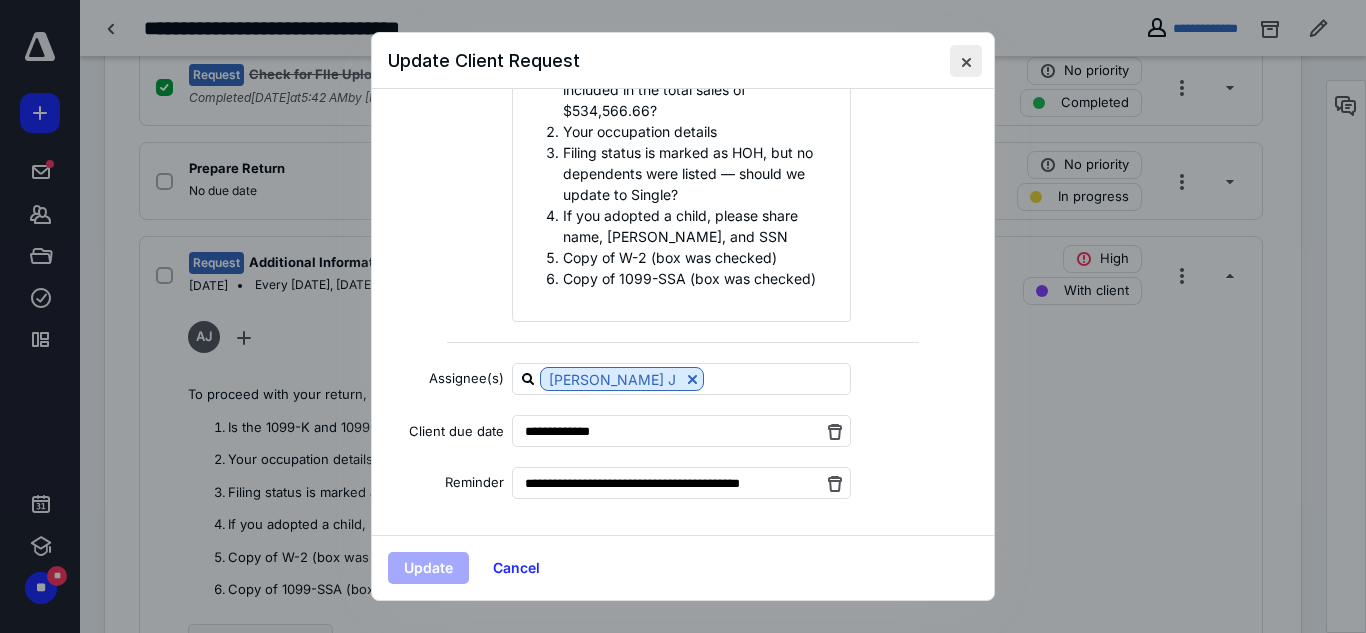 click at bounding box center (966, 61) 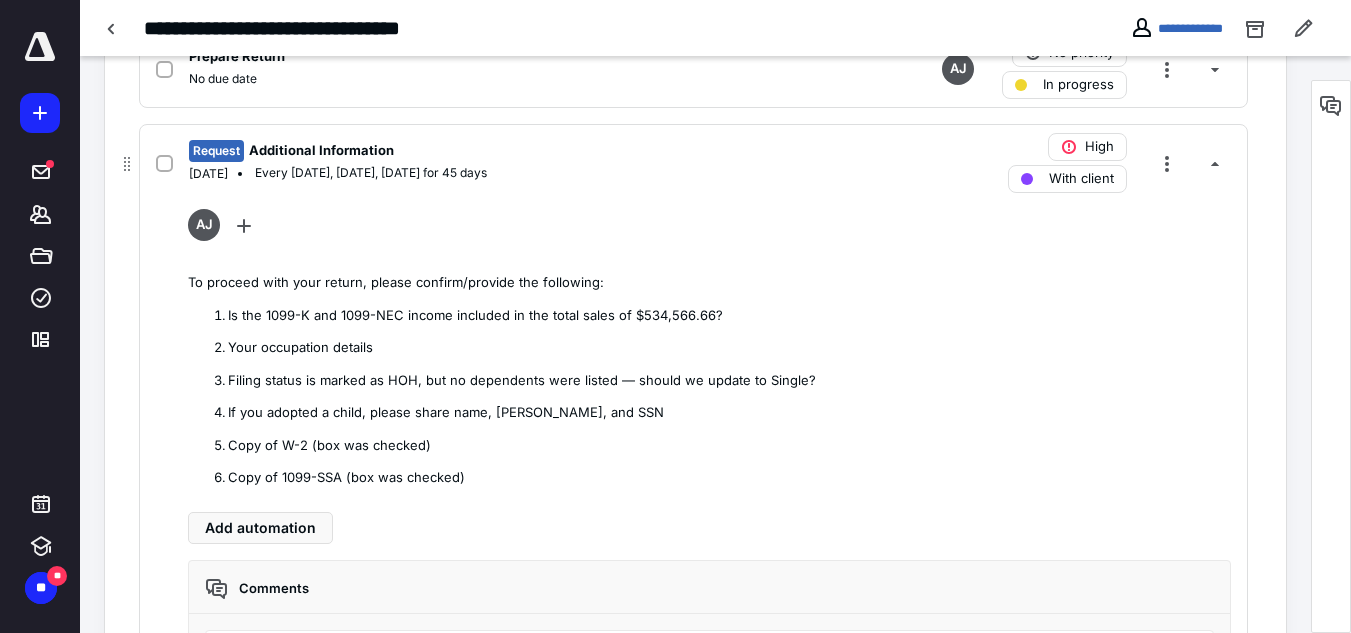 scroll, scrollTop: 1100, scrollLeft: 0, axis: vertical 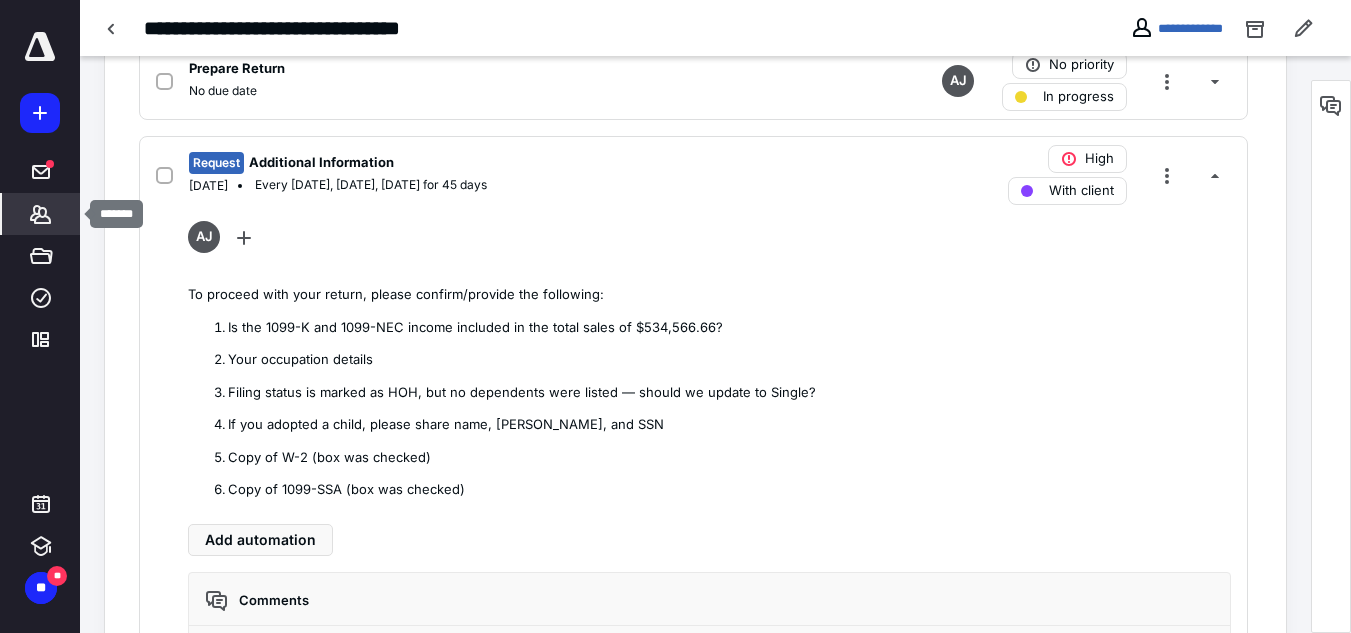 click on "*******" at bounding box center [41, 214] 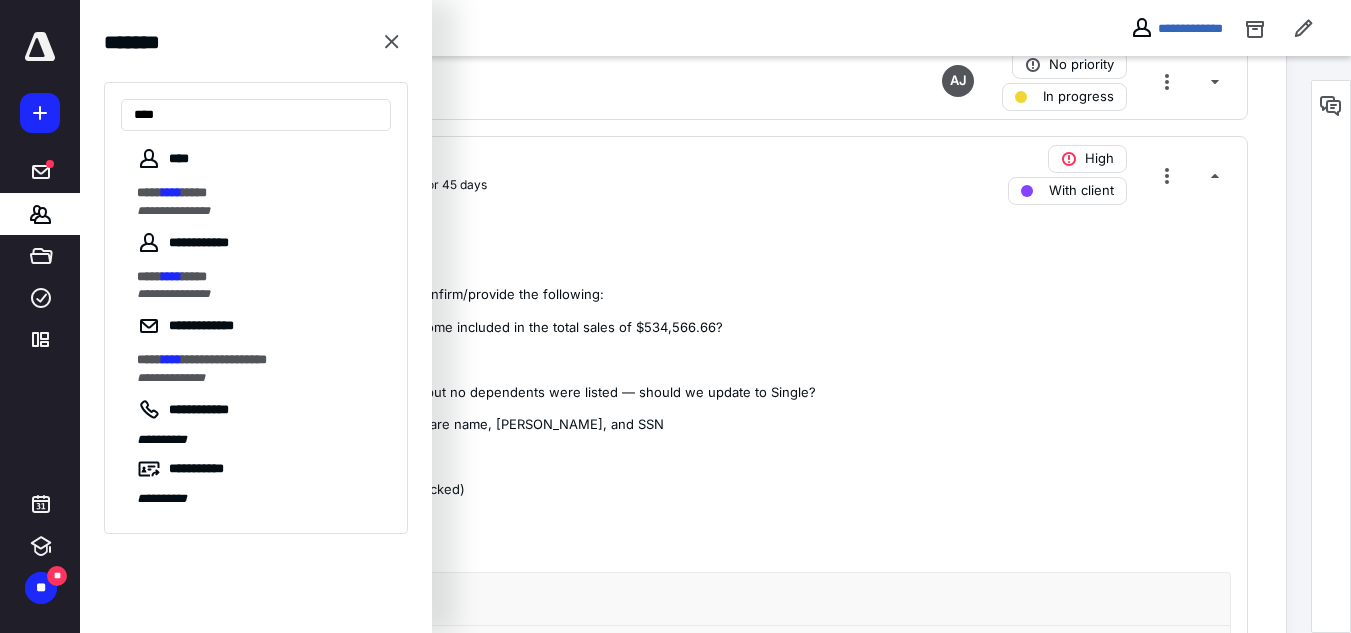 type on "****" 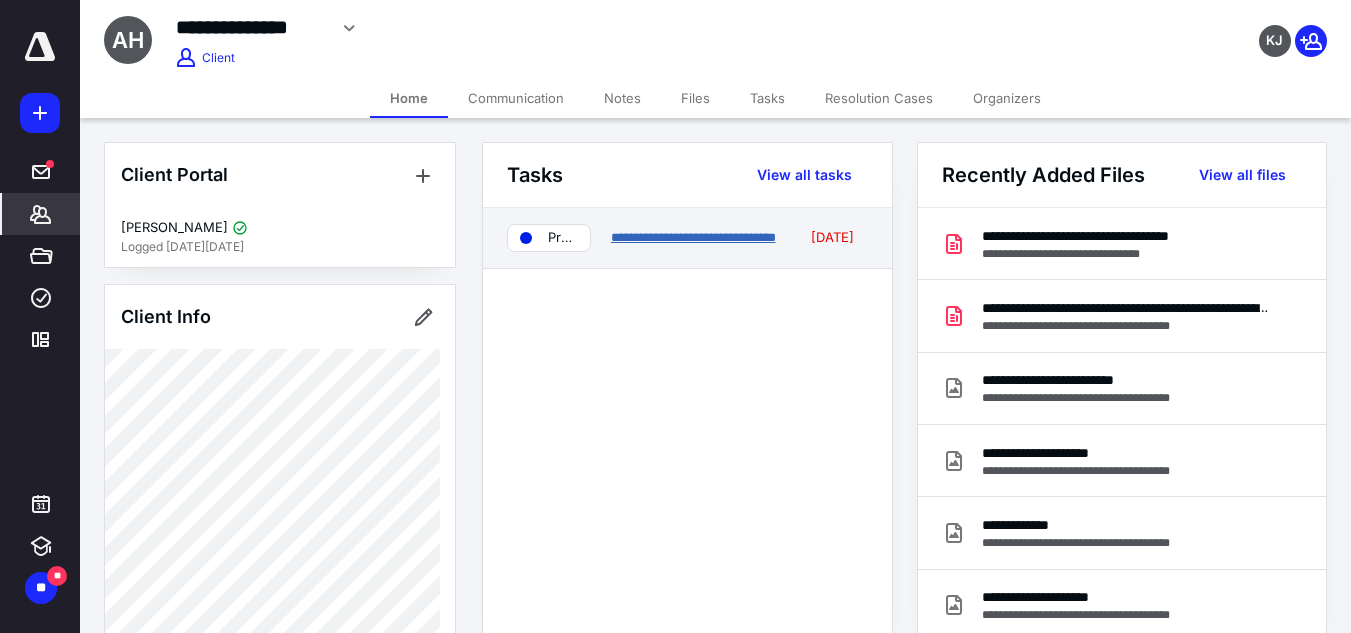 click on "**********" at bounding box center [693, 237] 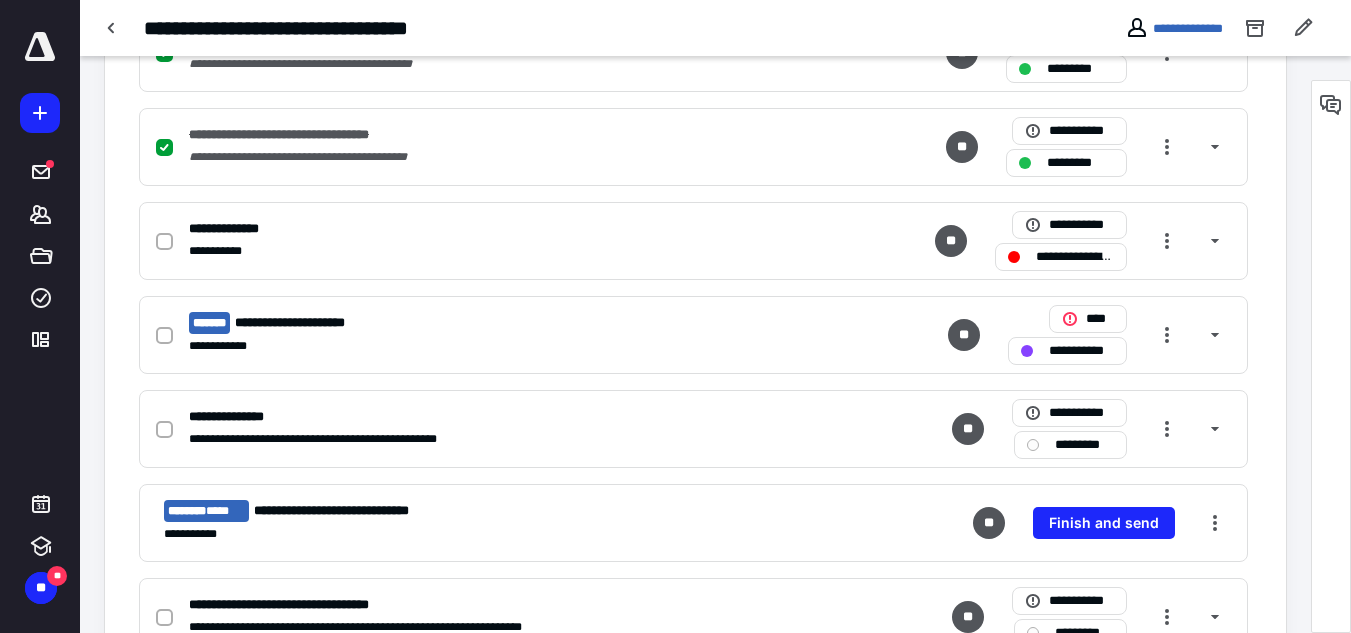 scroll, scrollTop: 1000, scrollLeft: 0, axis: vertical 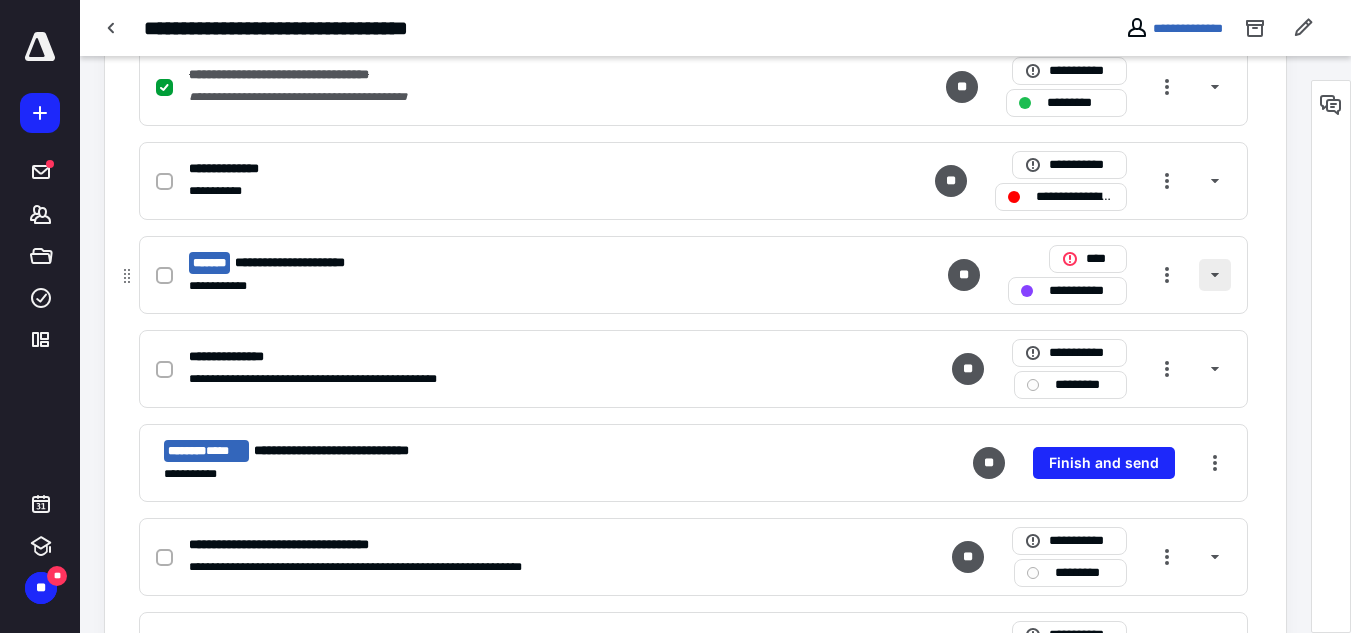 click at bounding box center (1215, 275) 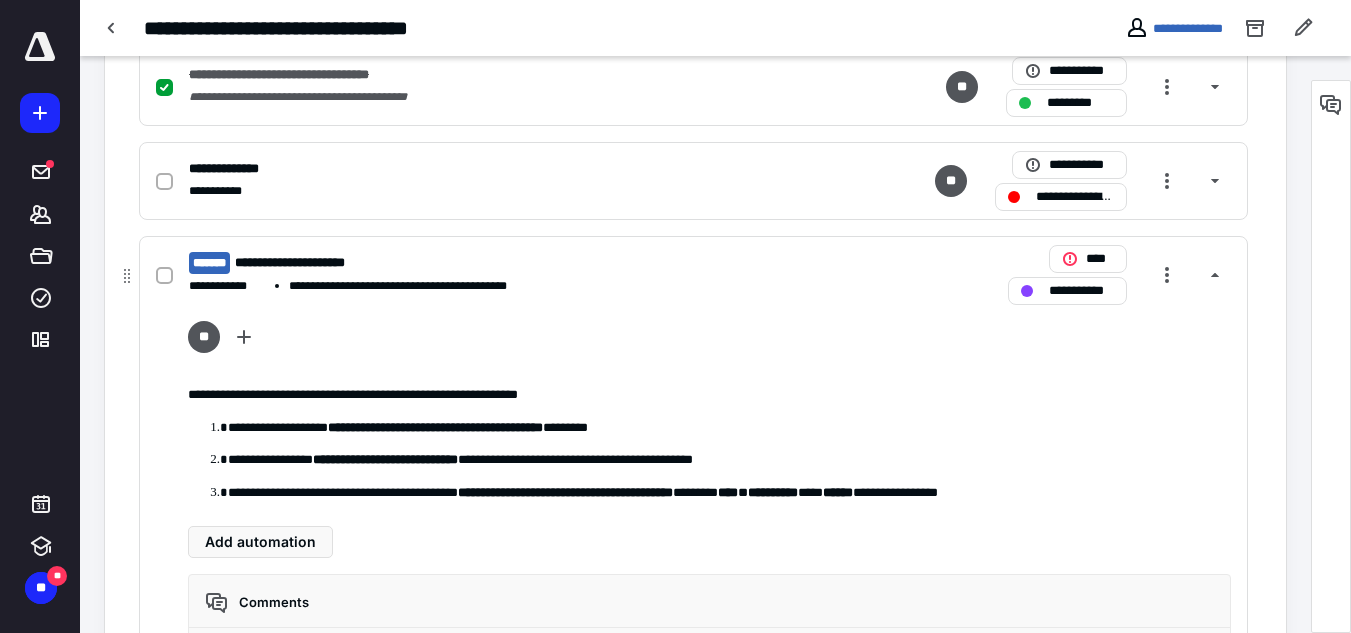 scroll, scrollTop: 1400, scrollLeft: 0, axis: vertical 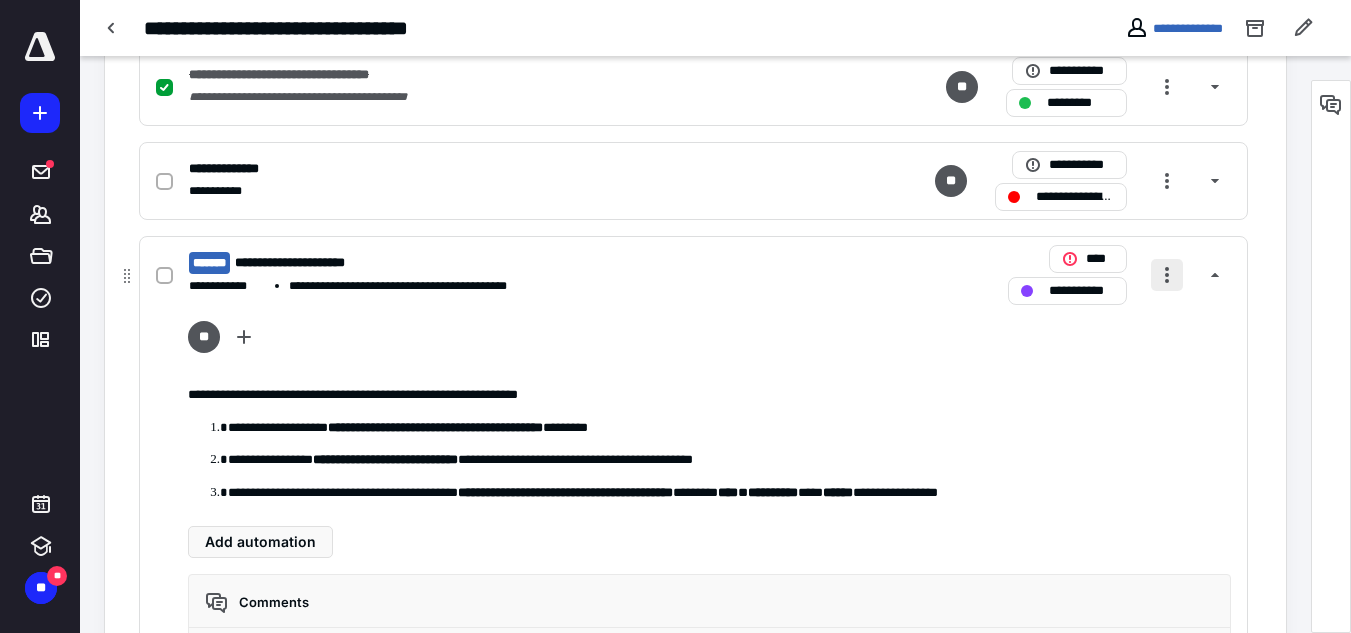 click at bounding box center [1167, 275] 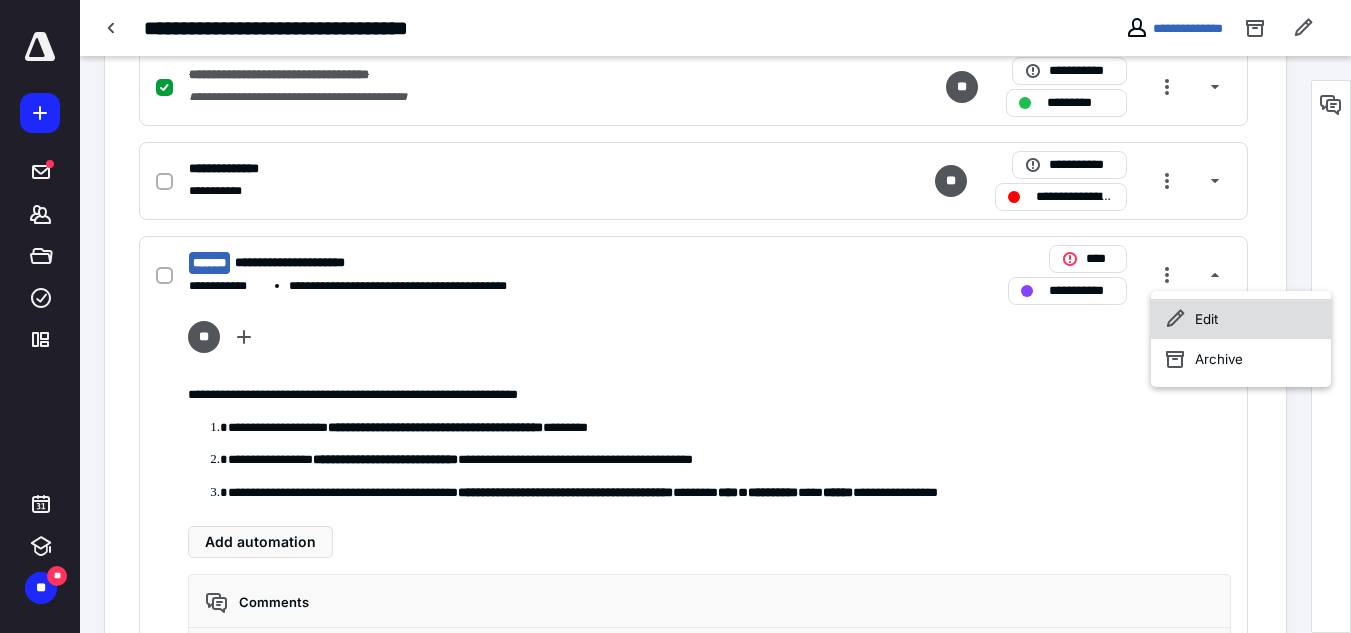 click 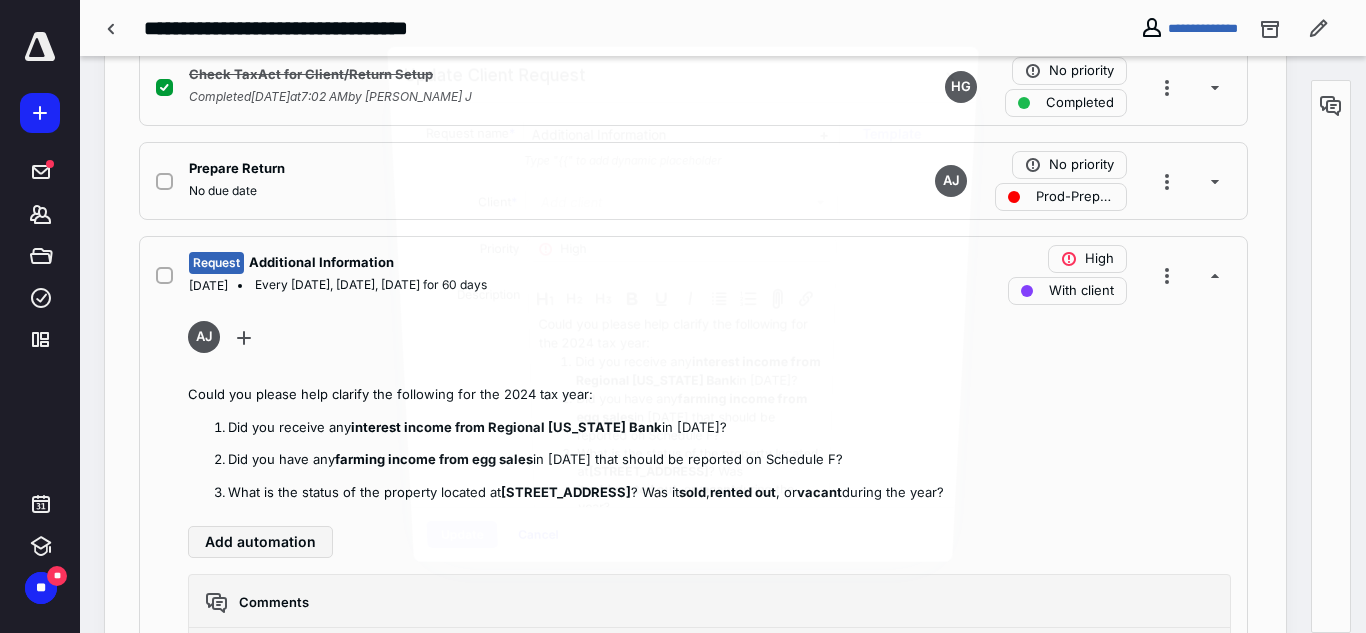 scroll, scrollTop: 106, scrollLeft: 0, axis: vertical 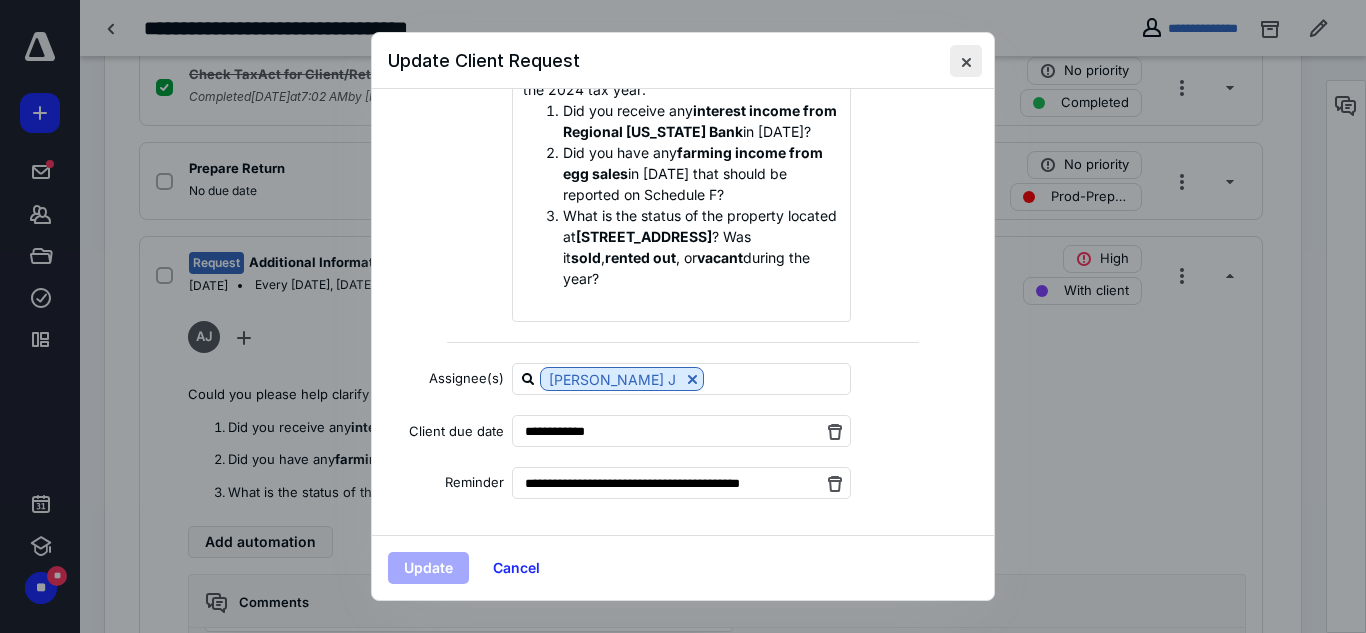click at bounding box center [966, 61] 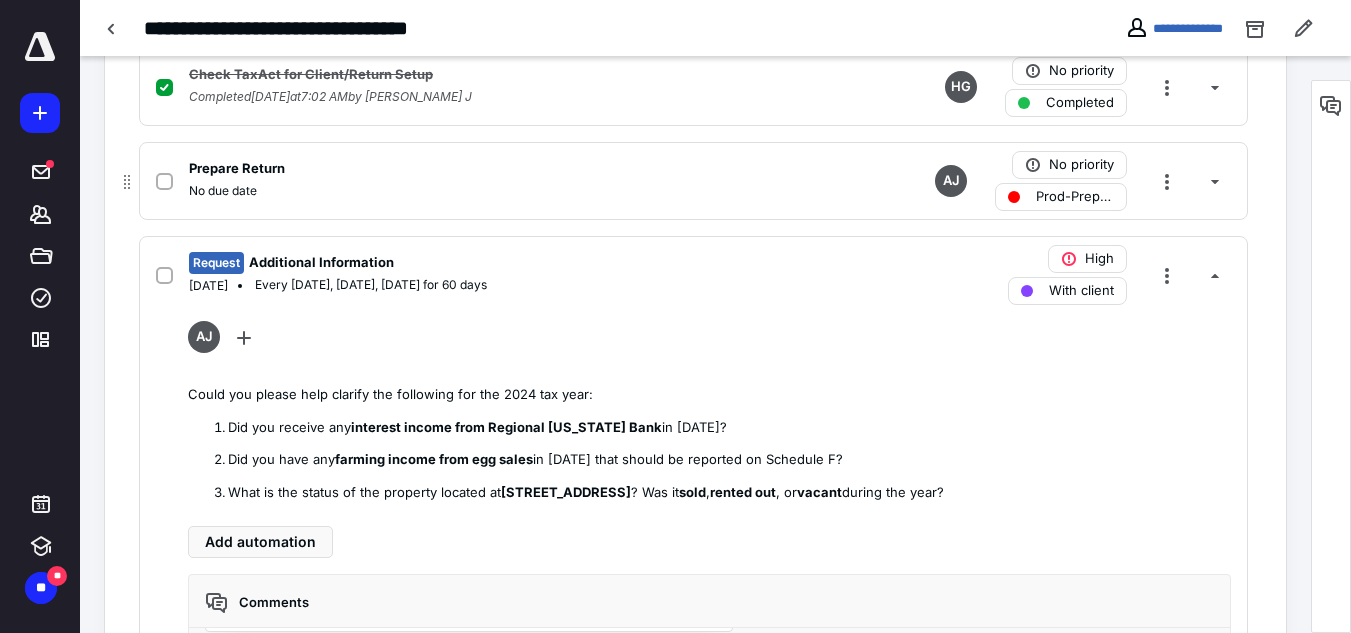 click on "Prod-Prepare Return" at bounding box center (1075, 197) 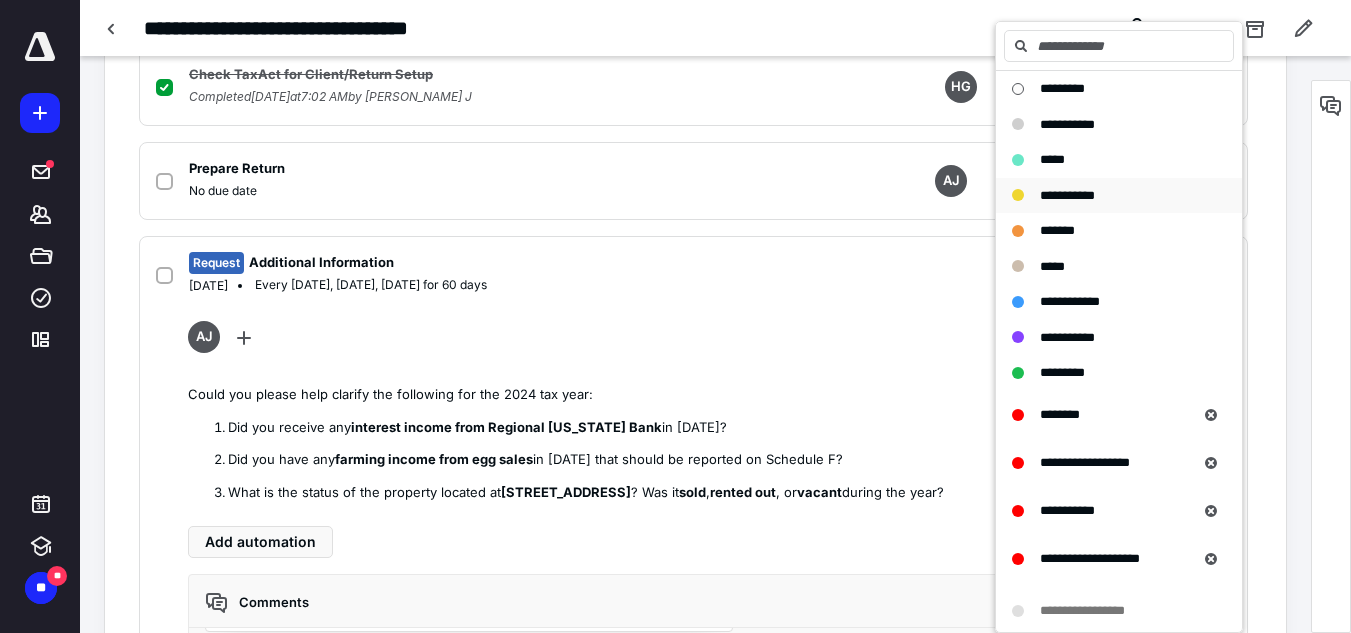 click on "**********" at bounding box center [1067, 195] 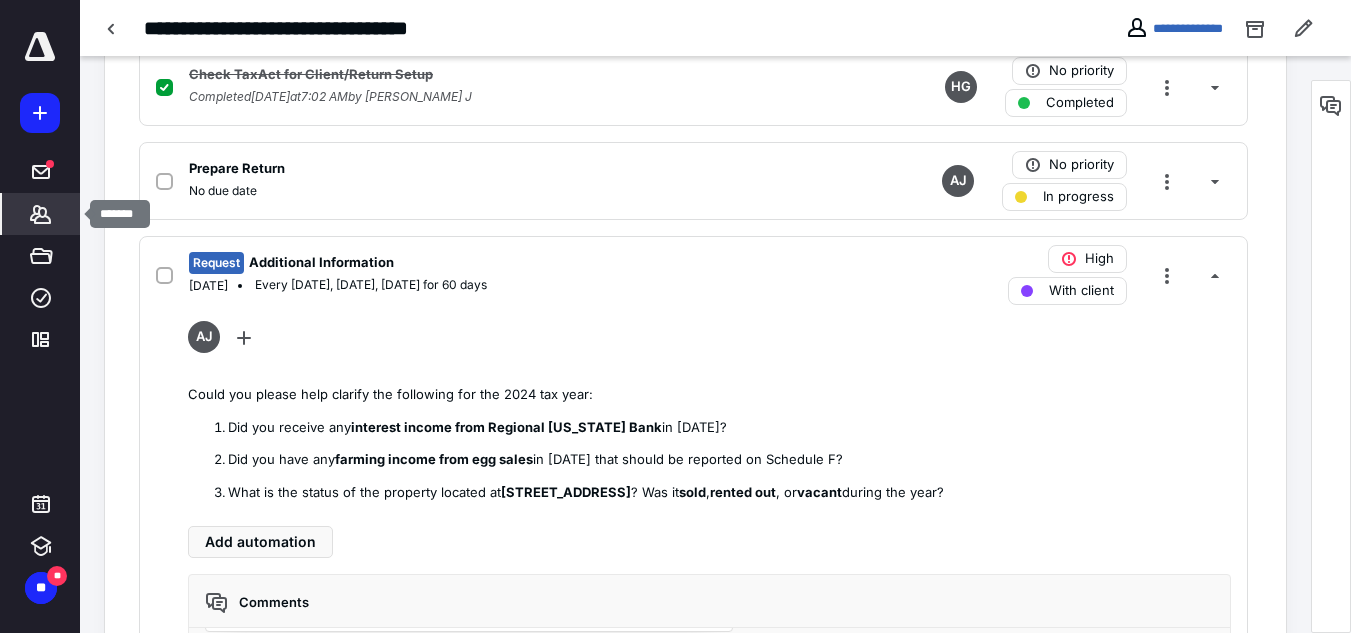 click 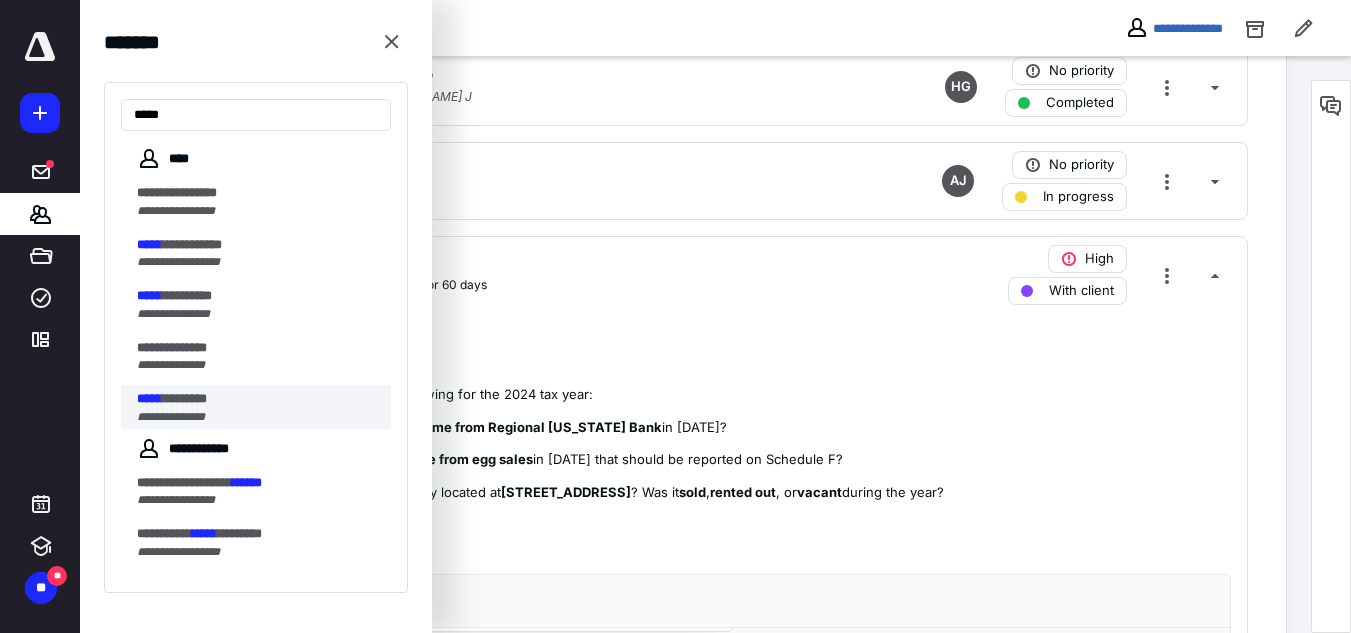 type on "*****" 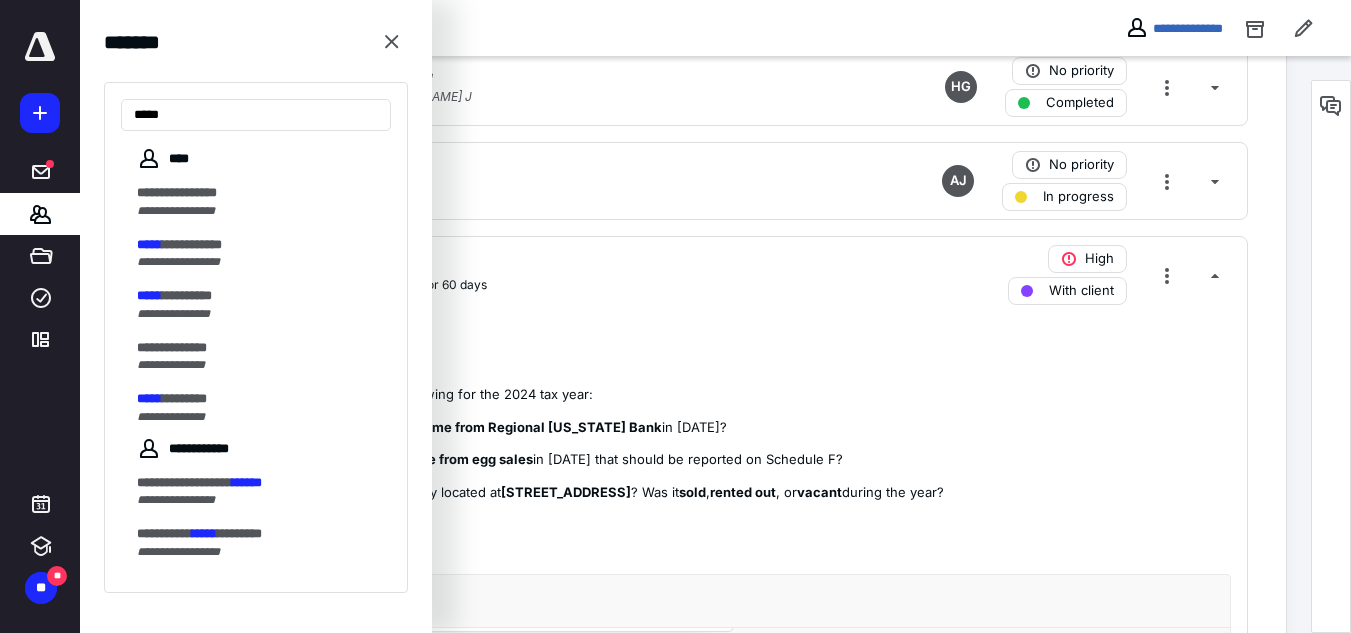 scroll, scrollTop: 0, scrollLeft: 0, axis: both 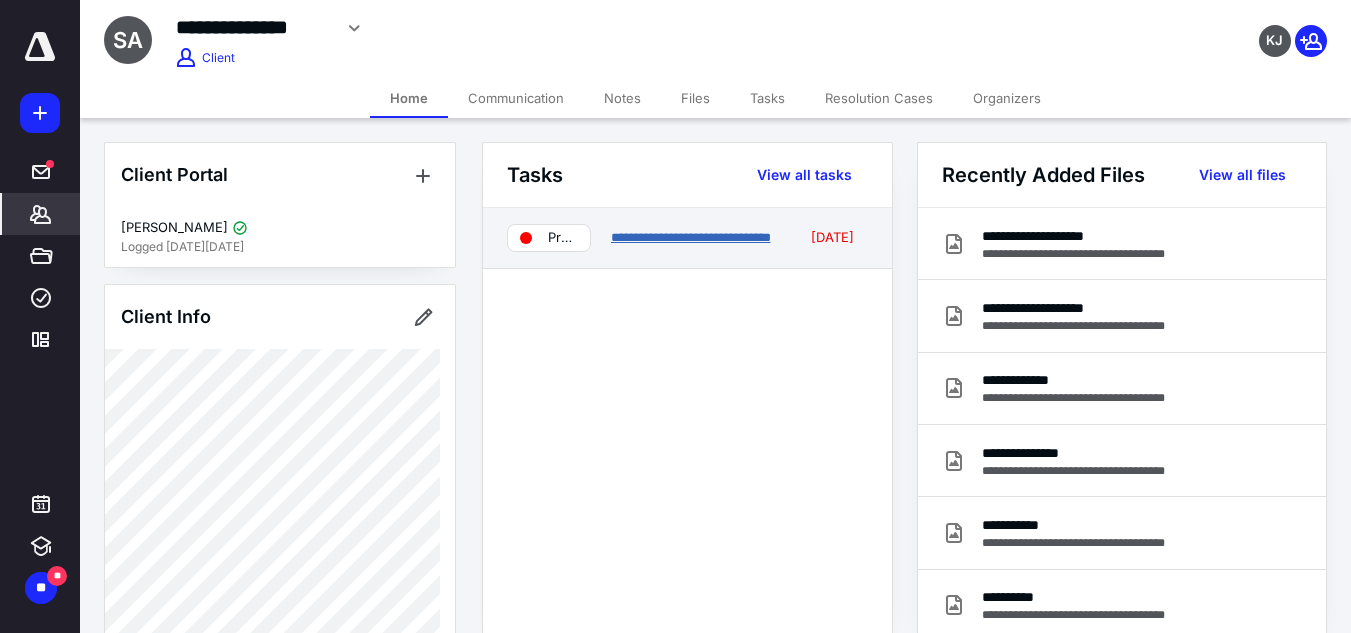 click on "**********" at bounding box center [691, 237] 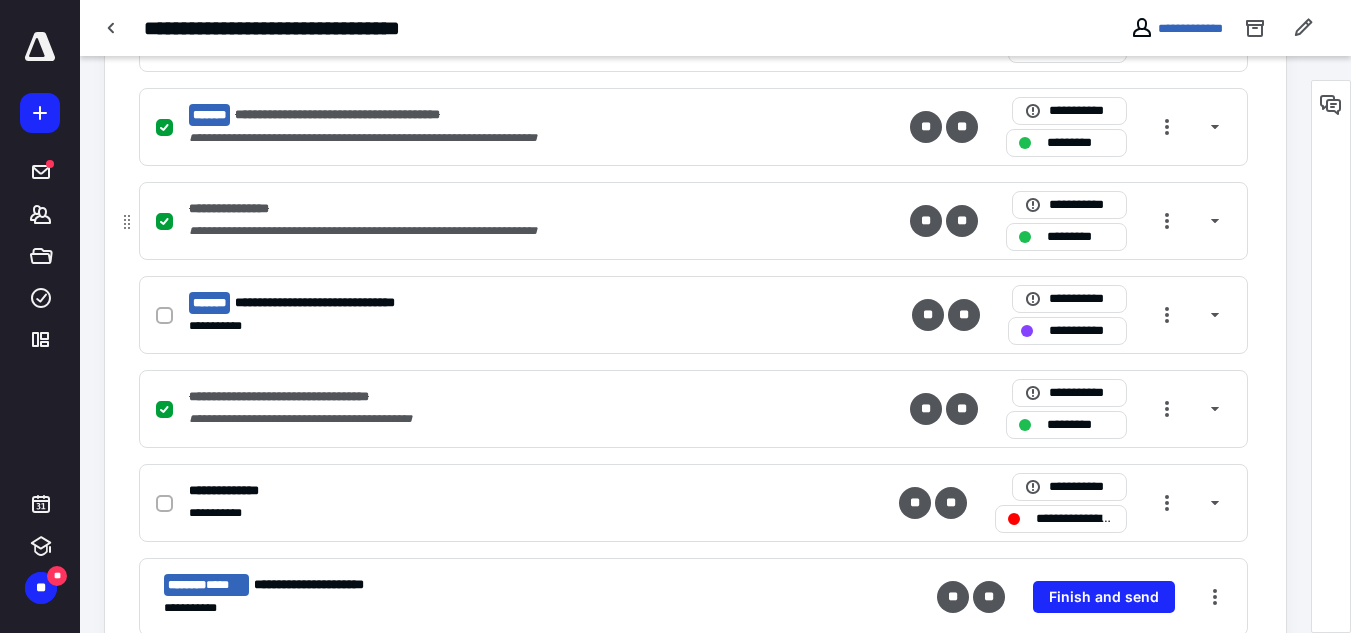scroll, scrollTop: 700, scrollLeft: 0, axis: vertical 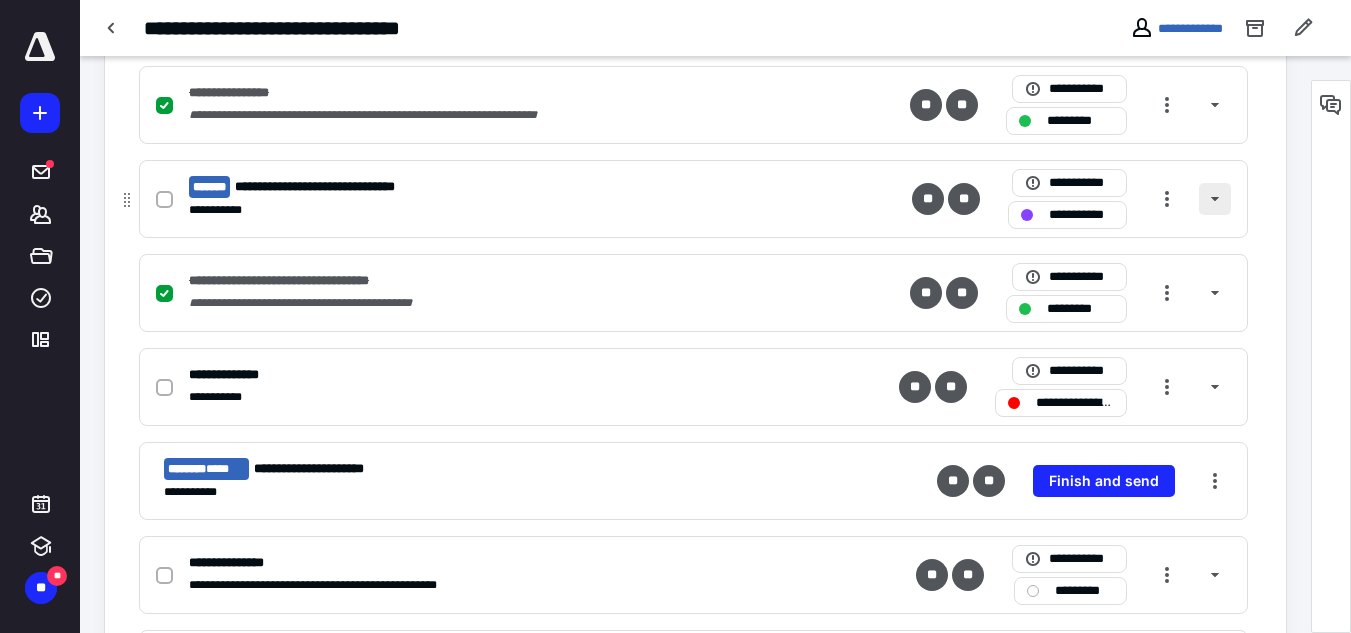 click at bounding box center [1215, 199] 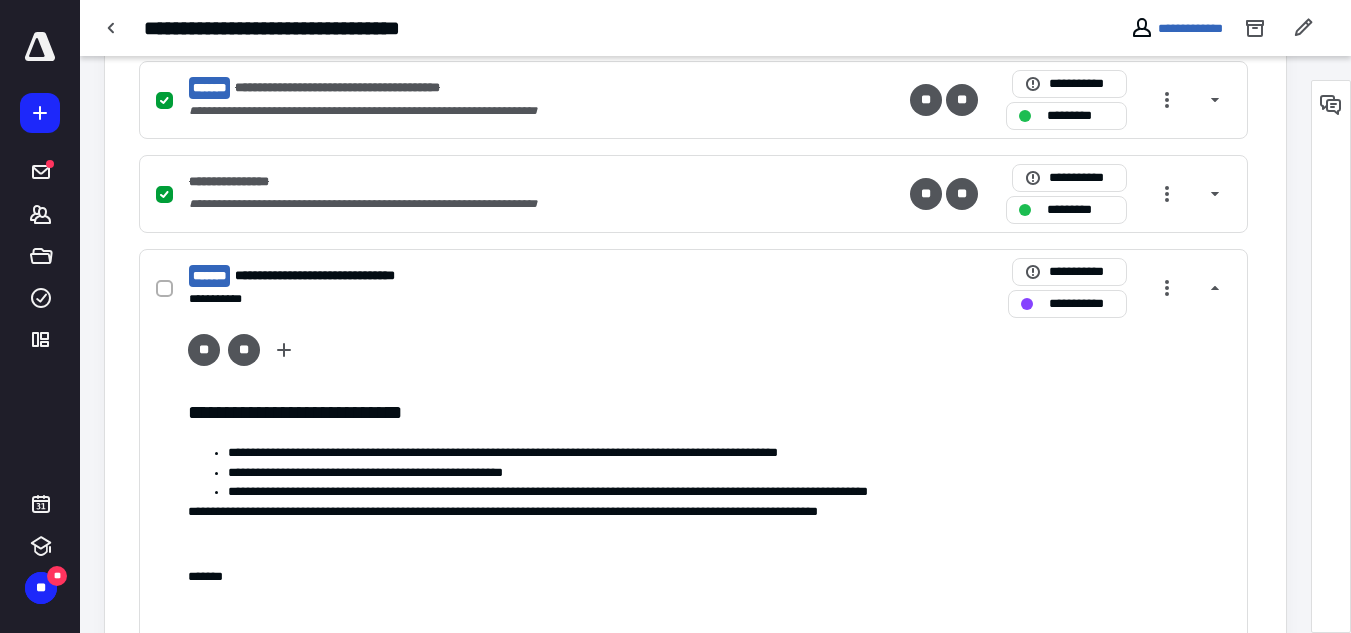 scroll, scrollTop: 600, scrollLeft: 0, axis: vertical 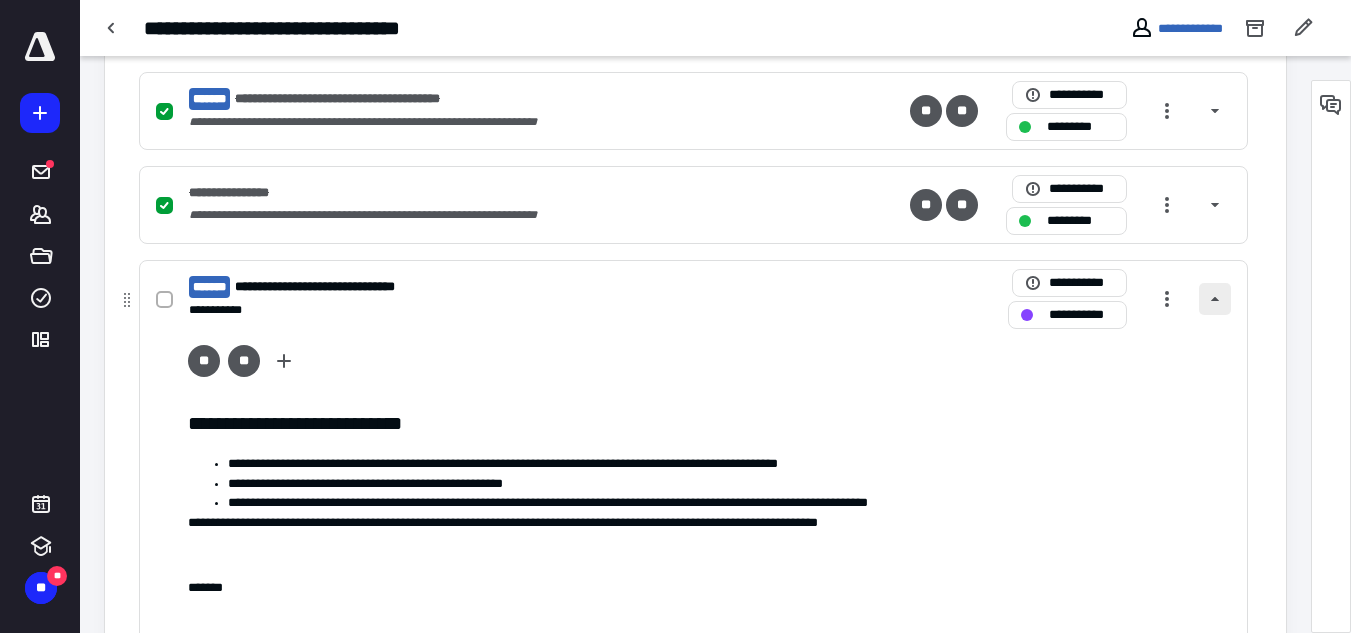 click at bounding box center (1215, 299) 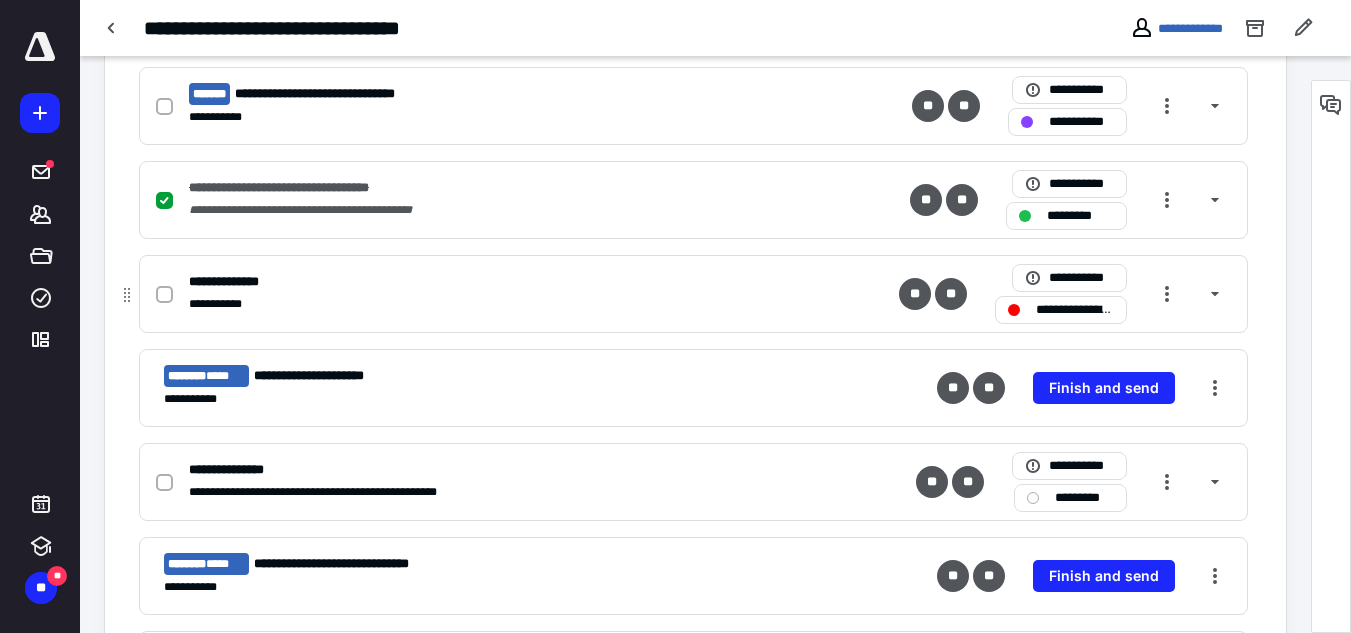 scroll, scrollTop: 800, scrollLeft: 0, axis: vertical 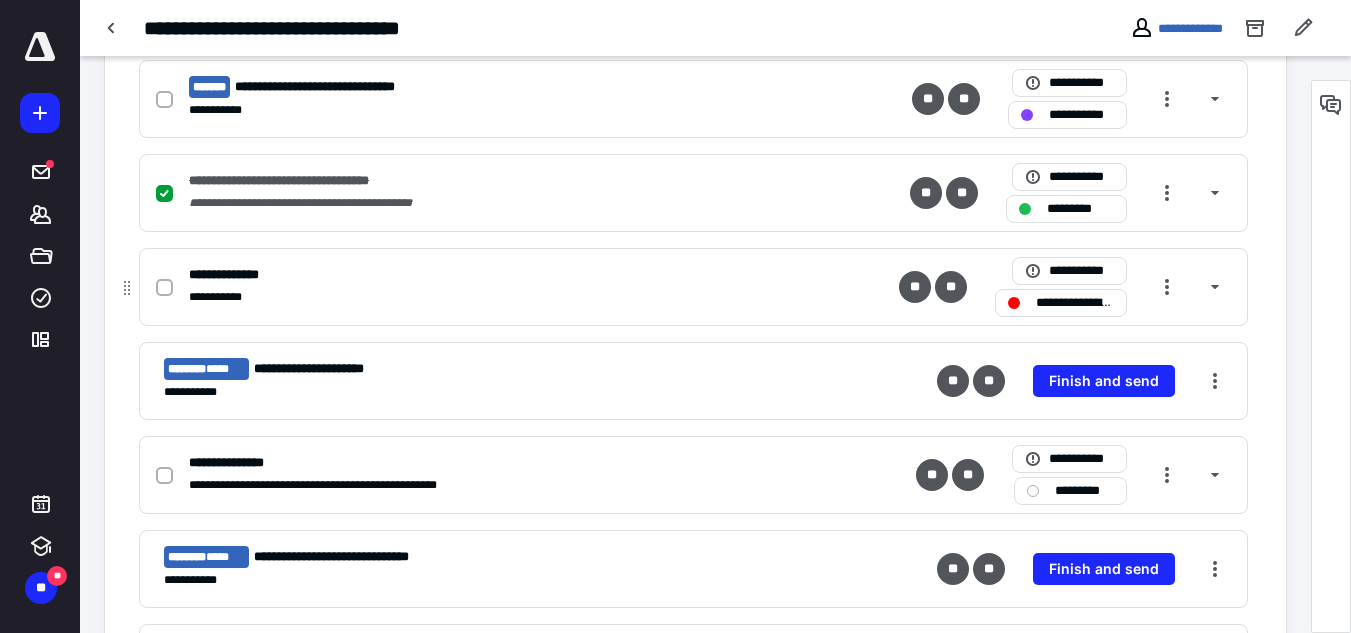 click on "**********" at bounding box center (1075, 303) 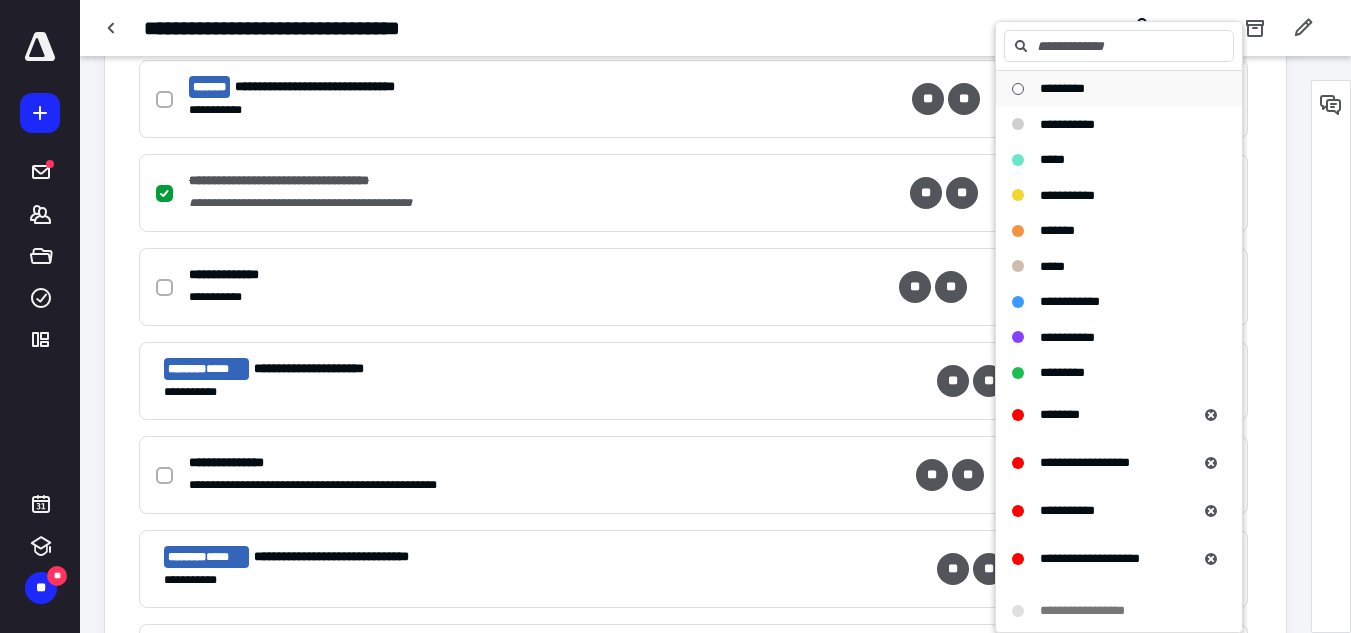 click on "*********" at bounding box center [1062, 88] 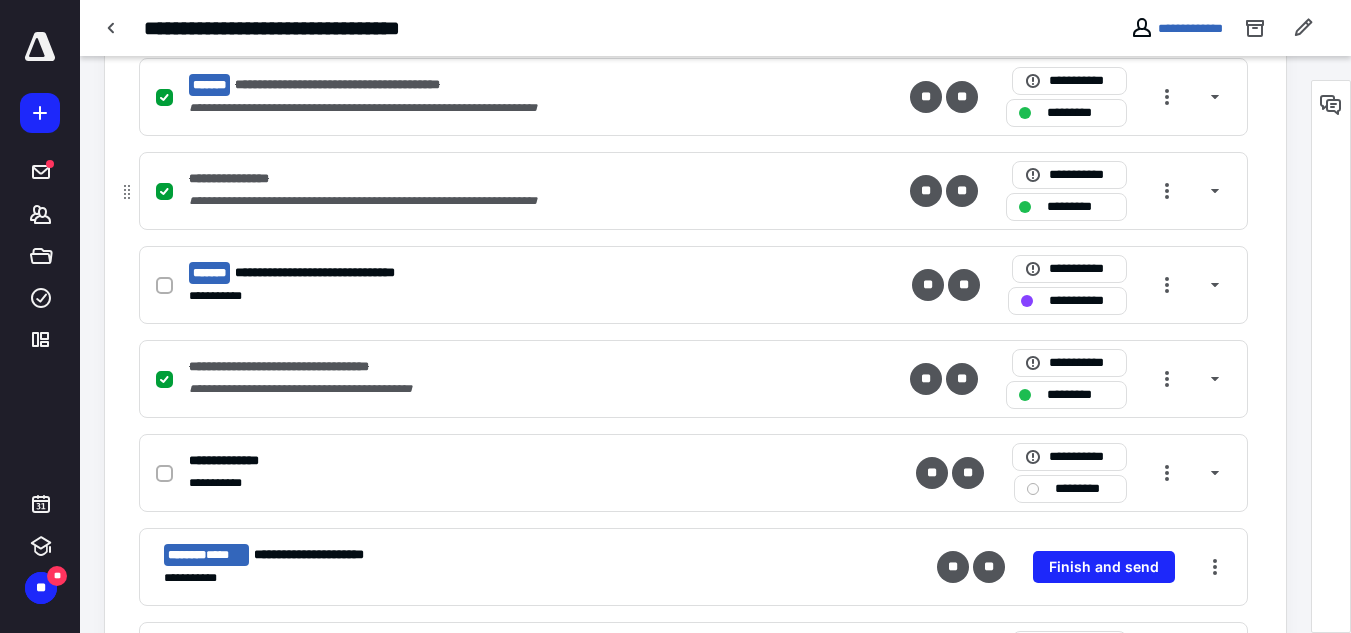 scroll, scrollTop: 600, scrollLeft: 0, axis: vertical 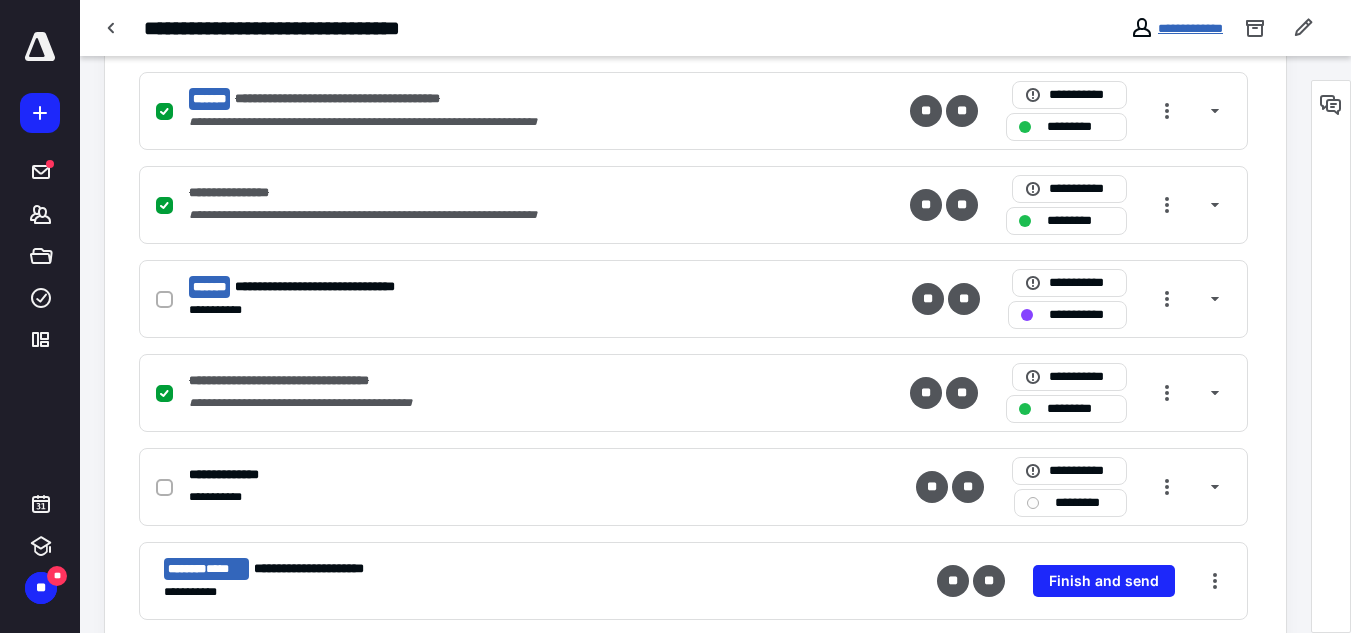 click on "**********" at bounding box center [1190, 28] 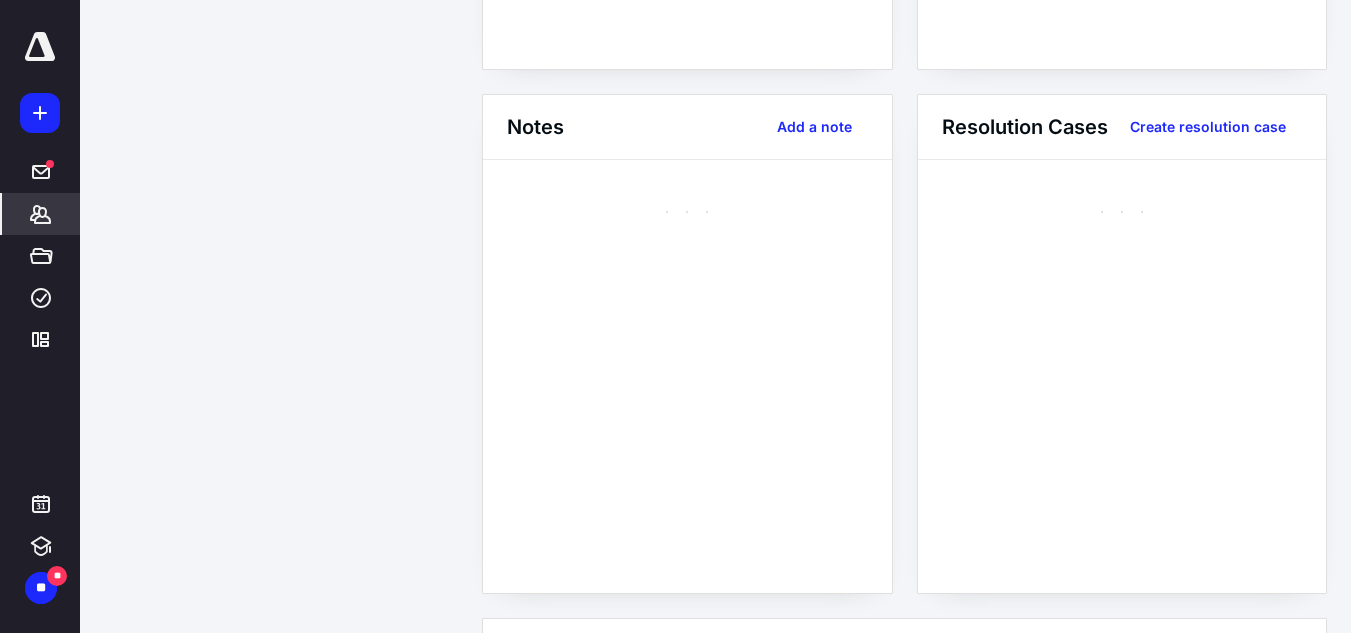 scroll, scrollTop: 0, scrollLeft: 0, axis: both 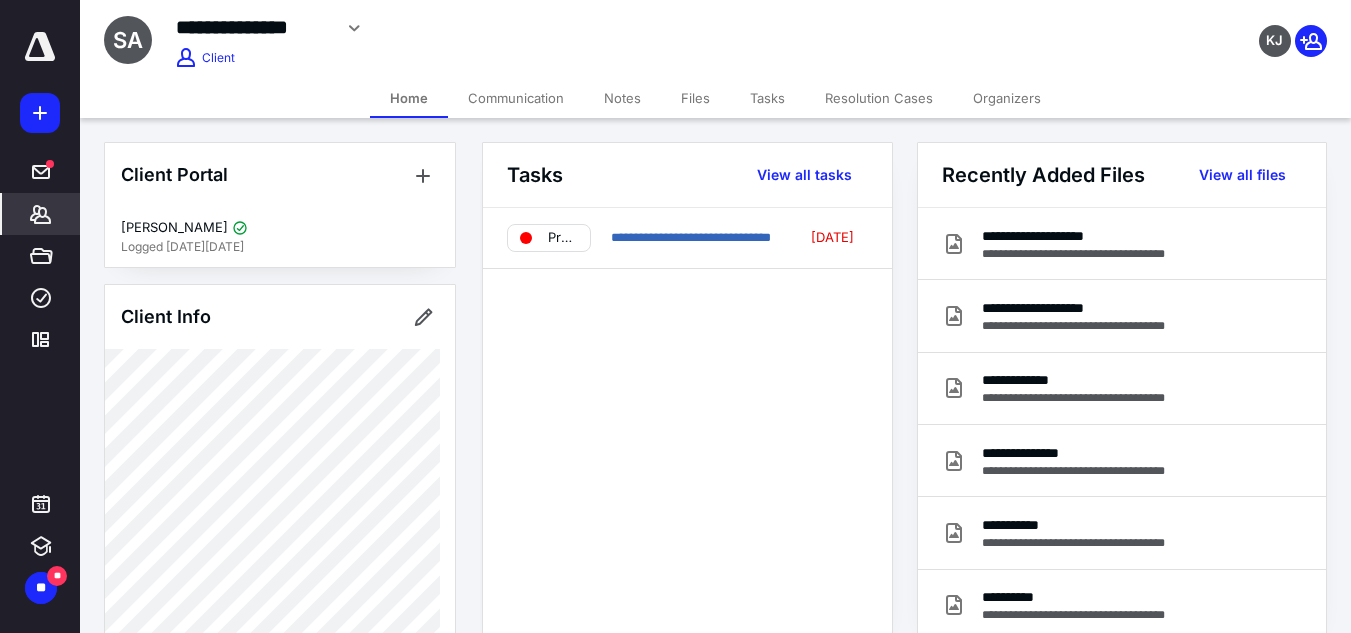 click on "Files" at bounding box center (695, 98) 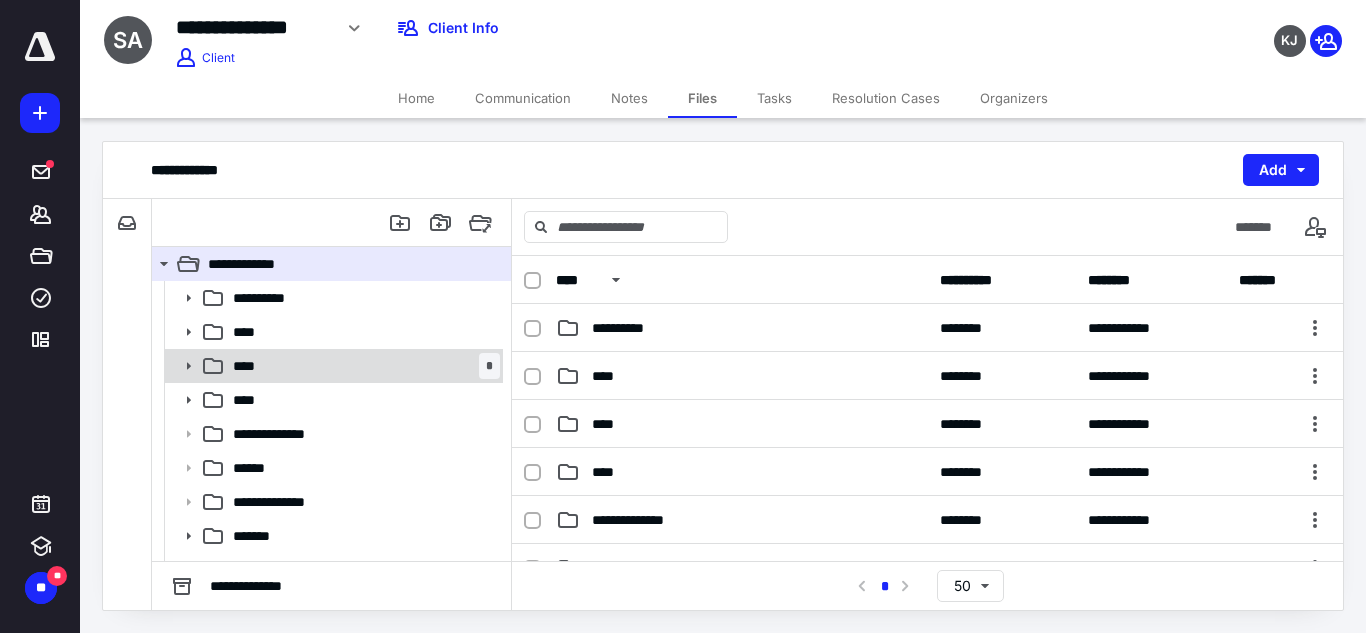 click 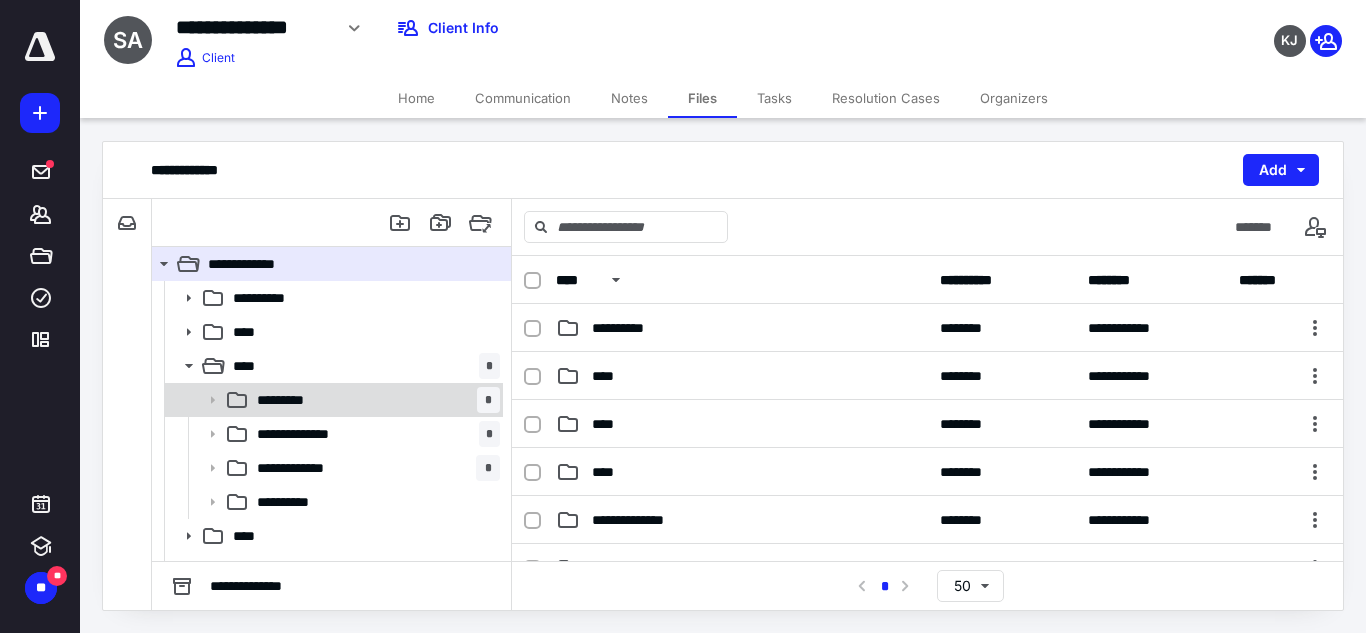 click on "********* *" at bounding box center (374, 400) 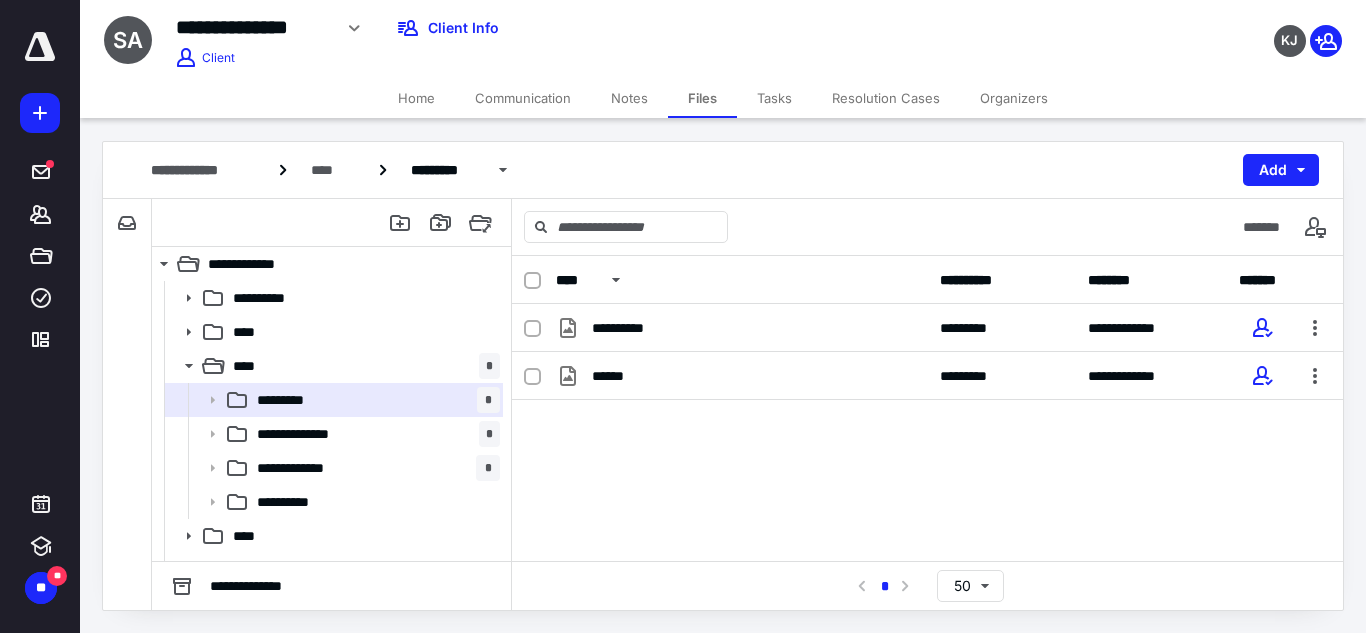 click on "Tasks" at bounding box center [774, 98] 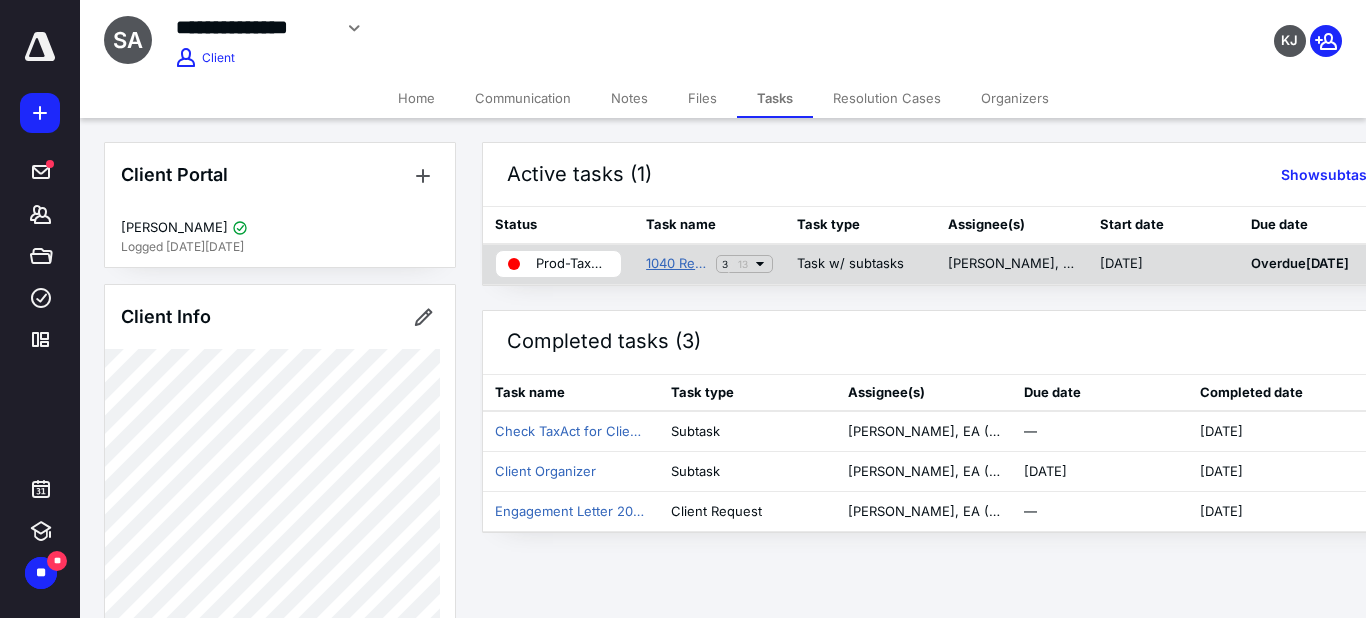 click on "1040 Return (2024) [PERSON_NAME]" at bounding box center [677, 264] 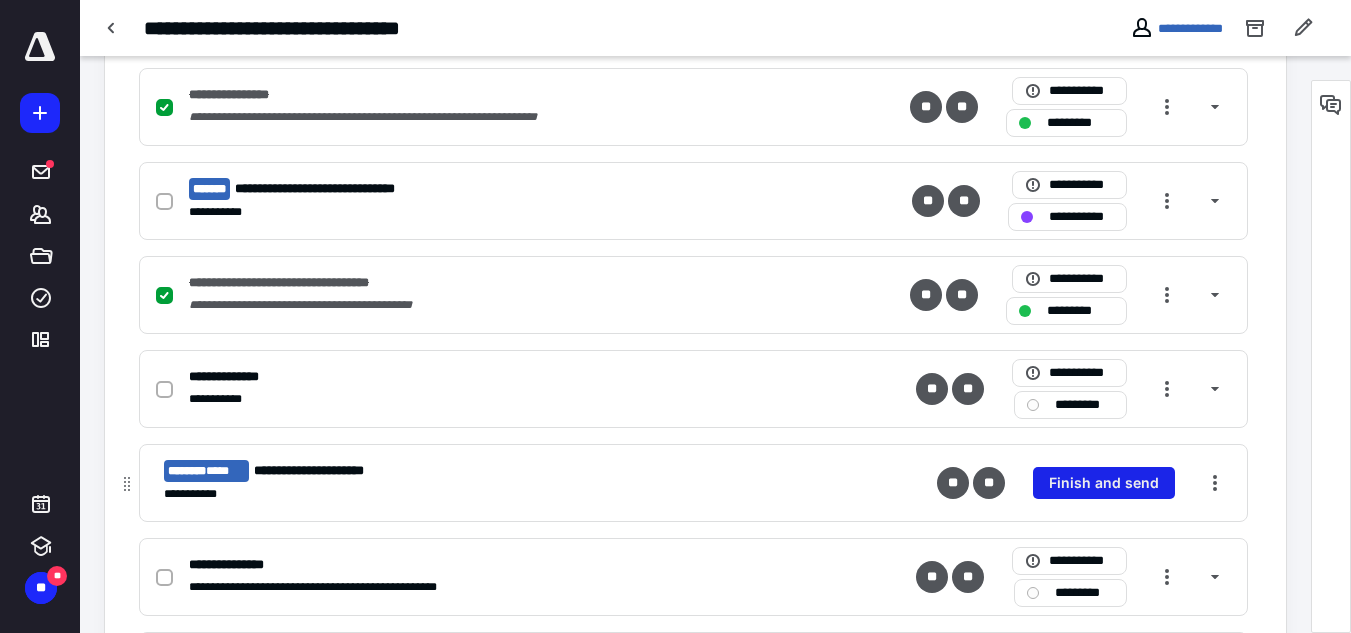scroll, scrollTop: 700, scrollLeft: 0, axis: vertical 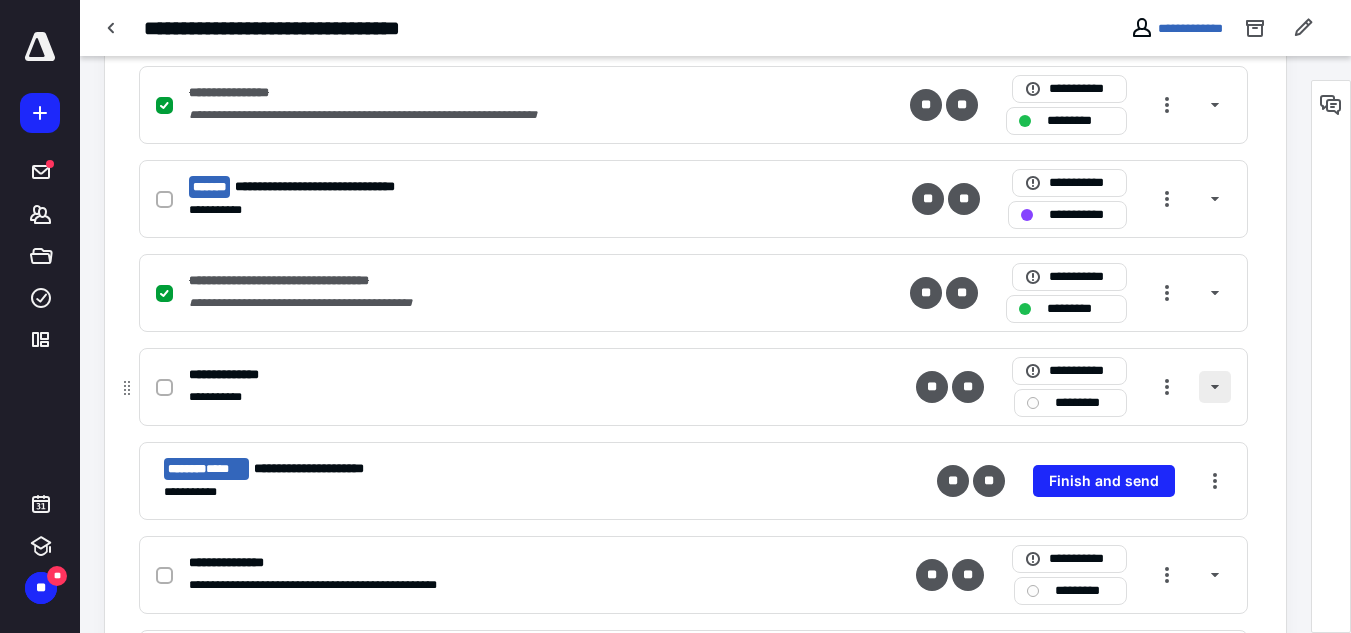 click at bounding box center (1215, 387) 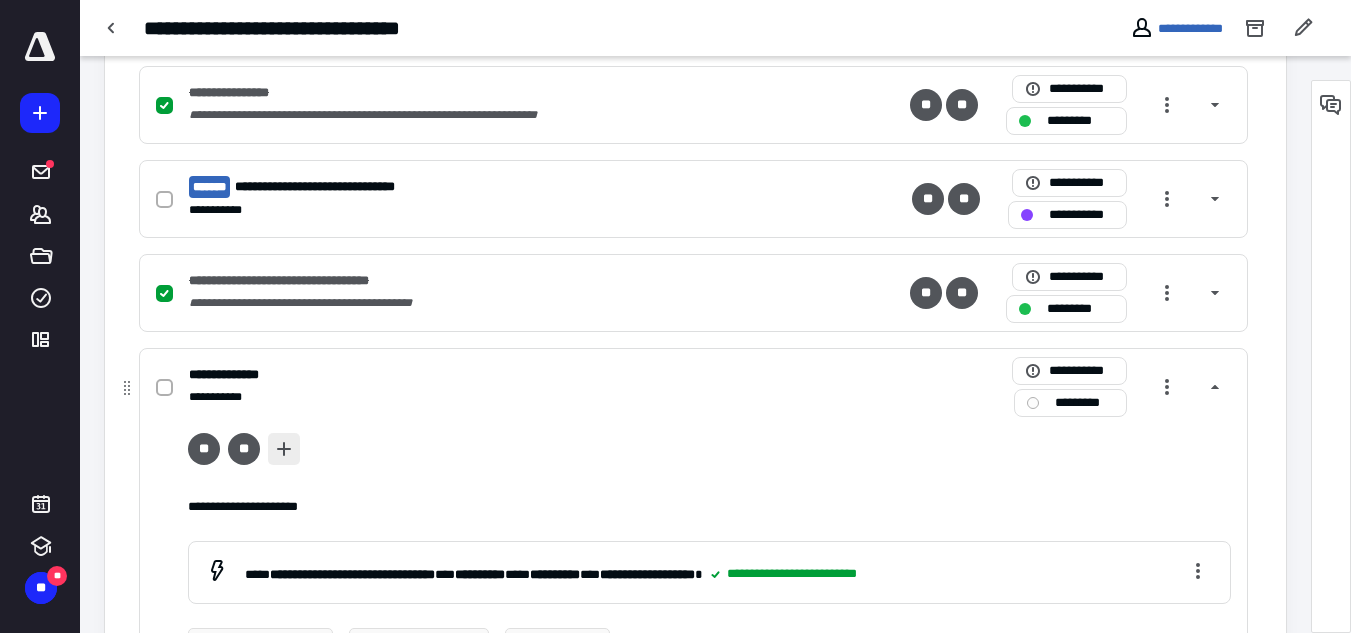click at bounding box center [284, 449] 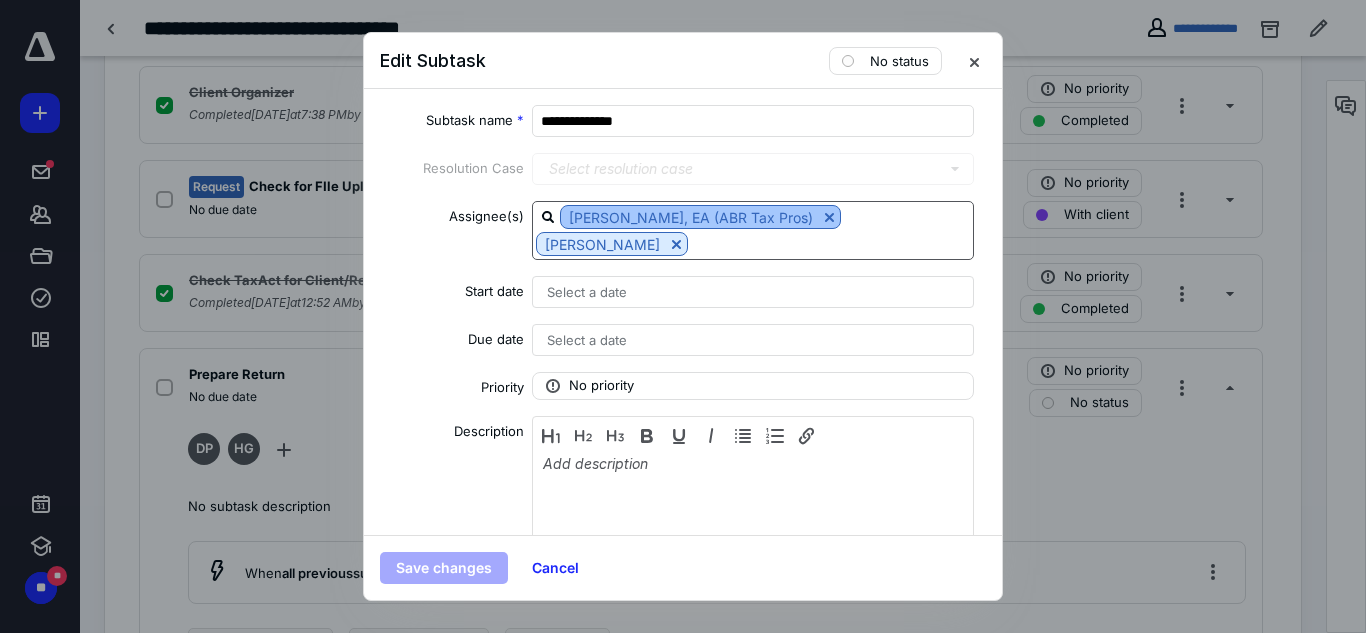 click at bounding box center [829, 217] 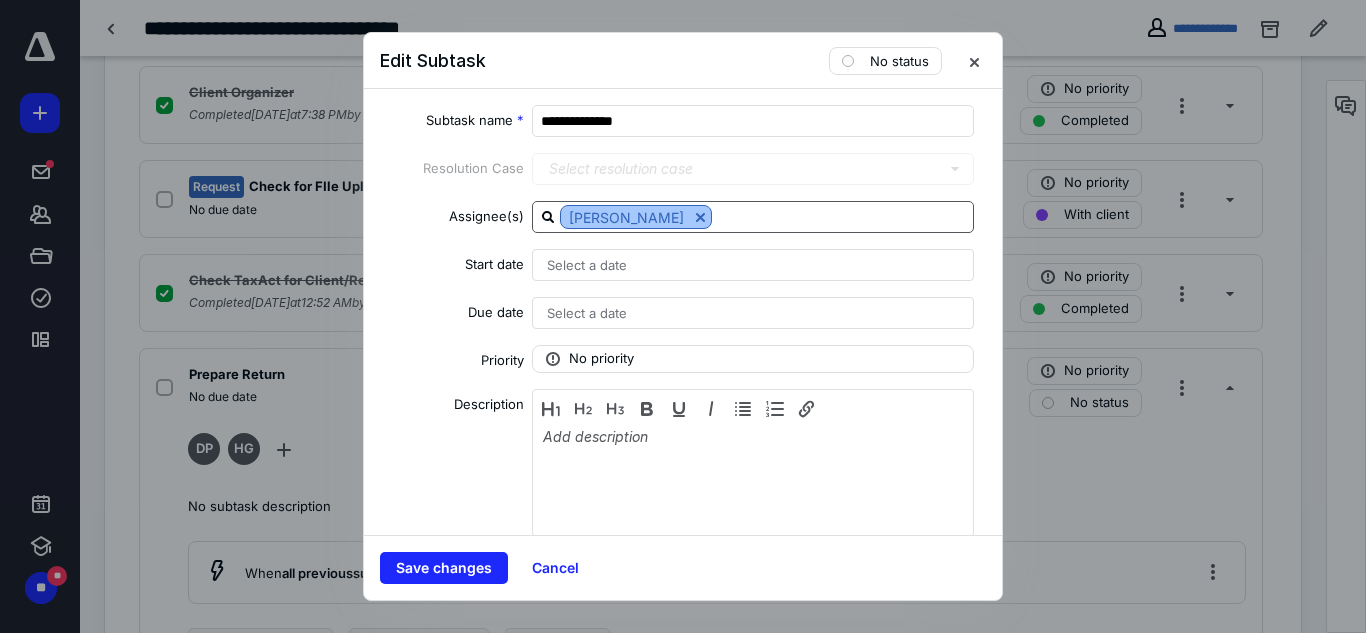 click at bounding box center (700, 217) 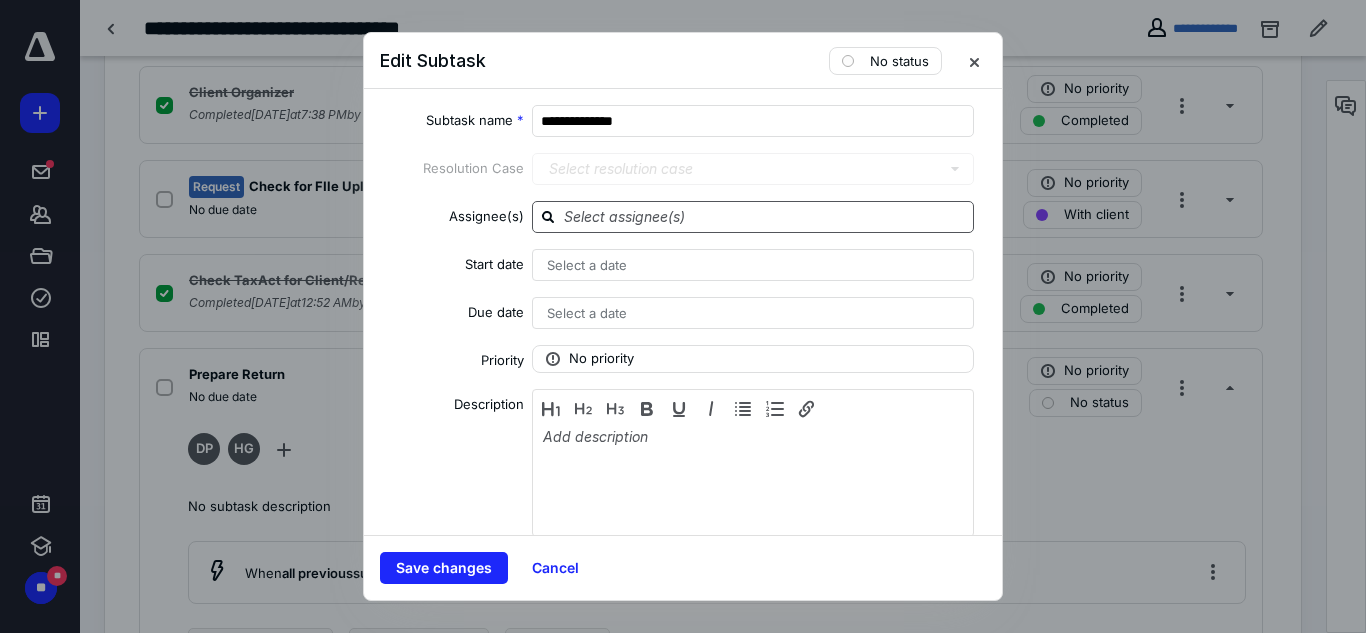 click at bounding box center (765, 216) 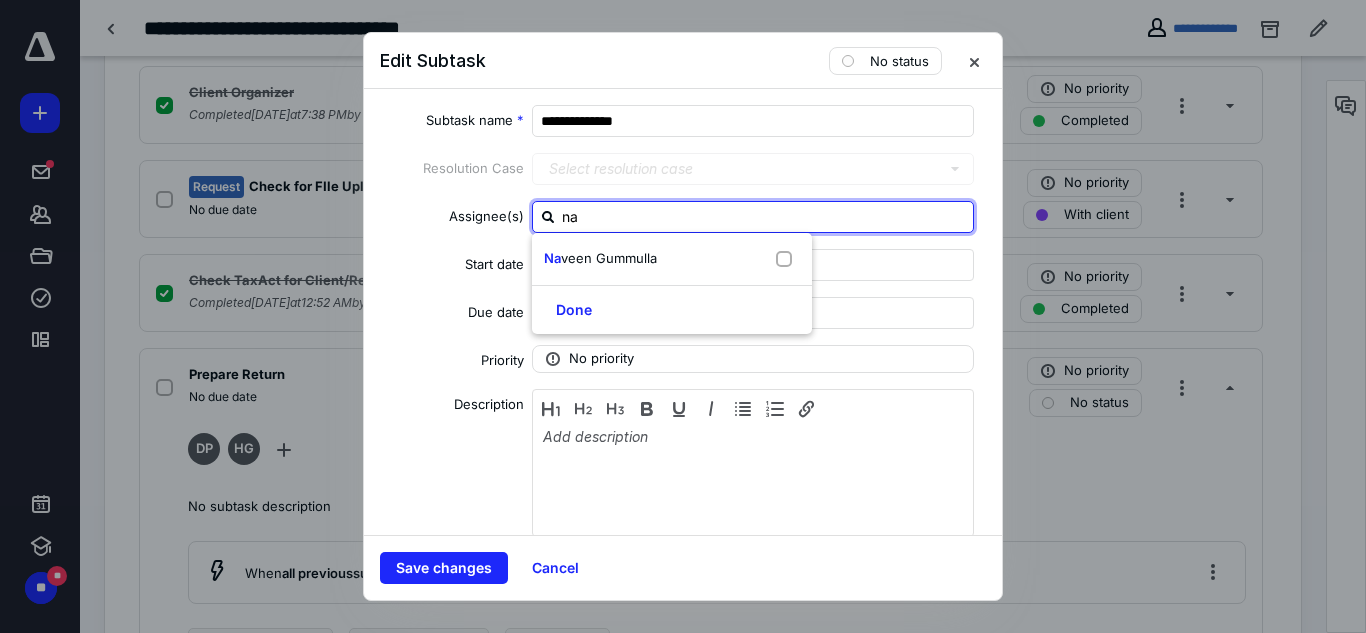 type on "nav" 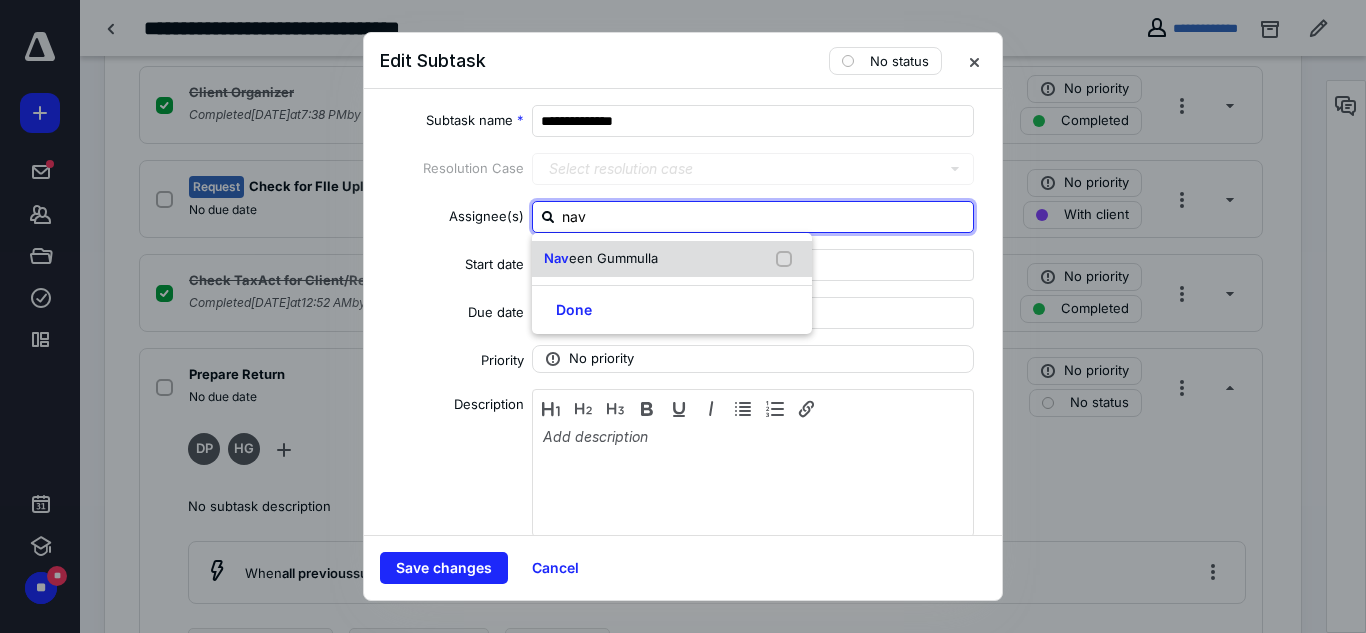 click on "een Gummulla" at bounding box center [613, 258] 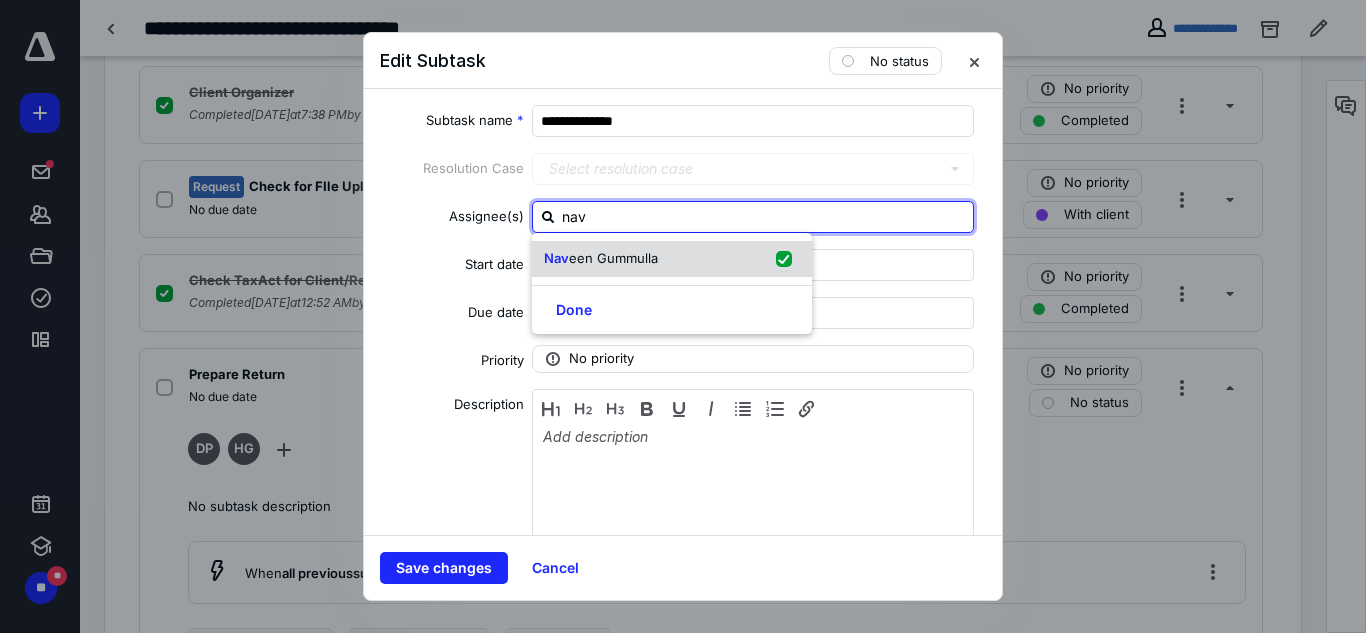 checkbox on "true" 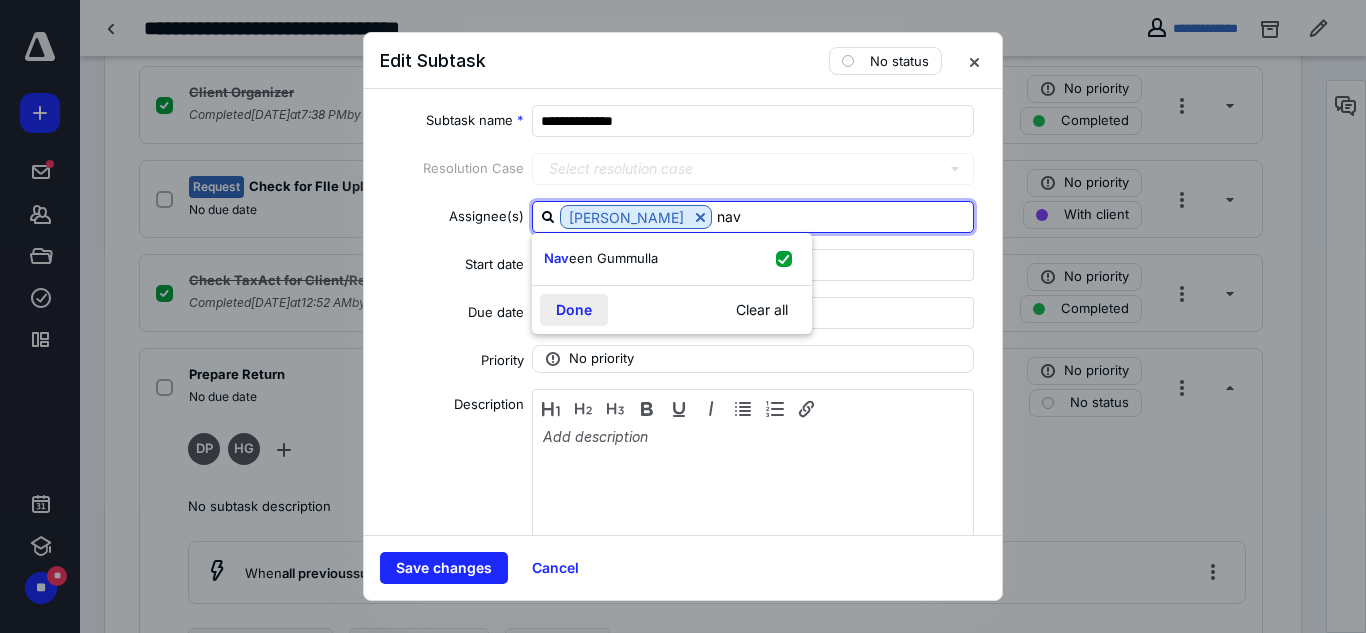 type on "nav" 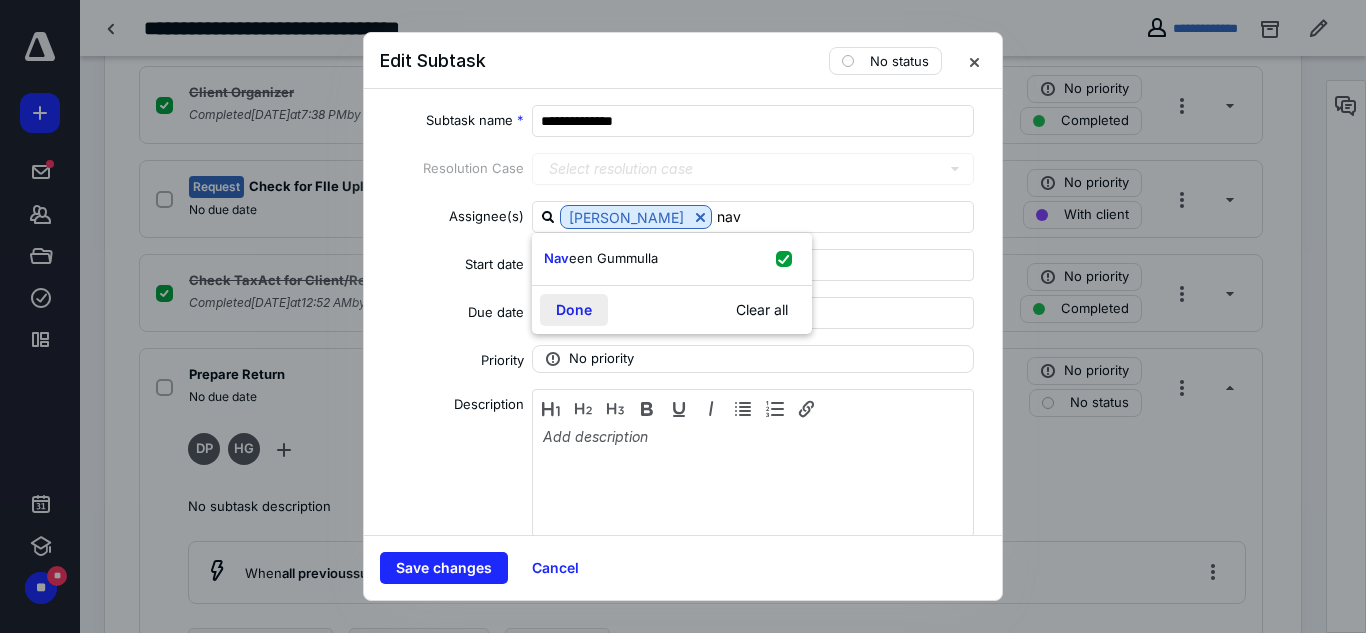 click on "Done" at bounding box center [574, 310] 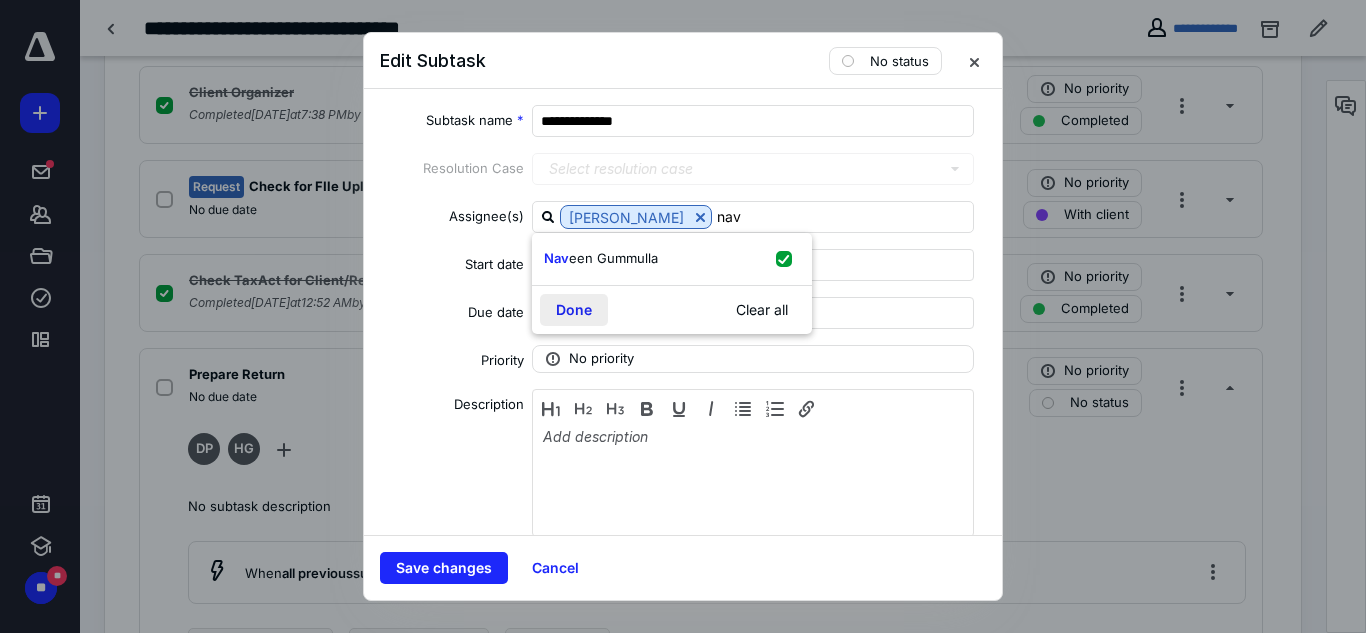 type 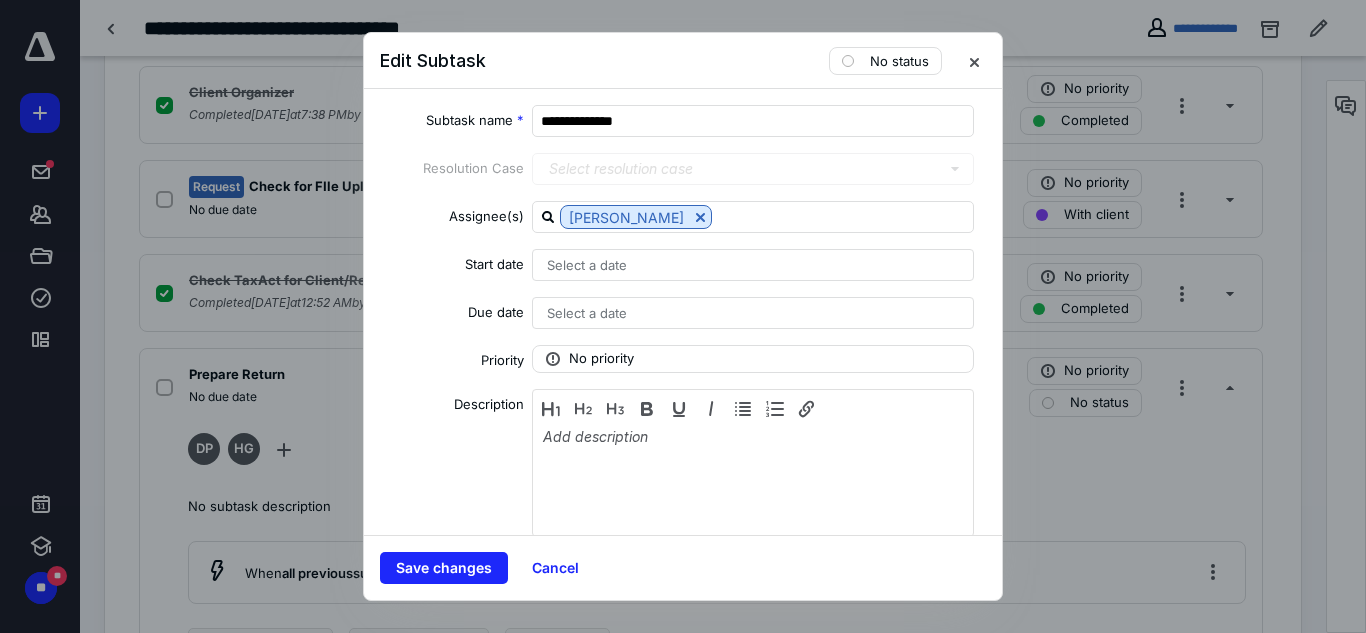 click on "Select a date" at bounding box center [587, 265] 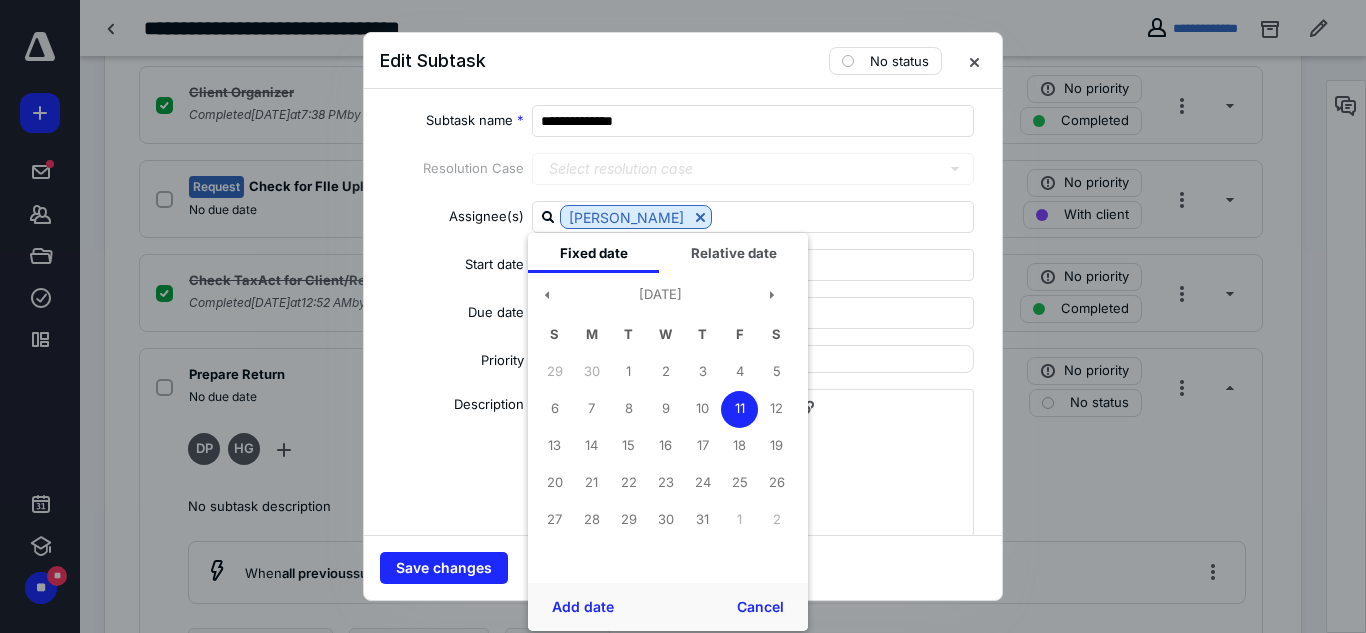 click on "11" at bounding box center [739, 409] 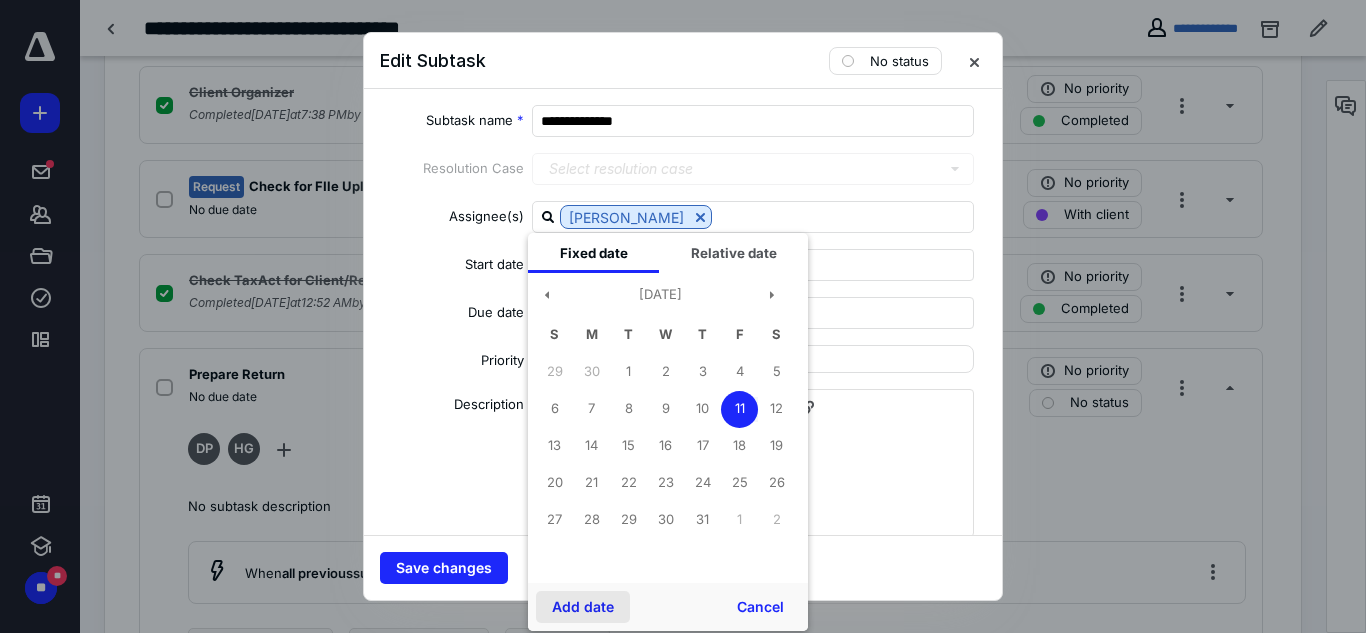 click on "Add date" at bounding box center (583, 607) 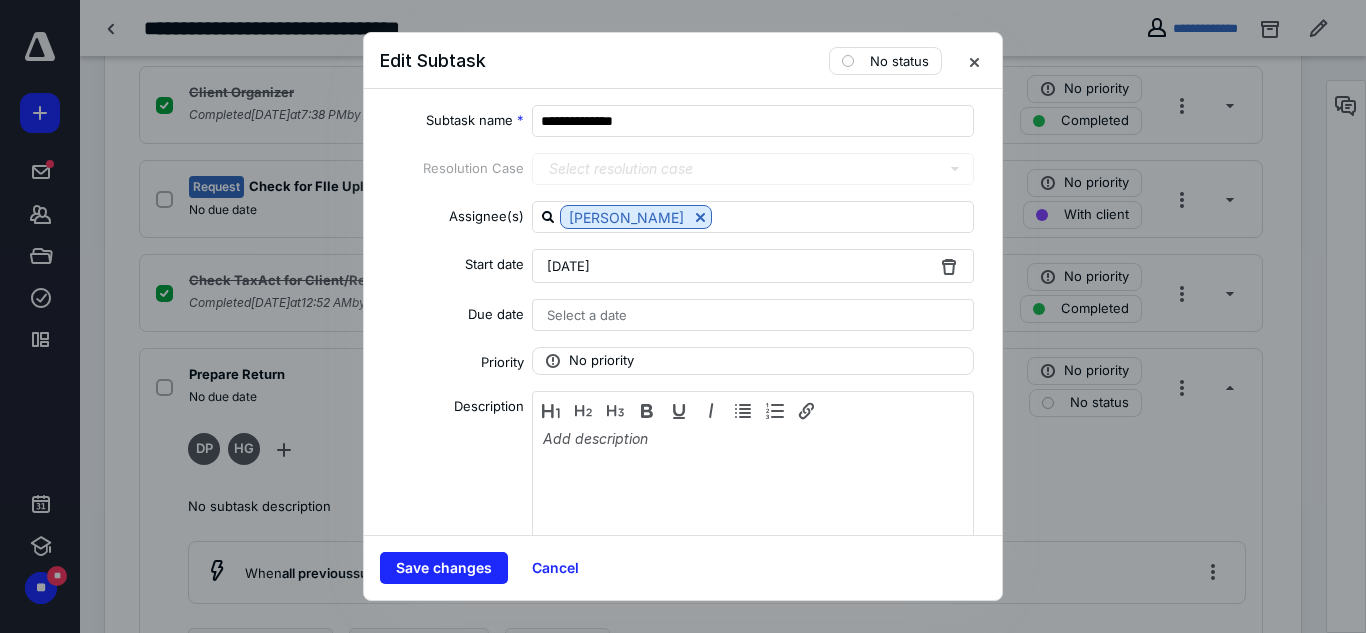 click on "Select a date" at bounding box center (753, 315) 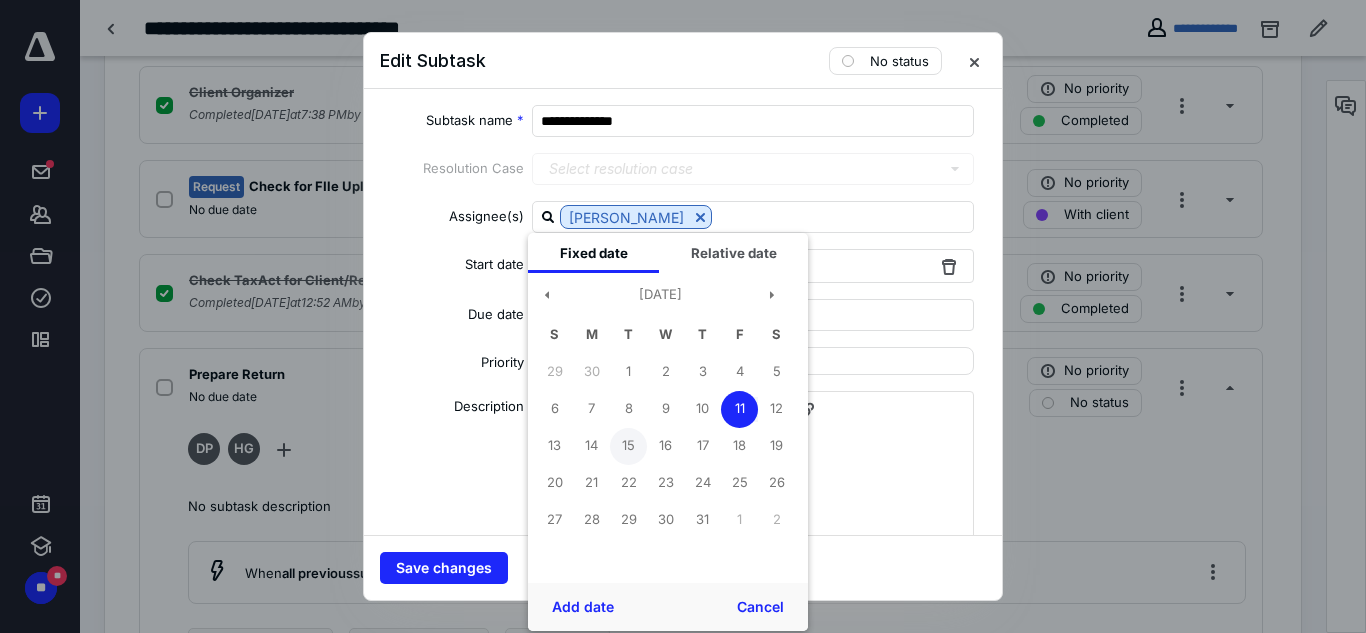 click on "15" at bounding box center (628, 446) 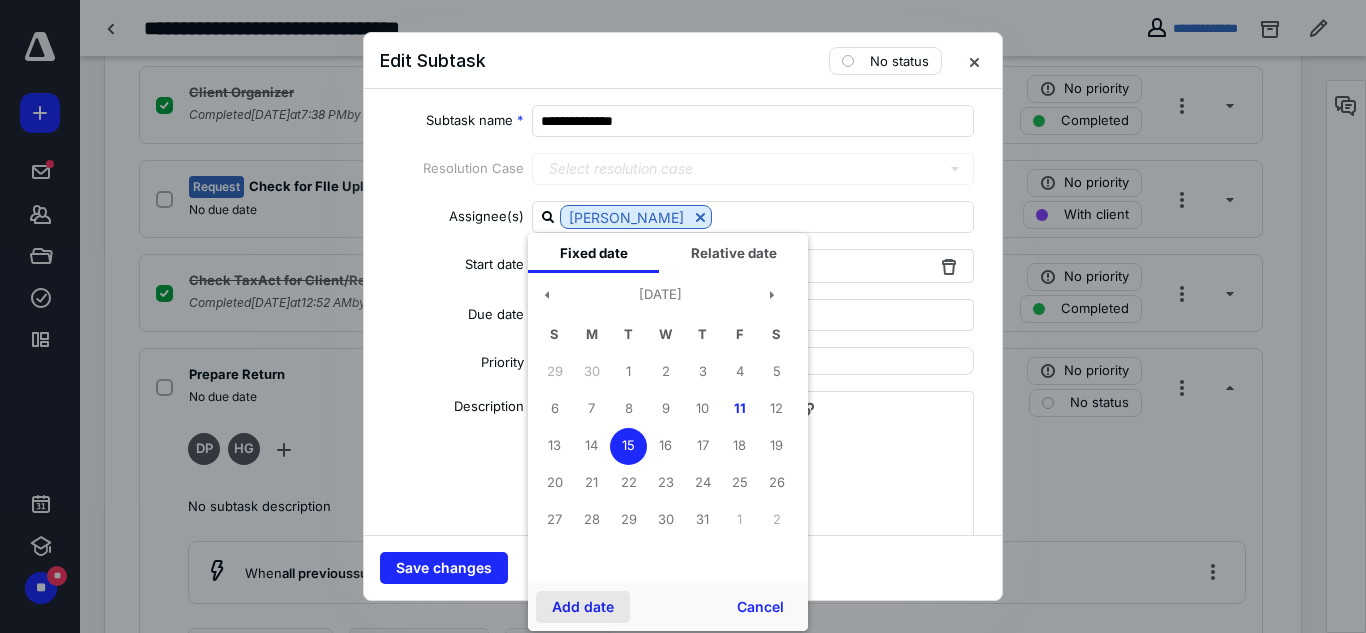 click on "Add date" at bounding box center [583, 607] 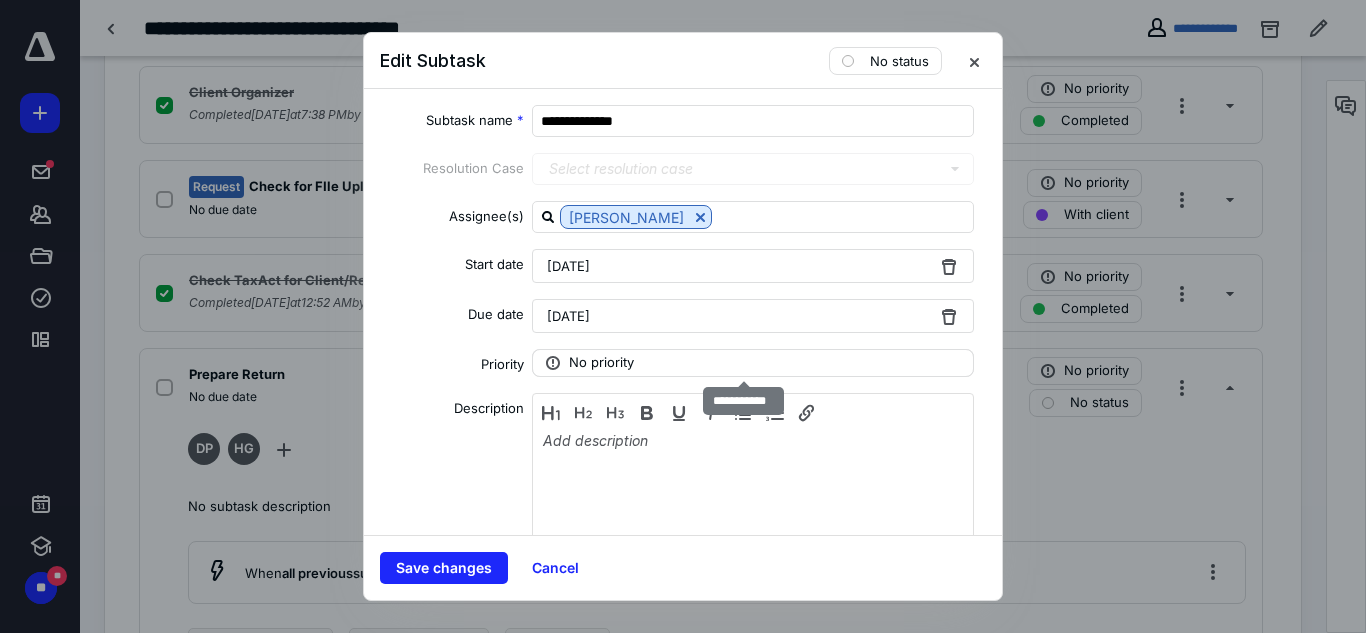 click on "No priority" at bounding box center [753, 363] 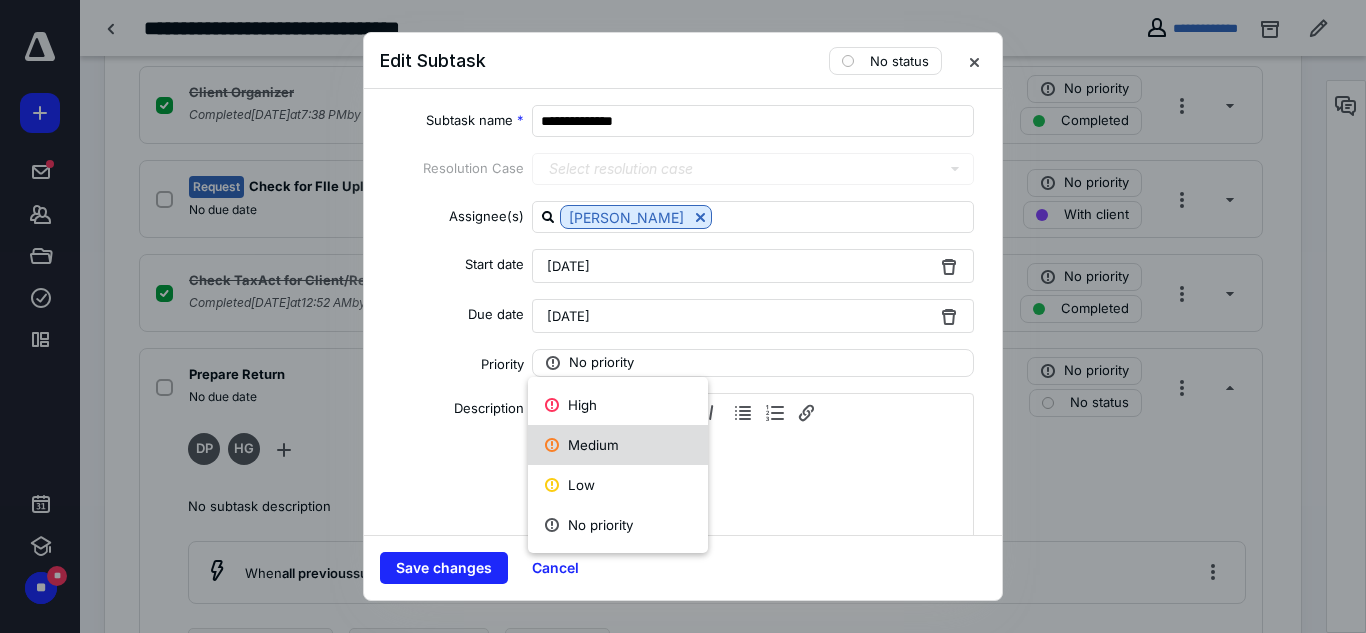click on "Medium" at bounding box center (618, 445) 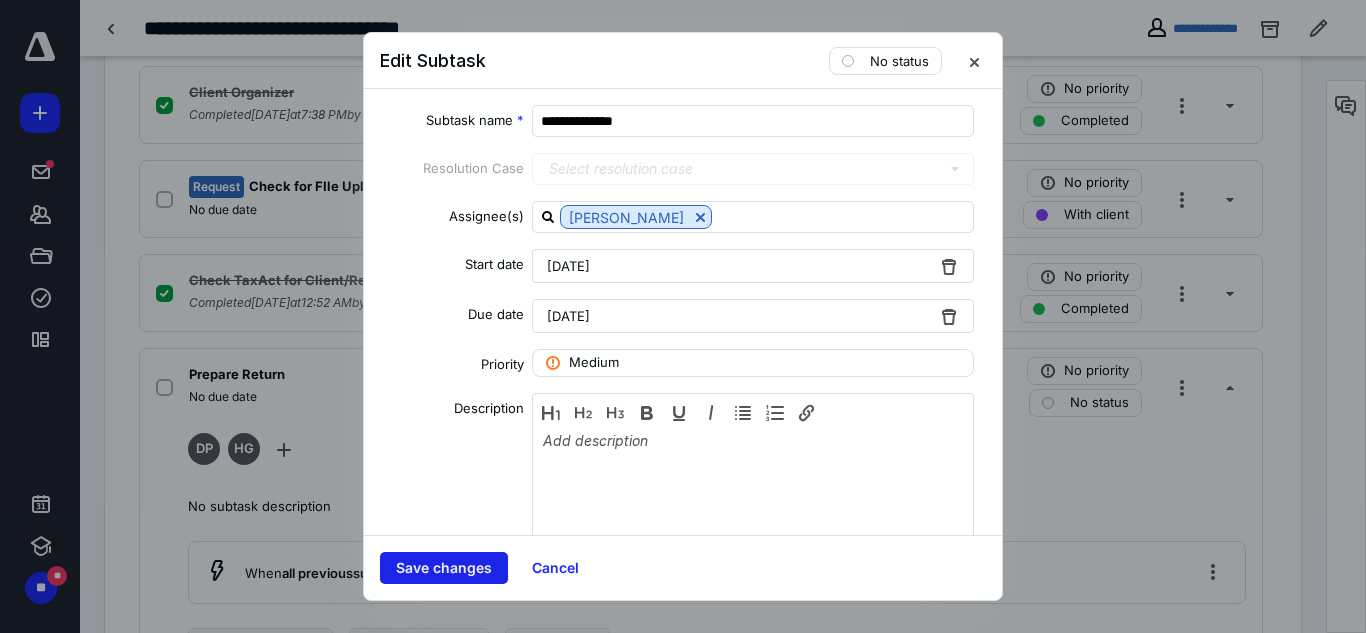 click on "Save changes" at bounding box center [444, 568] 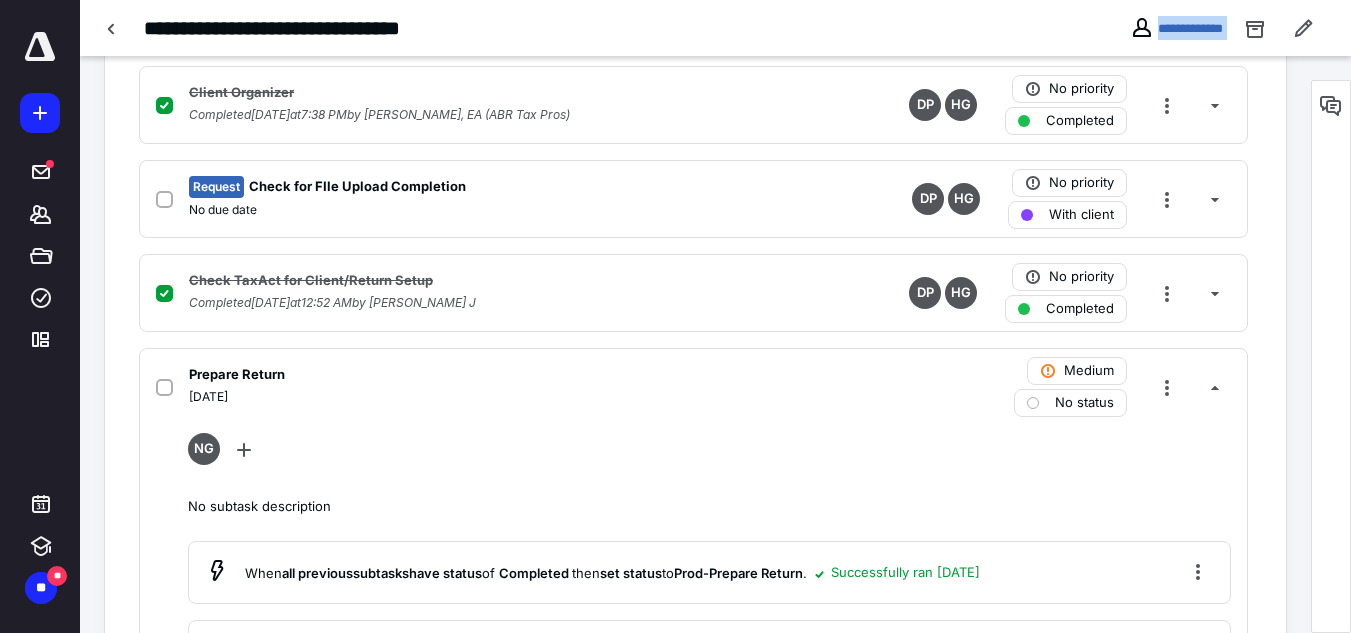 drag, startPoint x: 1231, startPoint y: 38, endPoint x: 1131, endPoint y: 43, distance: 100.12492 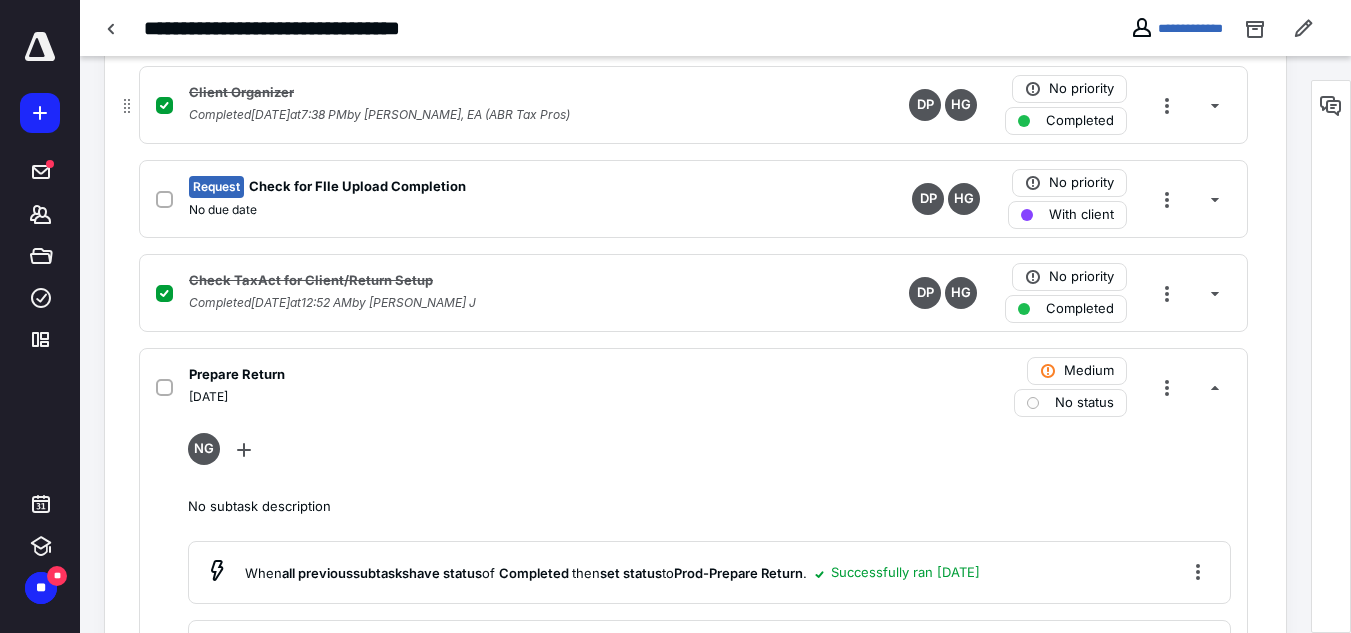 drag, startPoint x: 1114, startPoint y: 48, endPoint x: 982, endPoint y: 95, distance: 140.11781 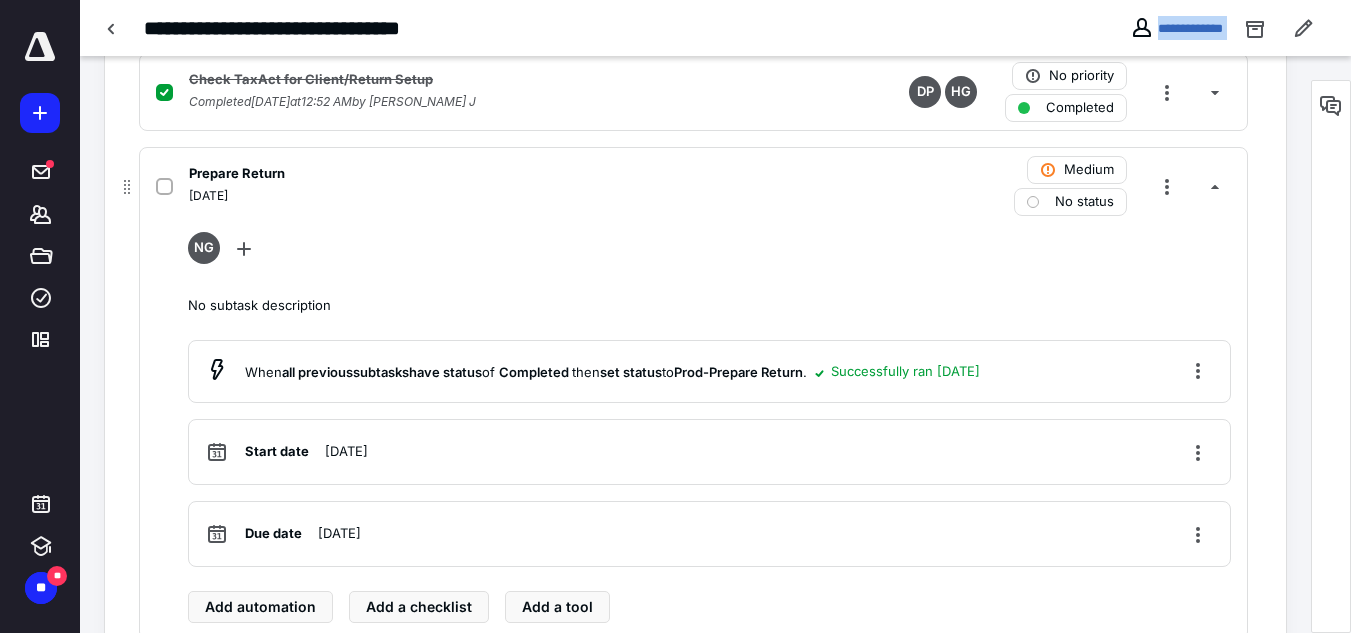 scroll, scrollTop: 900, scrollLeft: 0, axis: vertical 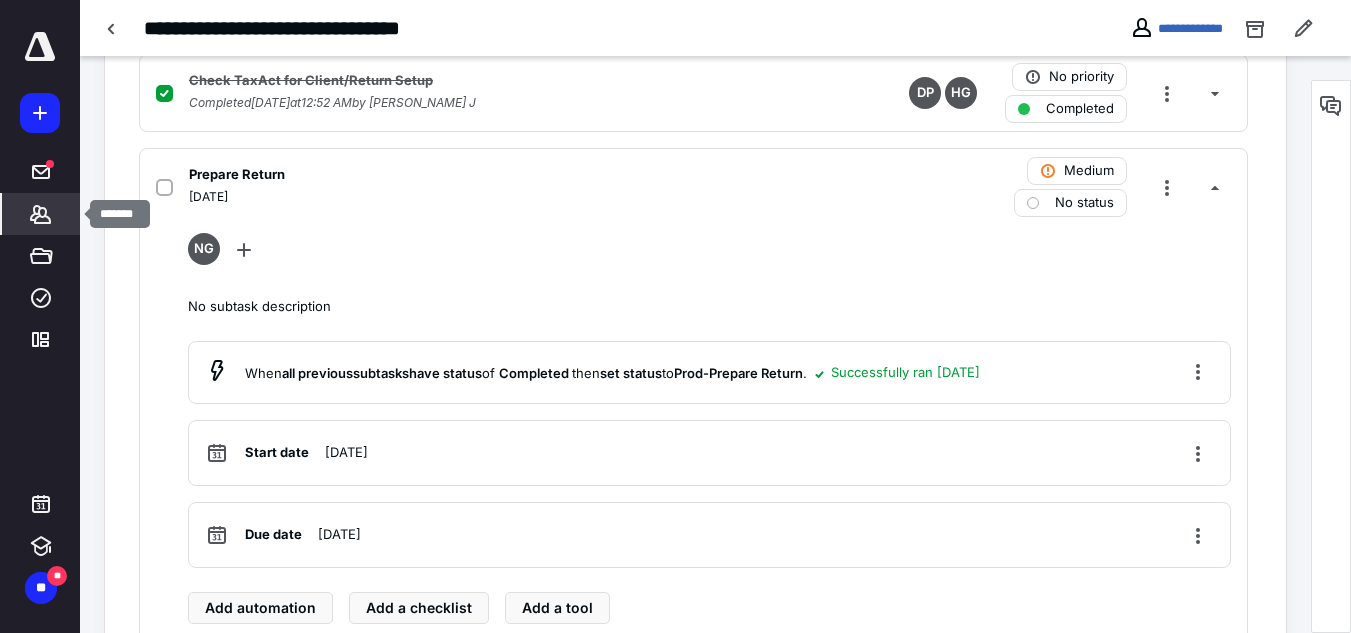click 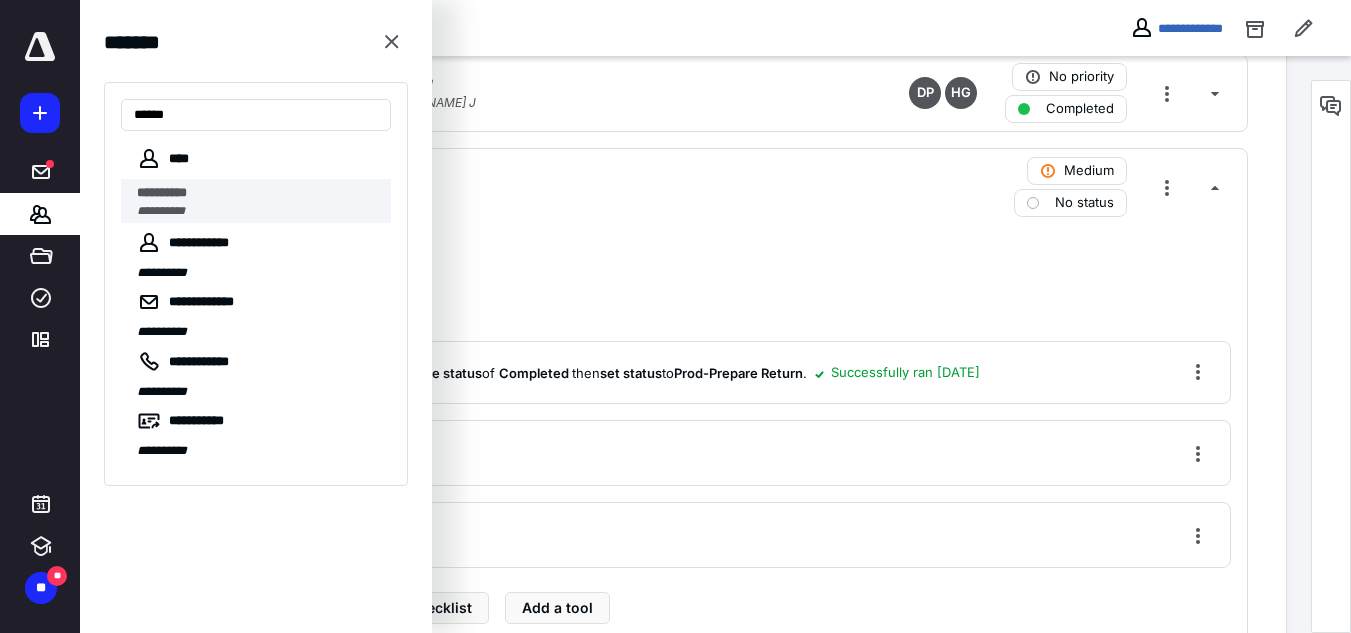type on "******" 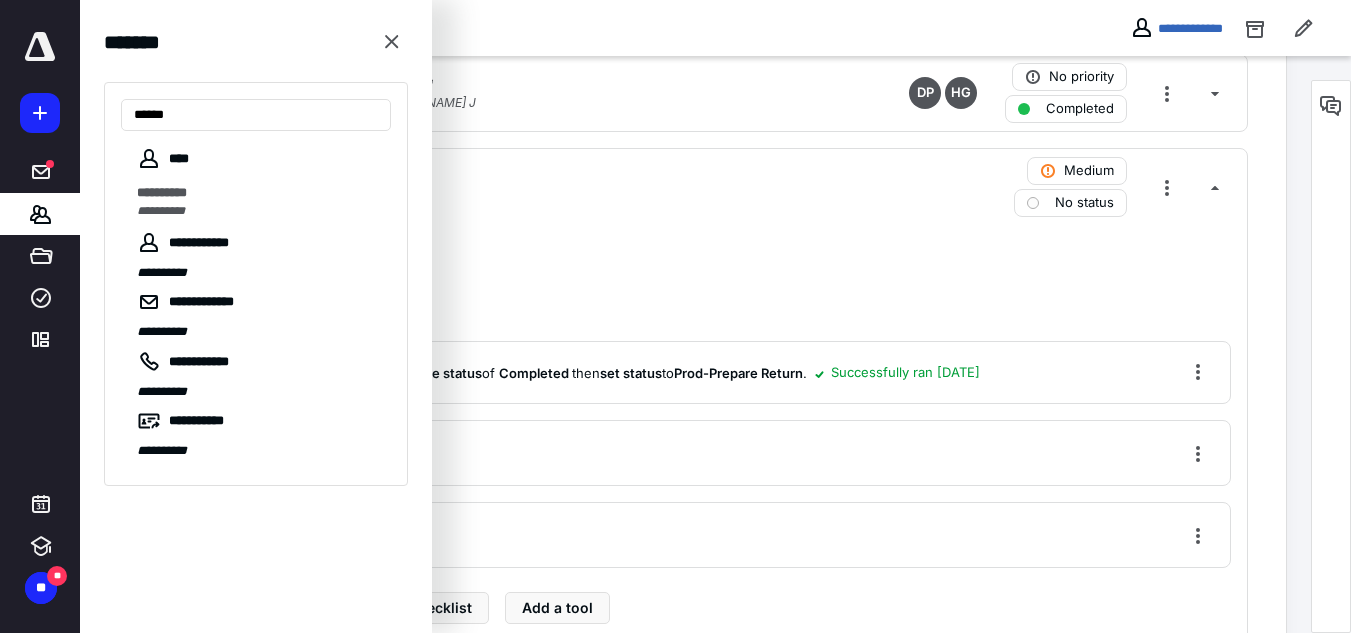 scroll, scrollTop: 0, scrollLeft: 0, axis: both 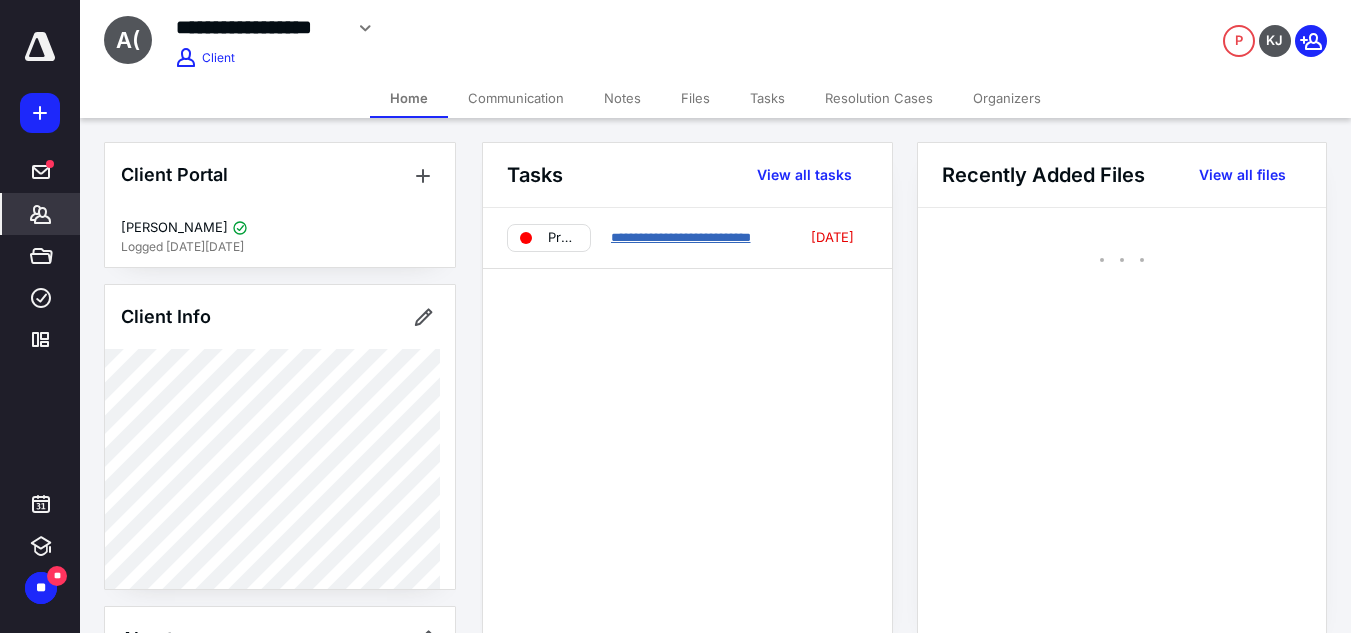click on "**********" at bounding box center [681, 237] 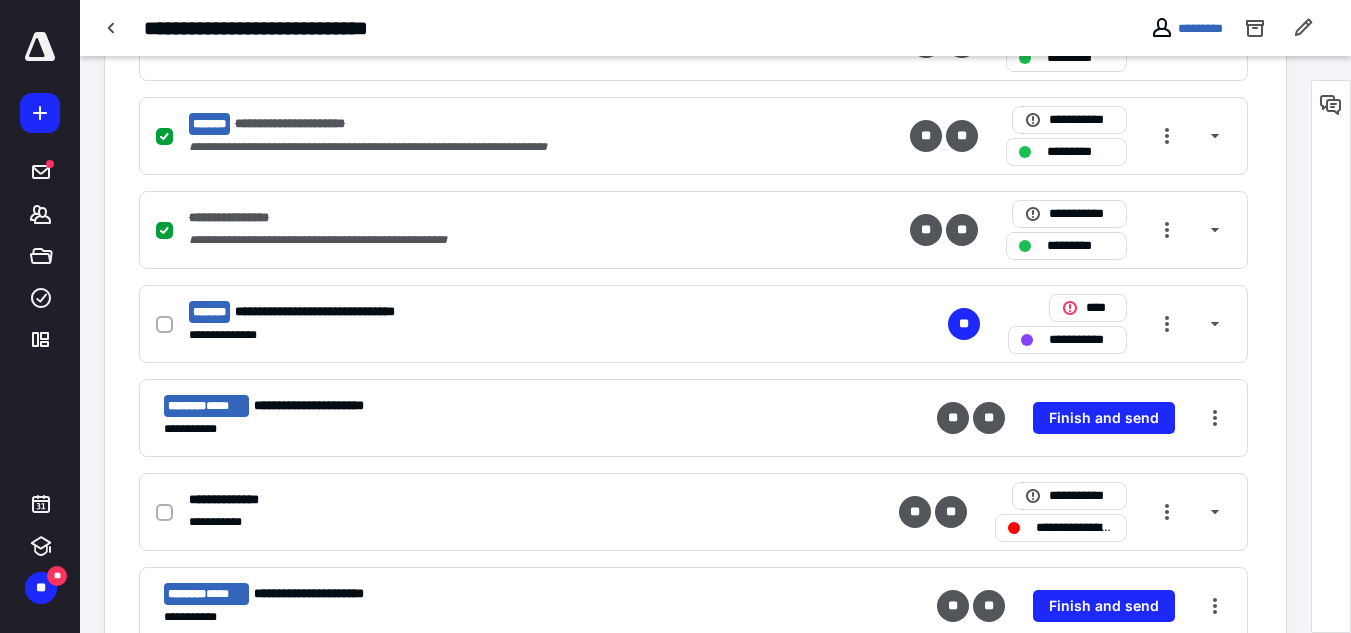 scroll, scrollTop: 700, scrollLeft: 0, axis: vertical 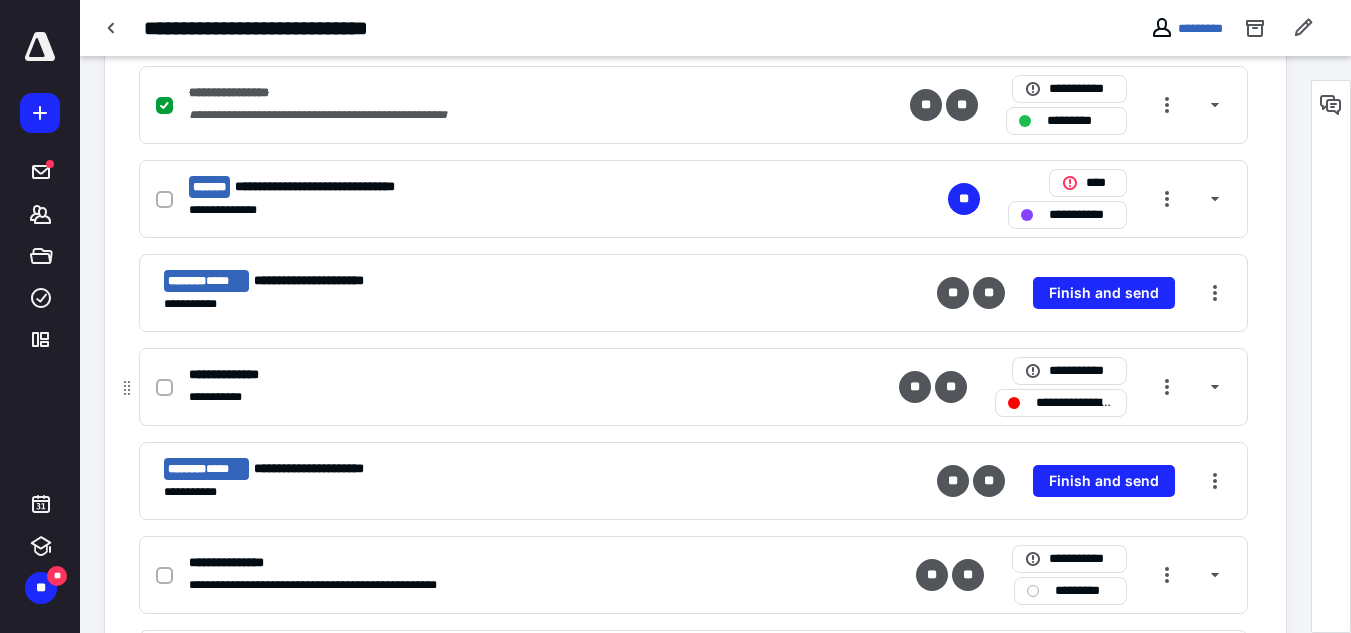 click on "**********" at bounding box center (1075, 403) 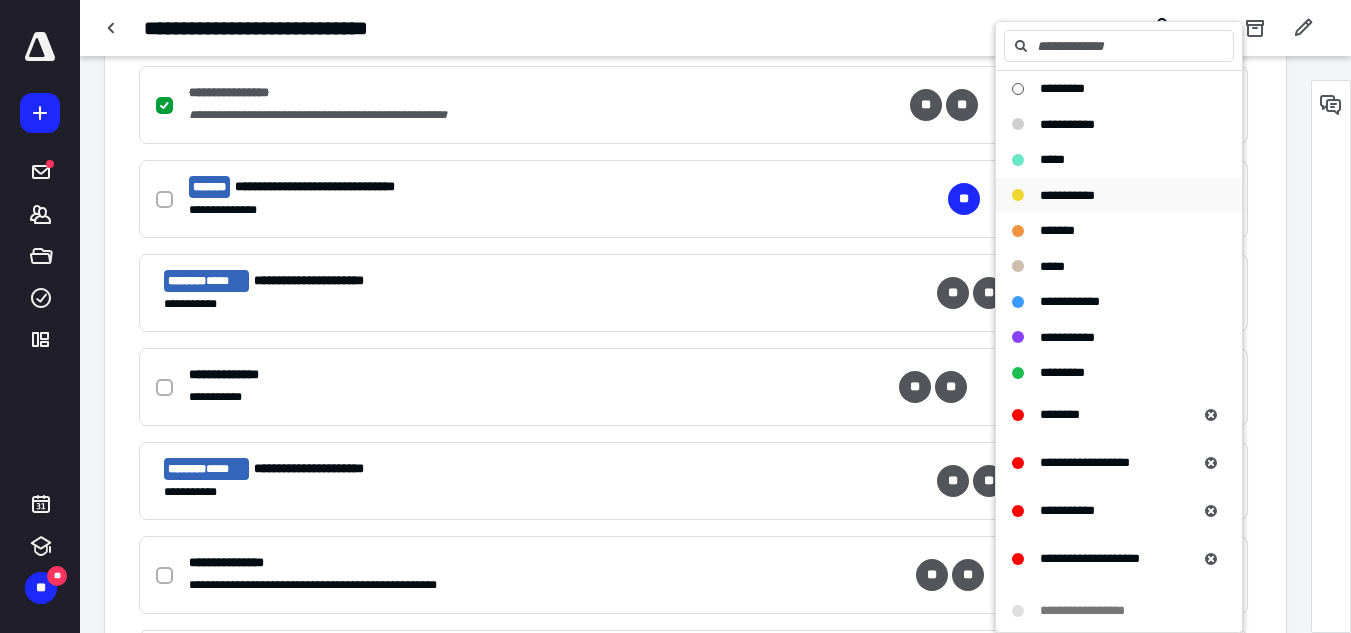 click on "**********" at bounding box center [1067, 195] 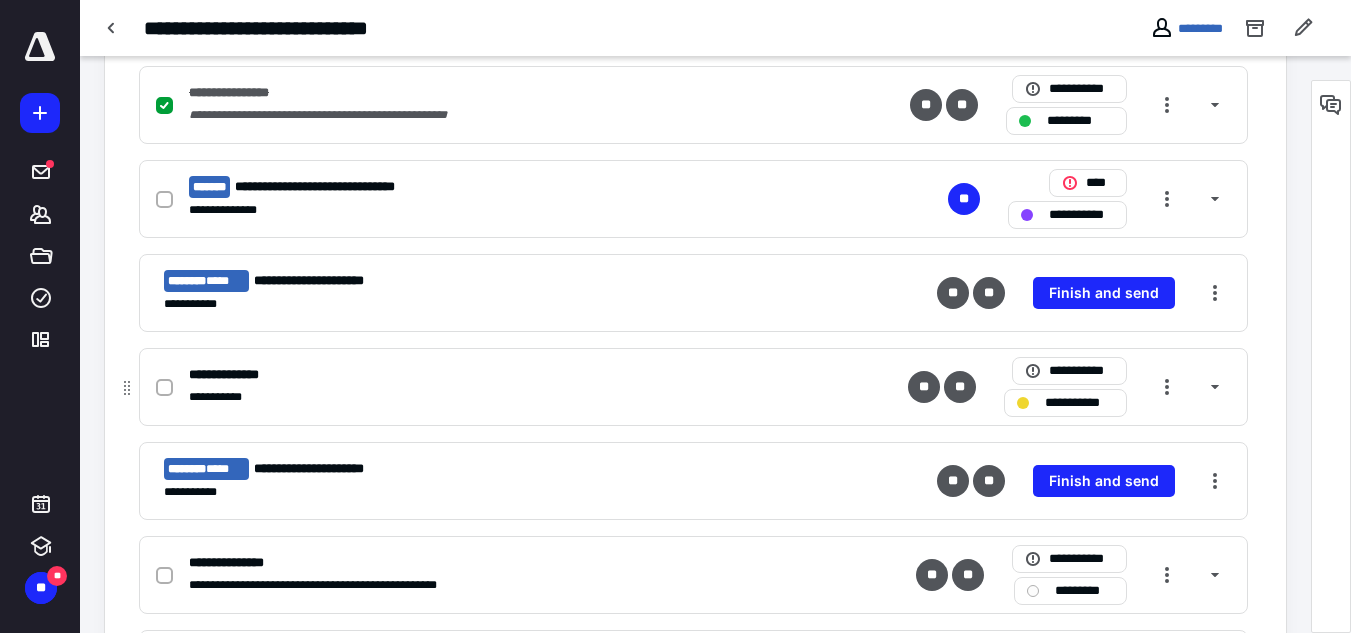click on "**********" at bounding box center (1079, 403) 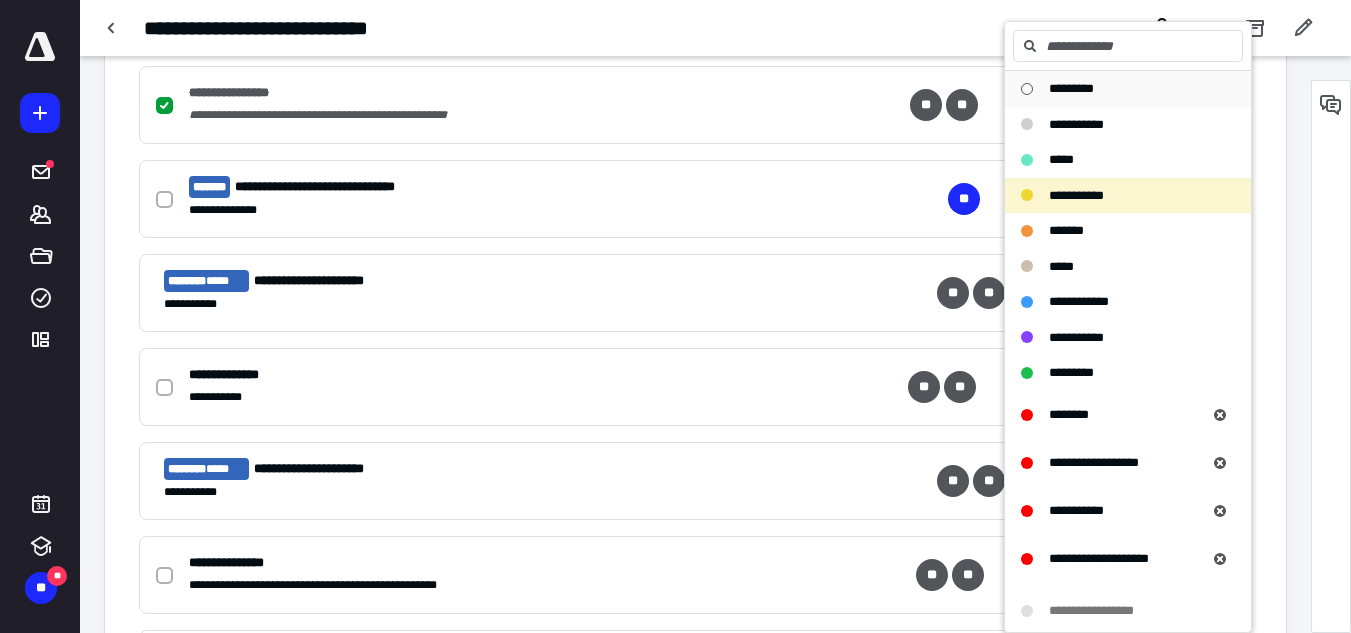 click on "*********" at bounding box center [1071, 88] 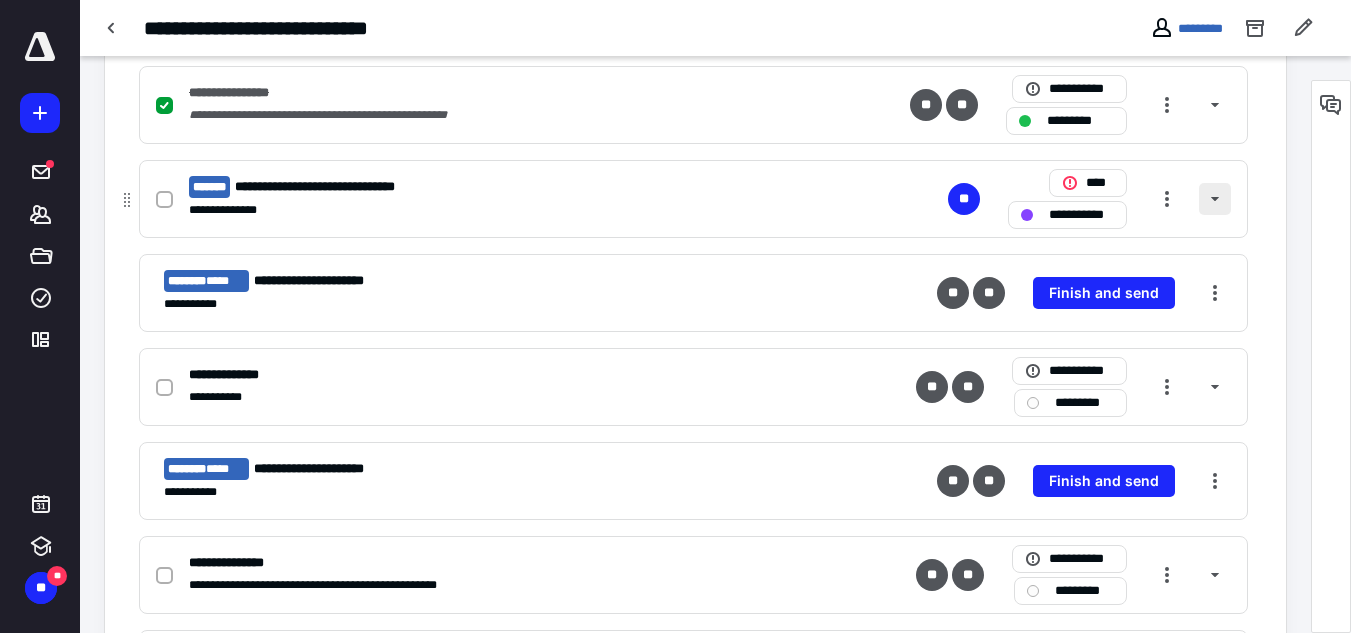 click at bounding box center [1215, 199] 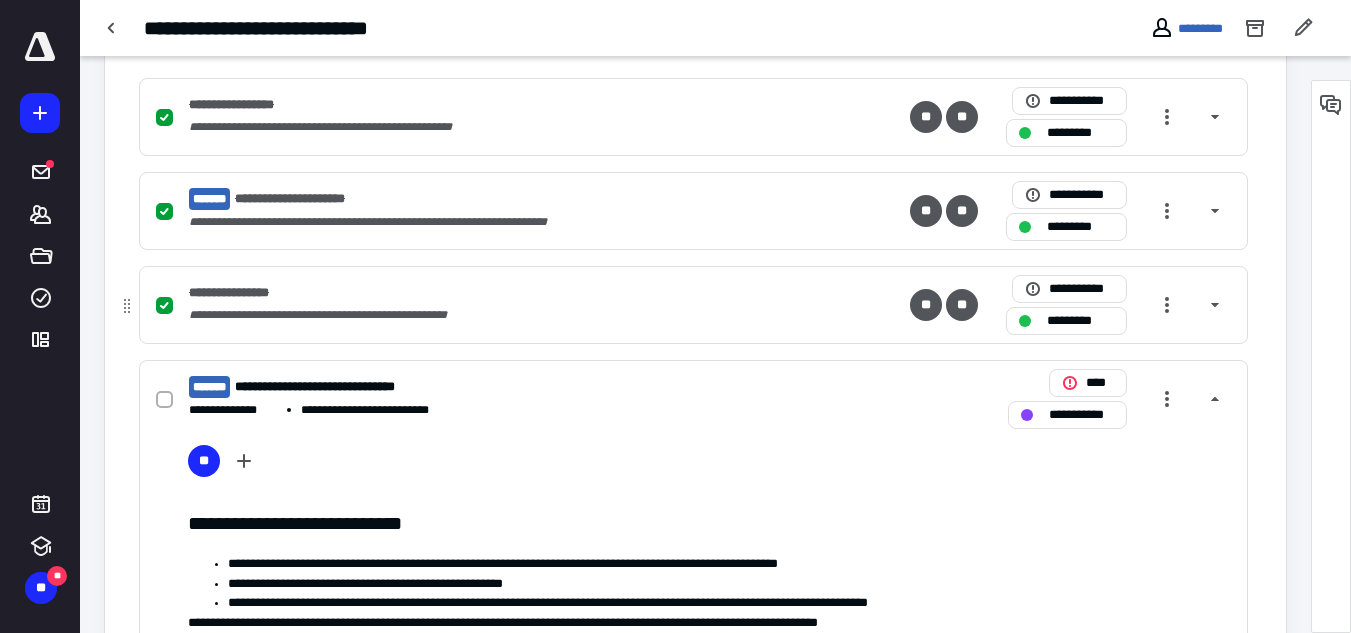 scroll, scrollTop: 900, scrollLeft: 0, axis: vertical 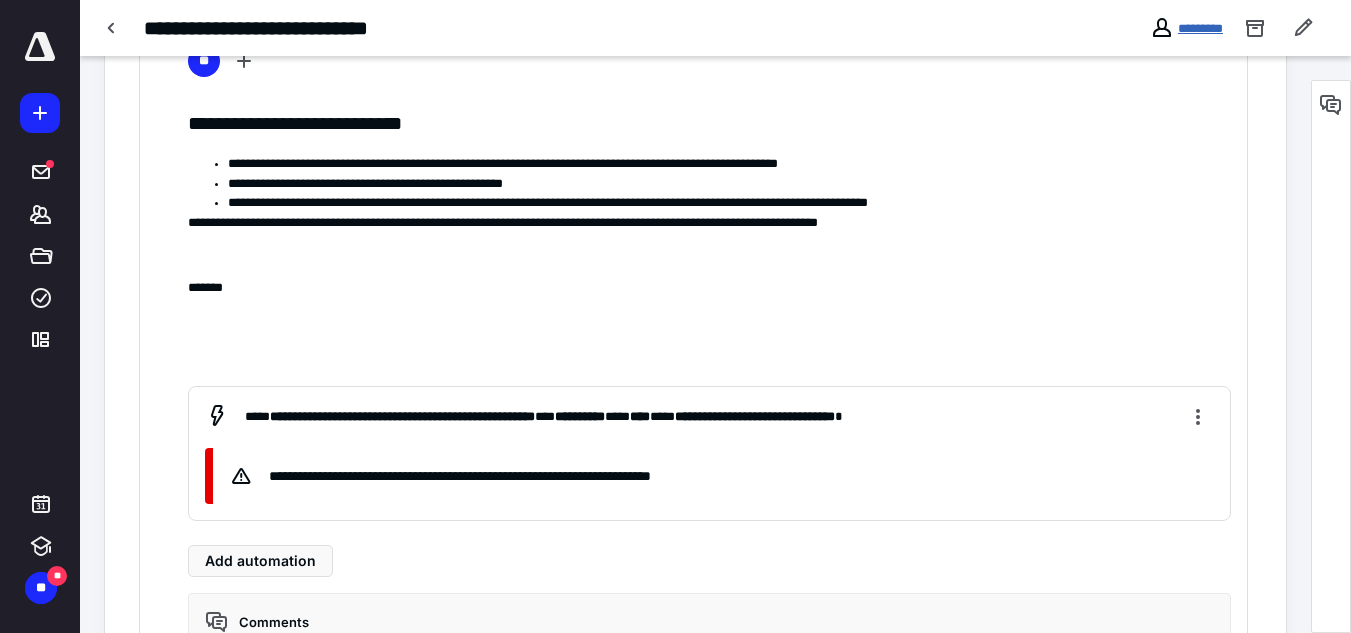 click on "*********" at bounding box center (1200, 28) 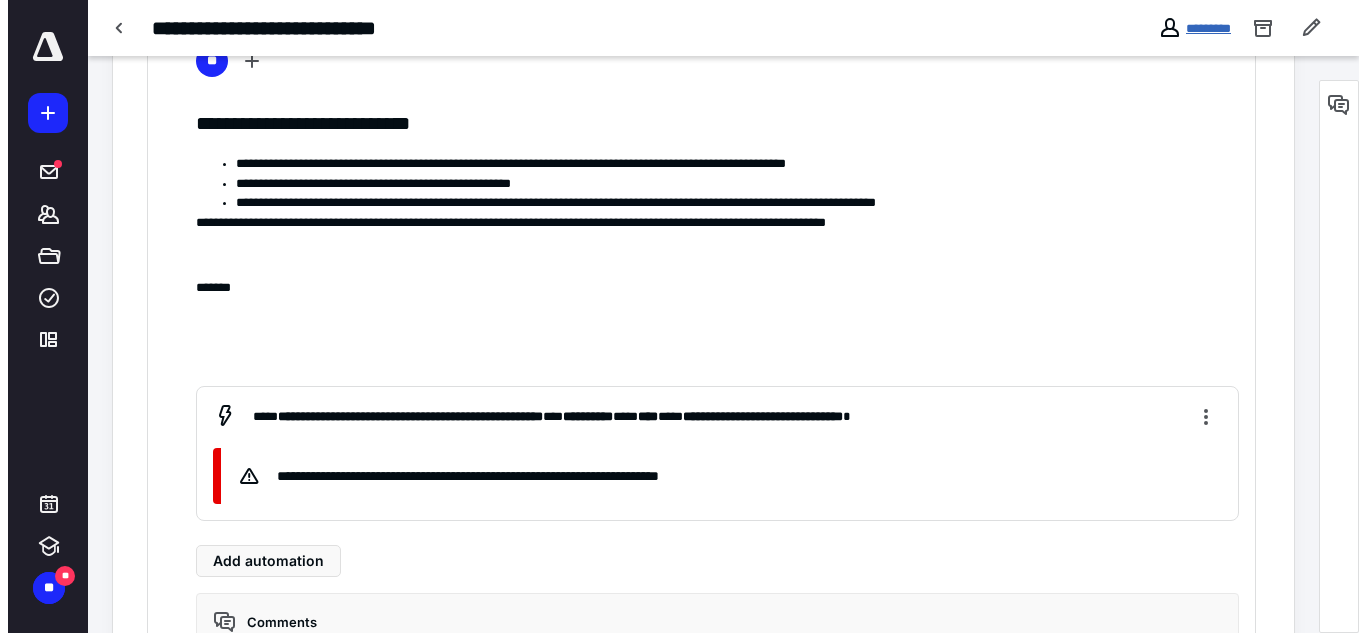 scroll, scrollTop: 0, scrollLeft: 0, axis: both 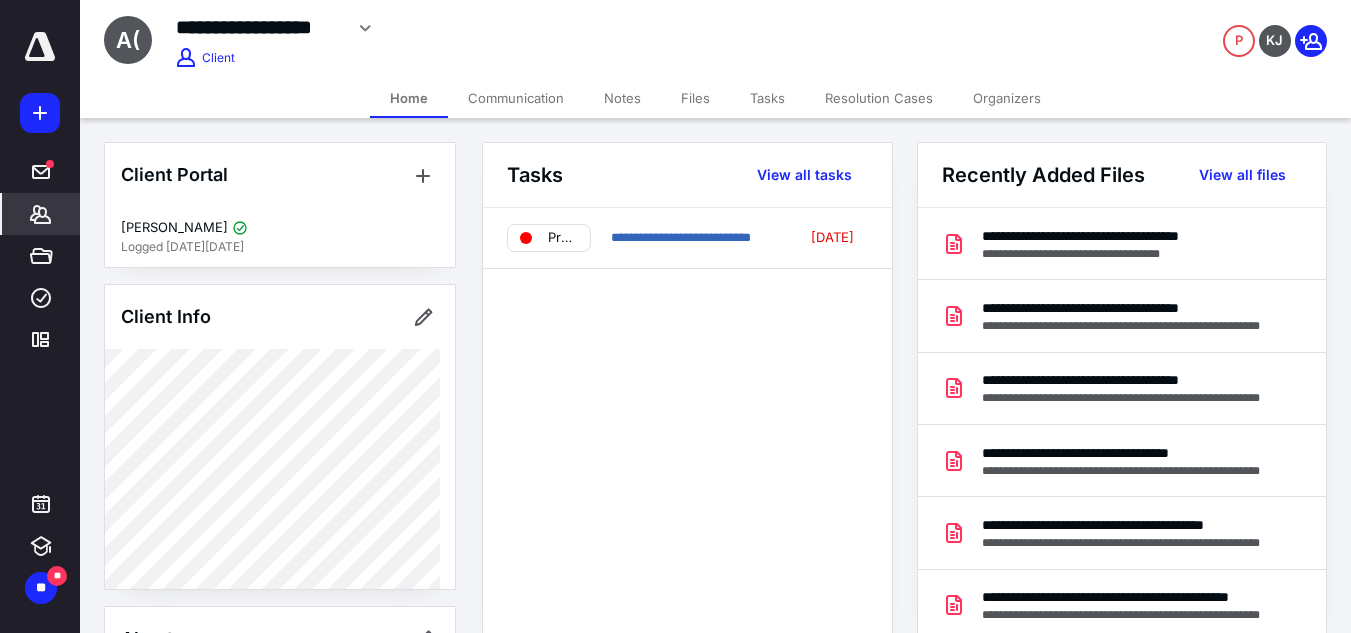 click on "Files" at bounding box center (695, 98) 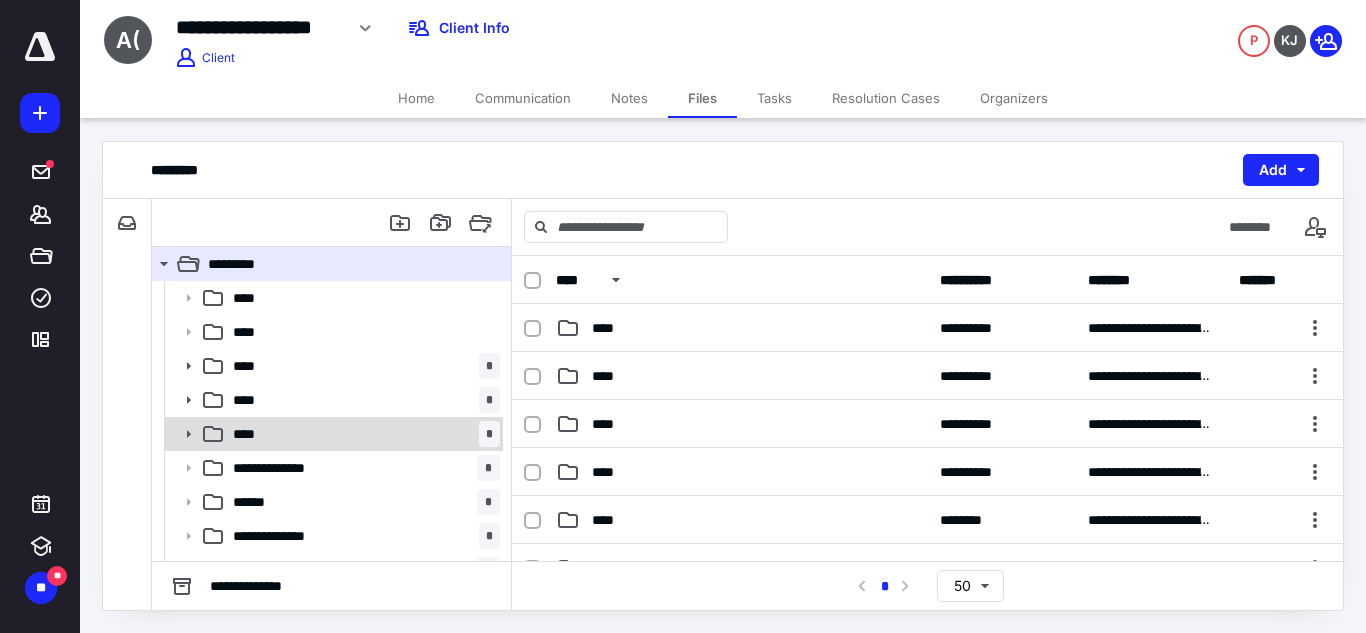 click 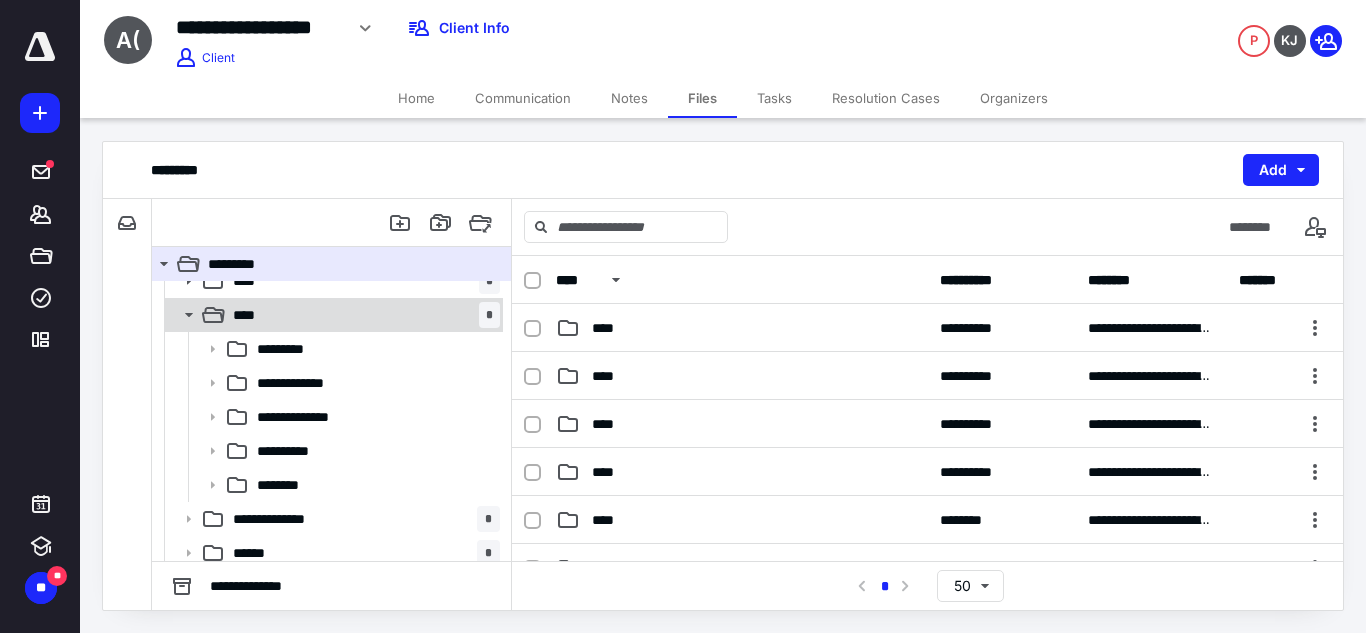scroll, scrollTop: 200, scrollLeft: 0, axis: vertical 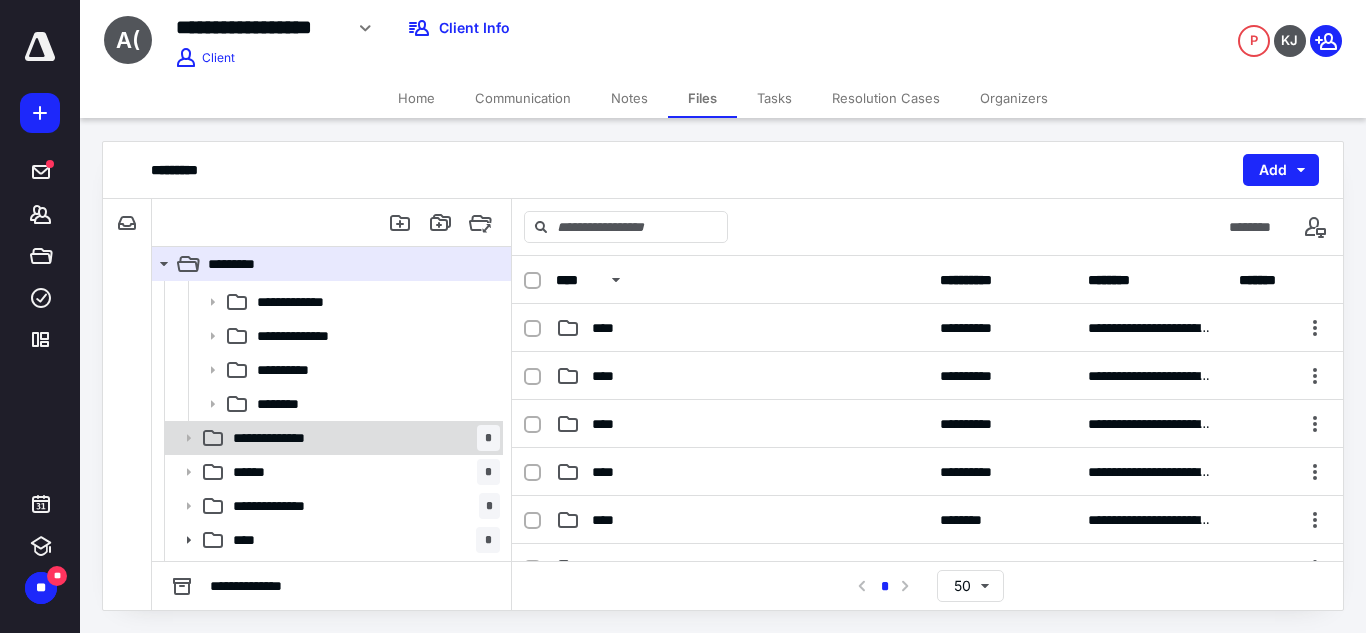 click 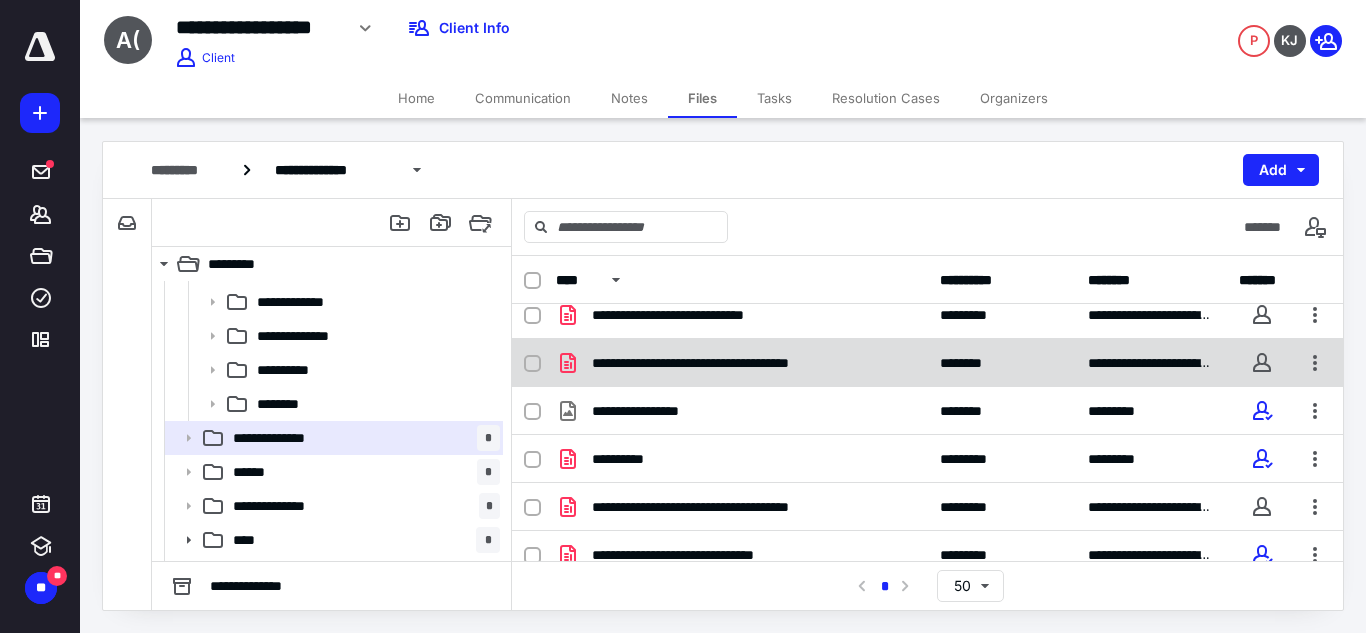 scroll, scrollTop: 79, scrollLeft: 0, axis: vertical 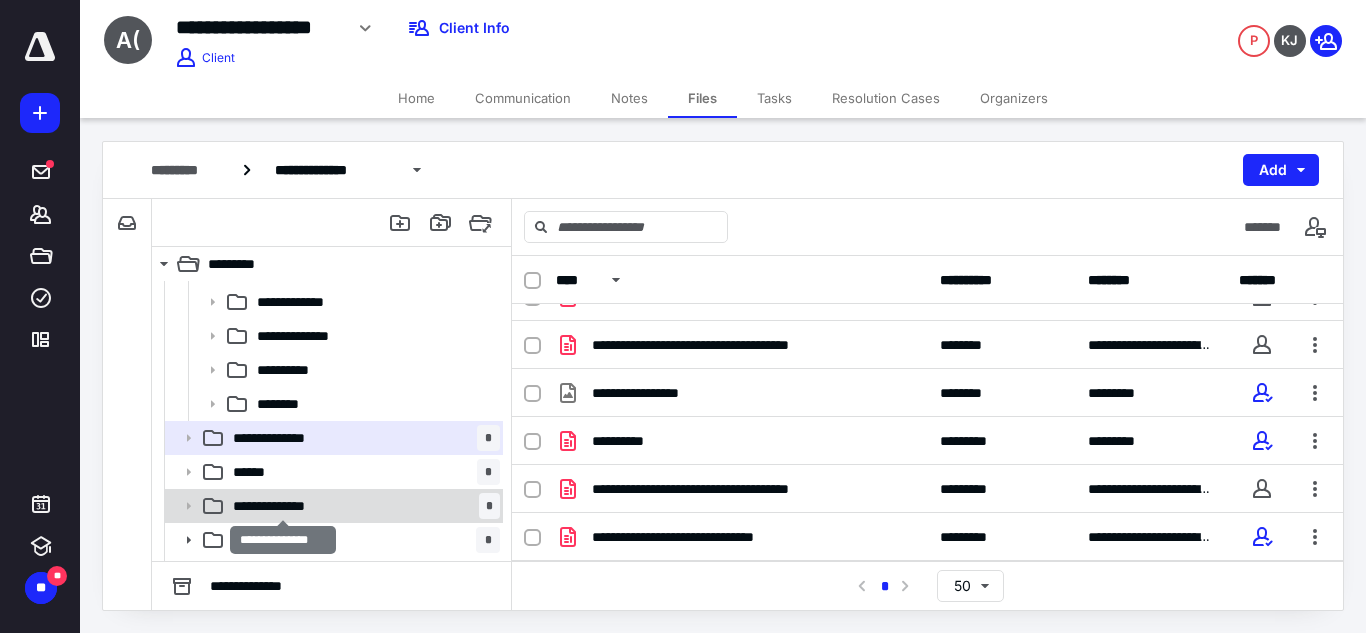 click on "**********" at bounding box center (282, 506) 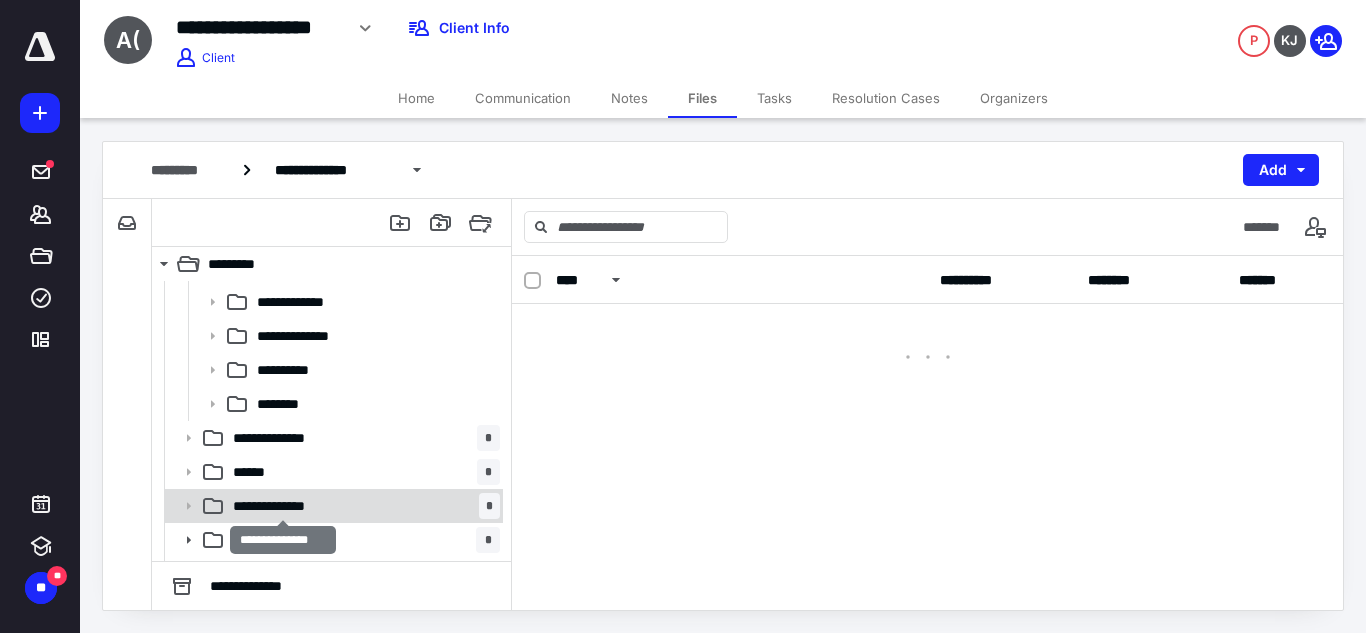 scroll, scrollTop: 0, scrollLeft: 0, axis: both 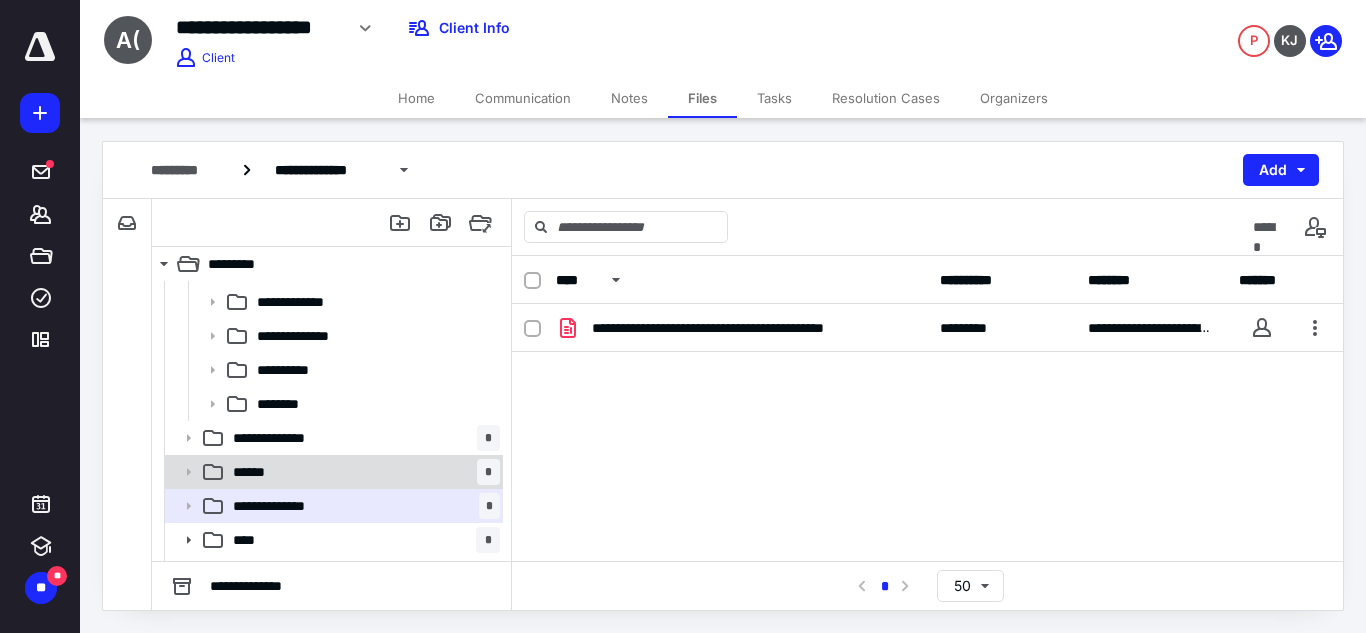 click on "****** *" at bounding box center (332, 472) 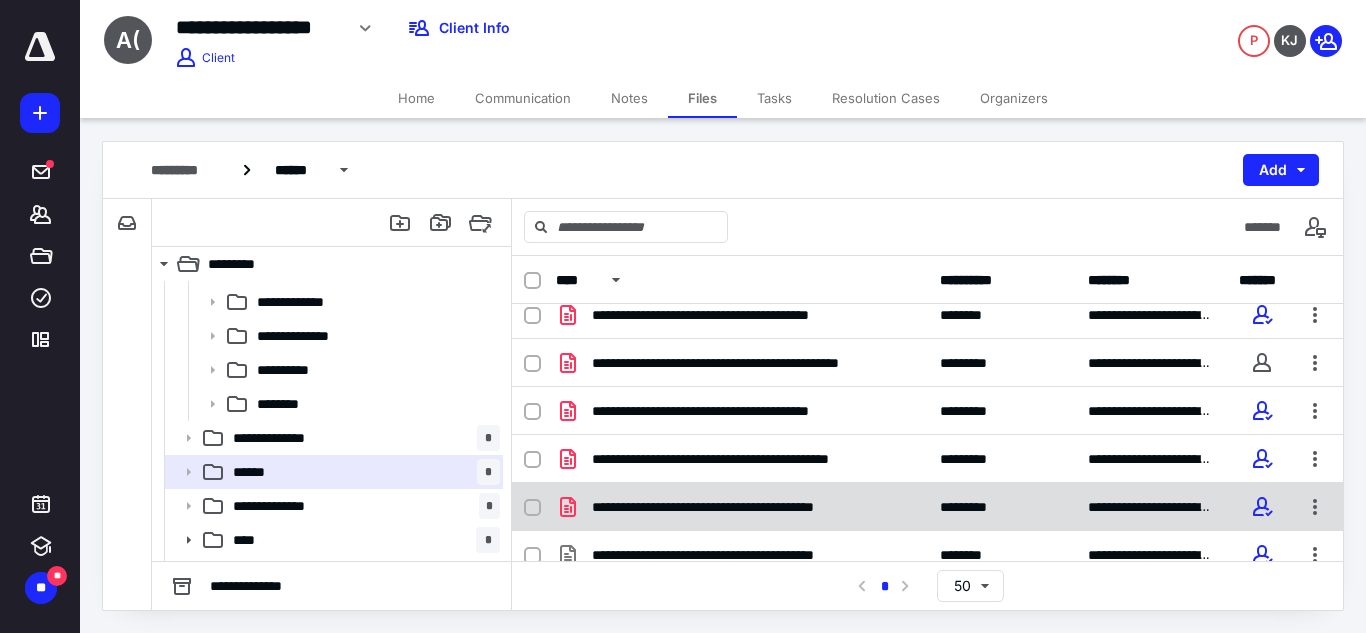 scroll, scrollTop: 79, scrollLeft: 0, axis: vertical 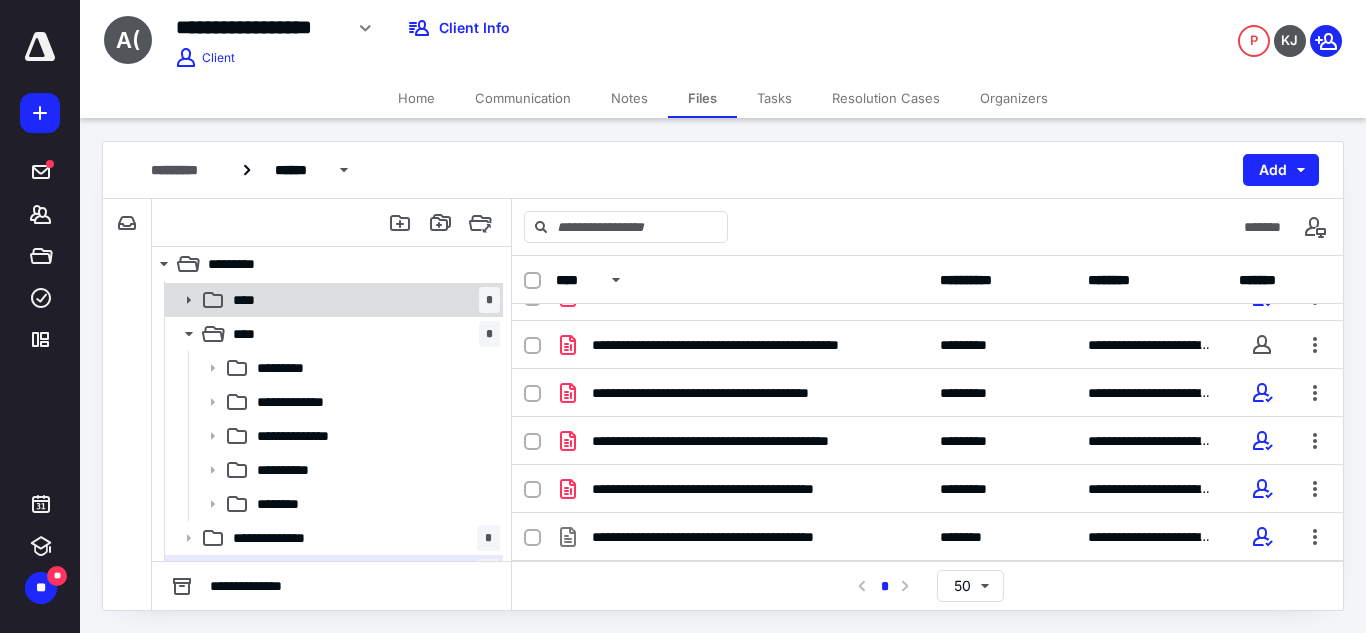 click 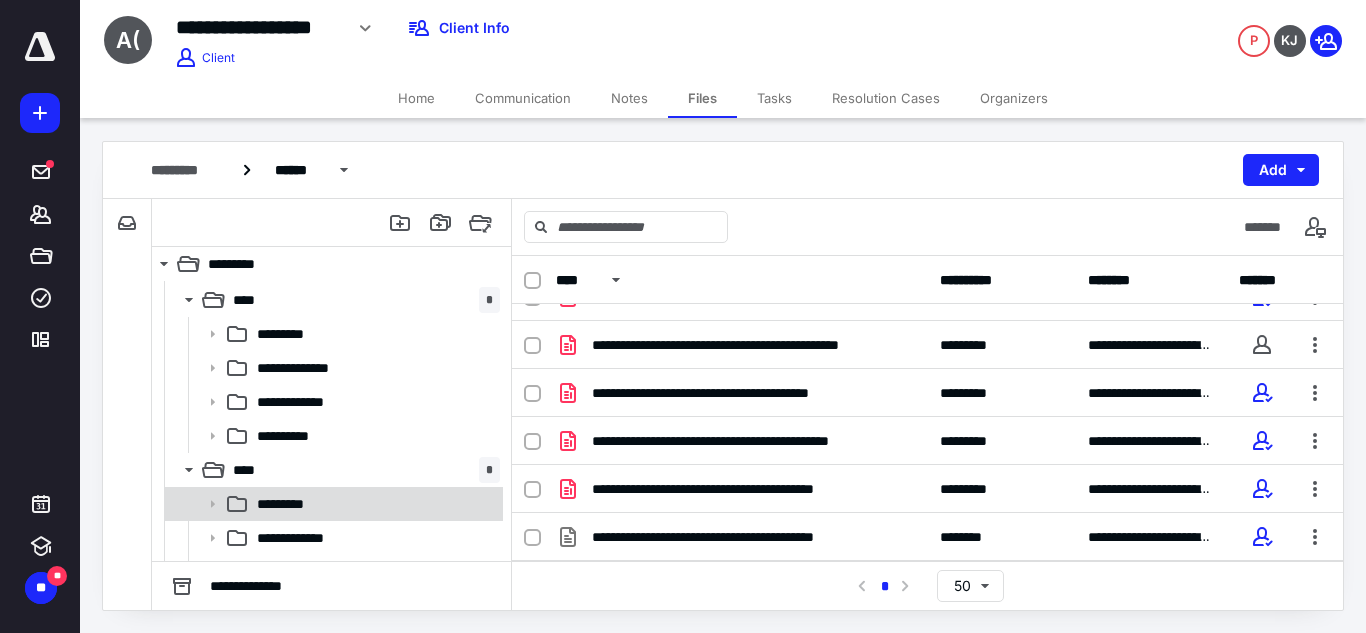 click on "*********" at bounding box center (288, 504) 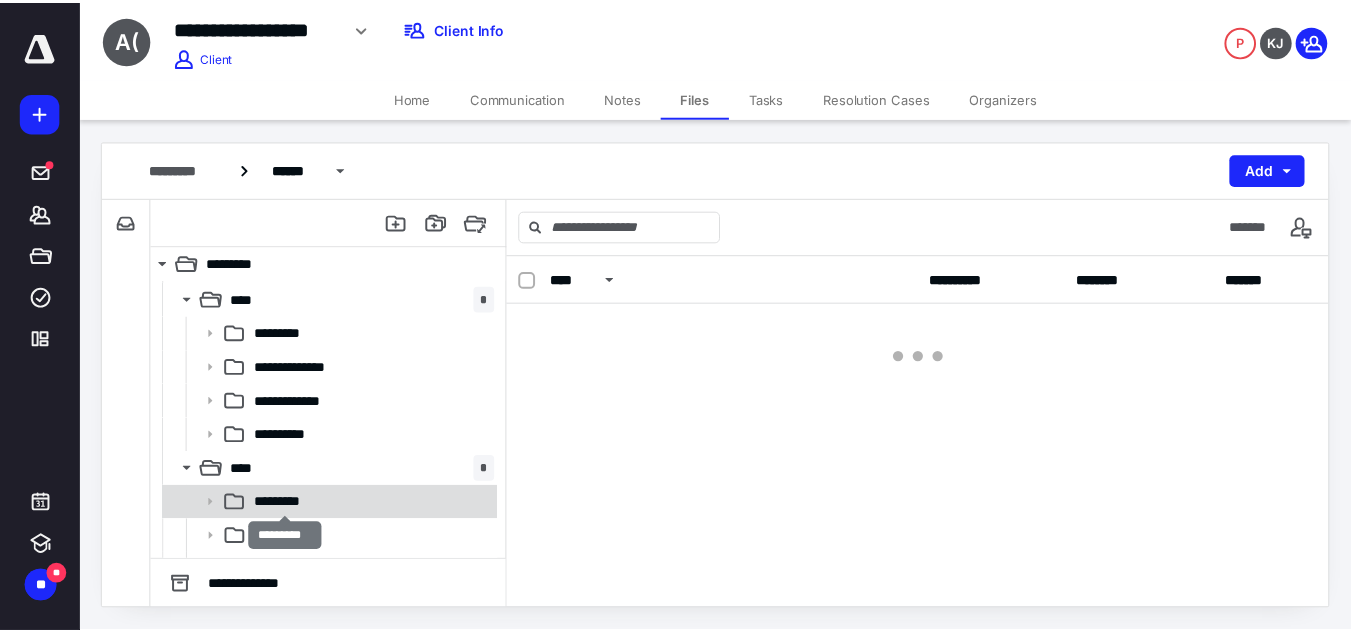 scroll, scrollTop: 0, scrollLeft: 0, axis: both 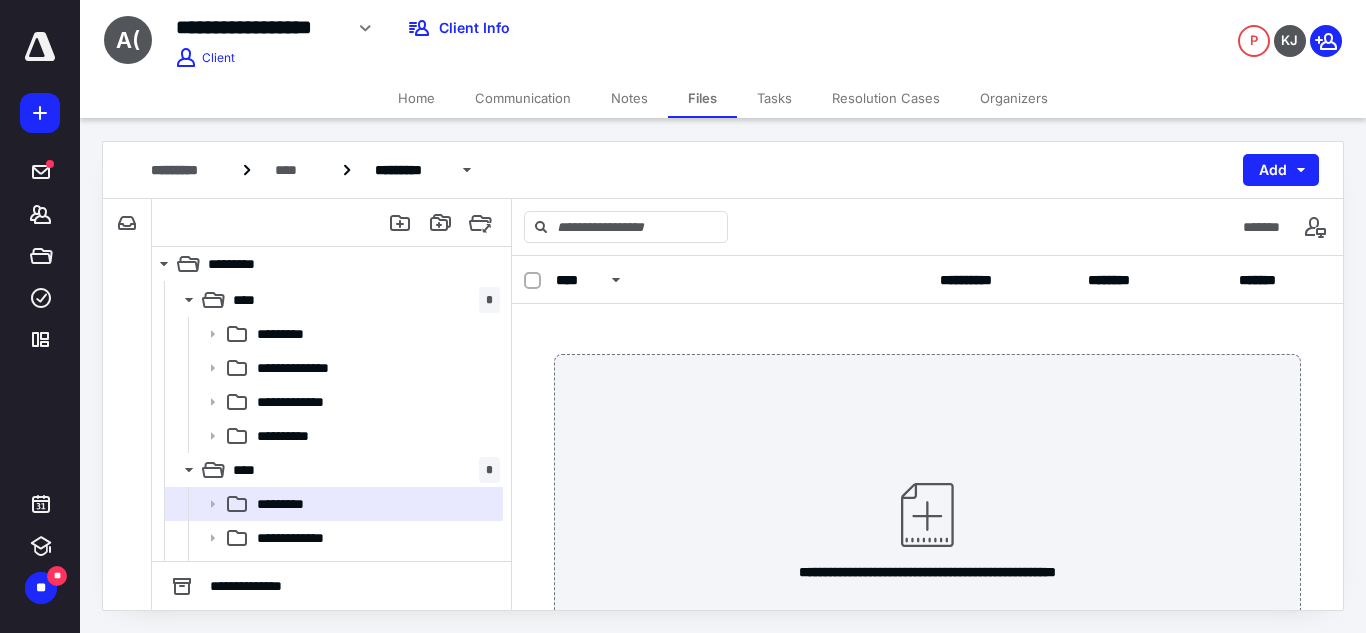 click on "Organizers" at bounding box center (1014, 98) 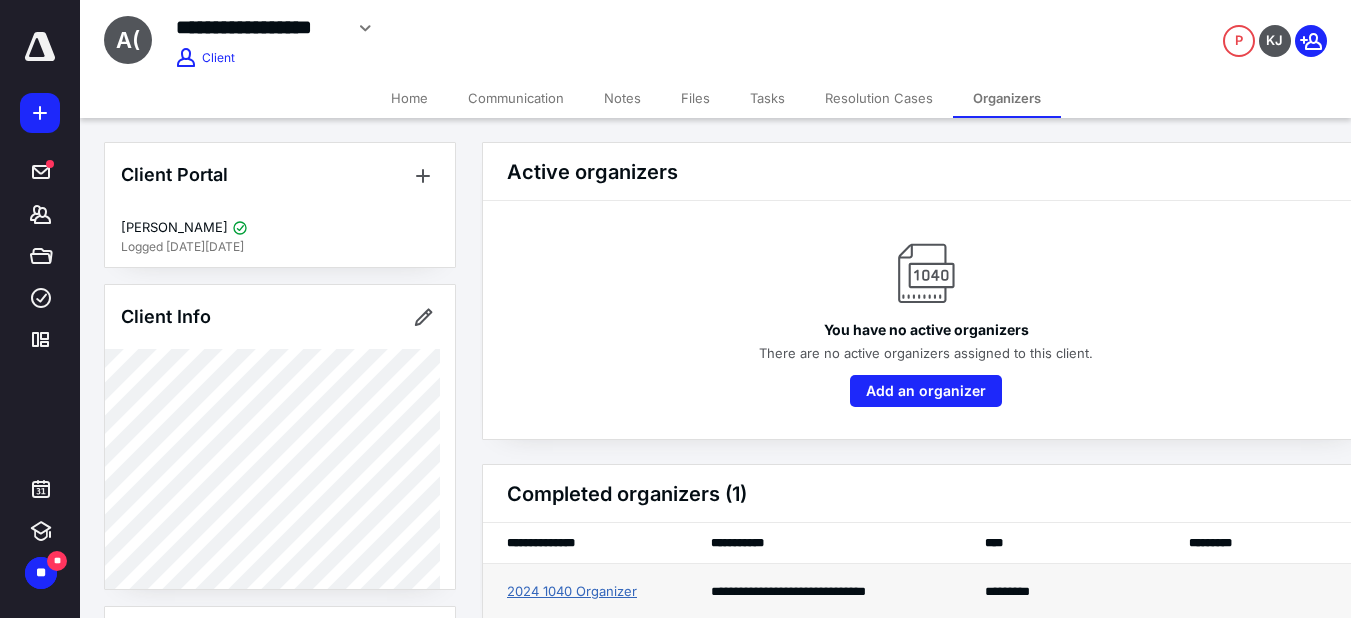 click on "2024 1040 Organizer" at bounding box center (572, 592) 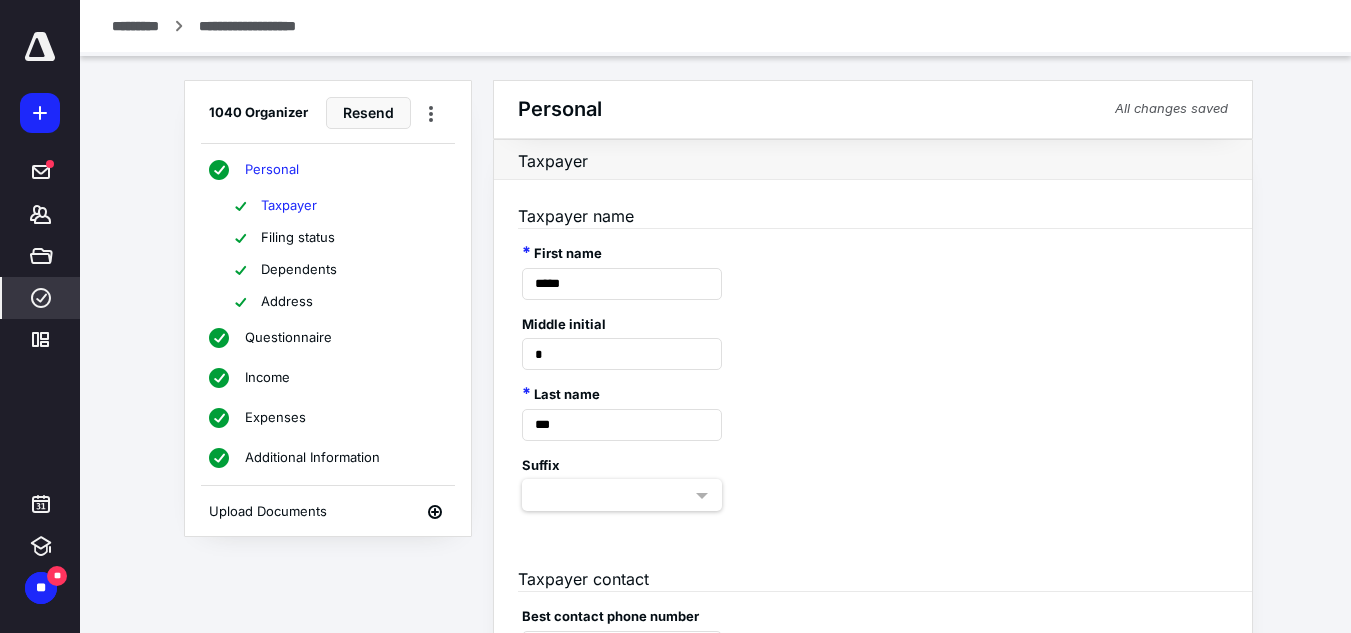 click on "Income" at bounding box center (267, 378) 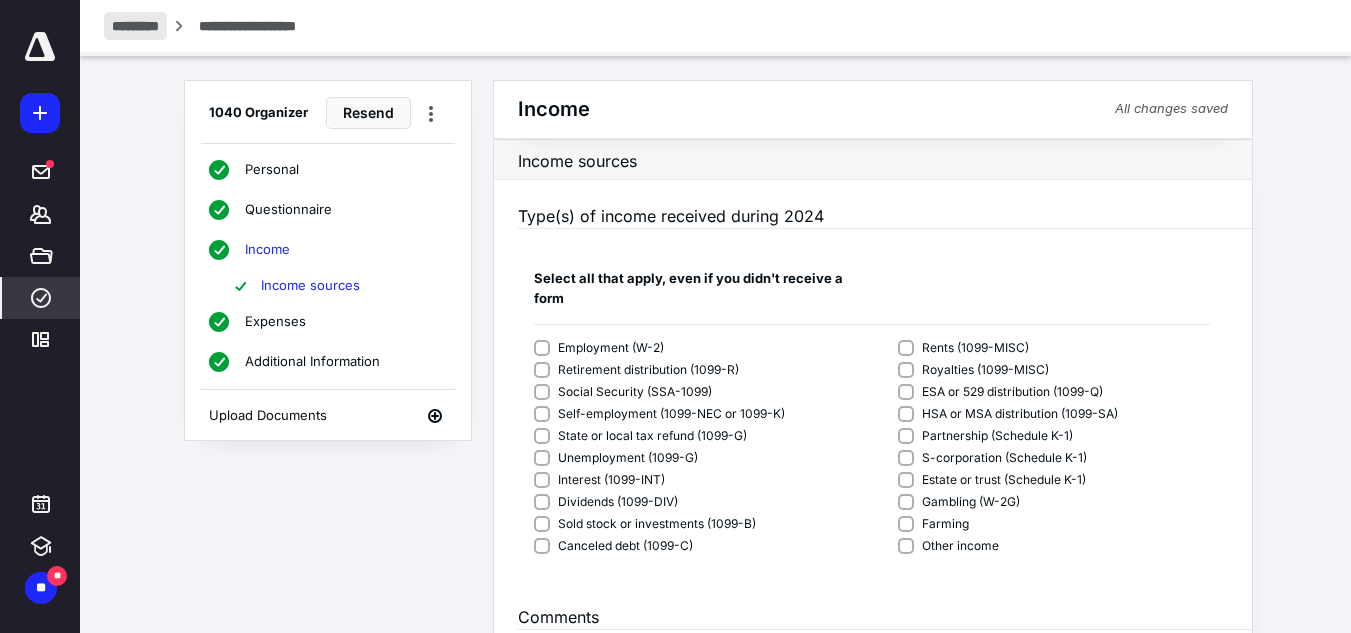 drag, startPoint x: 119, startPoint y: 46, endPoint x: 128, endPoint y: 36, distance: 13.453624 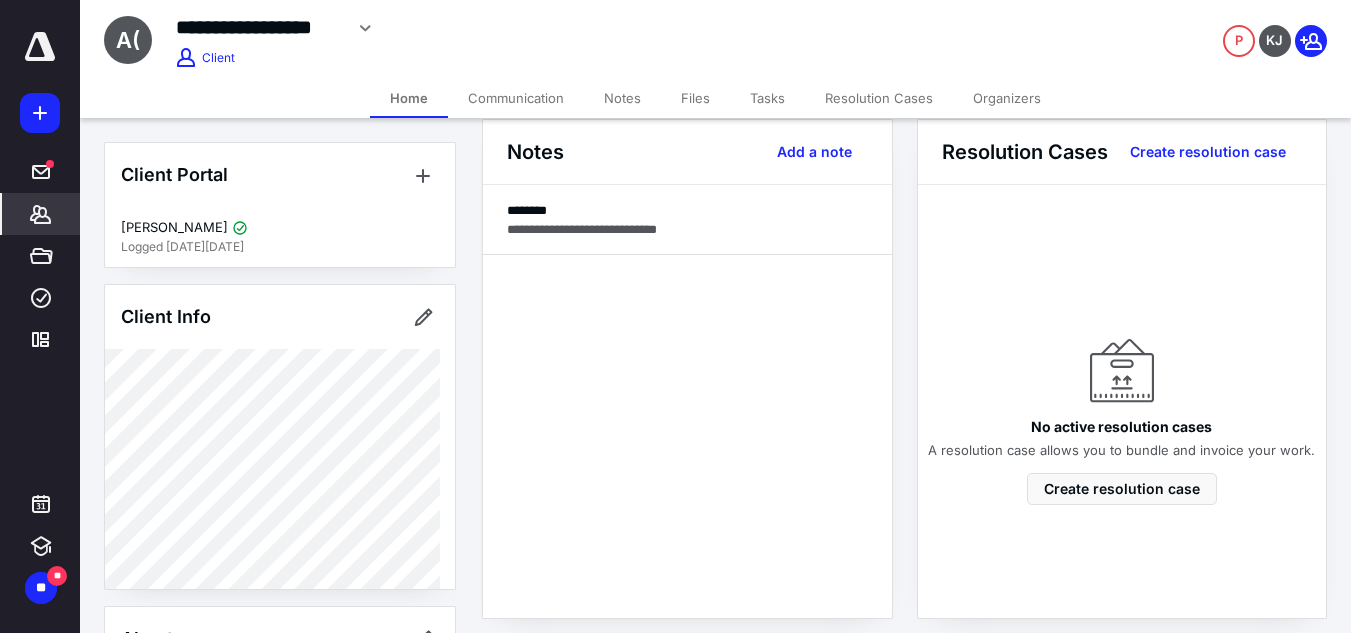 scroll, scrollTop: 417, scrollLeft: 0, axis: vertical 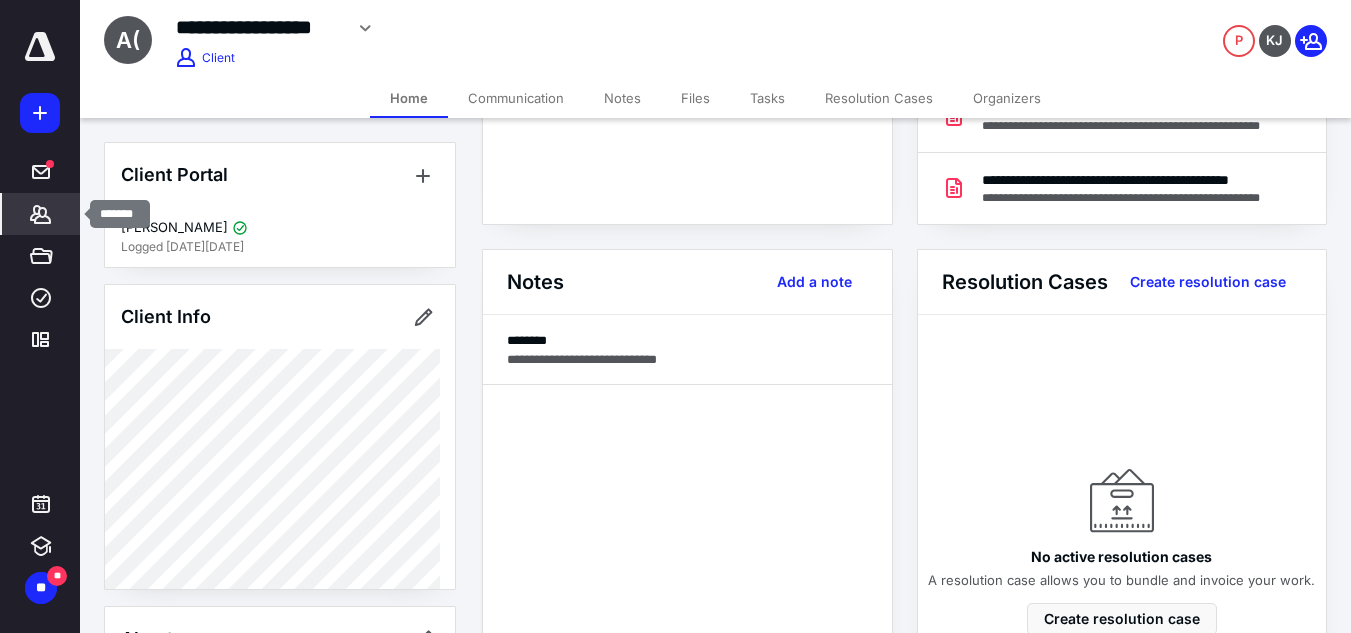 click on "*******" at bounding box center (41, 214) 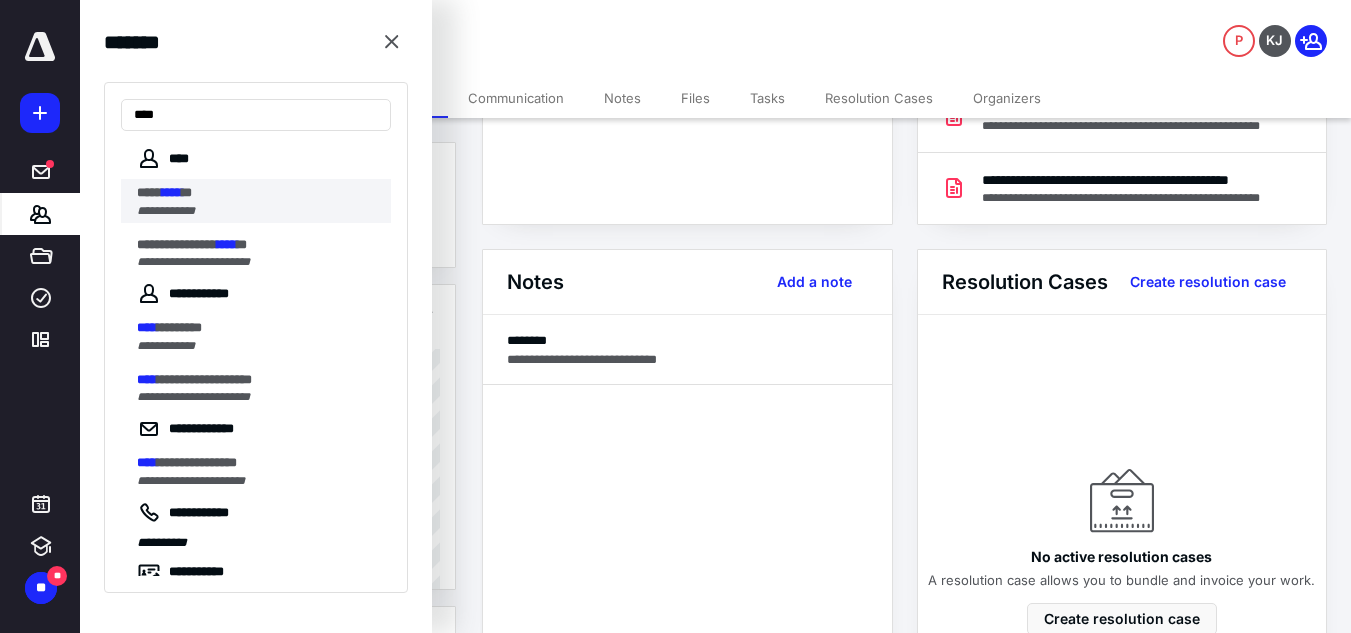 type on "****" 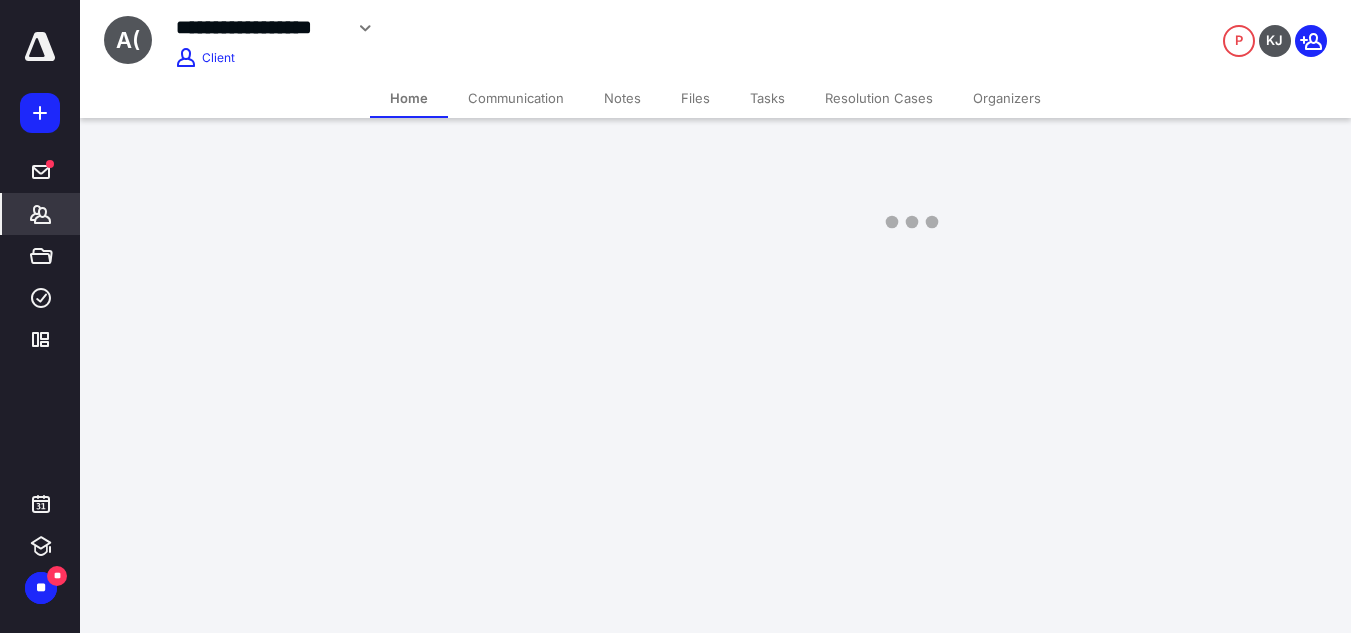 scroll, scrollTop: 0, scrollLeft: 0, axis: both 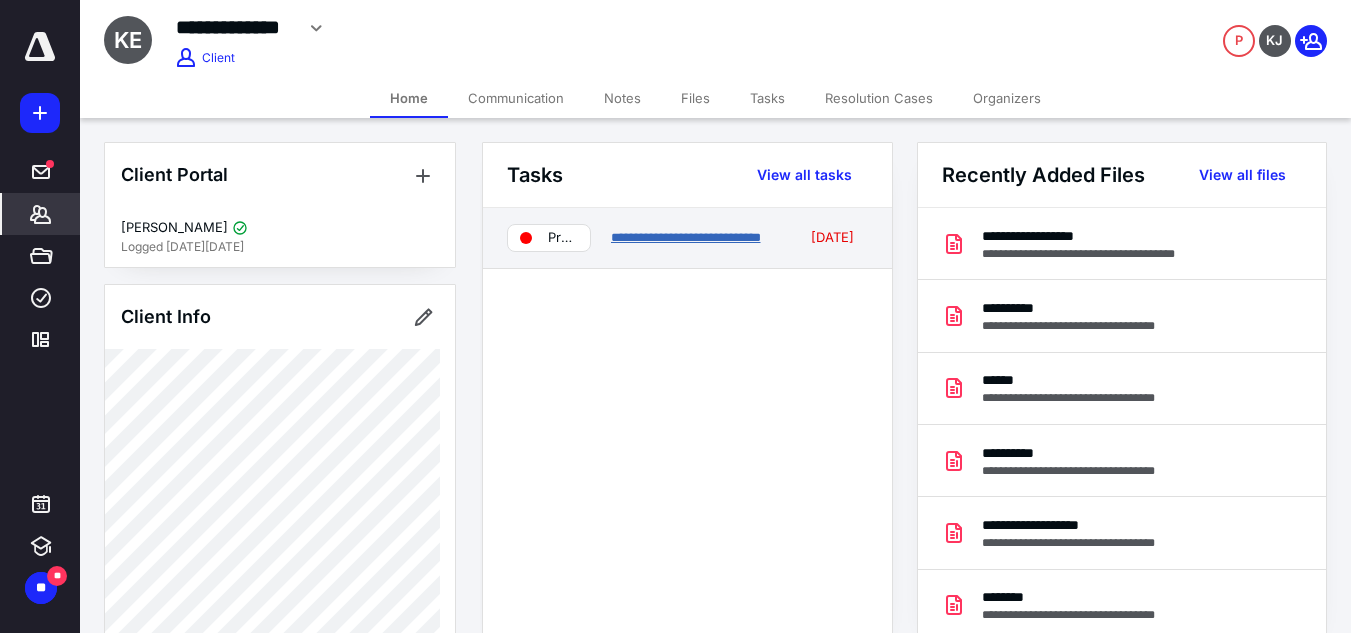 click on "**********" at bounding box center (686, 237) 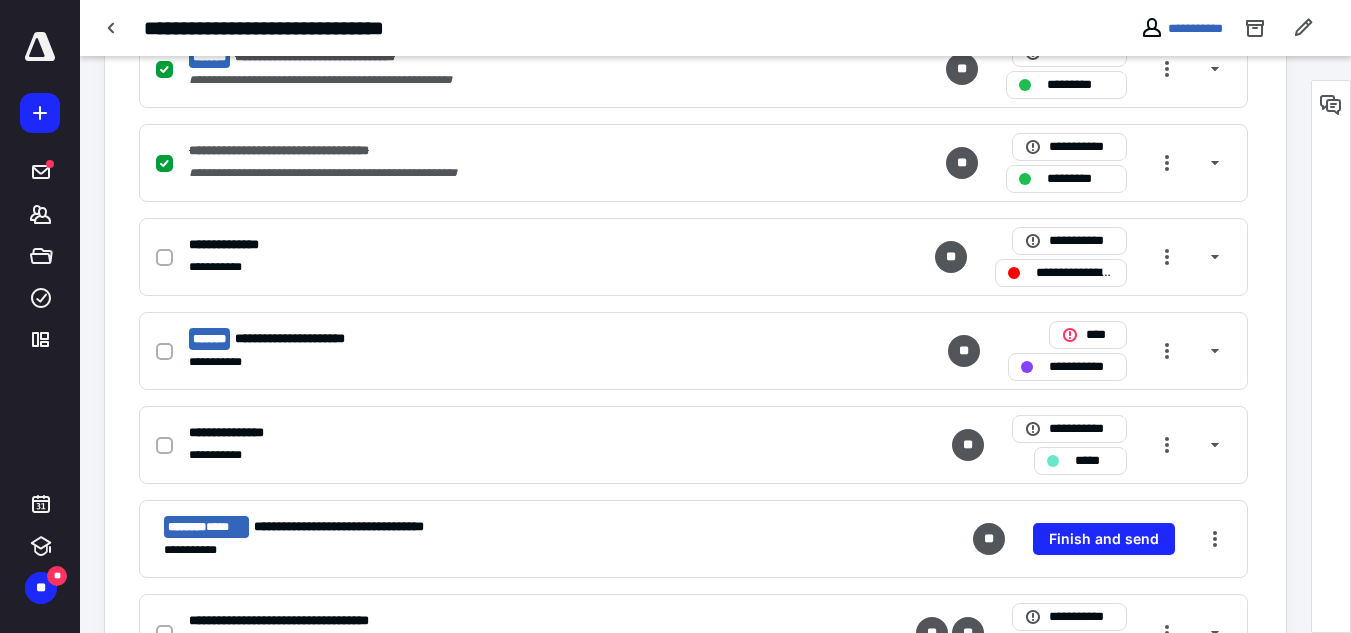 scroll, scrollTop: 765, scrollLeft: 0, axis: vertical 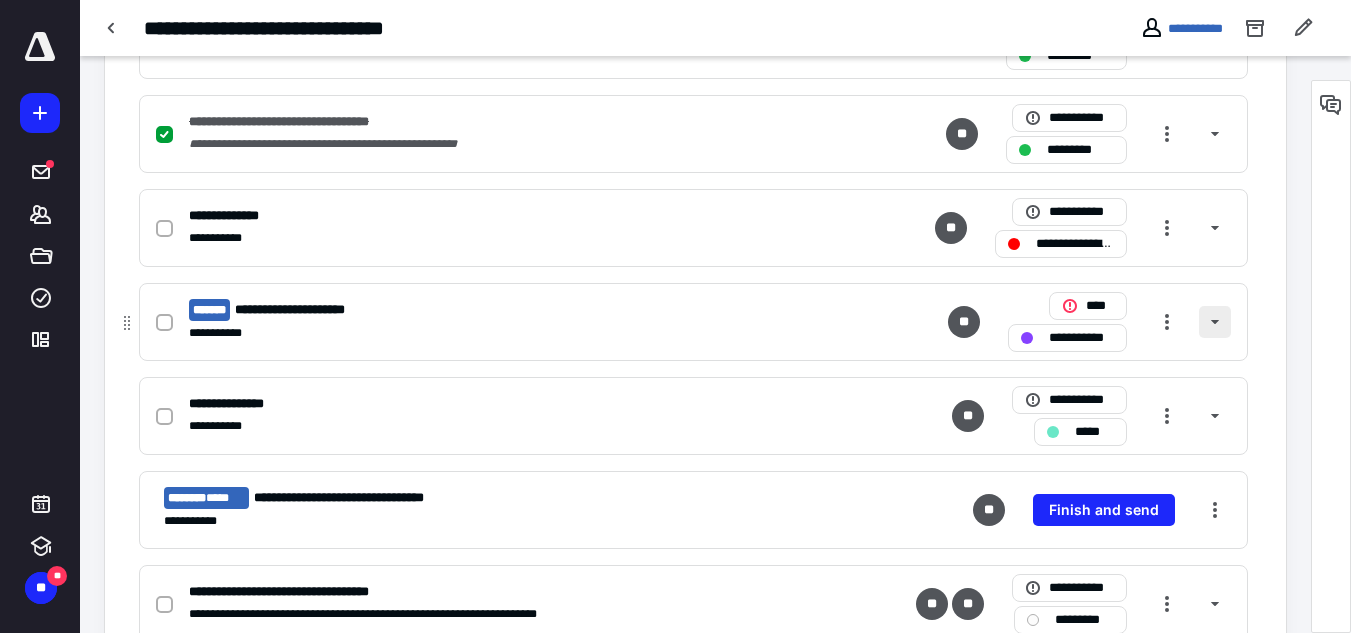 click at bounding box center [1215, 322] 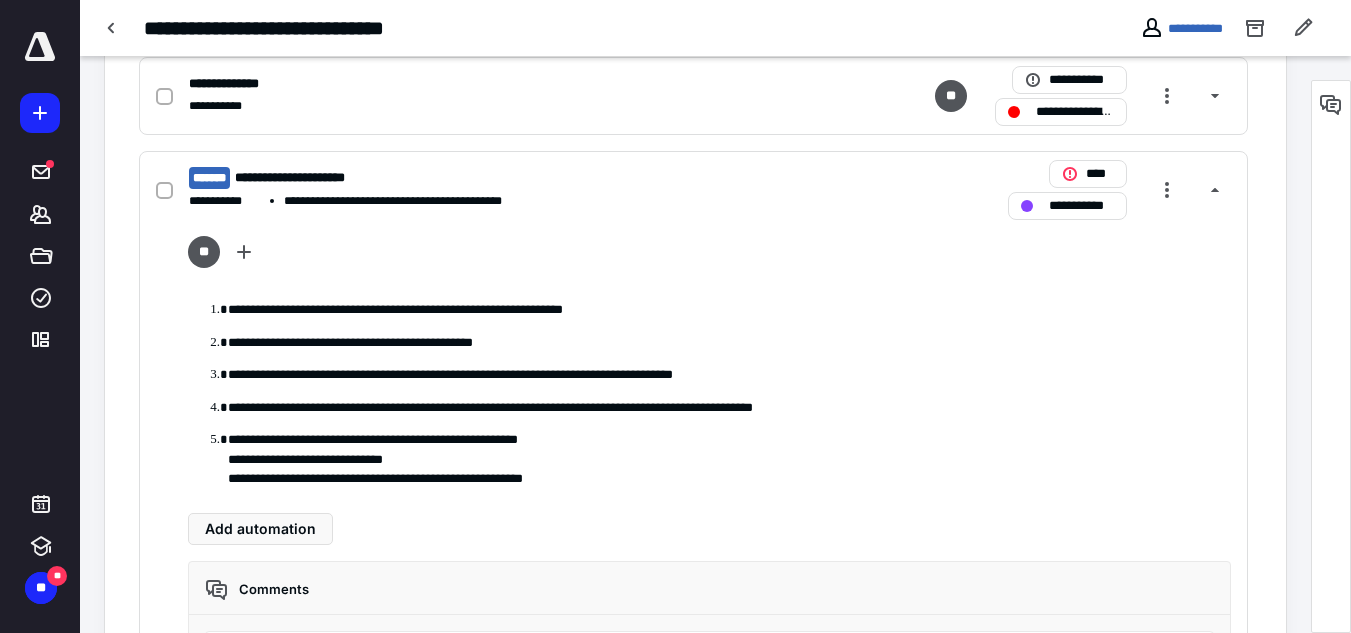 scroll, scrollTop: 882, scrollLeft: 0, axis: vertical 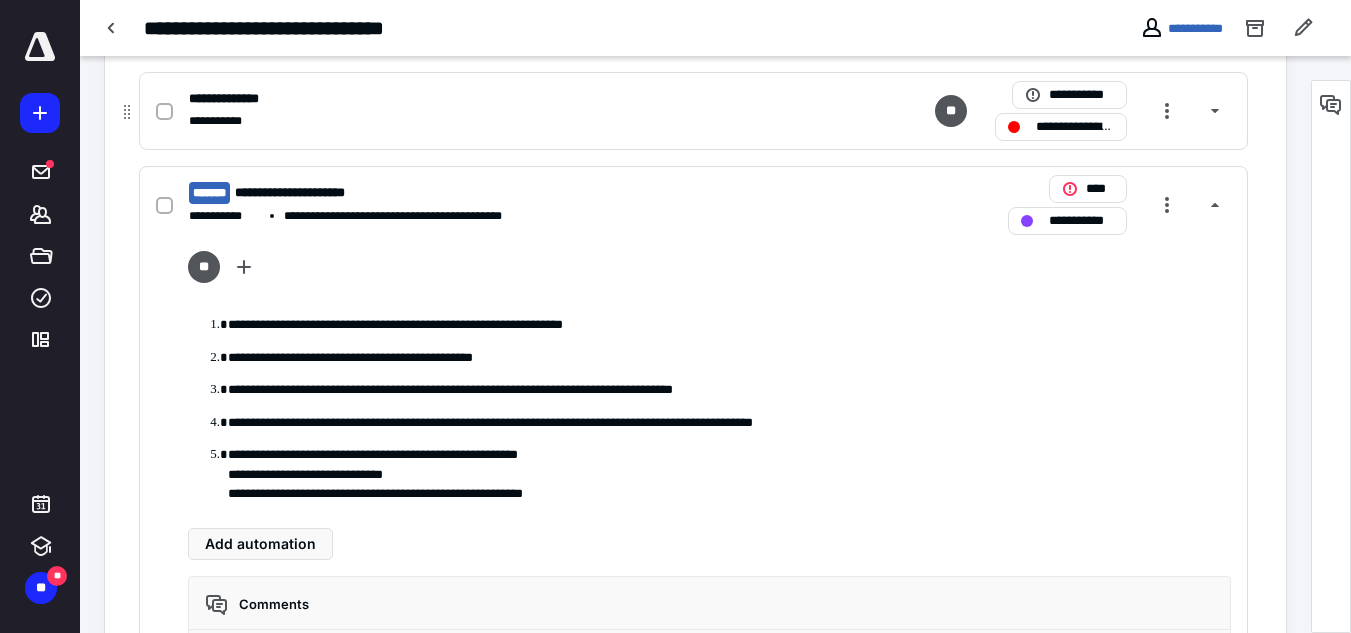 click on "**********" at bounding box center [1075, 127] 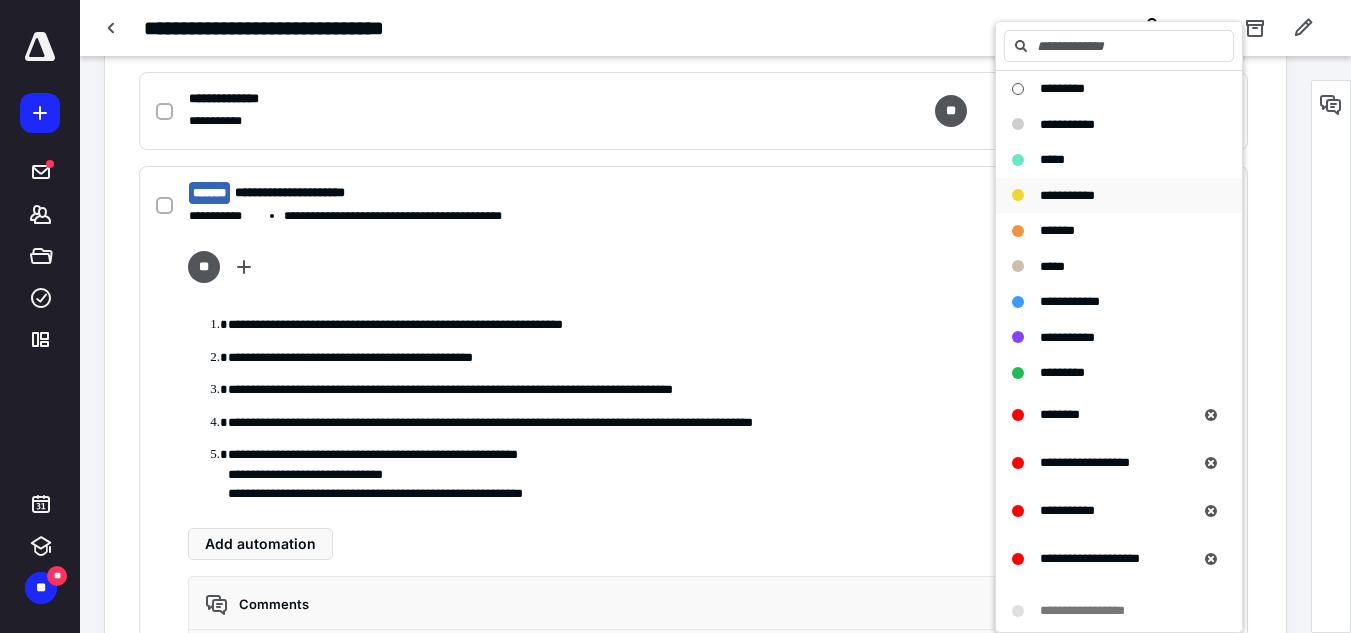 click on "**********" at bounding box center [1067, 195] 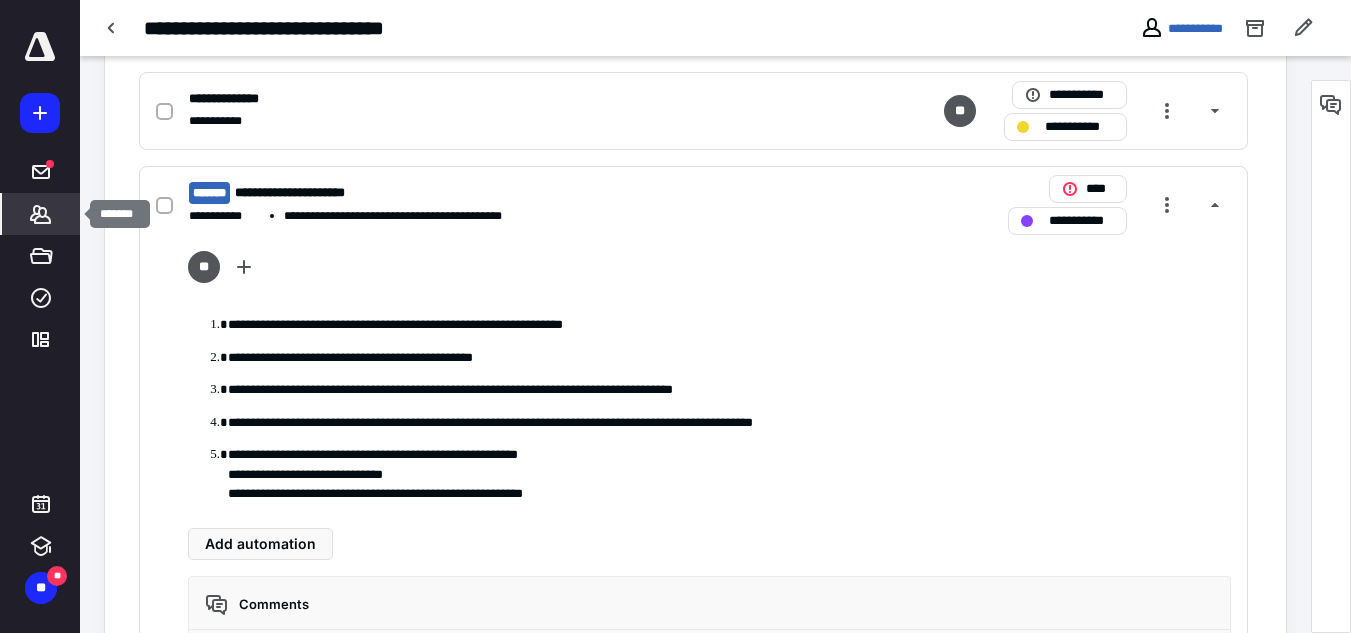 click 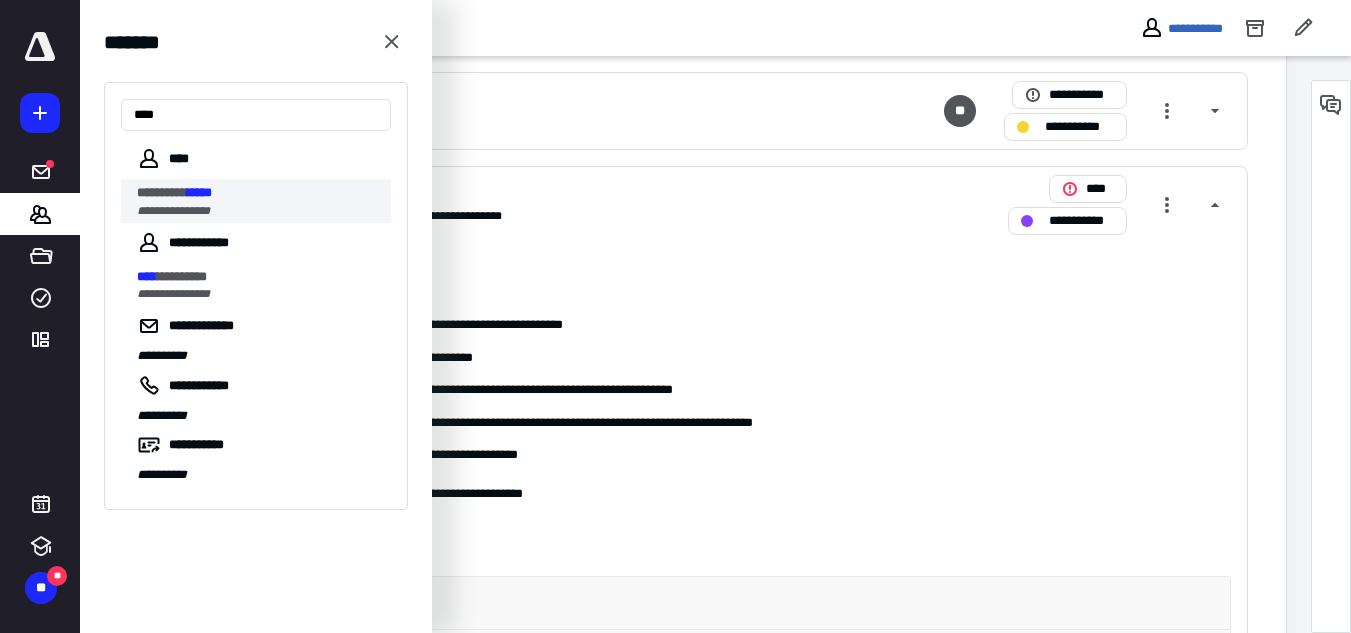 type on "****" 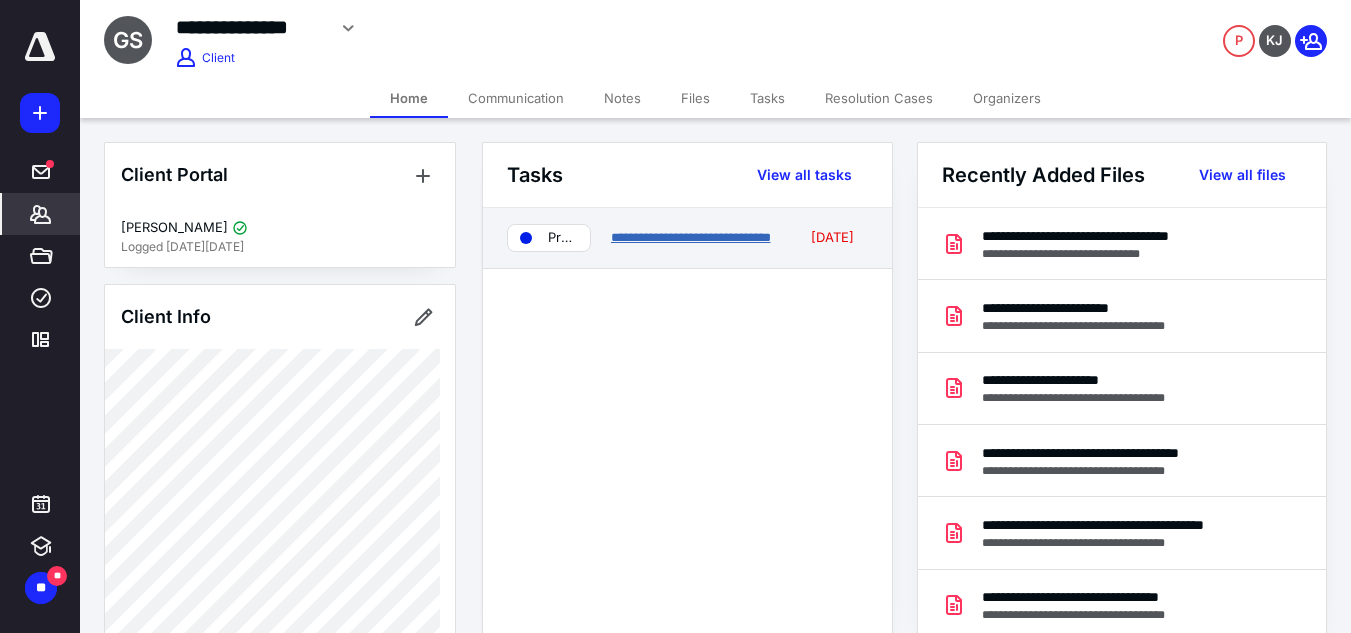 click on "**********" at bounding box center (691, 237) 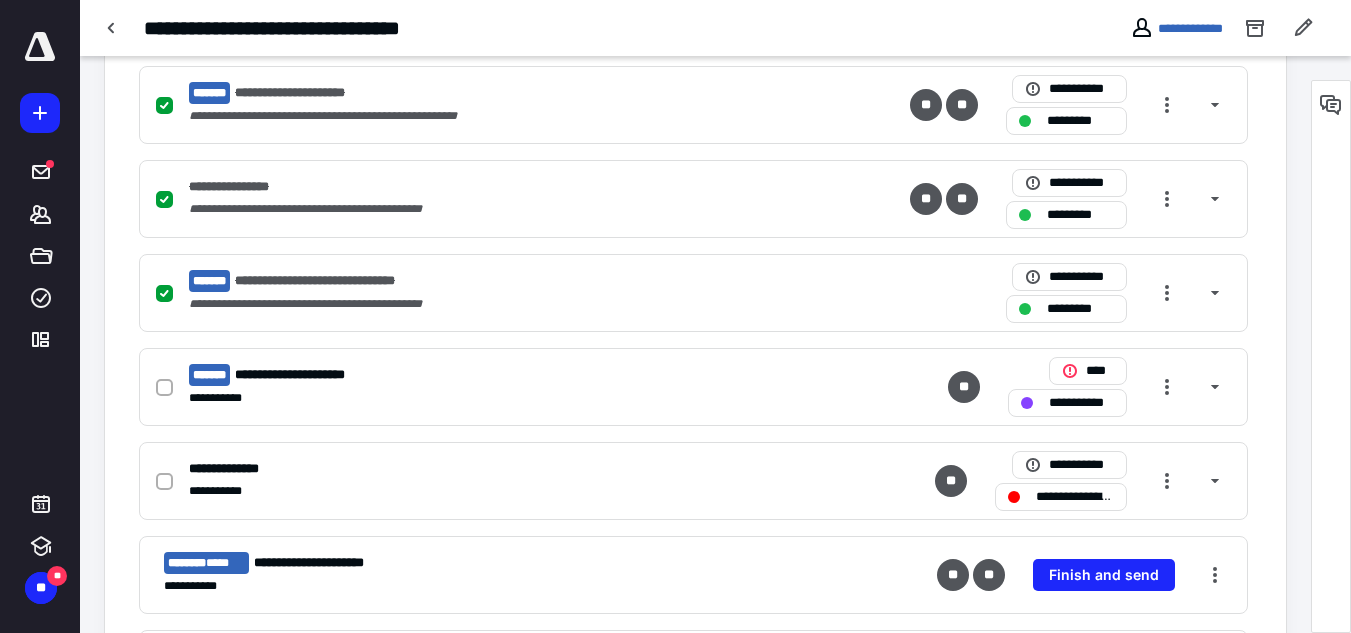 scroll, scrollTop: 524, scrollLeft: 0, axis: vertical 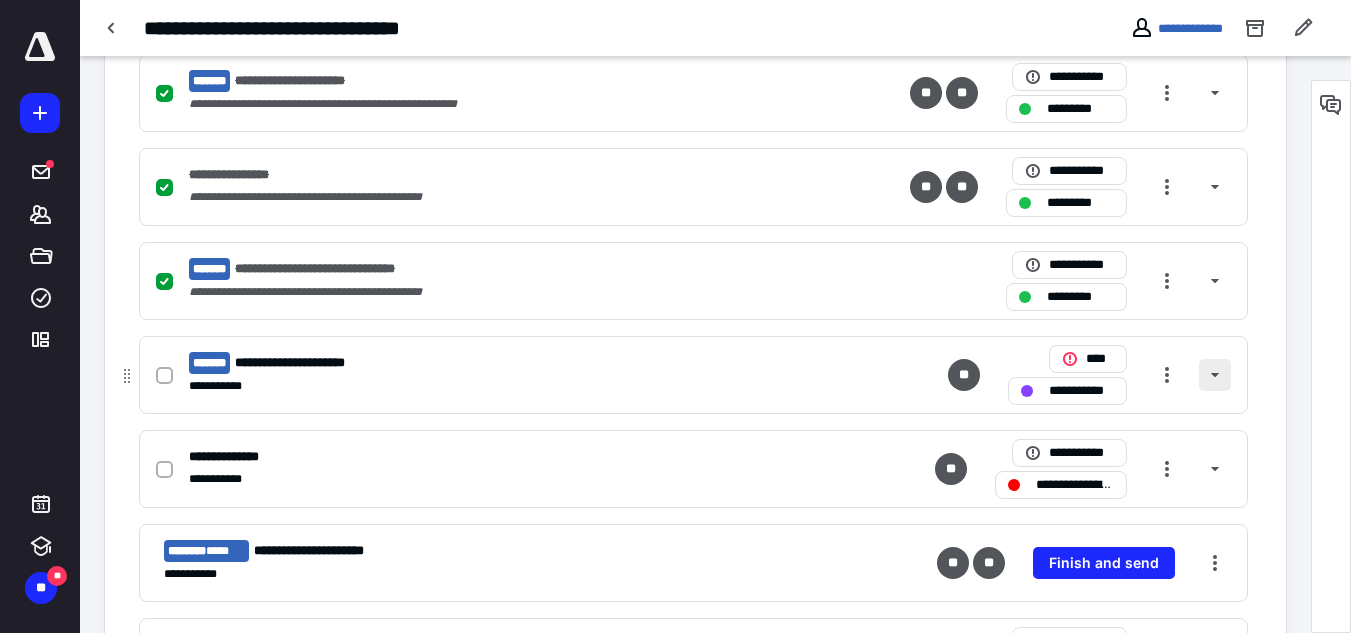 click at bounding box center [1215, 375] 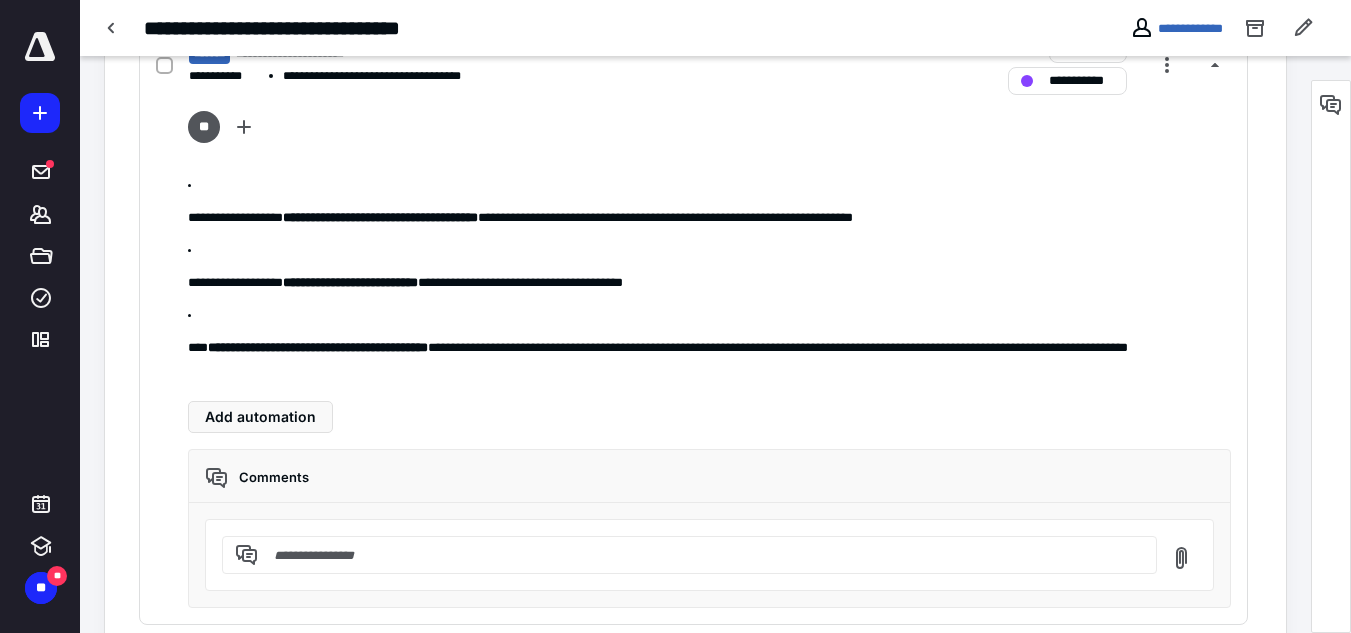 scroll, scrollTop: 846, scrollLeft: 0, axis: vertical 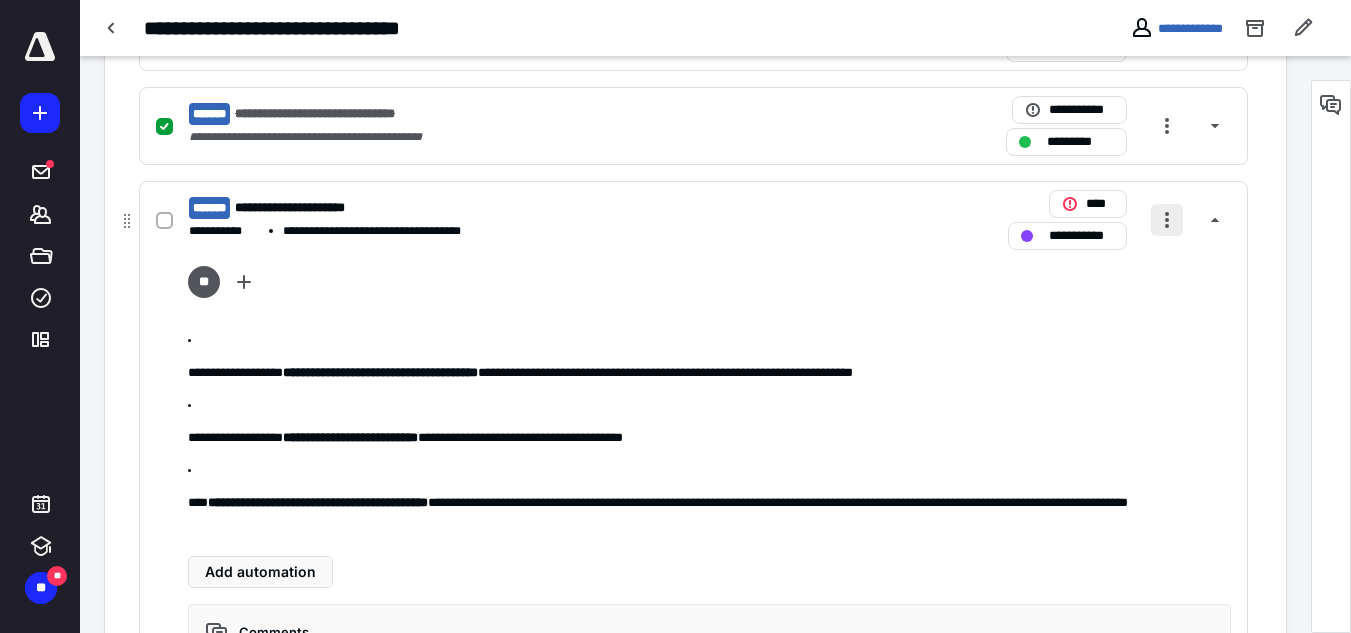 click at bounding box center [1167, 220] 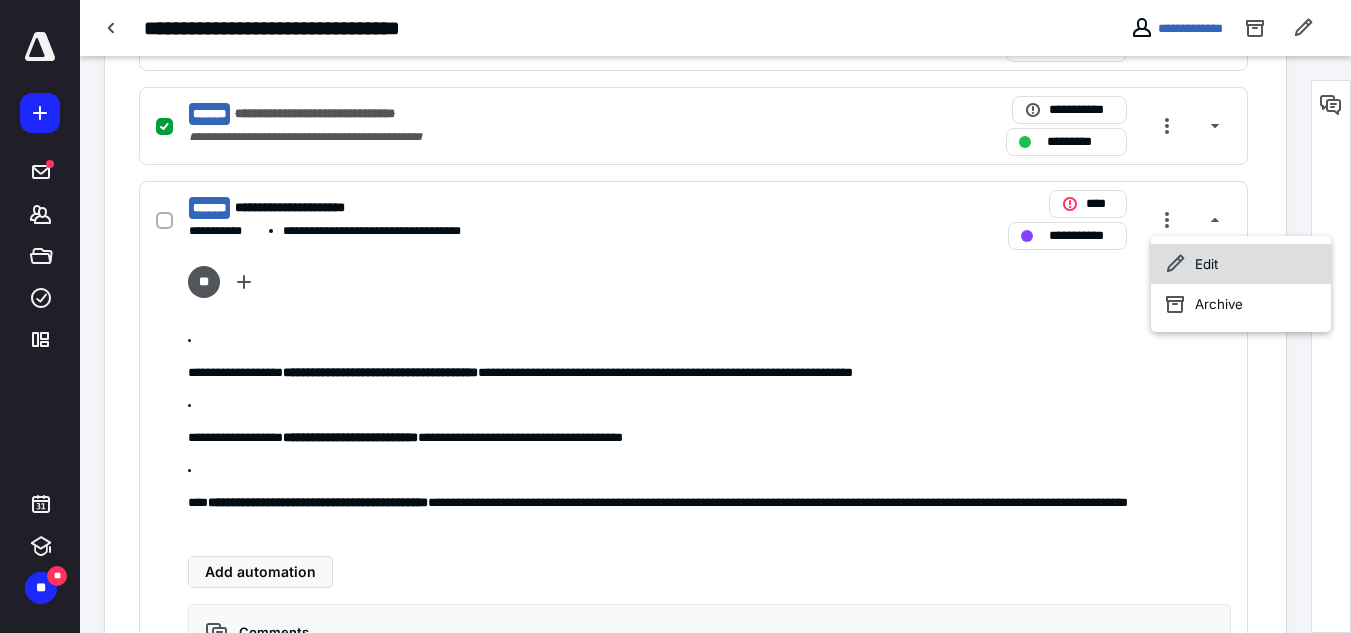 click 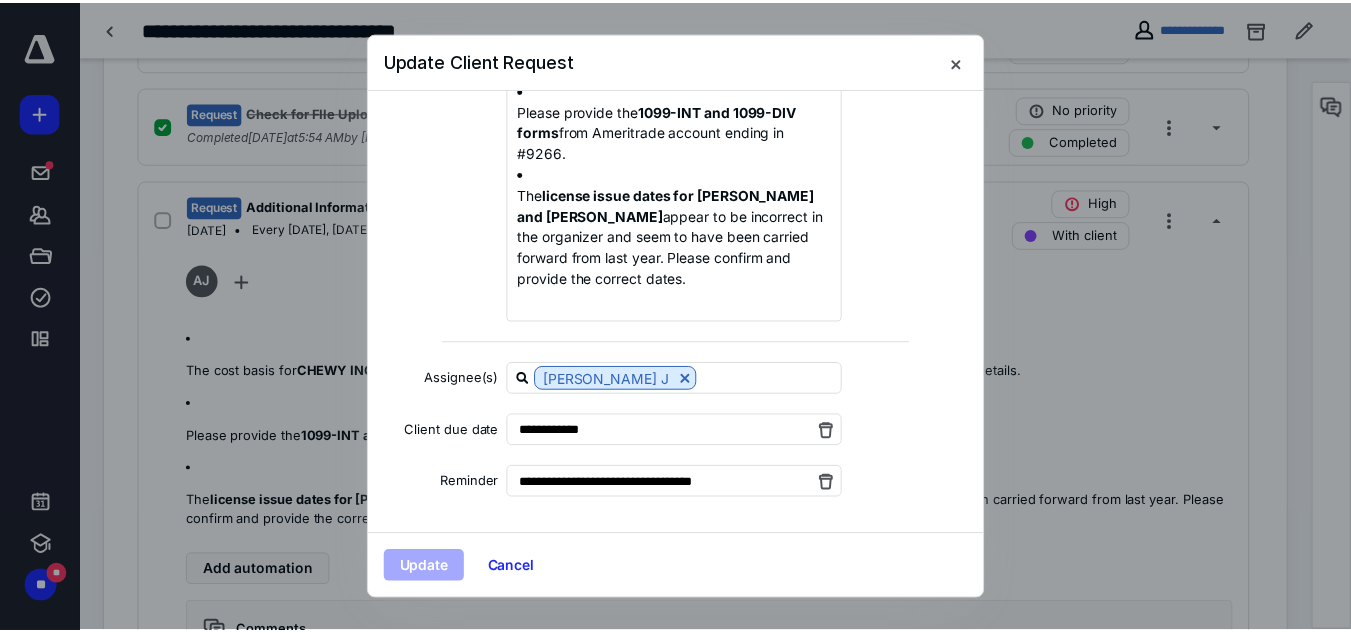 scroll, scrollTop: 340, scrollLeft: 0, axis: vertical 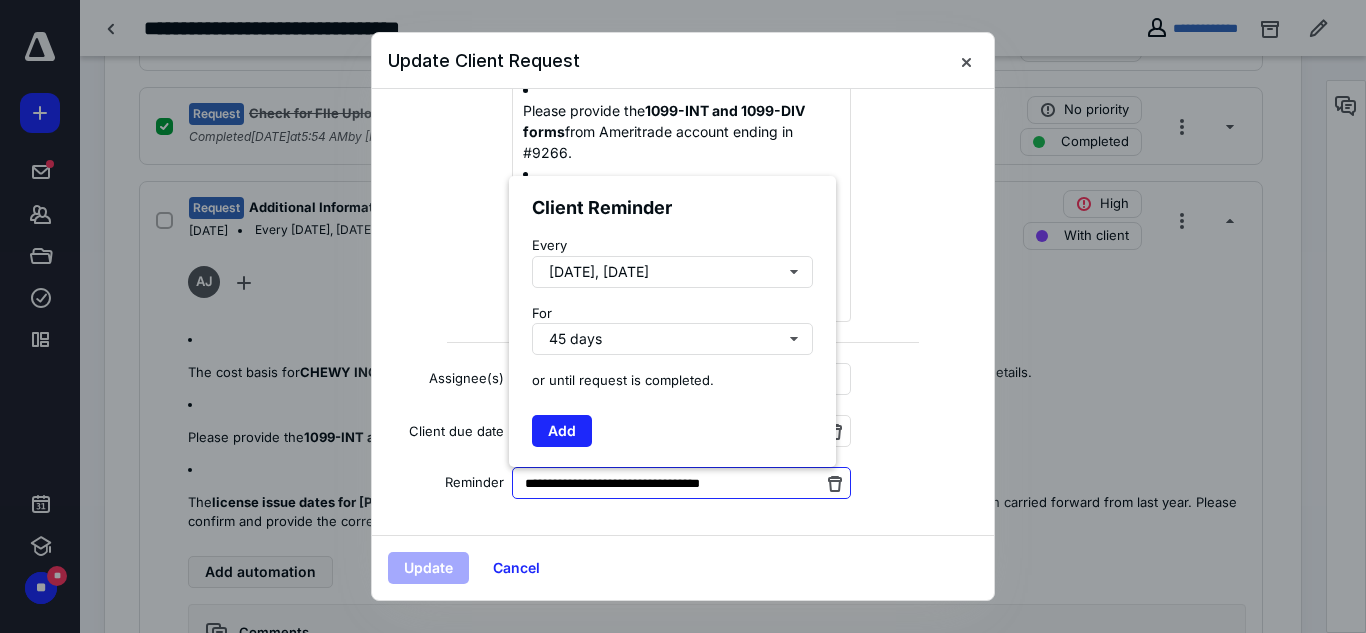 click on "**********" at bounding box center (681, 483) 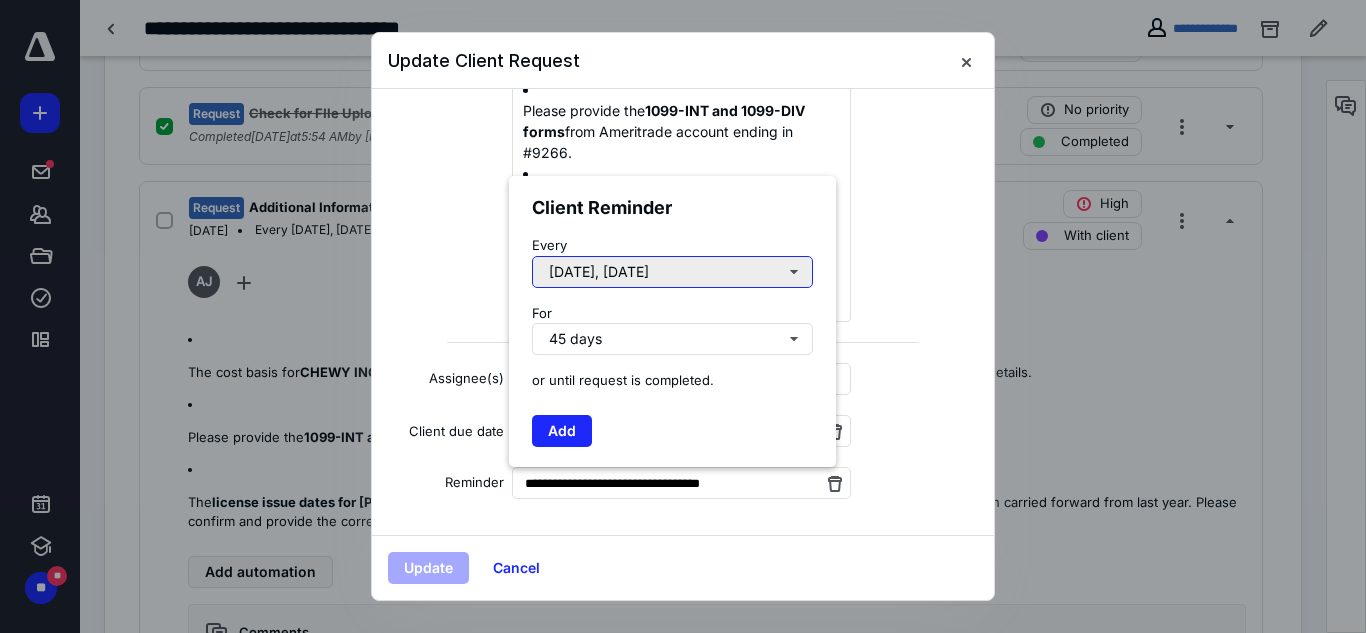 click on "[DATE], [DATE]" at bounding box center [672, 272] 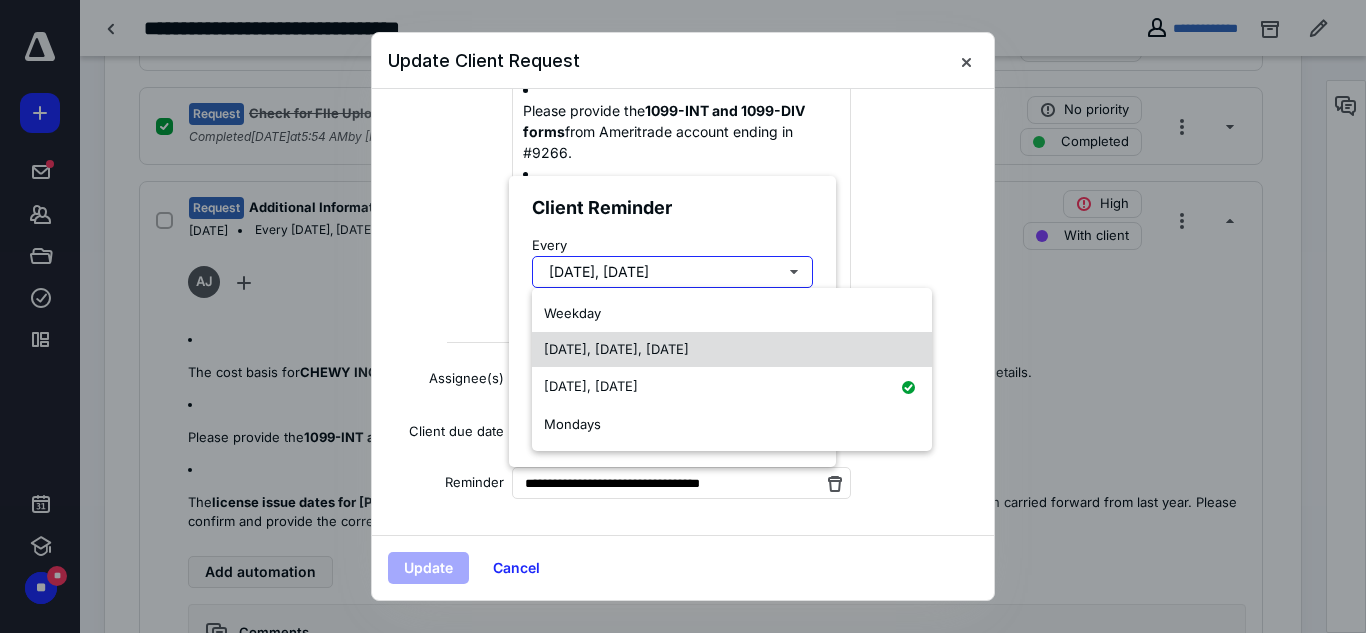 click on "[DATE], [DATE], [DATE]" at bounding box center [732, 350] 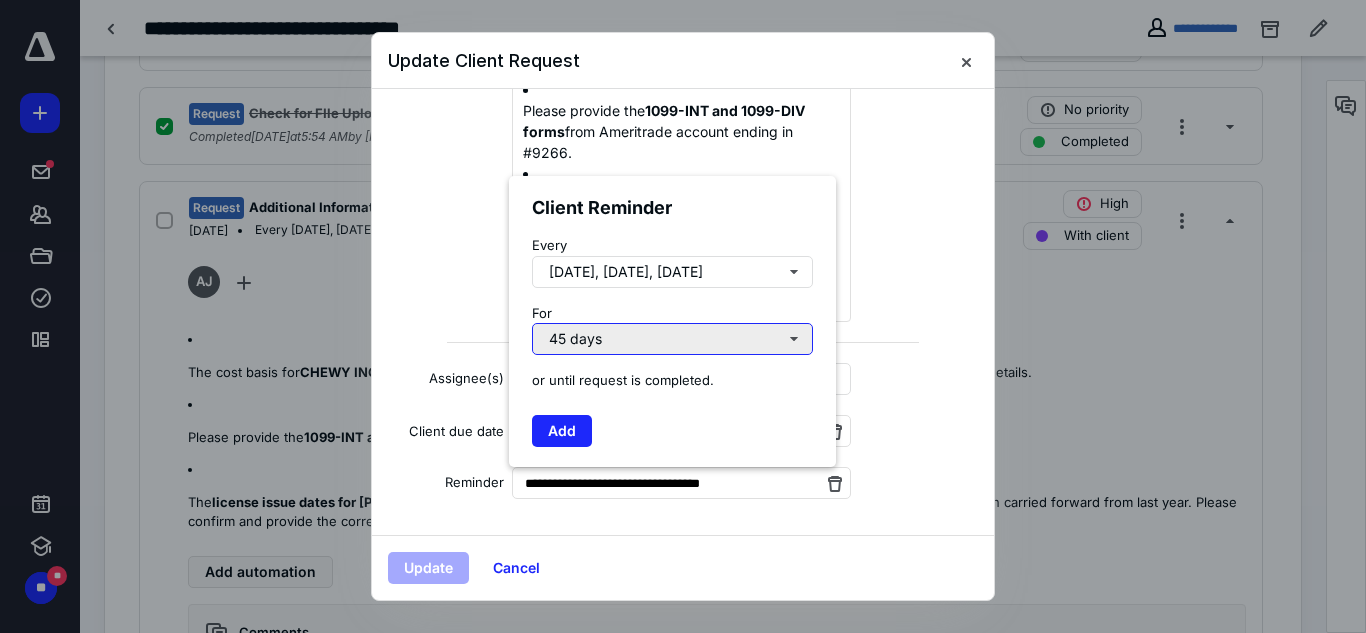 click on "45 days" at bounding box center (672, 339) 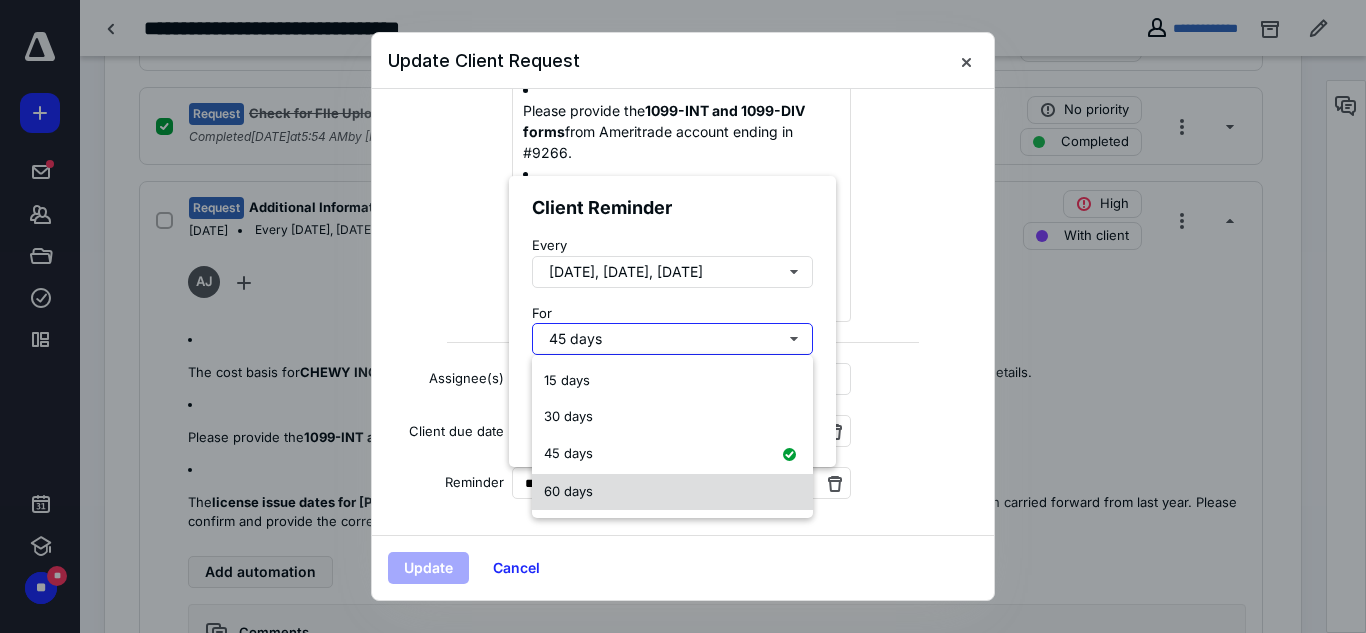 click on "60 days" at bounding box center (672, 492) 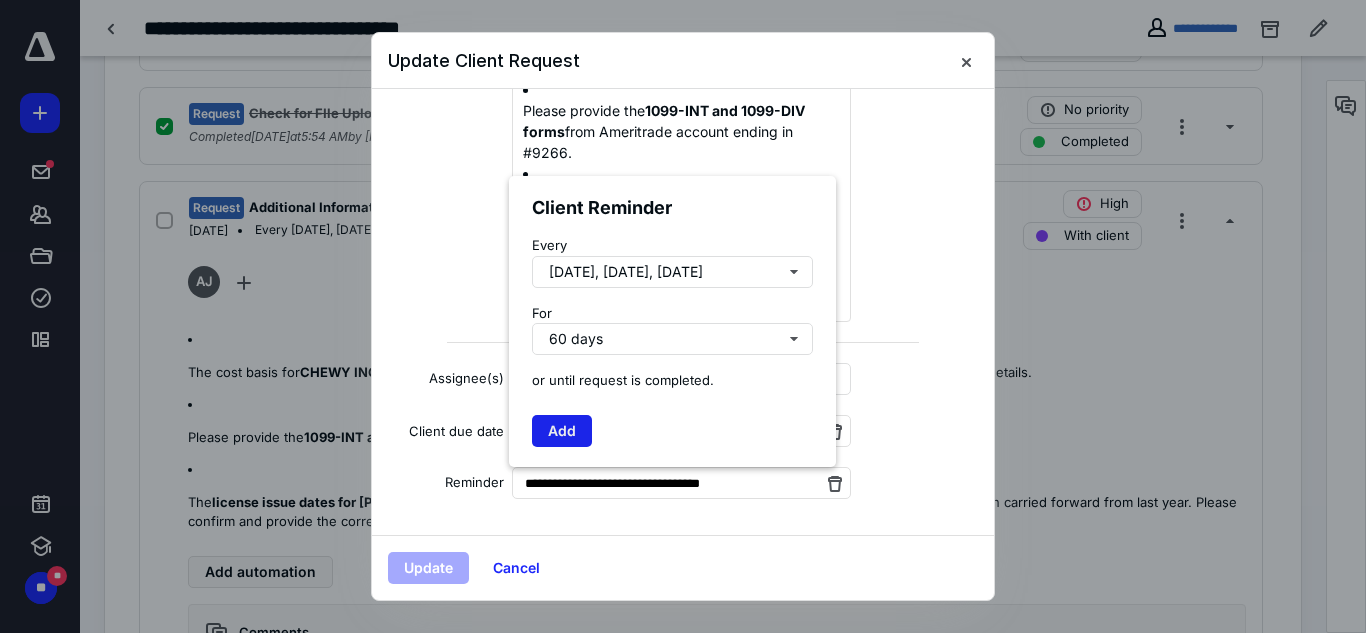 click on "Add" at bounding box center (562, 431) 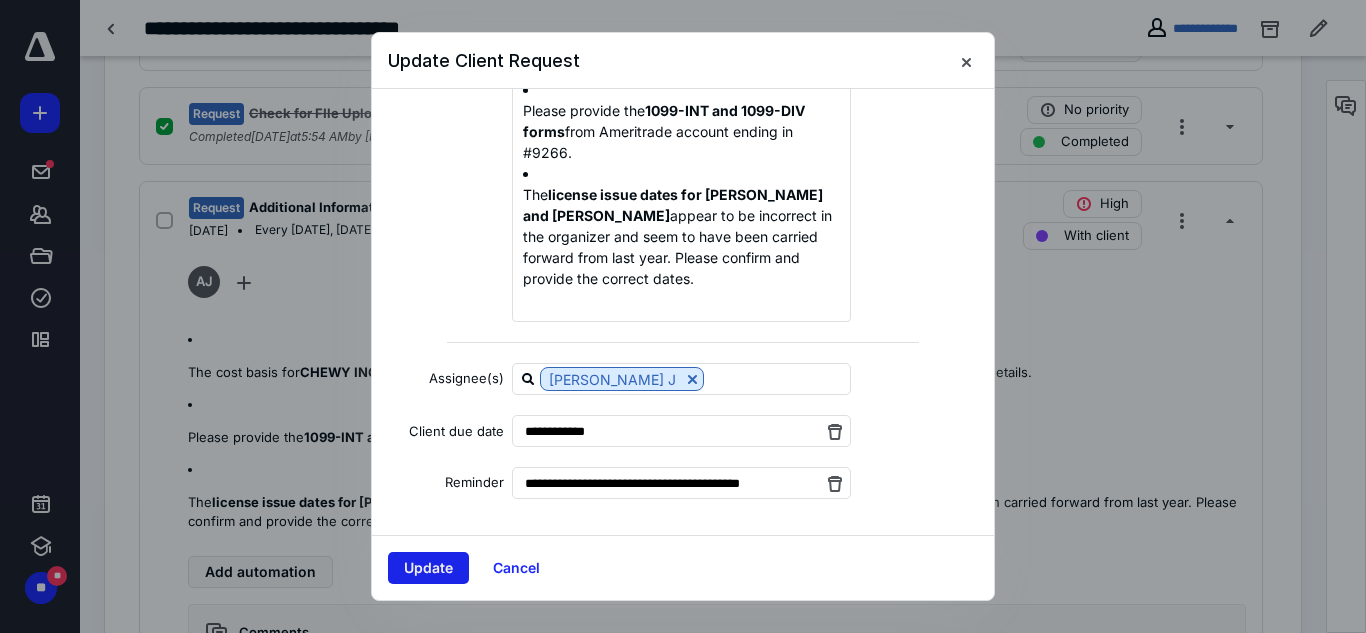 click on "Update" at bounding box center (428, 568) 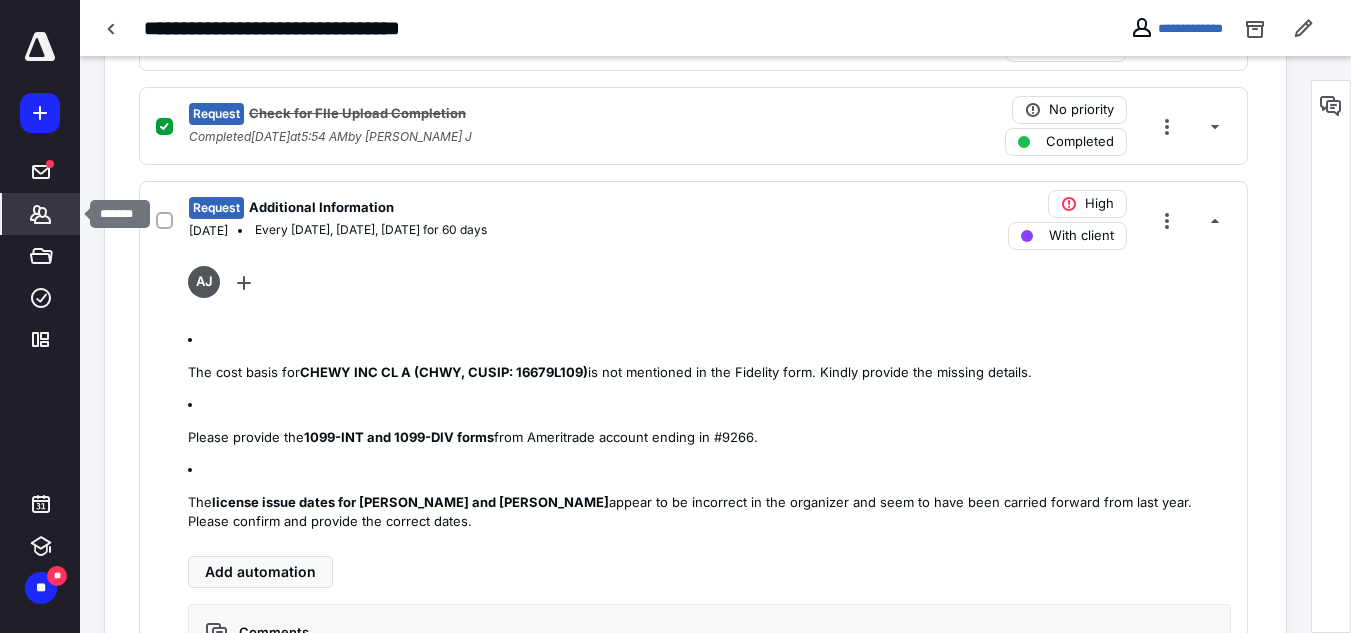 click 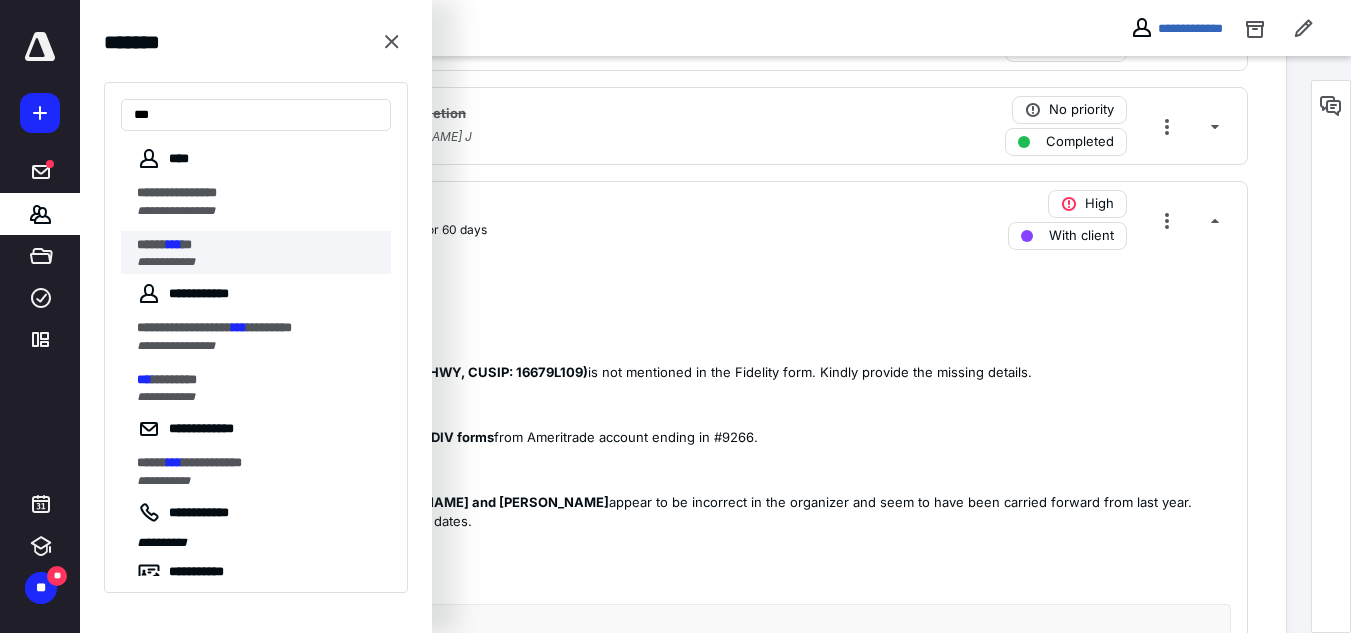 type on "***" 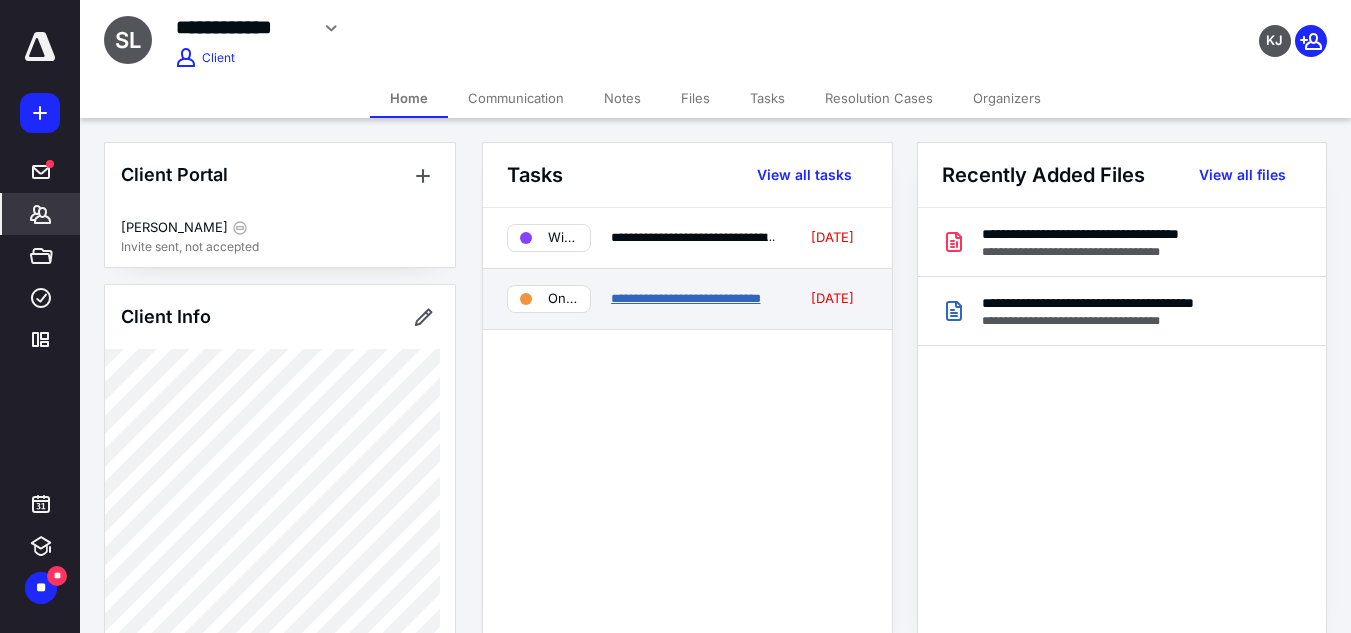 click on "**********" at bounding box center (686, 298) 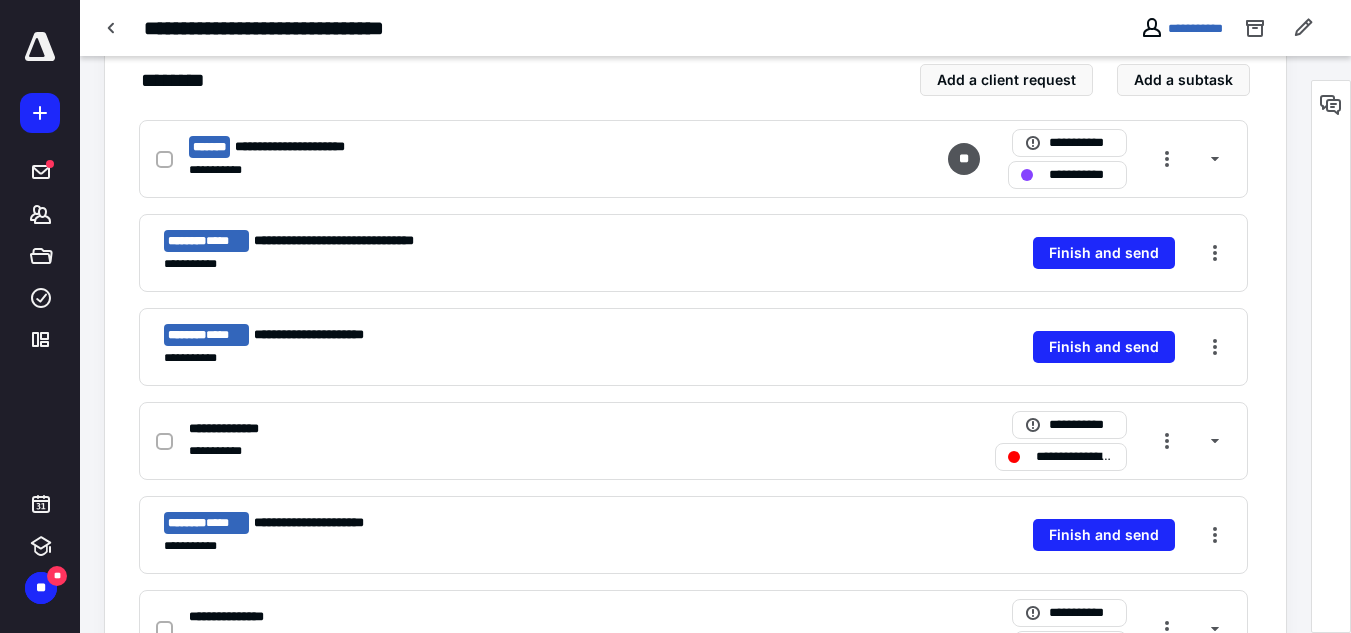 scroll, scrollTop: 502, scrollLeft: 0, axis: vertical 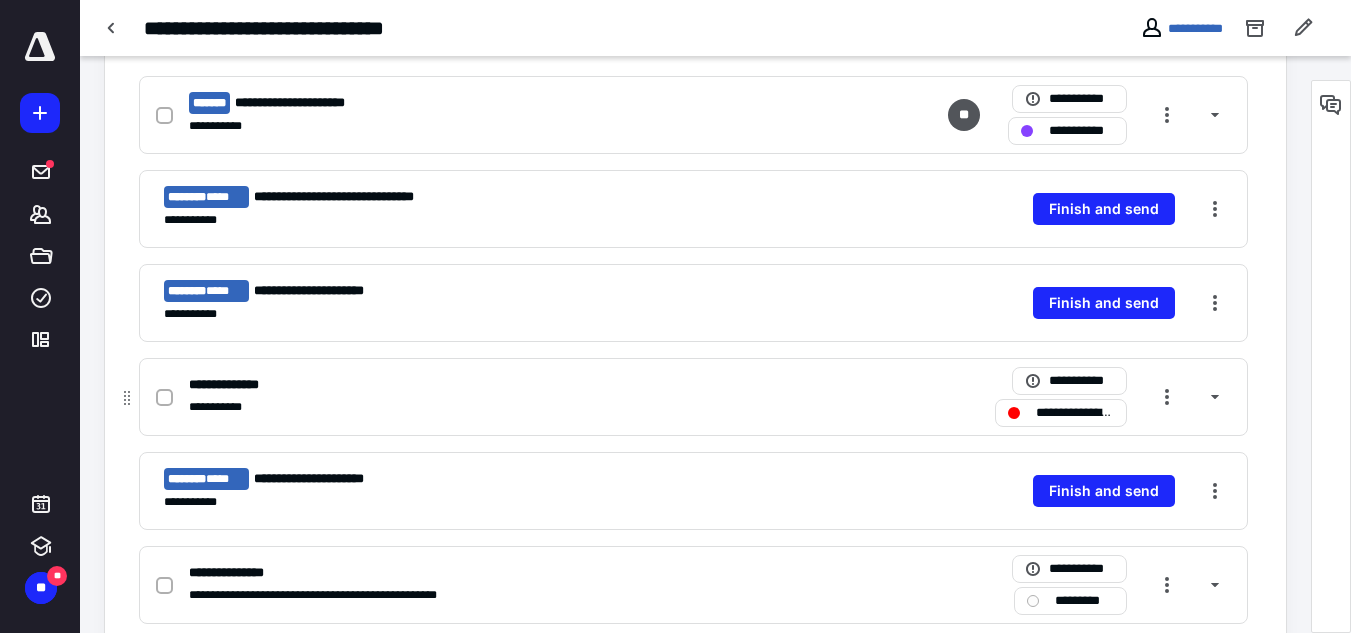 click on "**********" at bounding box center [1075, 413] 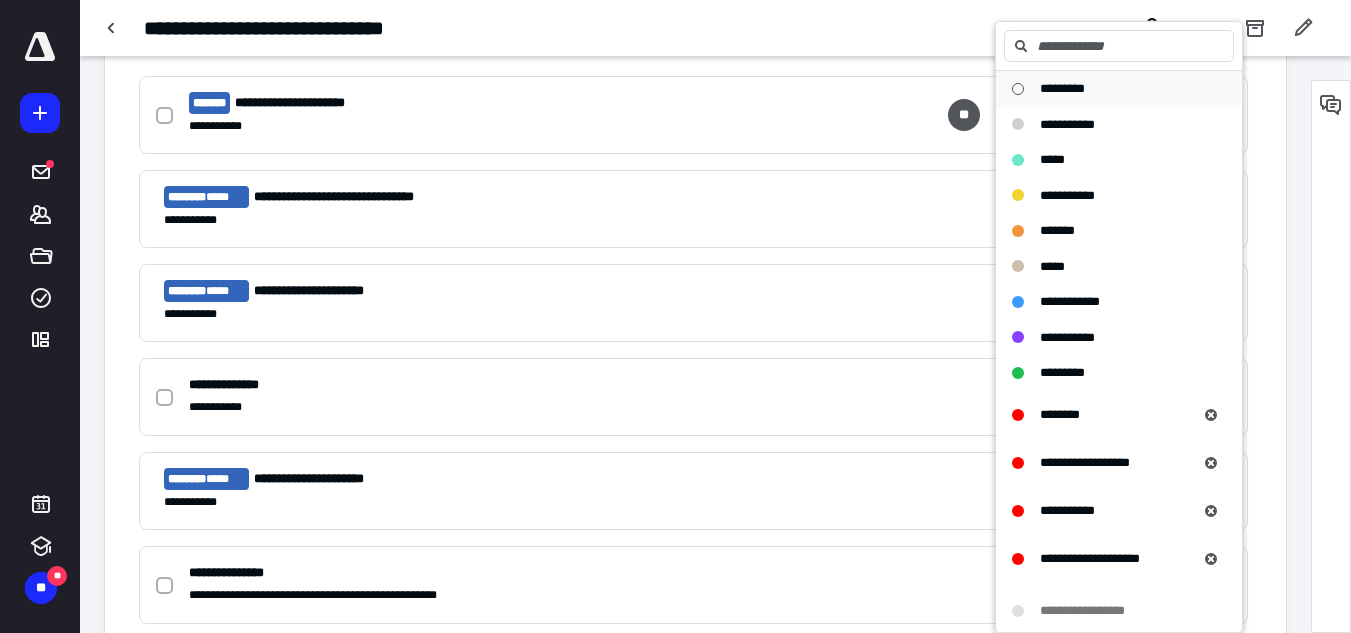 click on "*********" at bounding box center (1062, 88) 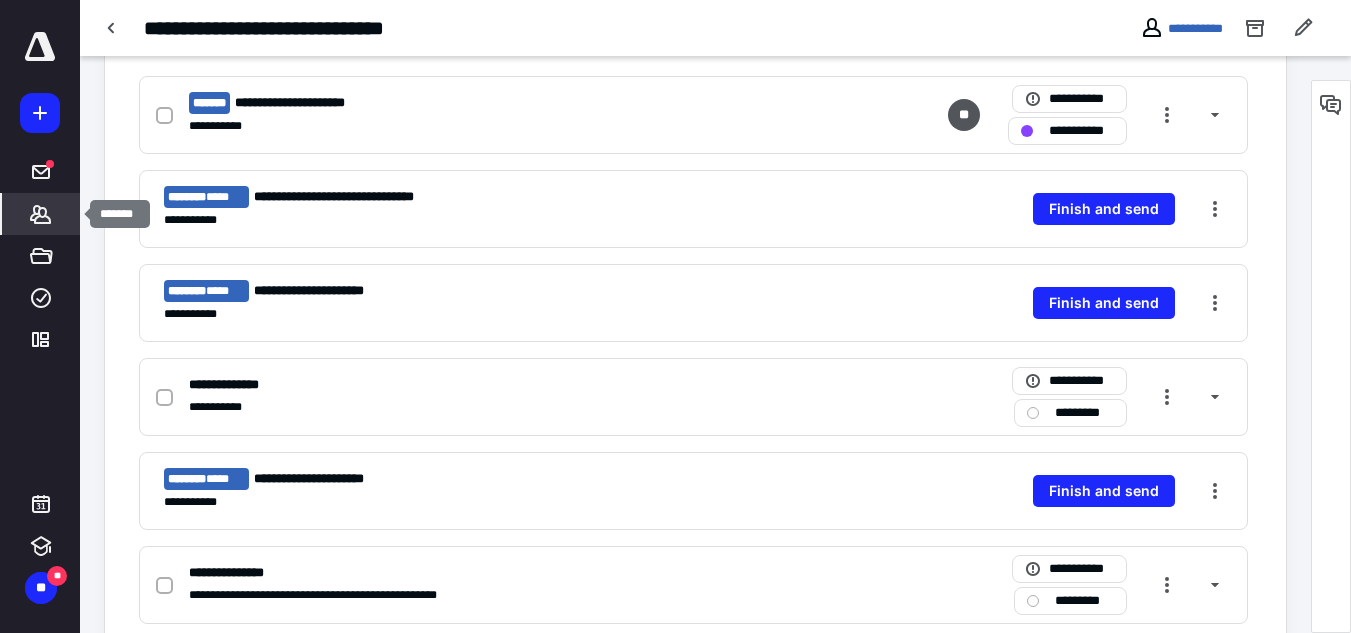 click 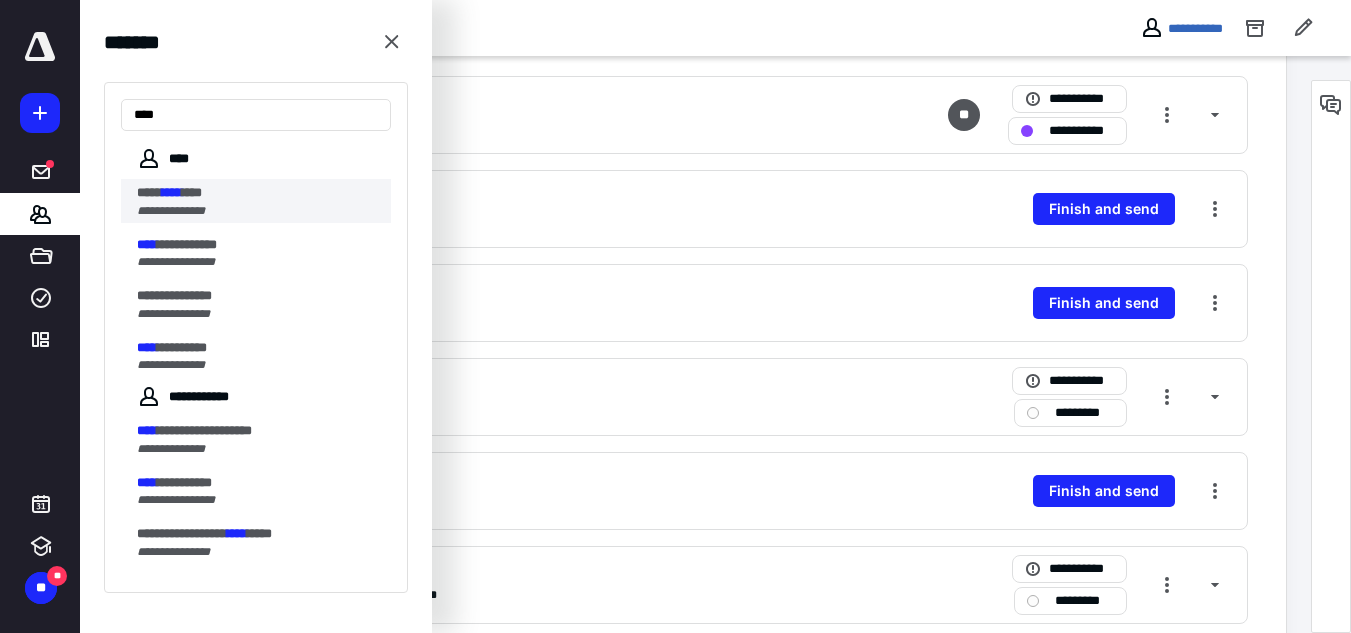type on "****" 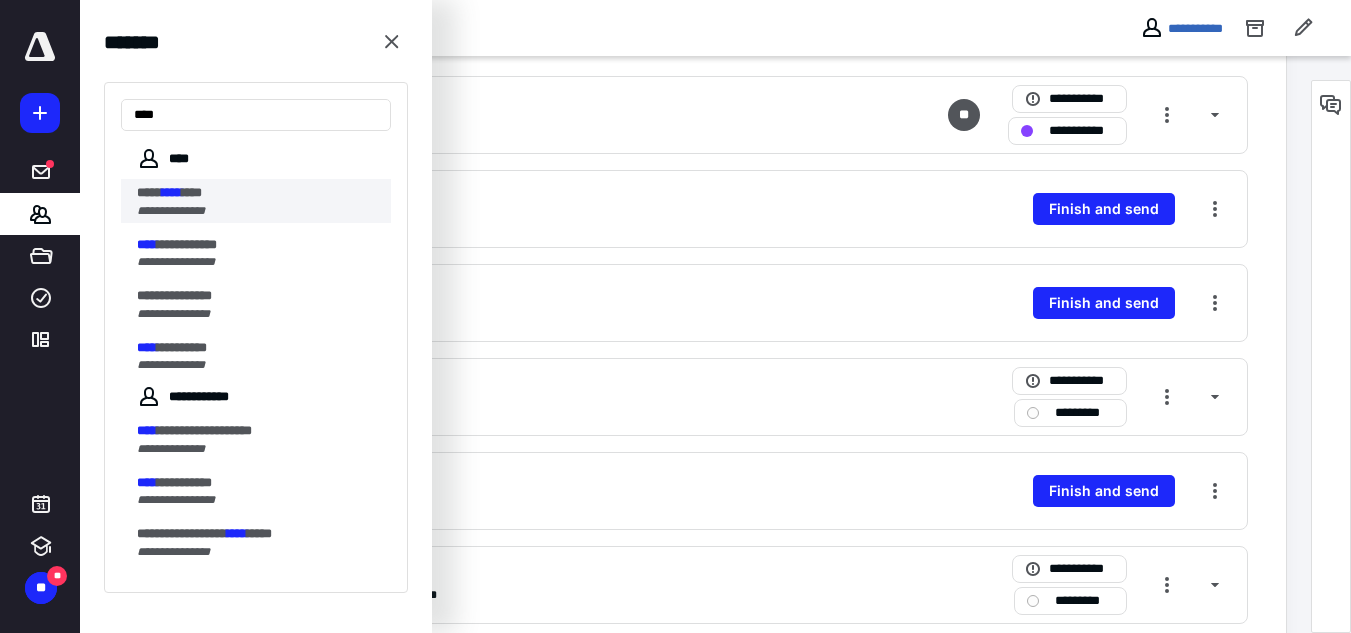 click on "**********" at bounding box center (171, 211) 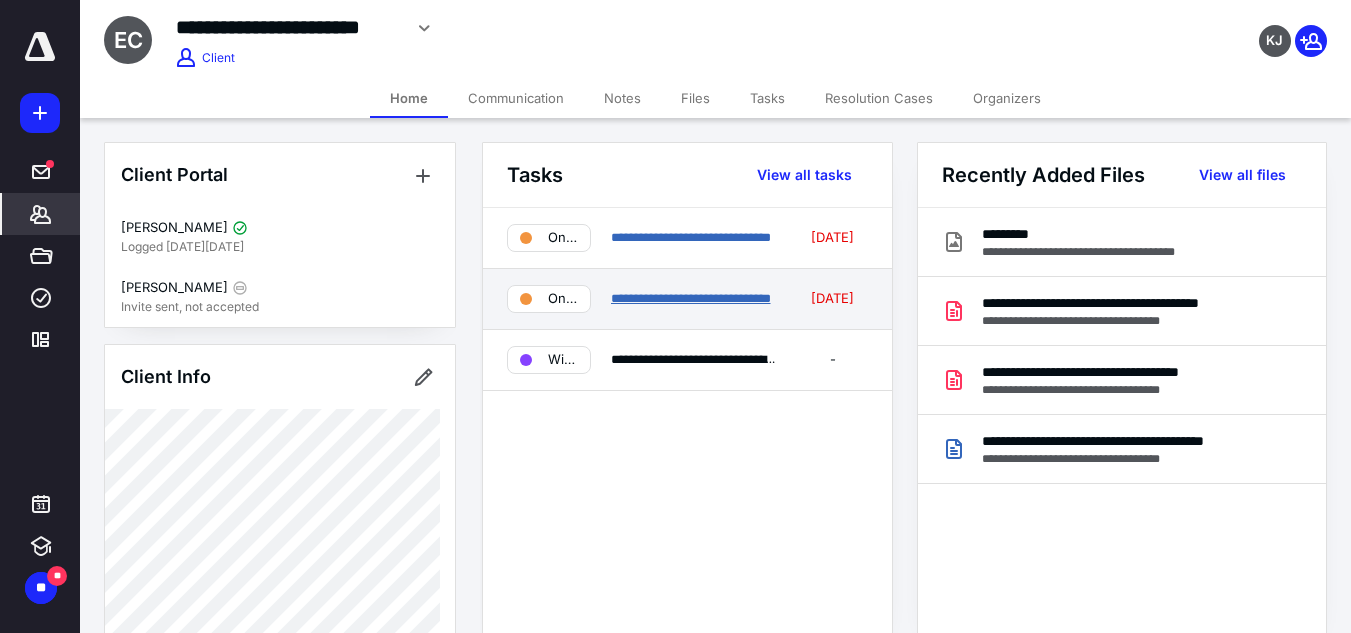 click on "**********" at bounding box center (691, 298) 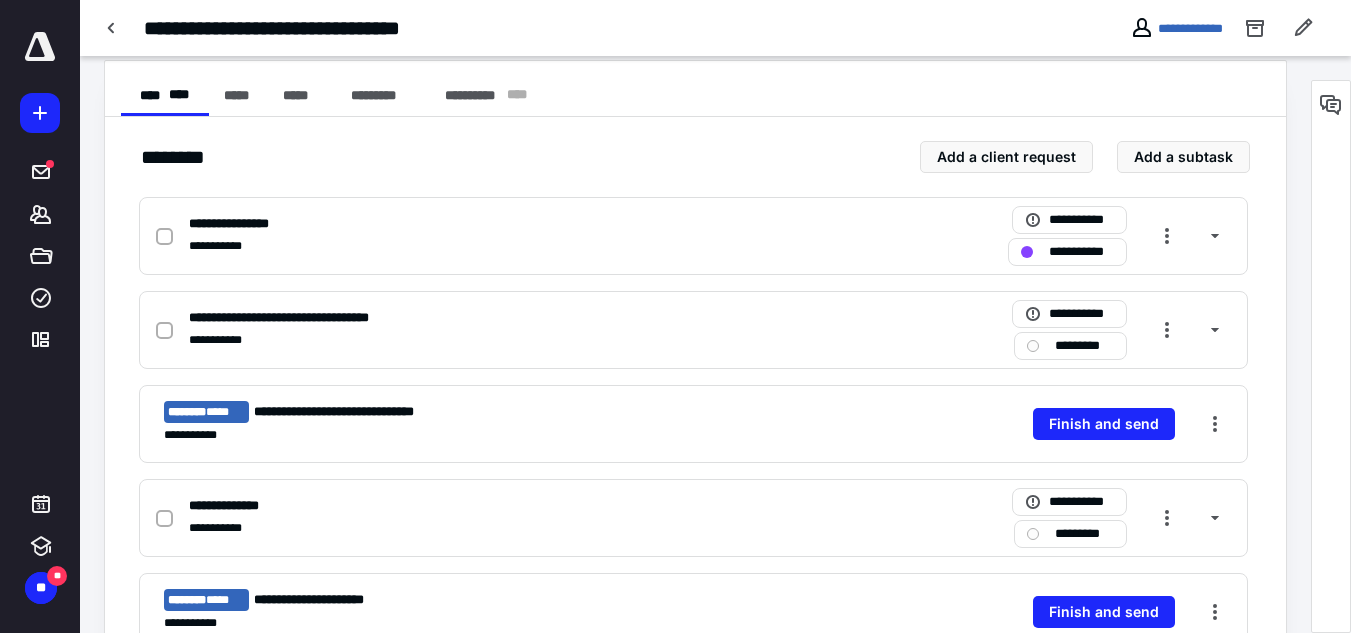 scroll, scrollTop: 0, scrollLeft: 0, axis: both 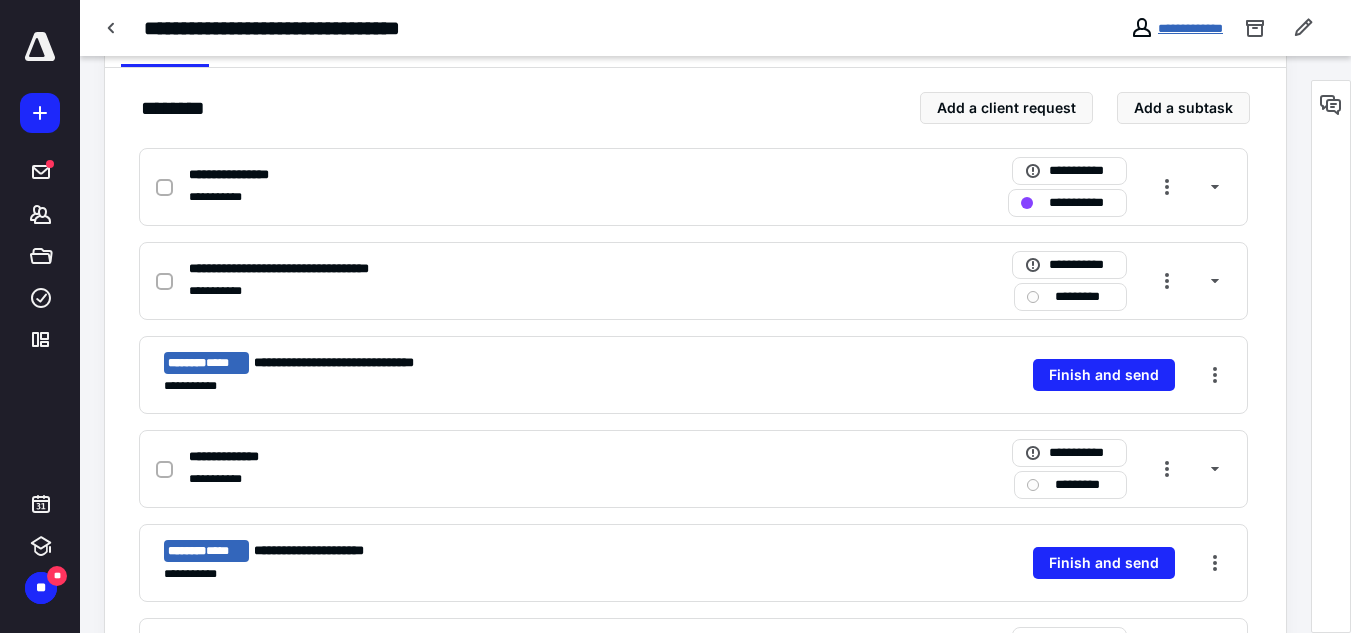 click on "**********" at bounding box center [1190, 28] 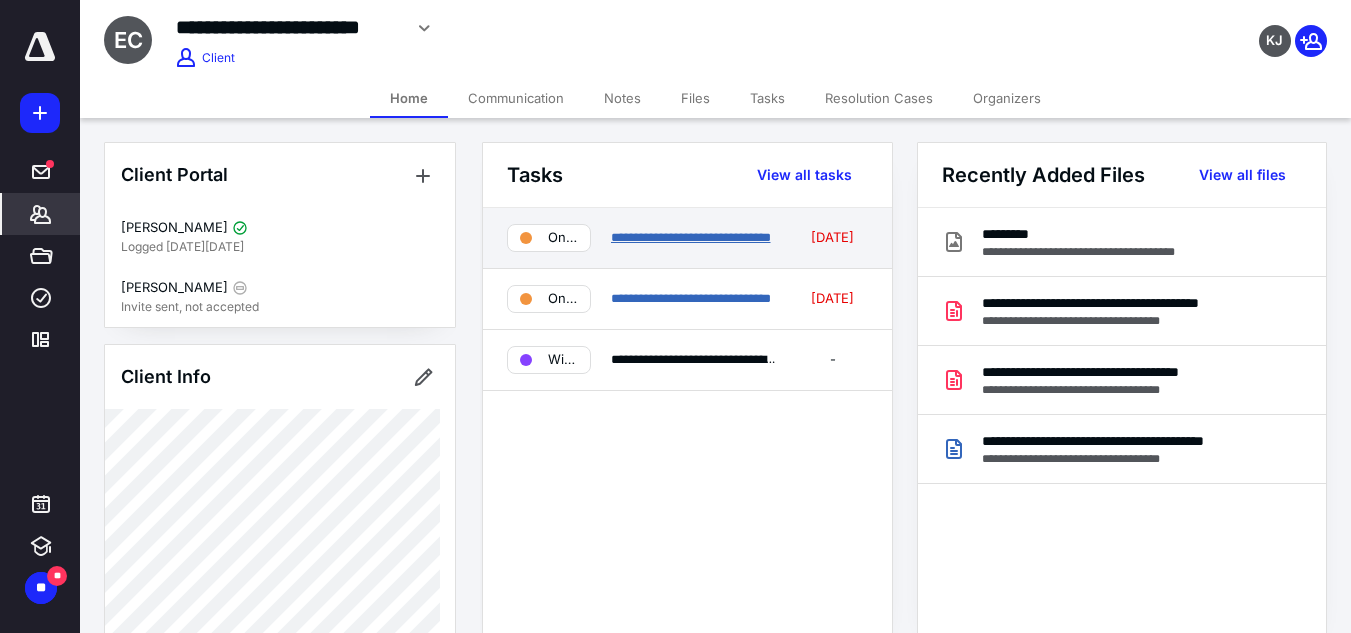 click on "**********" at bounding box center (691, 237) 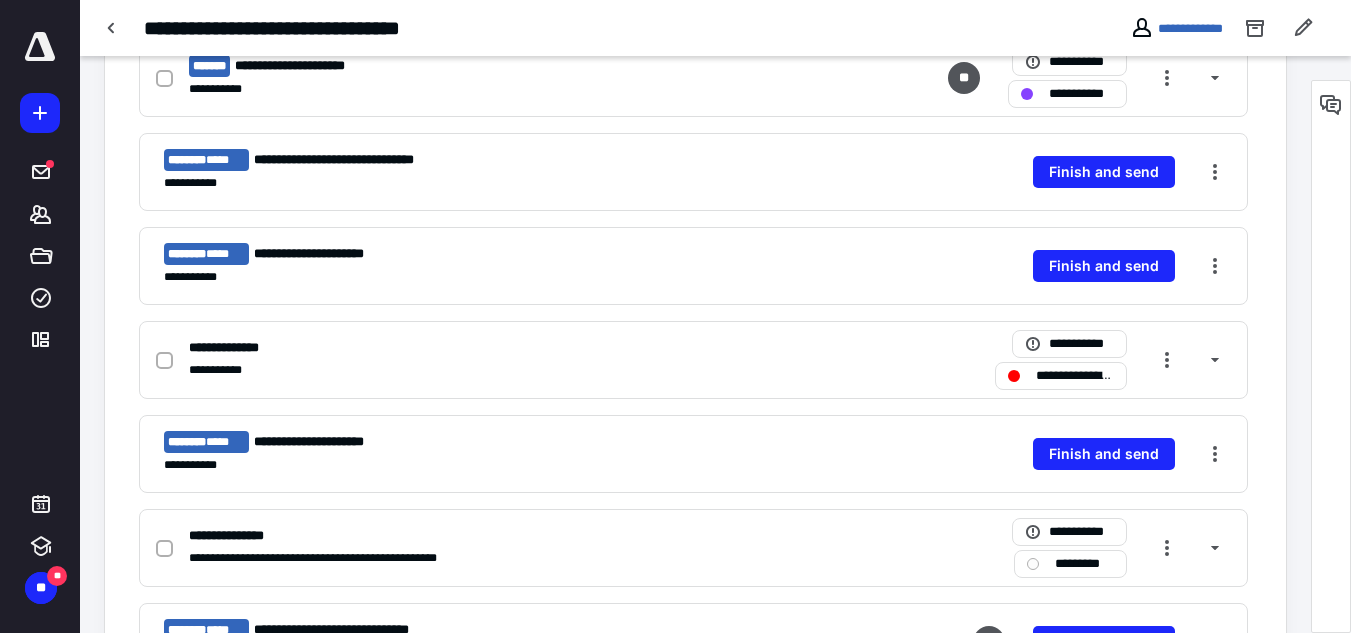 scroll, scrollTop: 734, scrollLeft: 0, axis: vertical 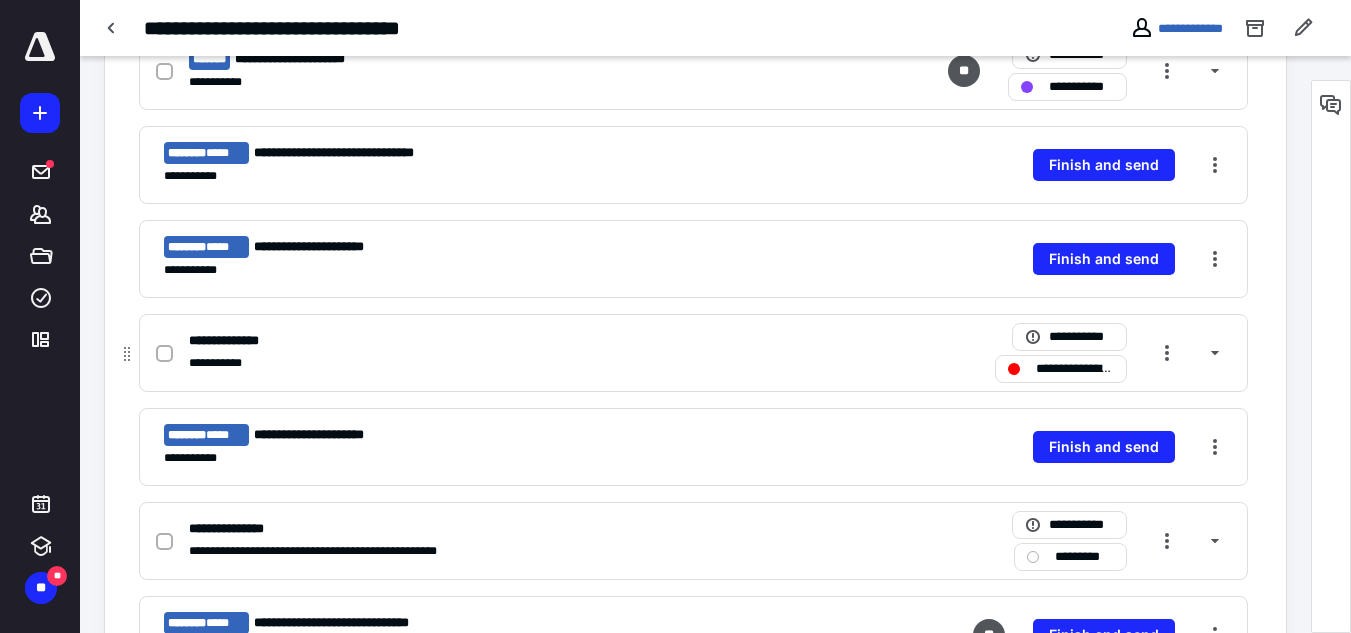 click on "**********" at bounding box center (1075, 369) 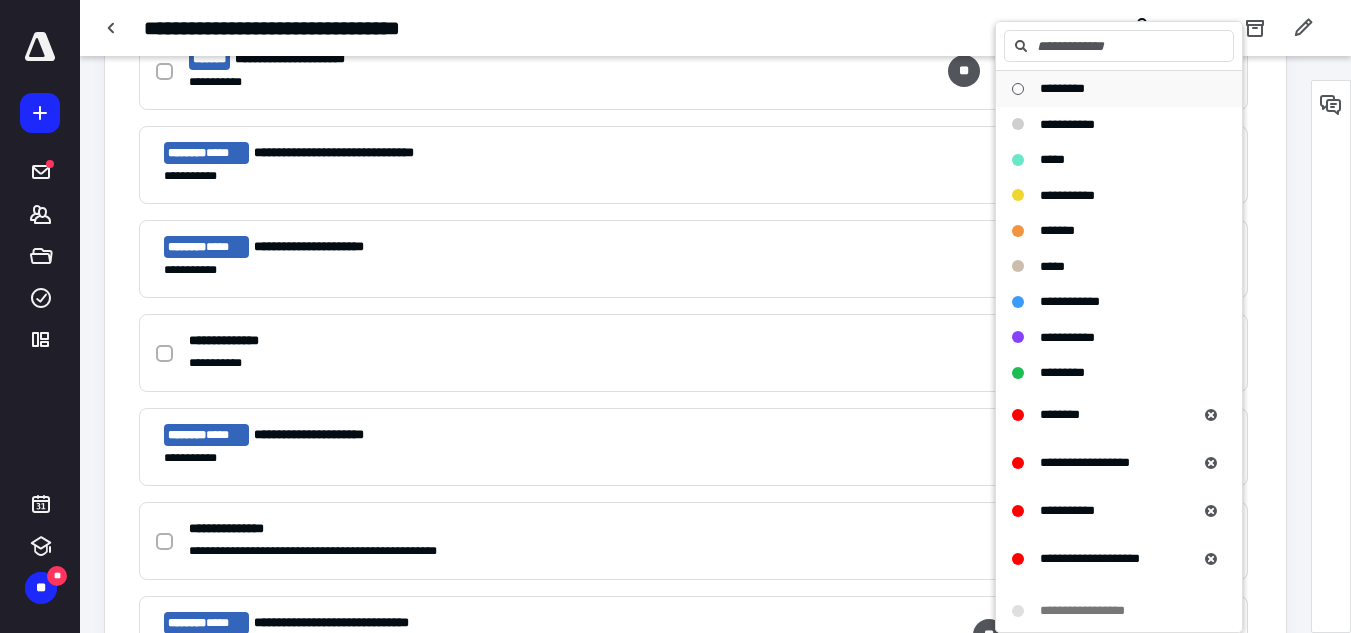 click on "*********" at bounding box center (1107, 89) 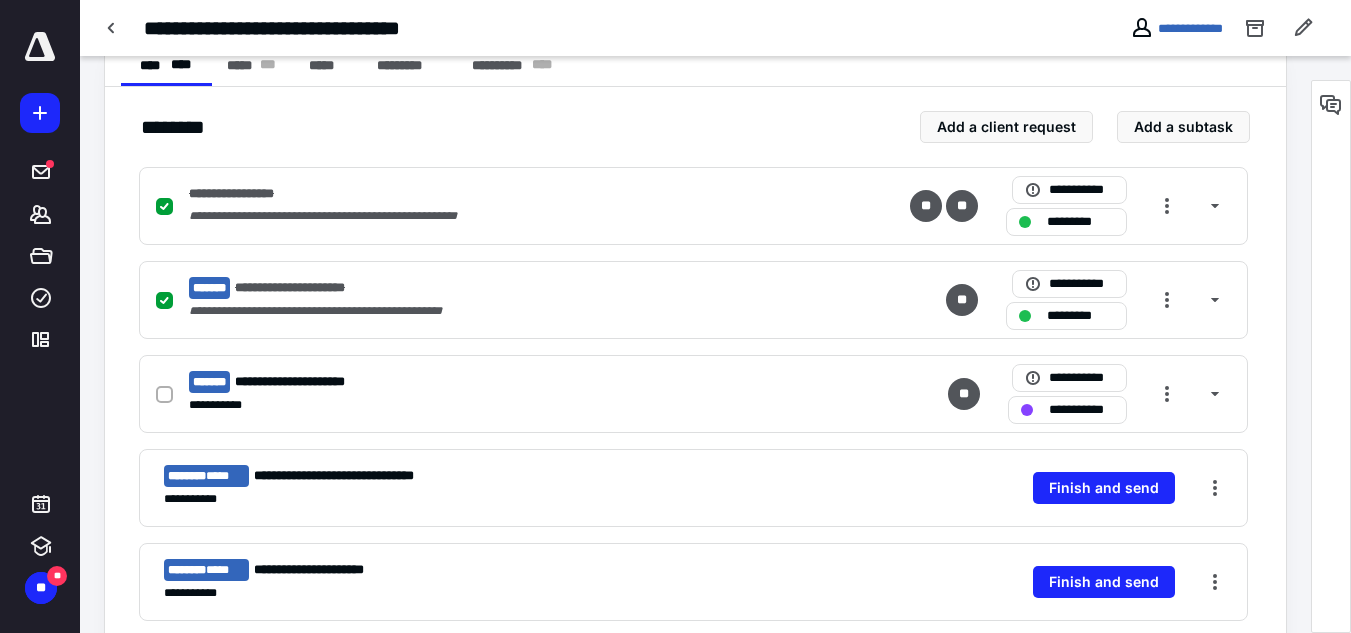 scroll, scrollTop: 399, scrollLeft: 0, axis: vertical 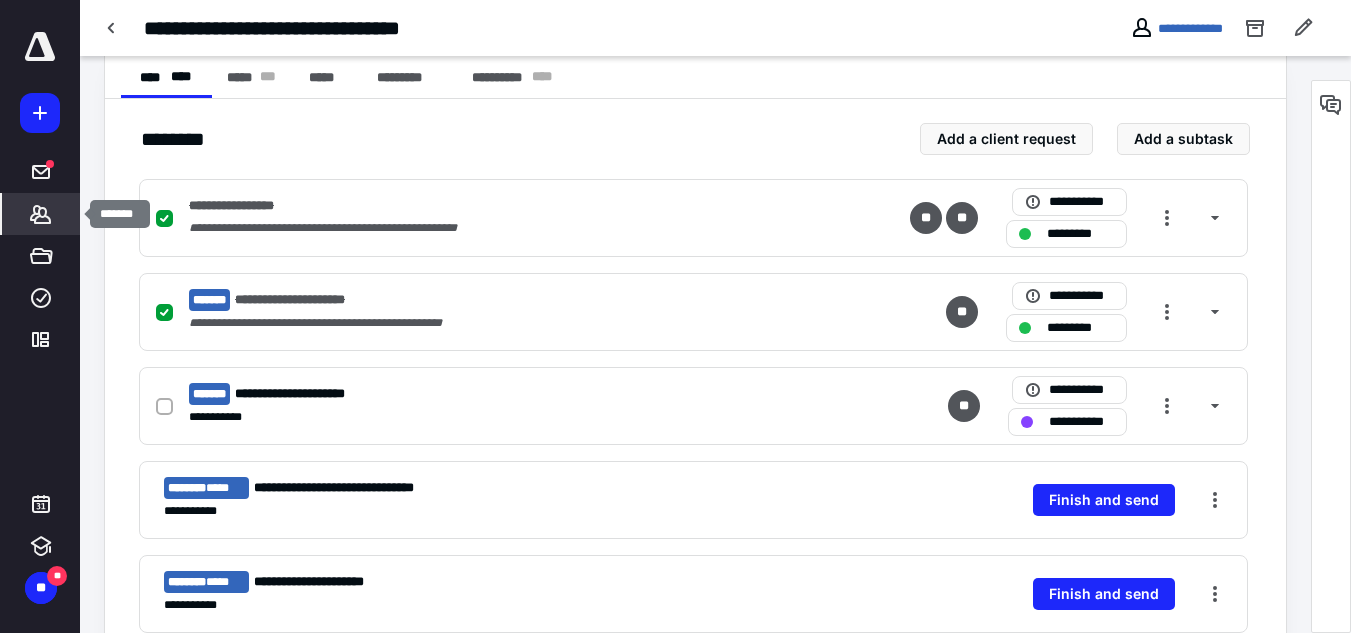 click on "*******" at bounding box center [41, 214] 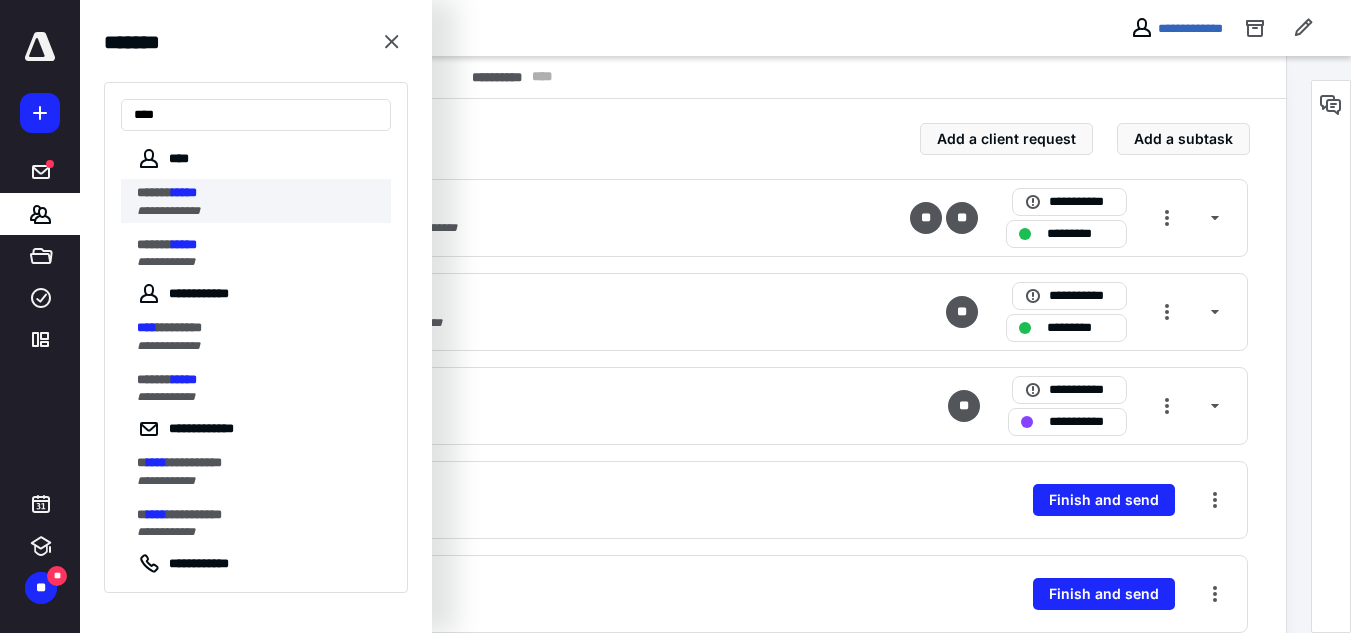 type on "****" 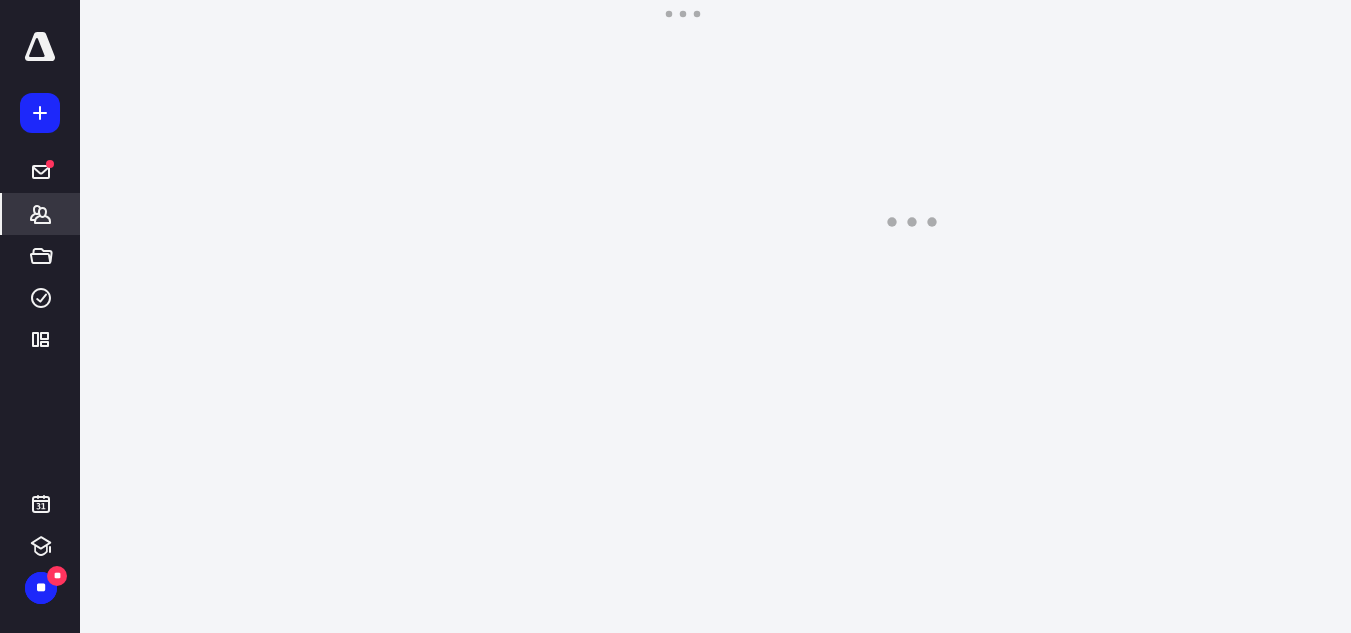 scroll, scrollTop: 0, scrollLeft: 0, axis: both 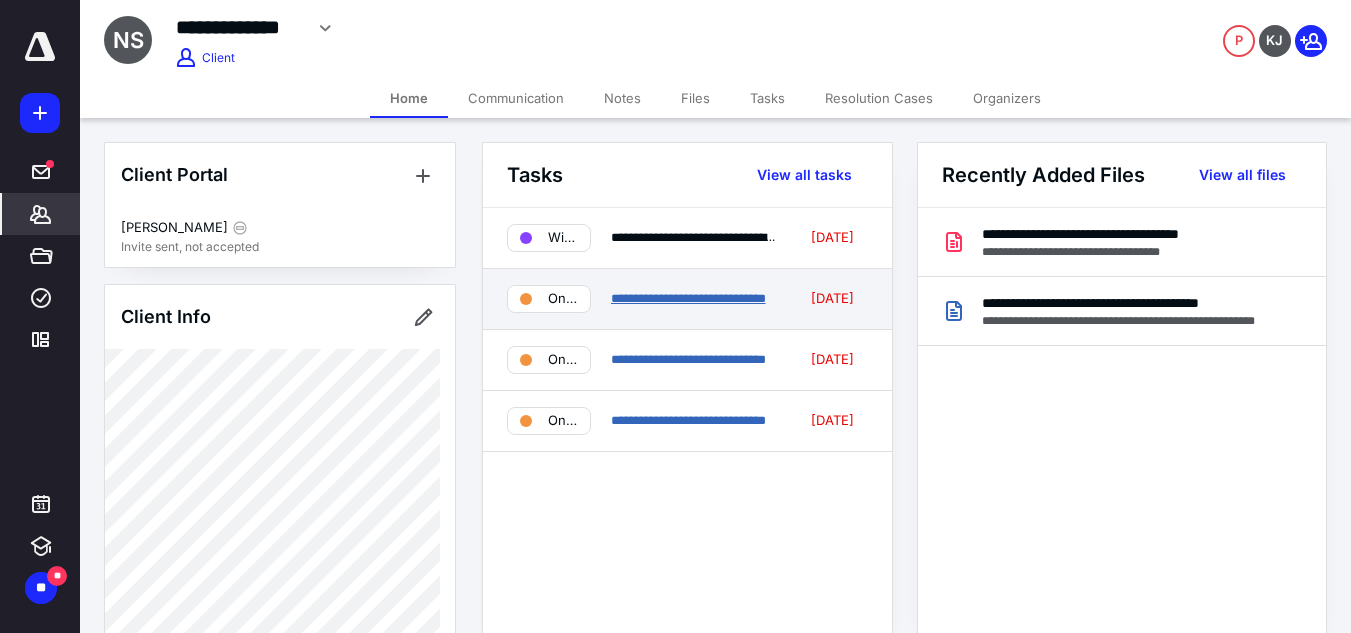 click on "**********" at bounding box center (688, 298) 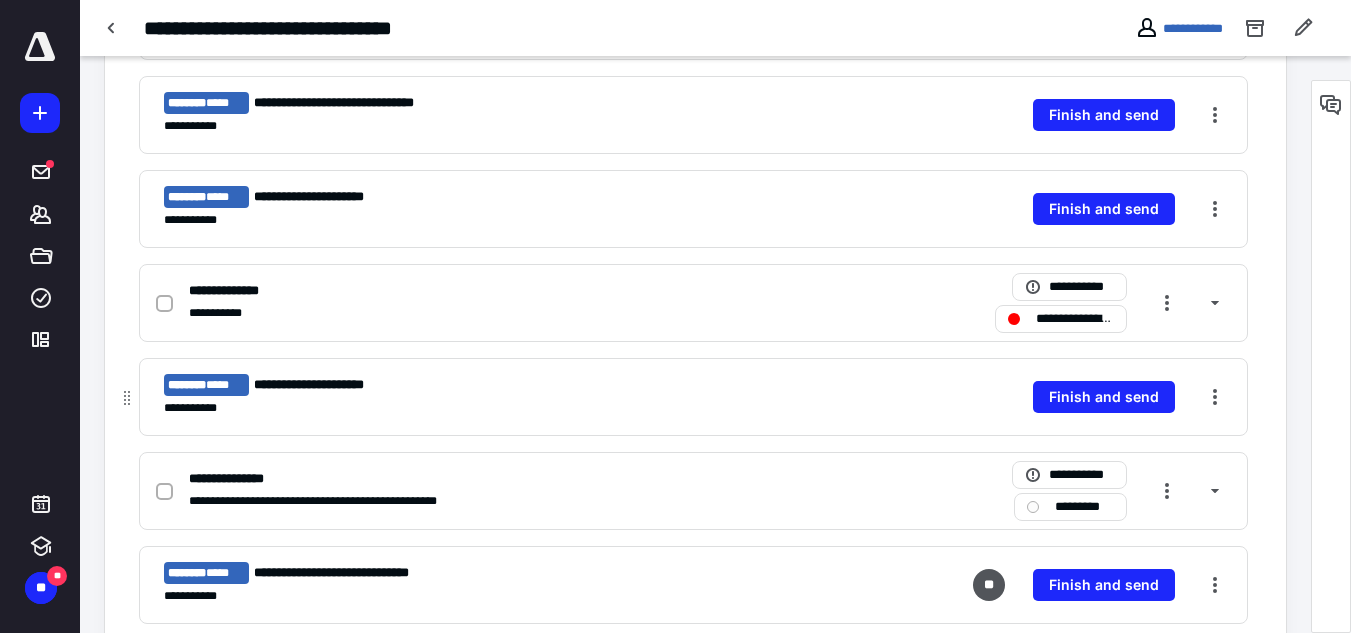 scroll, scrollTop: 600, scrollLeft: 0, axis: vertical 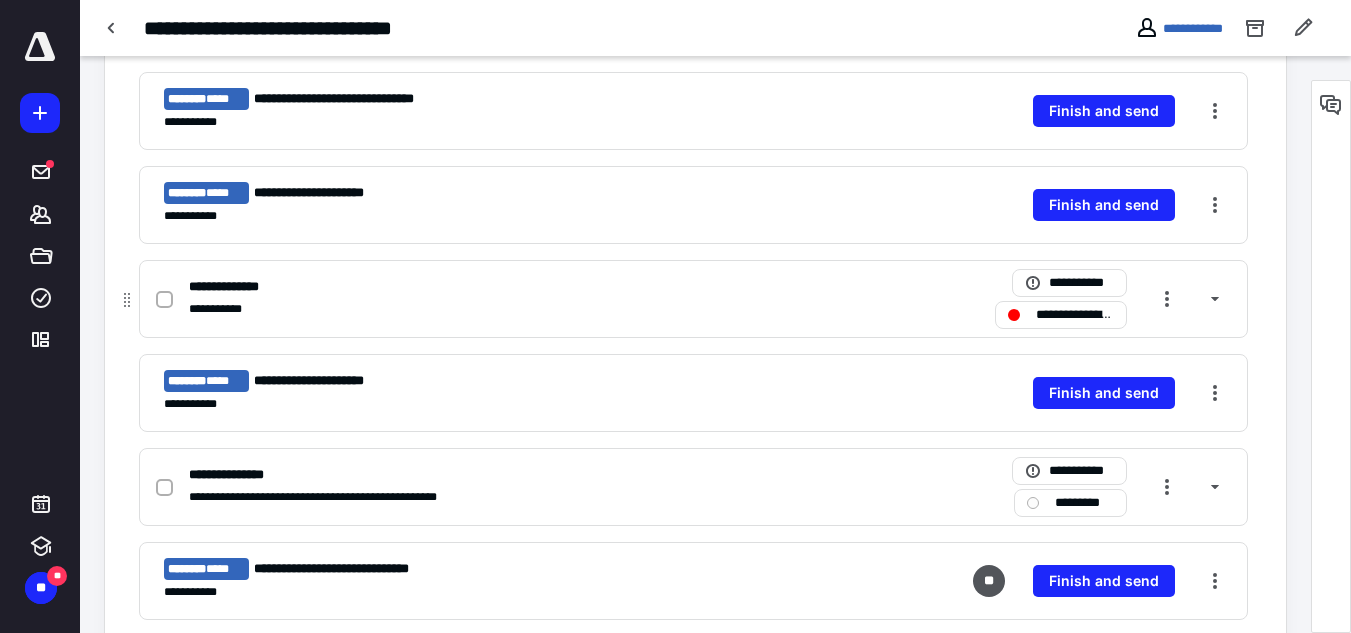 click on "**********" at bounding box center (1075, 315) 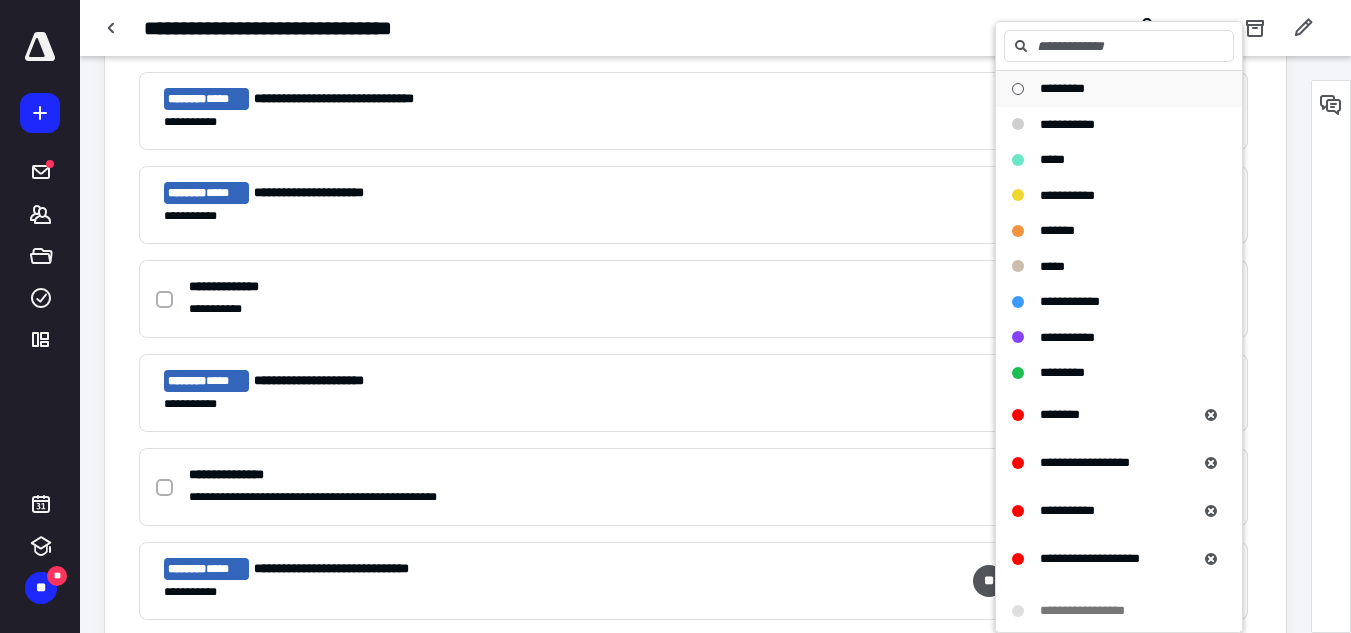 click on "*********" at bounding box center (1119, 89) 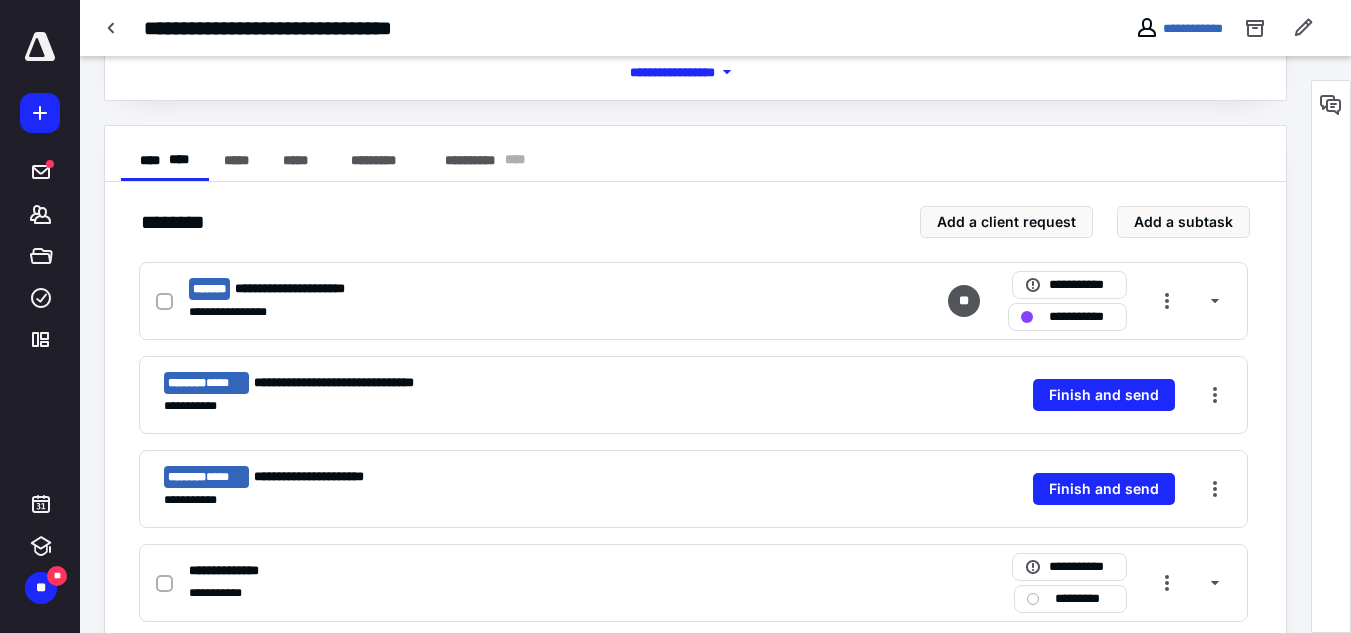 scroll, scrollTop: 300, scrollLeft: 0, axis: vertical 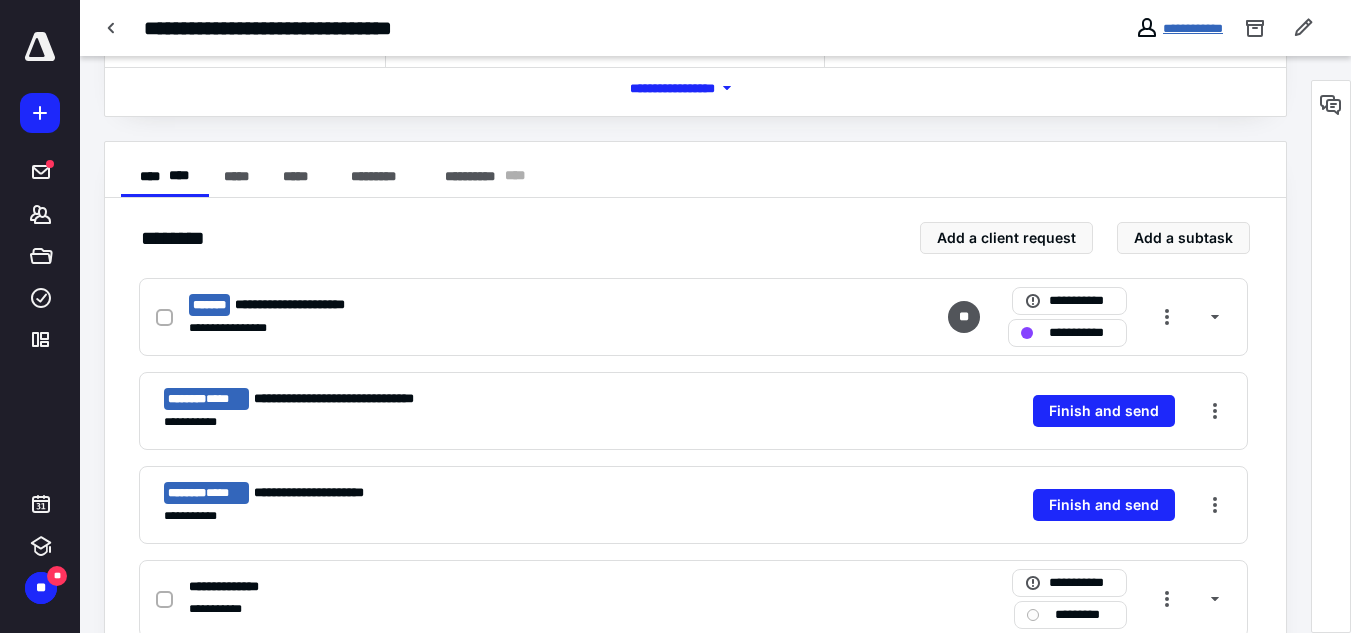 click on "**********" at bounding box center (1193, 28) 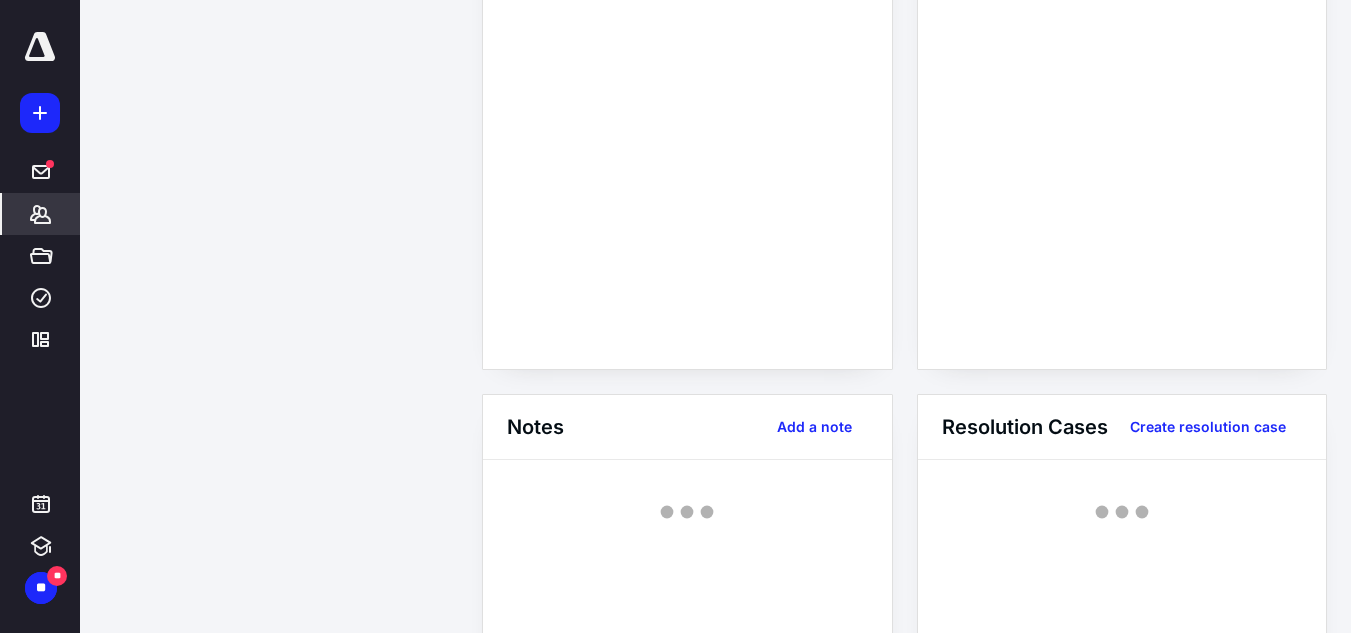 scroll, scrollTop: 0, scrollLeft: 0, axis: both 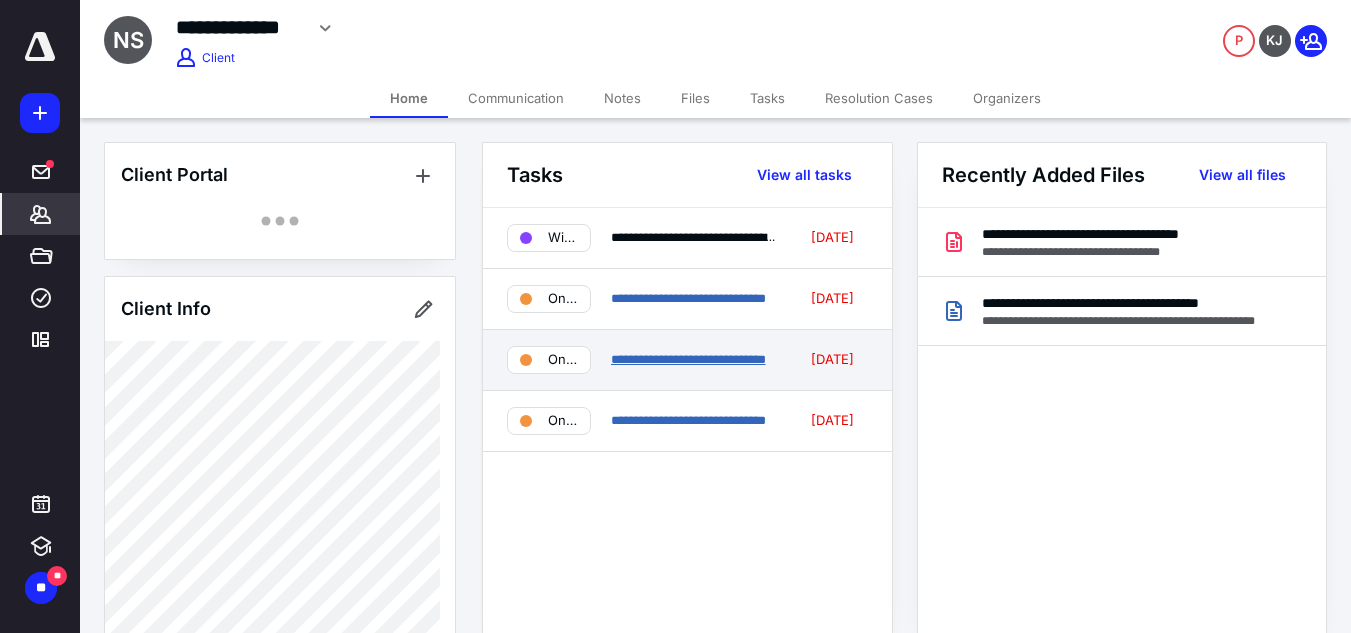 click on "**********" at bounding box center [688, 359] 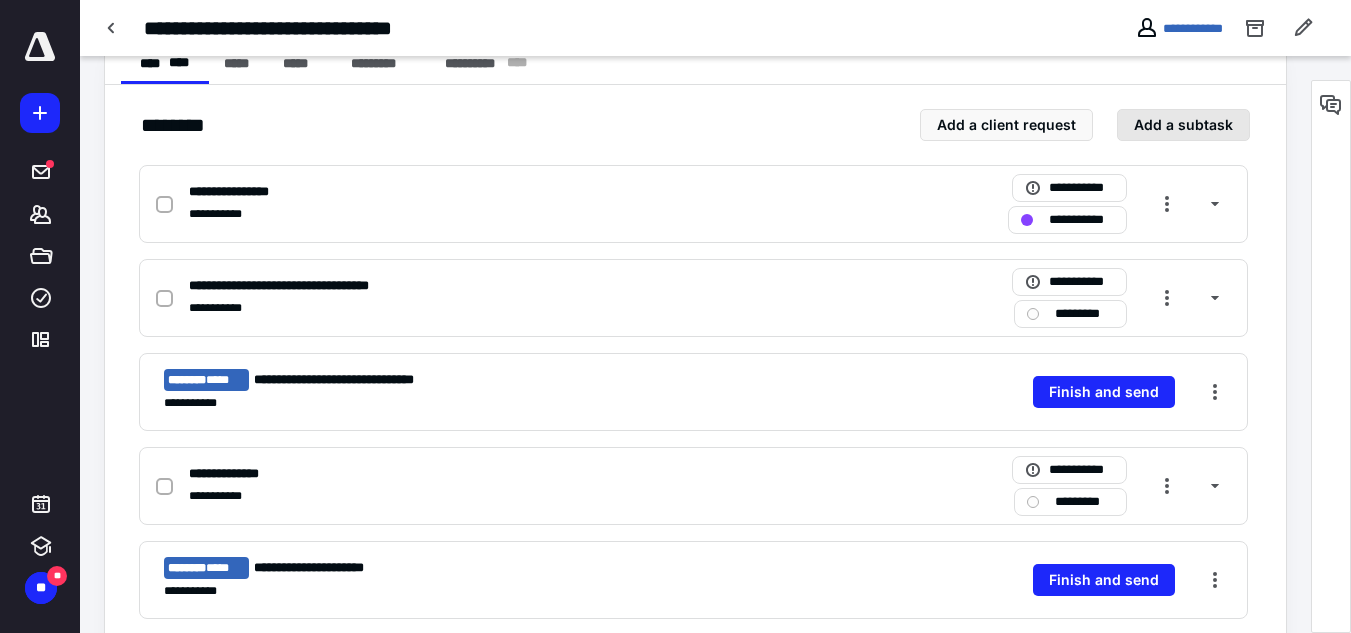 scroll, scrollTop: 400, scrollLeft: 0, axis: vertical 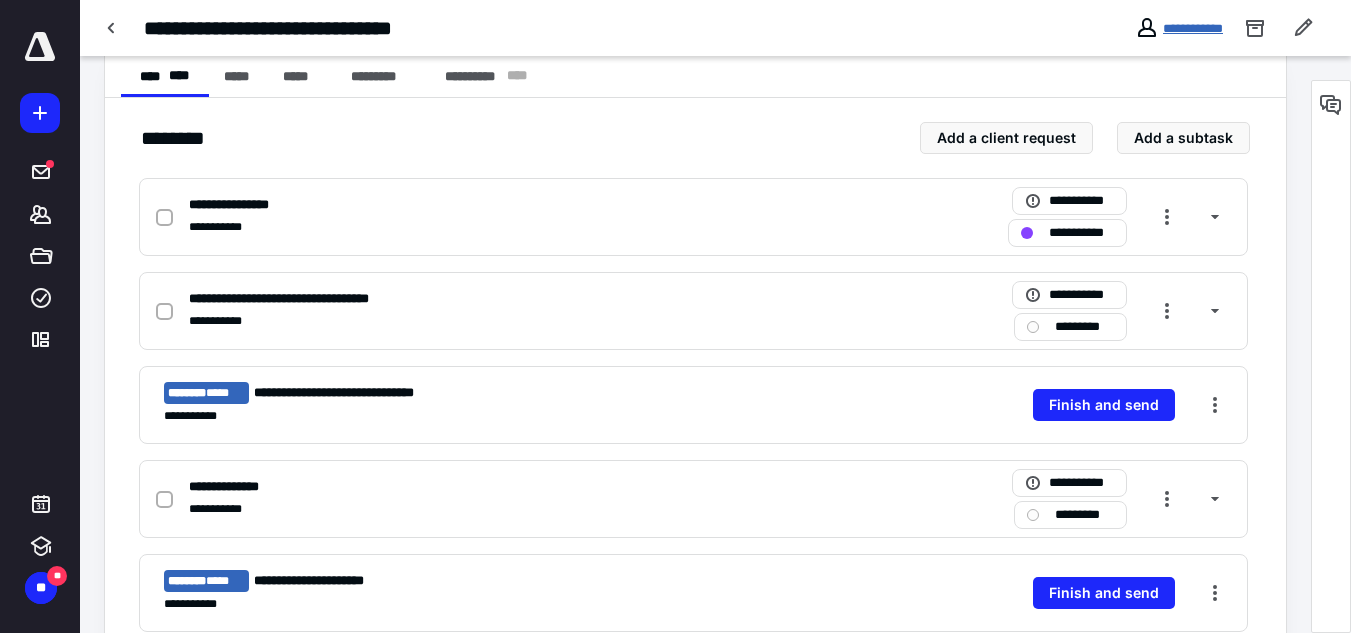 click on "**********" at bounding box center (1193, 28) 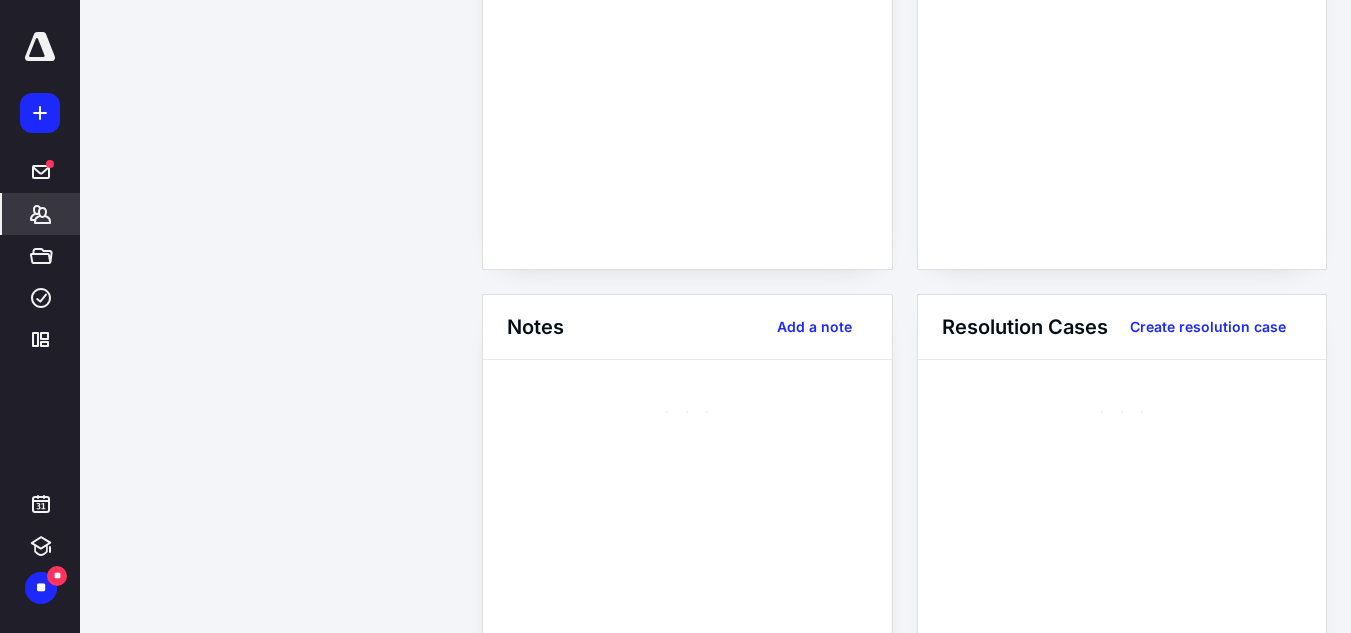 scroll, scrollTop: 0, scrollLeft: 0, axis: both 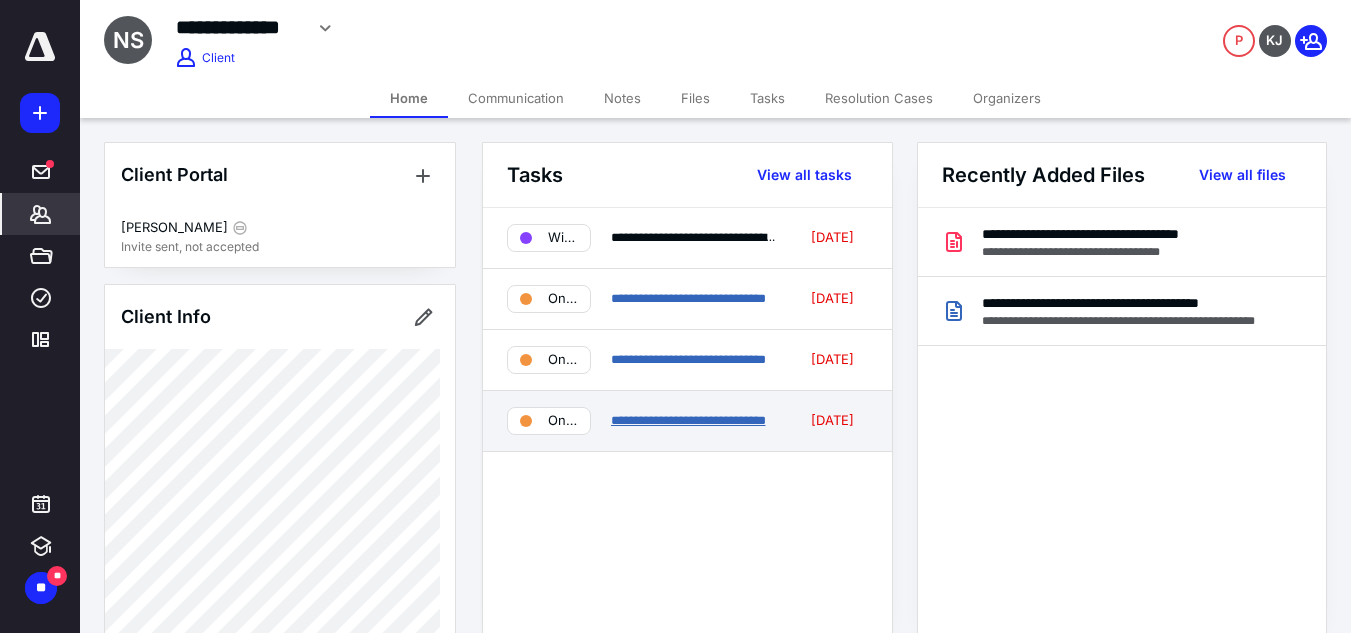 click on "**********" at bounding box center (688, 420) 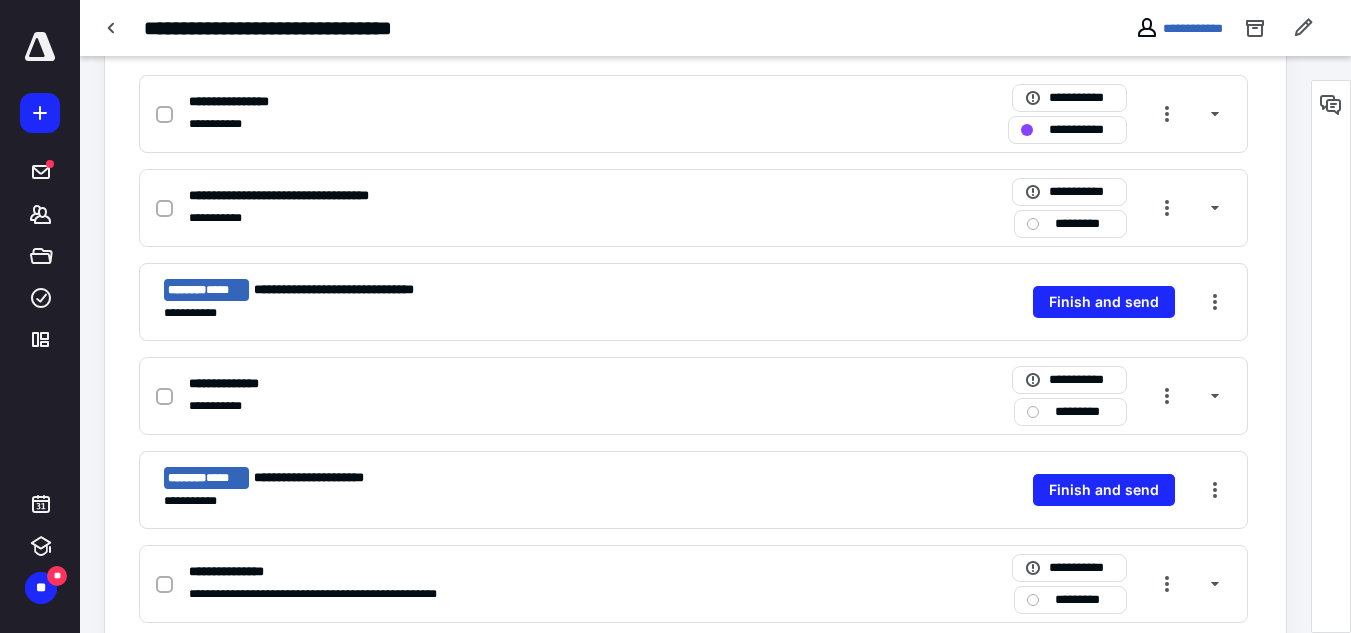 scroll, scrollTop: 600, scrollLeft: 0, axis: vertical 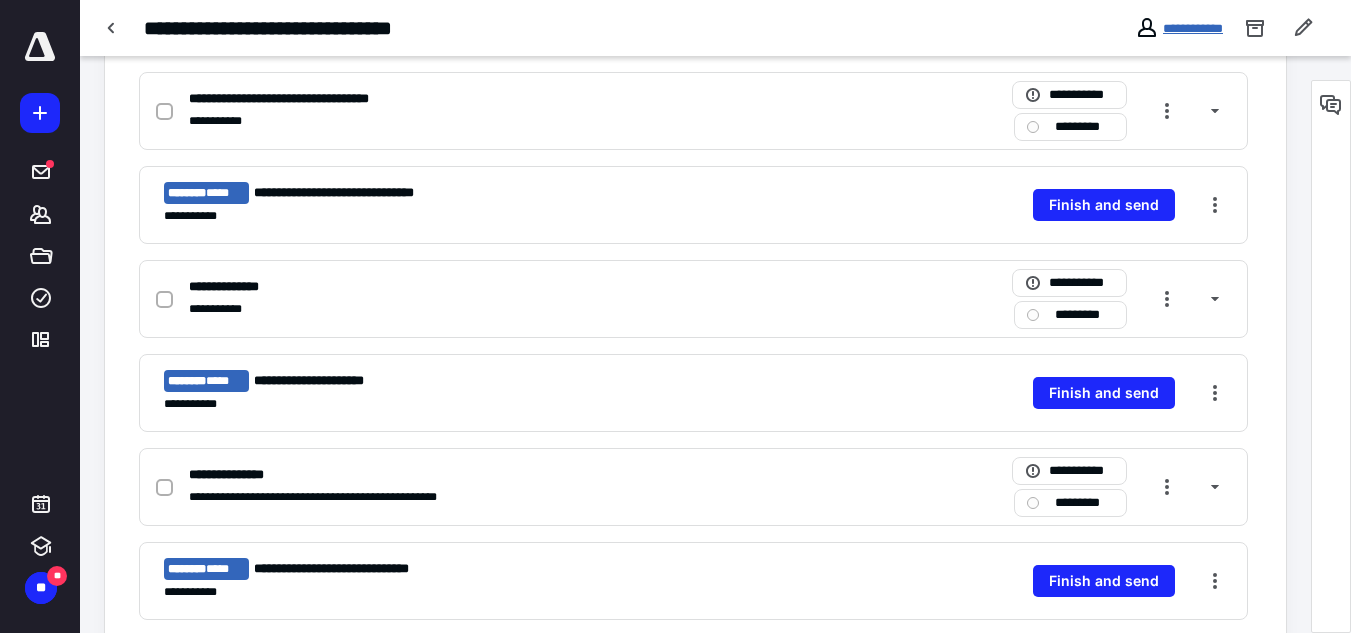 click on "**********" at bounding box center (1193, 28) 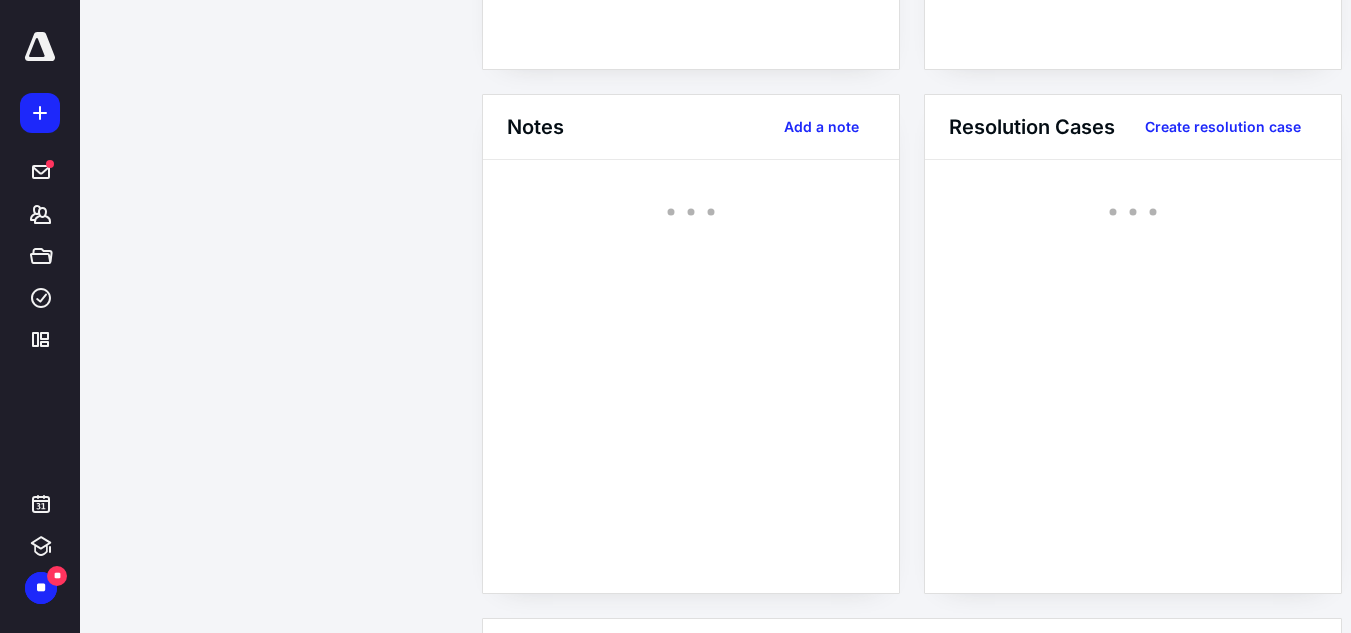 scroll, scrollTop: 0, scrollLeft: 0, axis: both 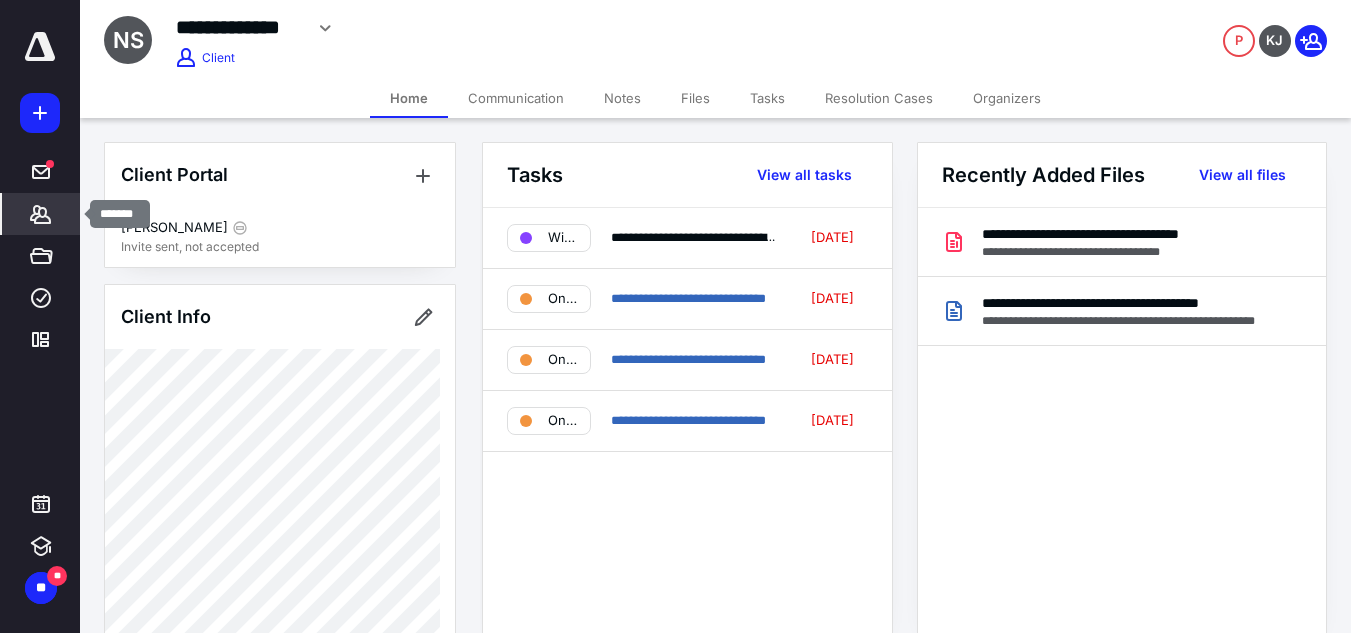 click on "*******" at bounding box center [41, 214] 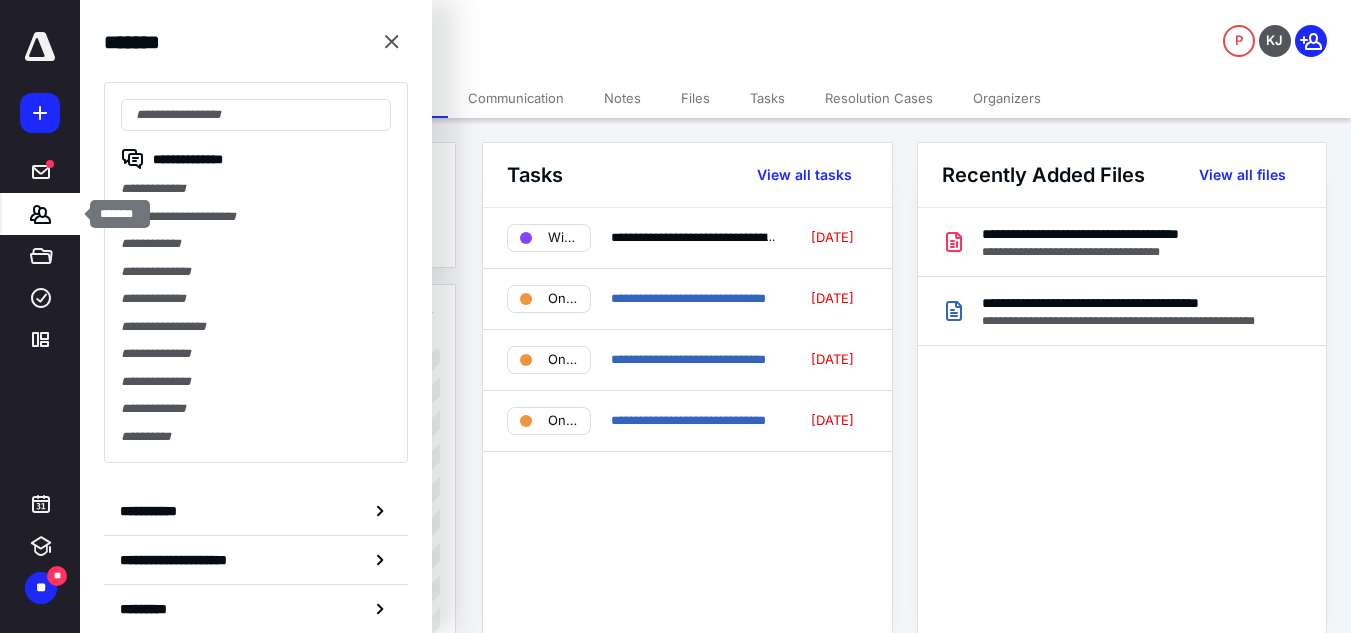 click on "*******" at bounding box center (41, 214) 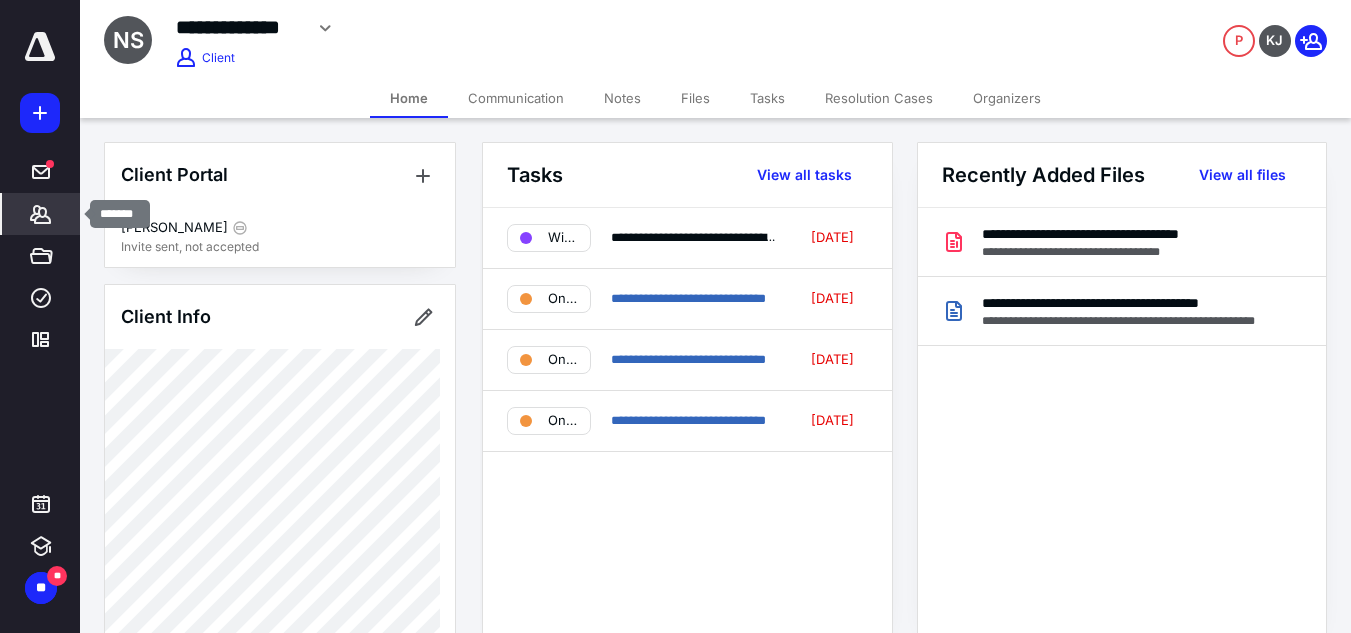 click on "*******" at bounding box center (41, 214) 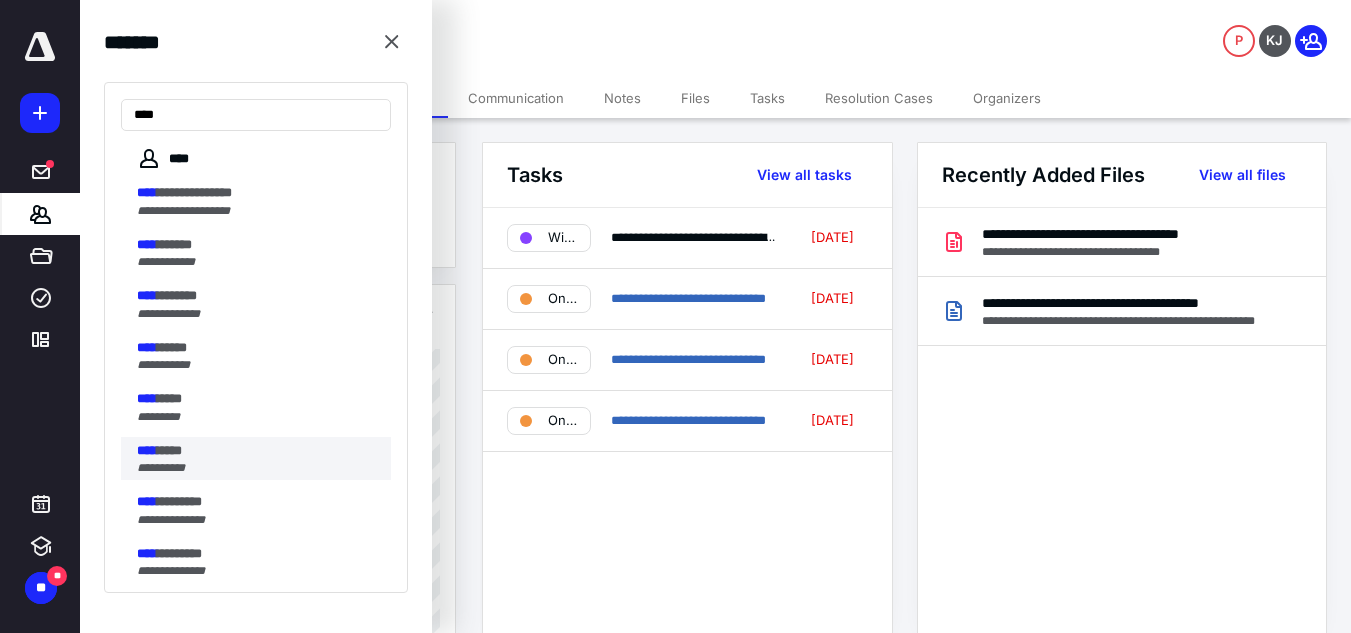 type on "****" 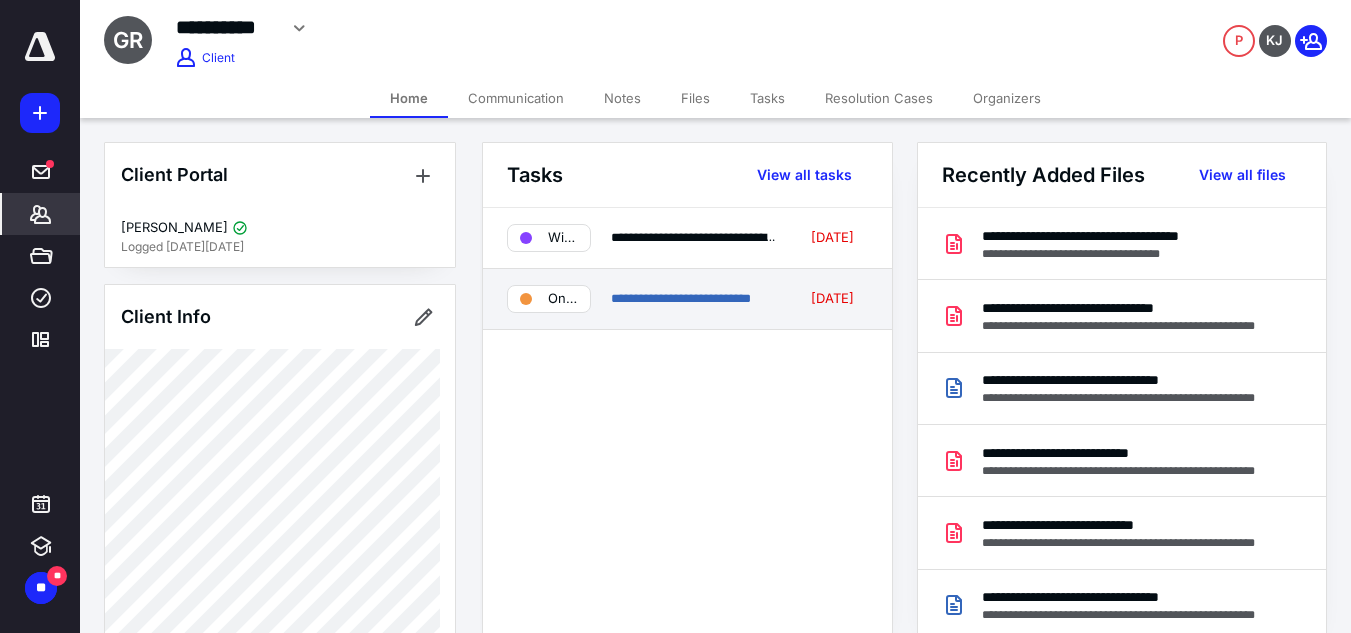 click on "**********" at bounding box center (694, 299) 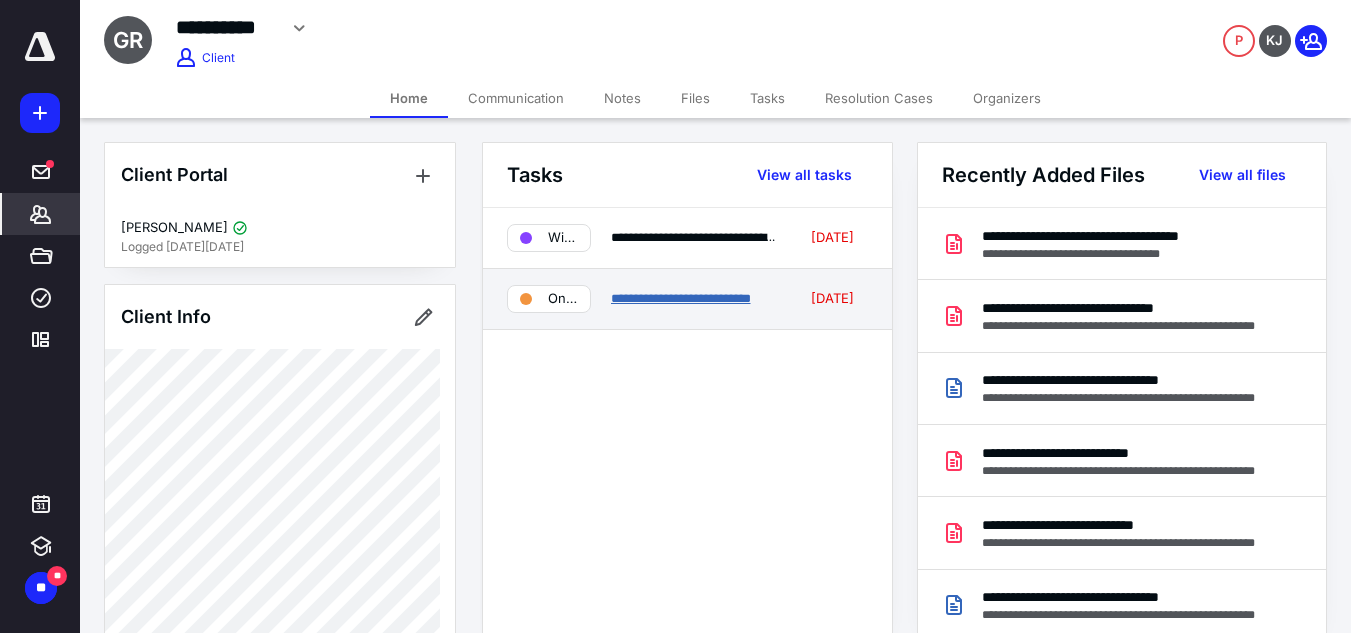 click on "**********" at bounding box center [681, 298] 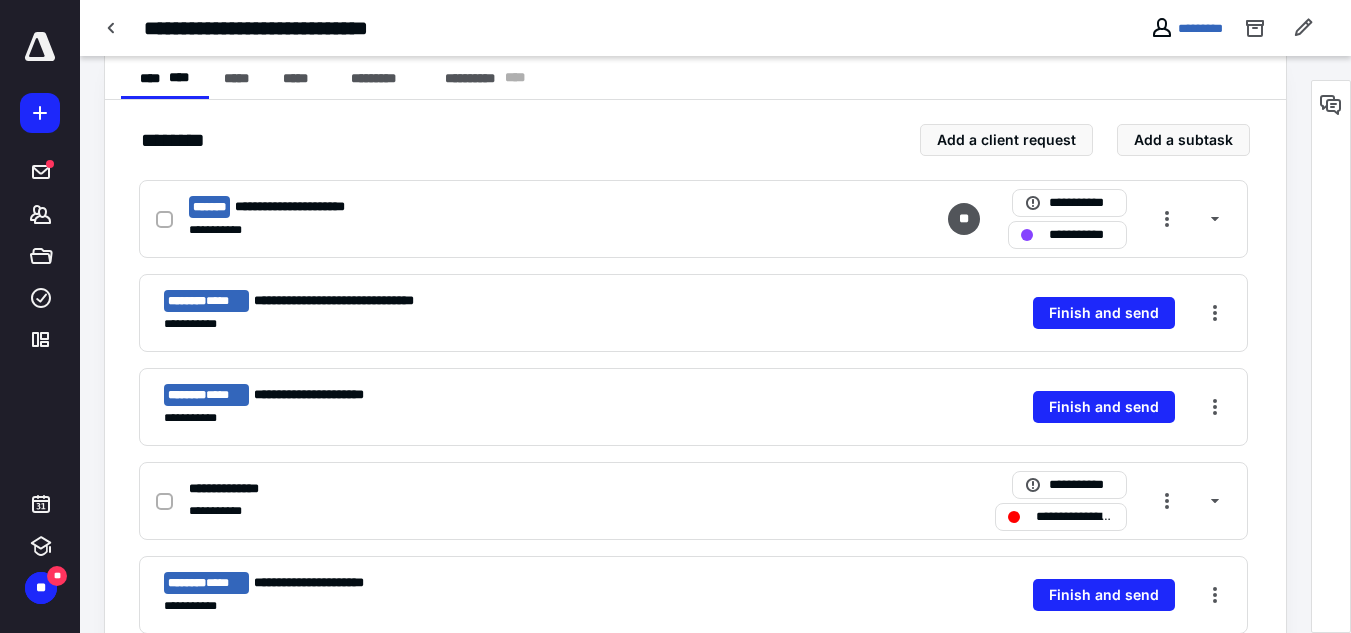 scroll, scrollTop: 400, scrollLeft: 0, axis: vertical 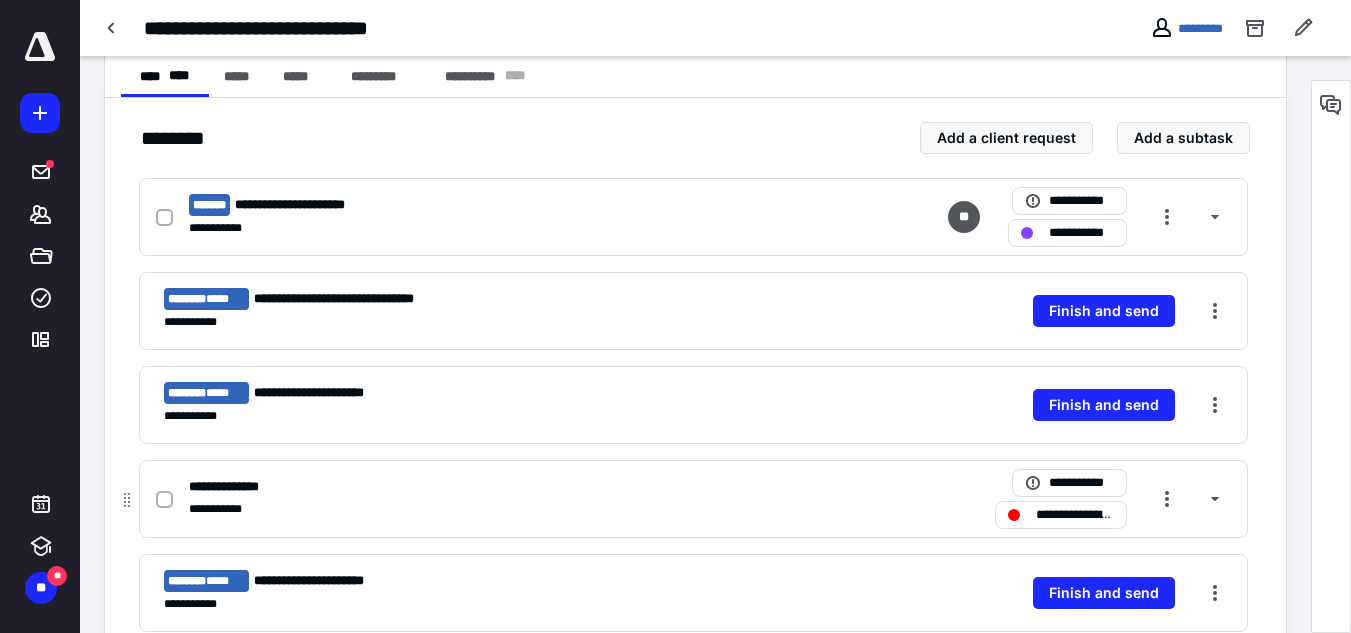 click on "**********" at bounding box center [1075, 515] 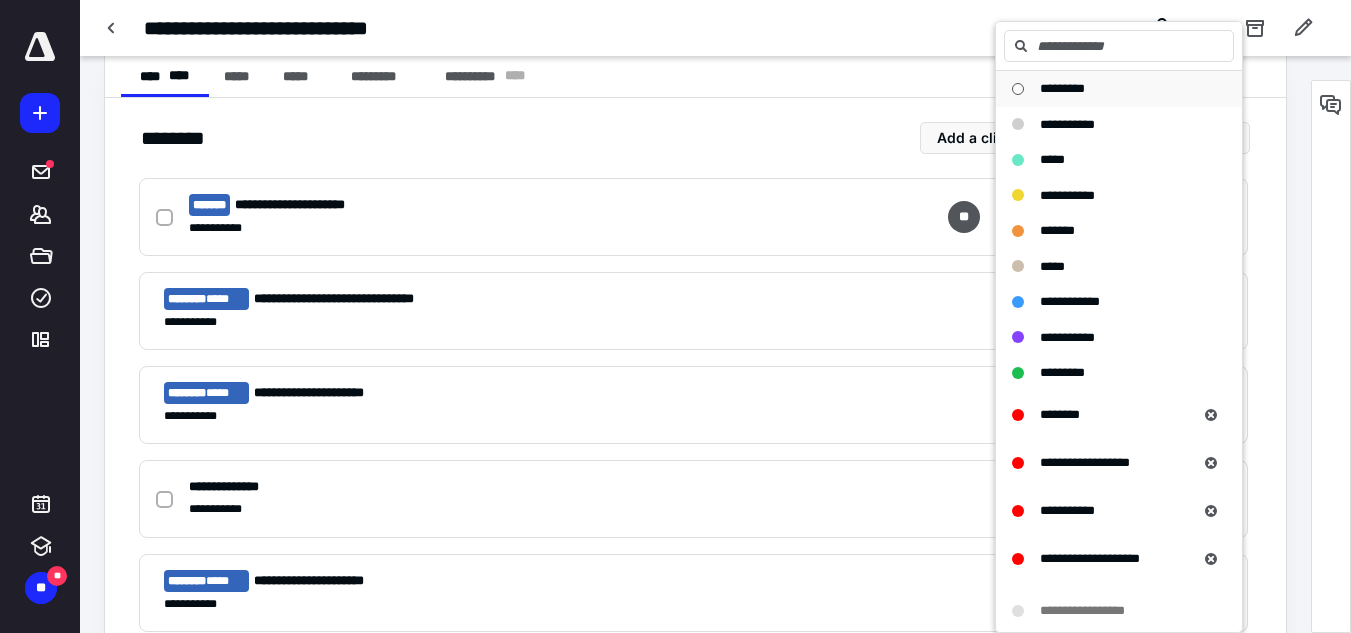 click on "*********" at bounding box center (1119, 89) 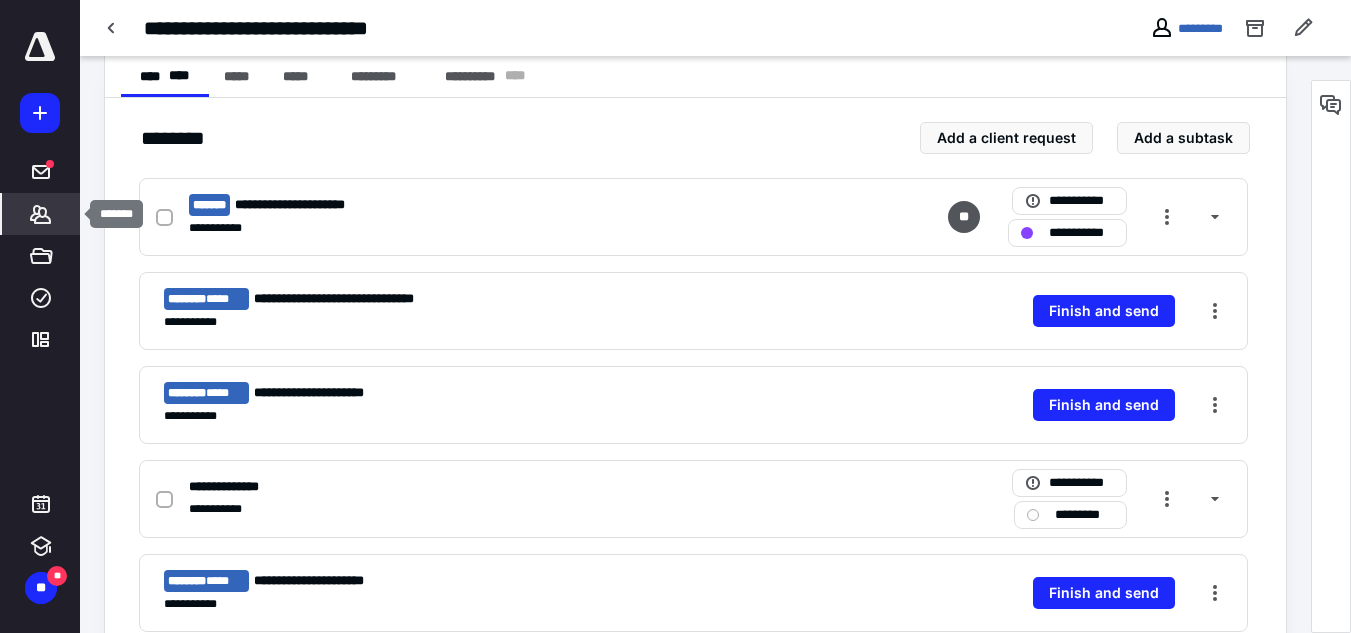 click 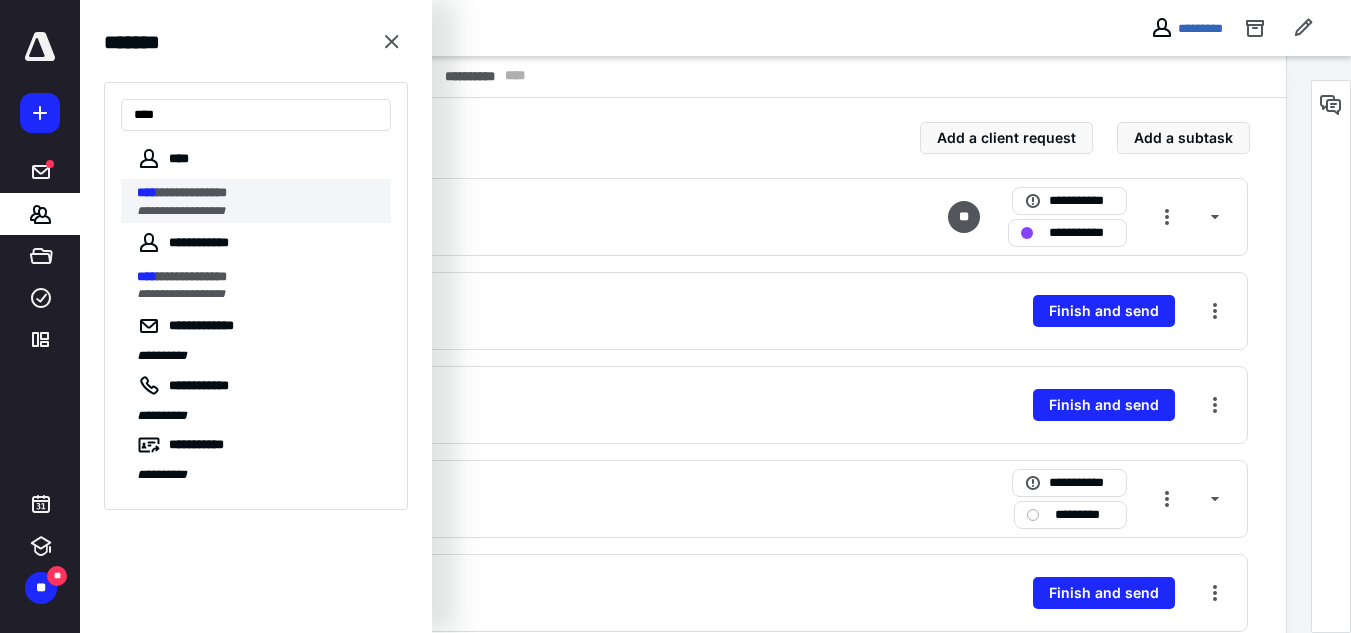 type on "****" 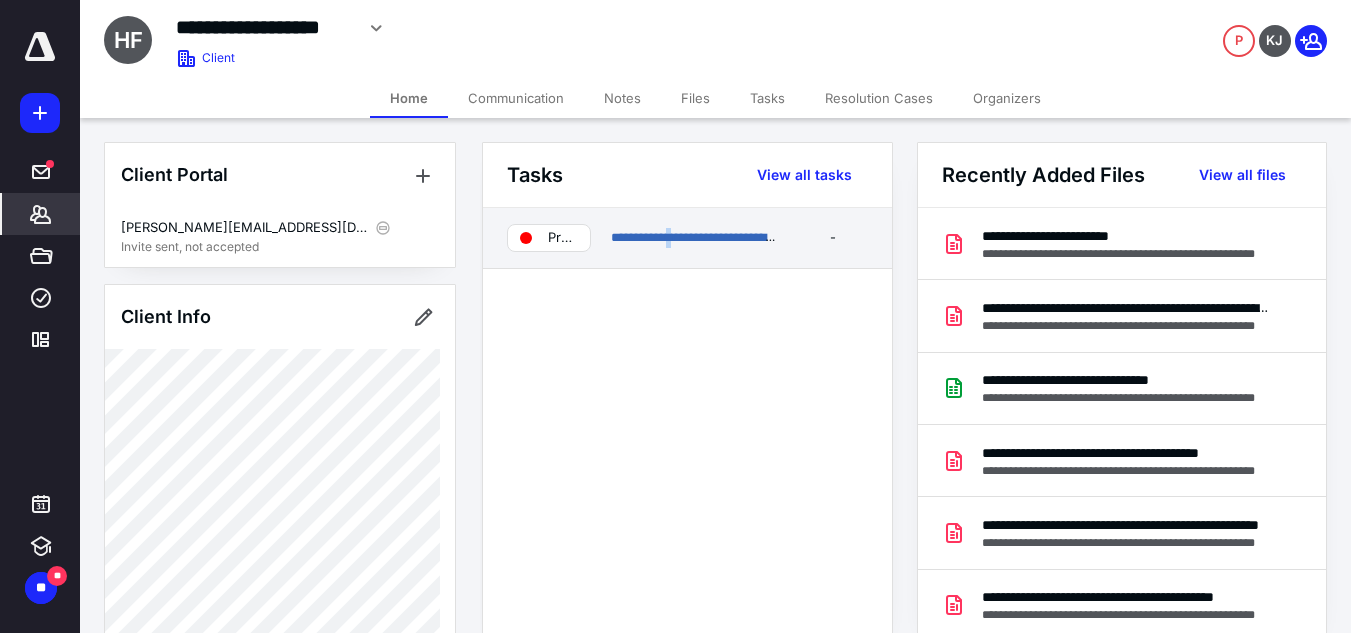 click on "**********" at bounding box center [694, 238] 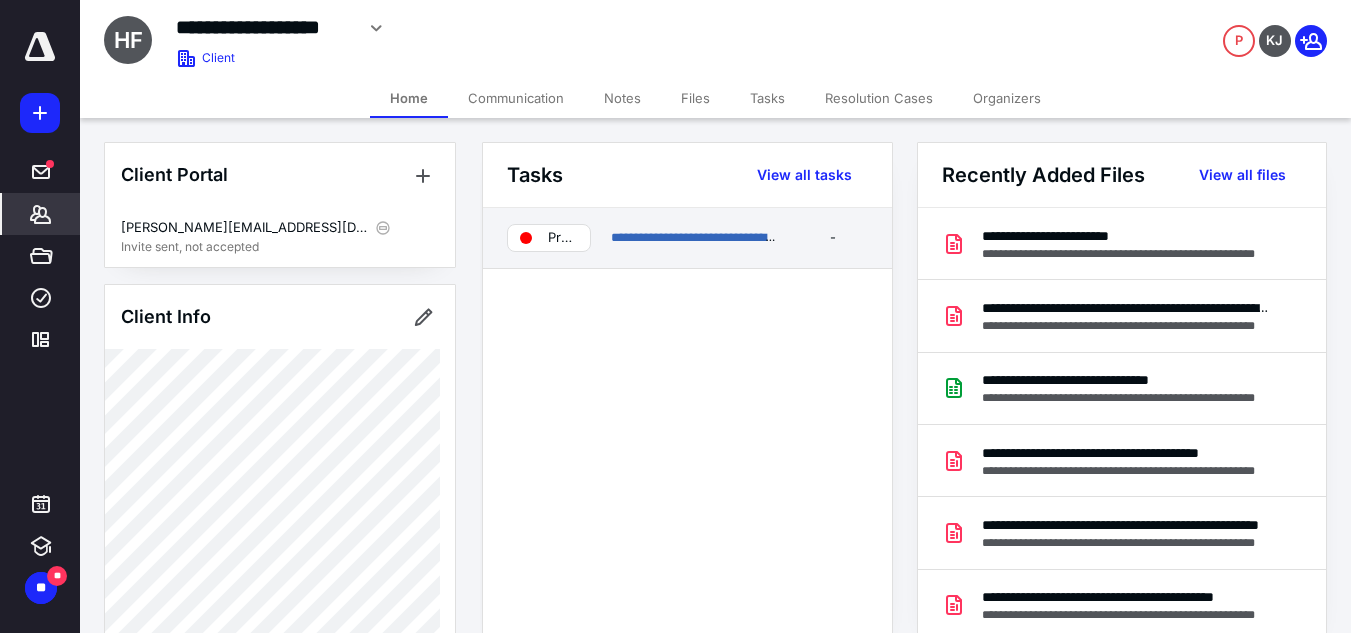 click on "**********" at bounding box center (694, 238) 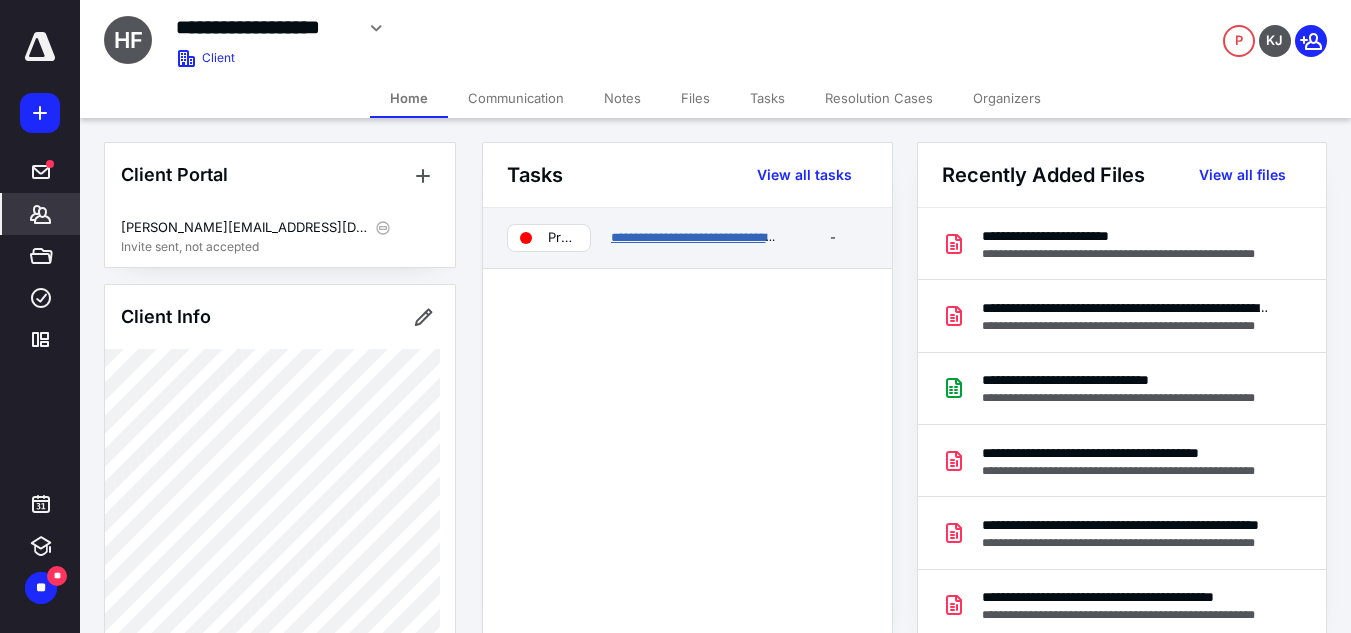 click on "**********" at bounding box center (706, 237) 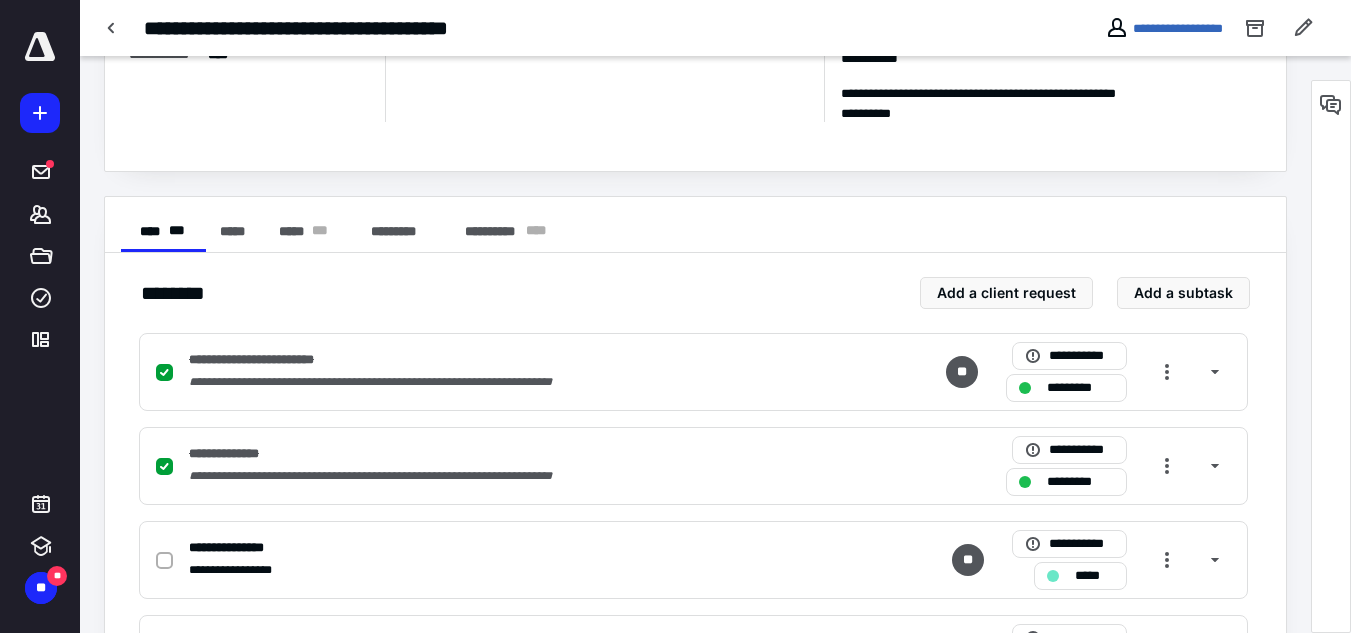 scroll, scrollTop: 236, scrollLeft: 0, axis: vertical 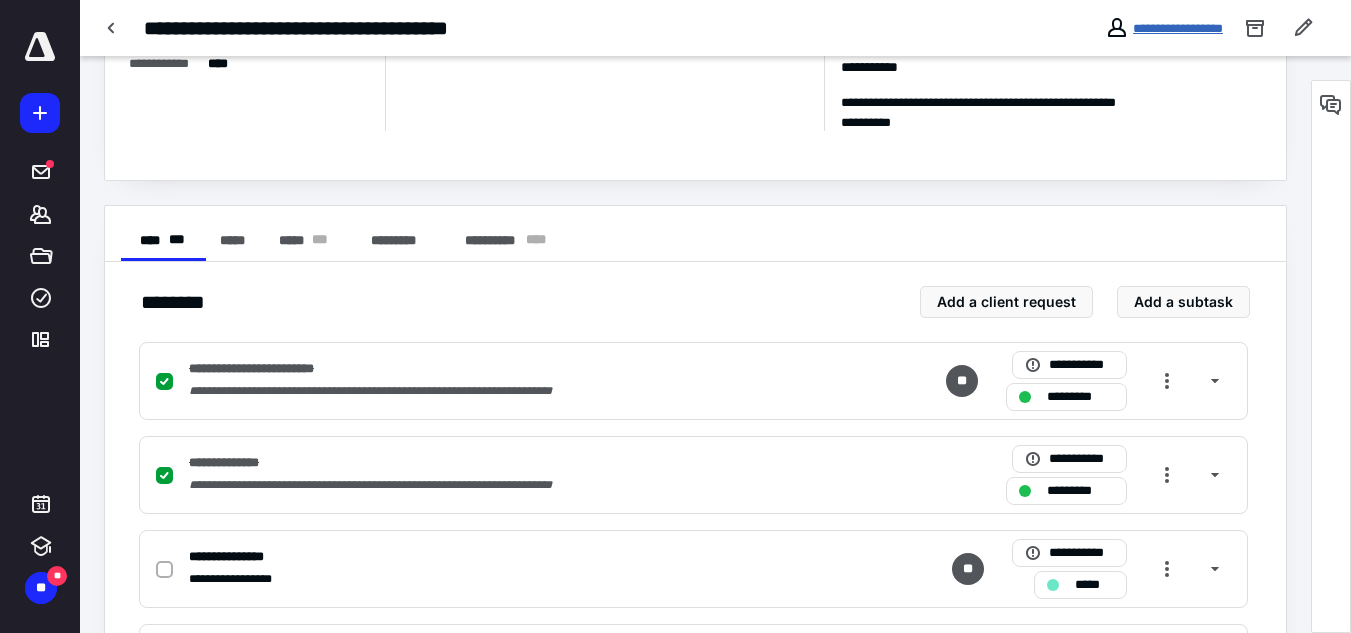 click on "**********" at bounding box center (1178, 28) 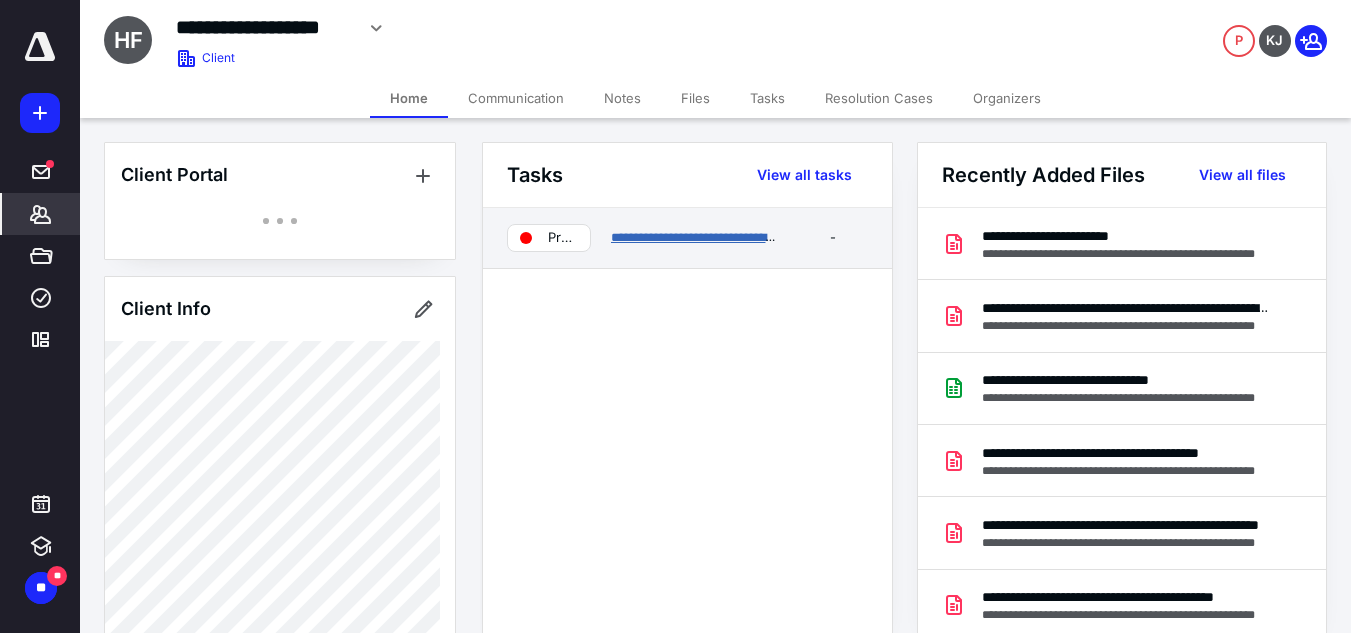 click on "**********" at bounding box center [706, 237] 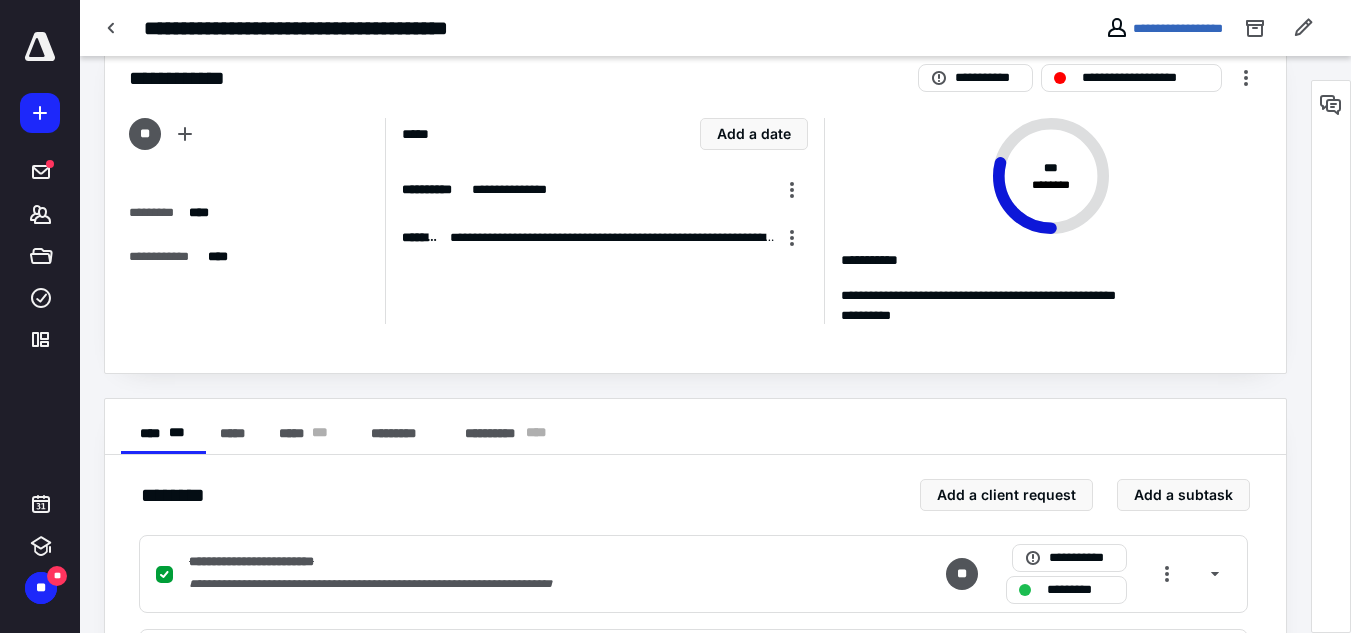 scroll, scrollTop: 36, scrollLeft: 0, axis: vertical 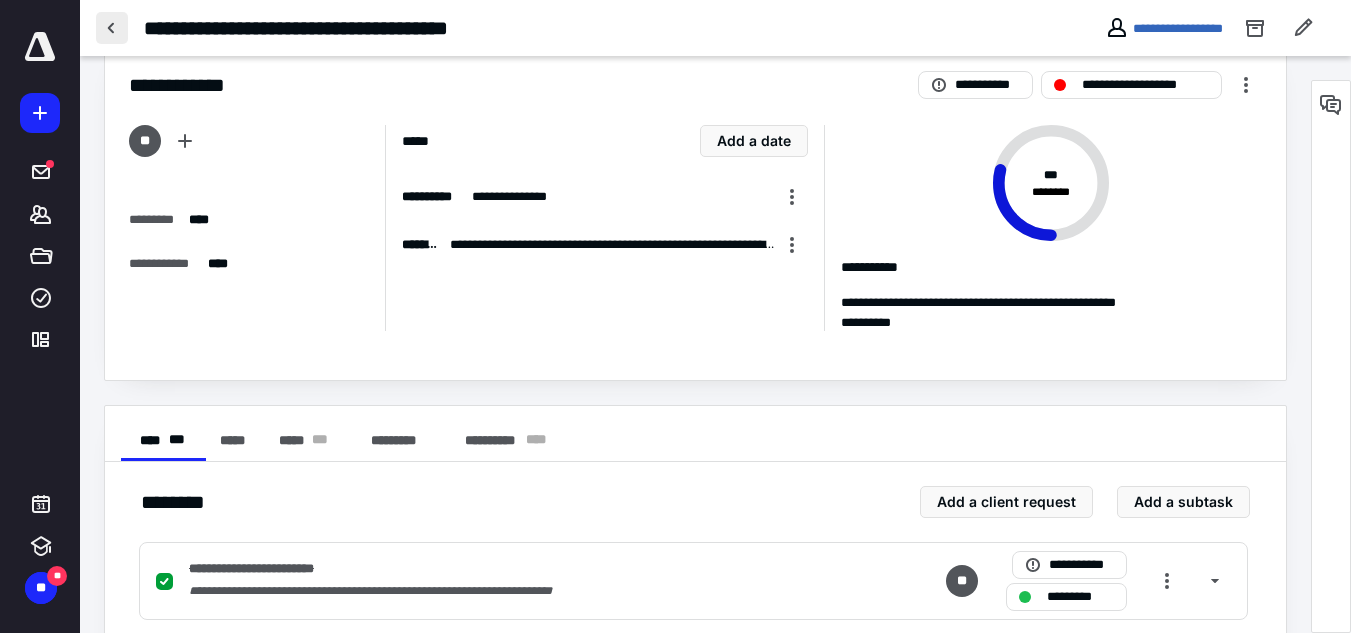 click at bounding box center [112, 28] 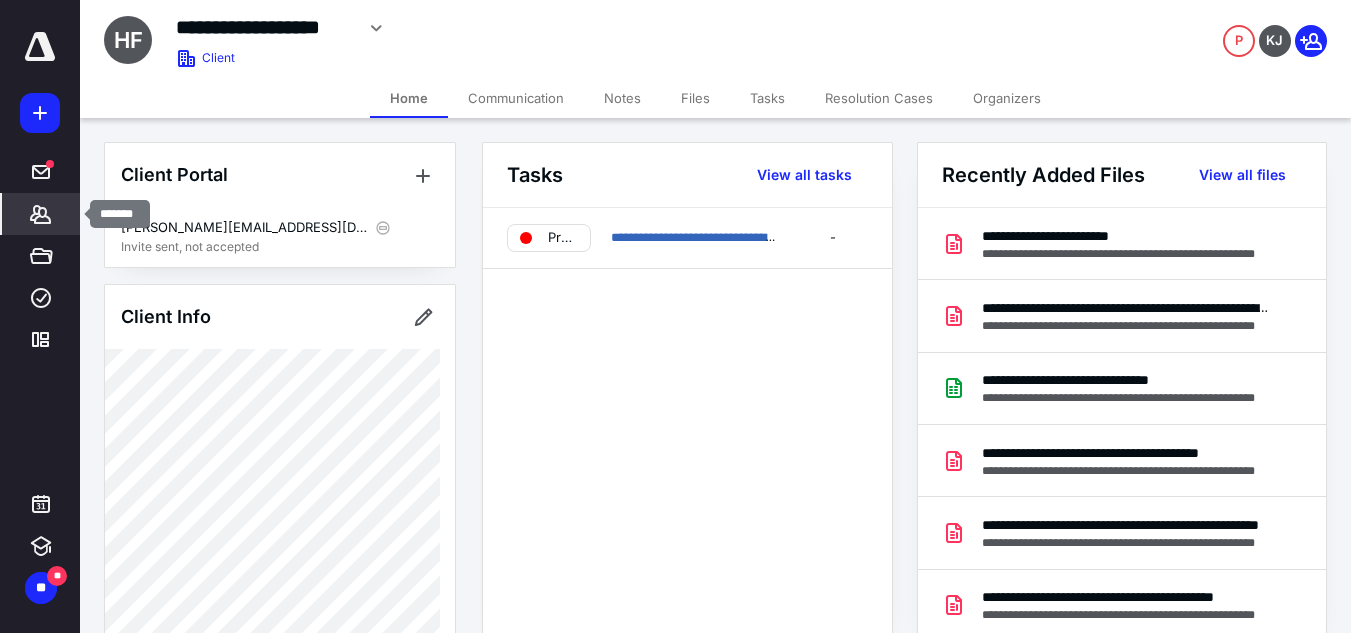 click 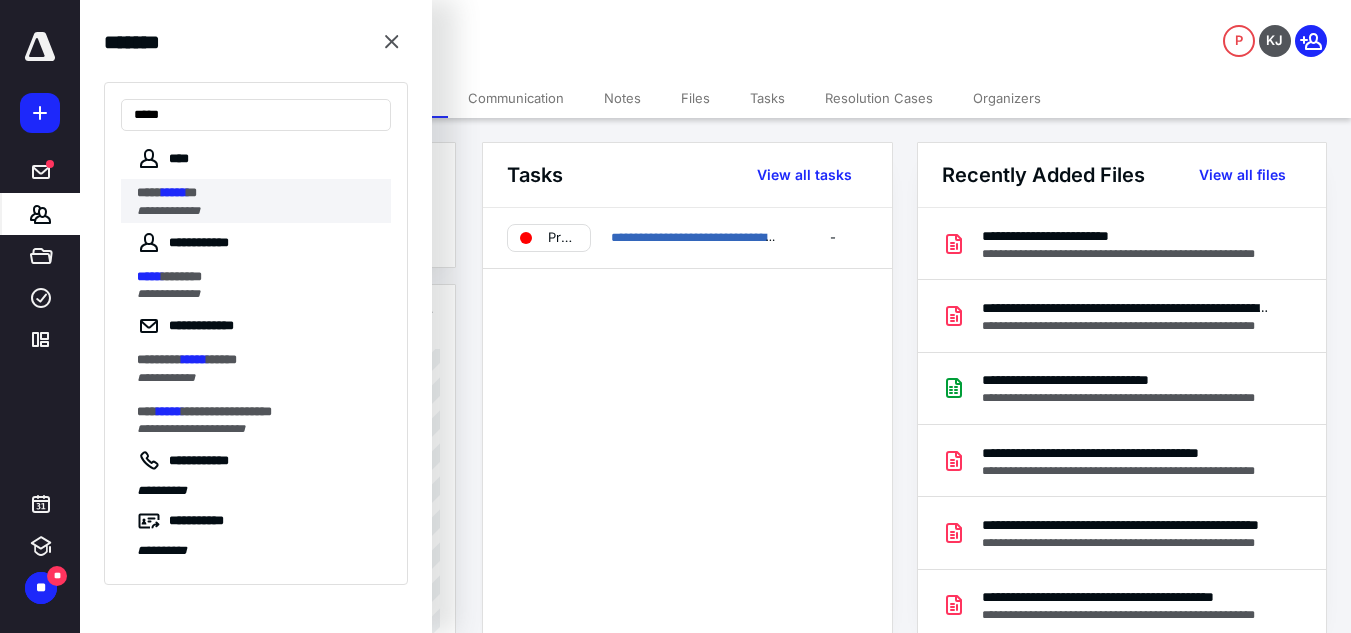 type on "*****" 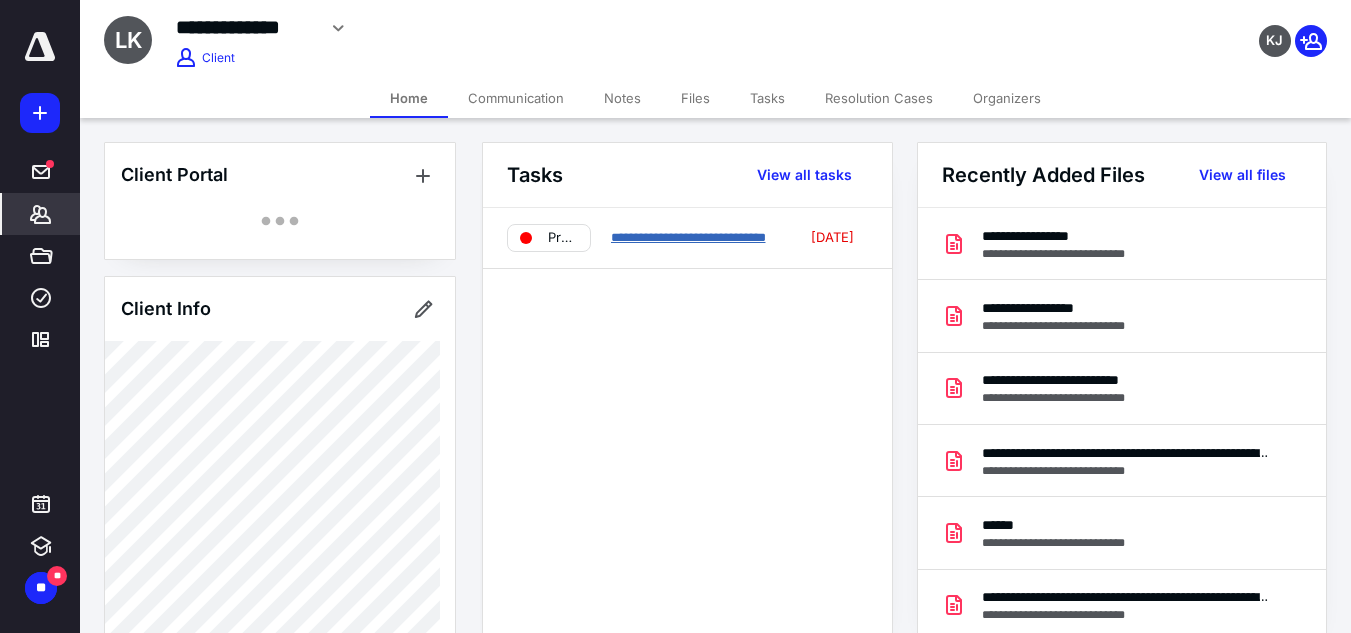 click on "**********" at bounding box center [688, 237] 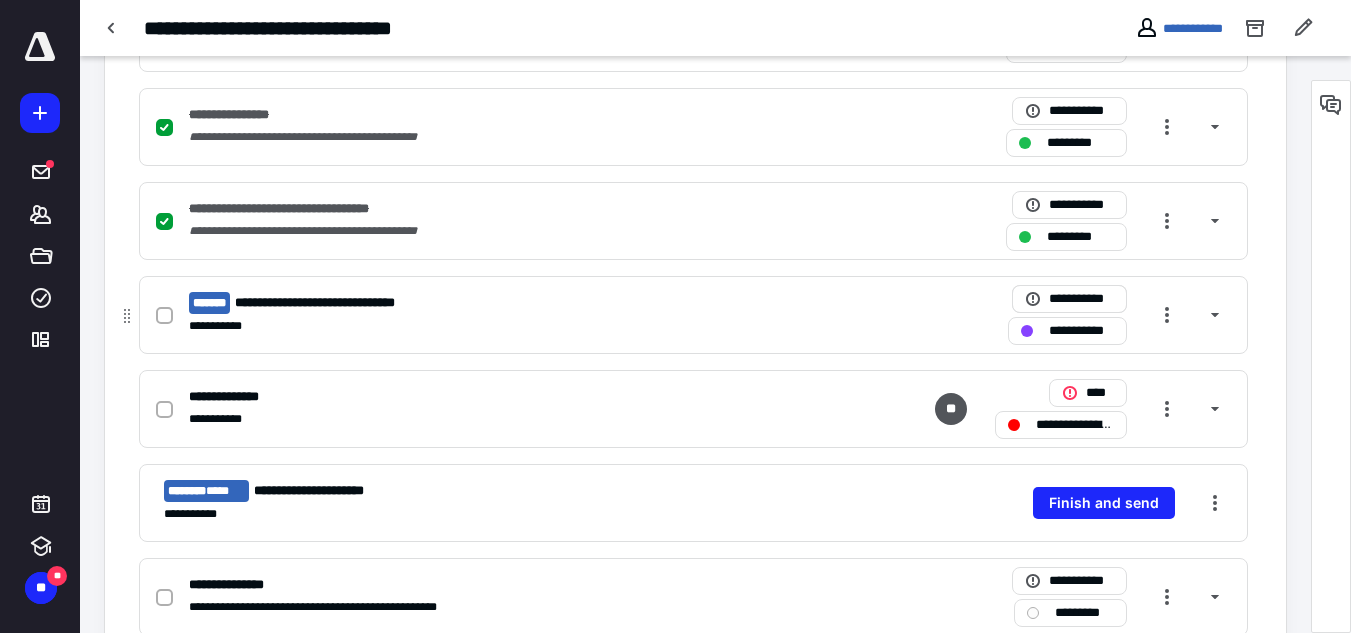 scroll, scrollTop: 900, scrollLeft: 0, axis: vertical 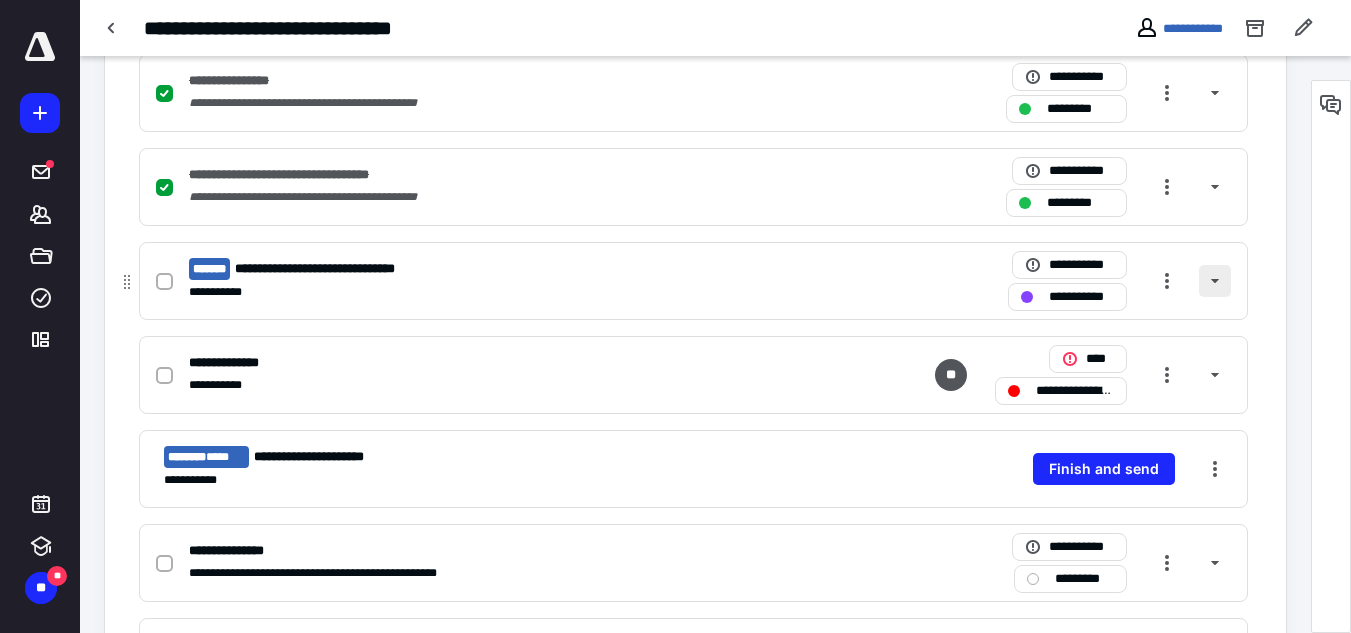 click at bounding box center (1215, 281) 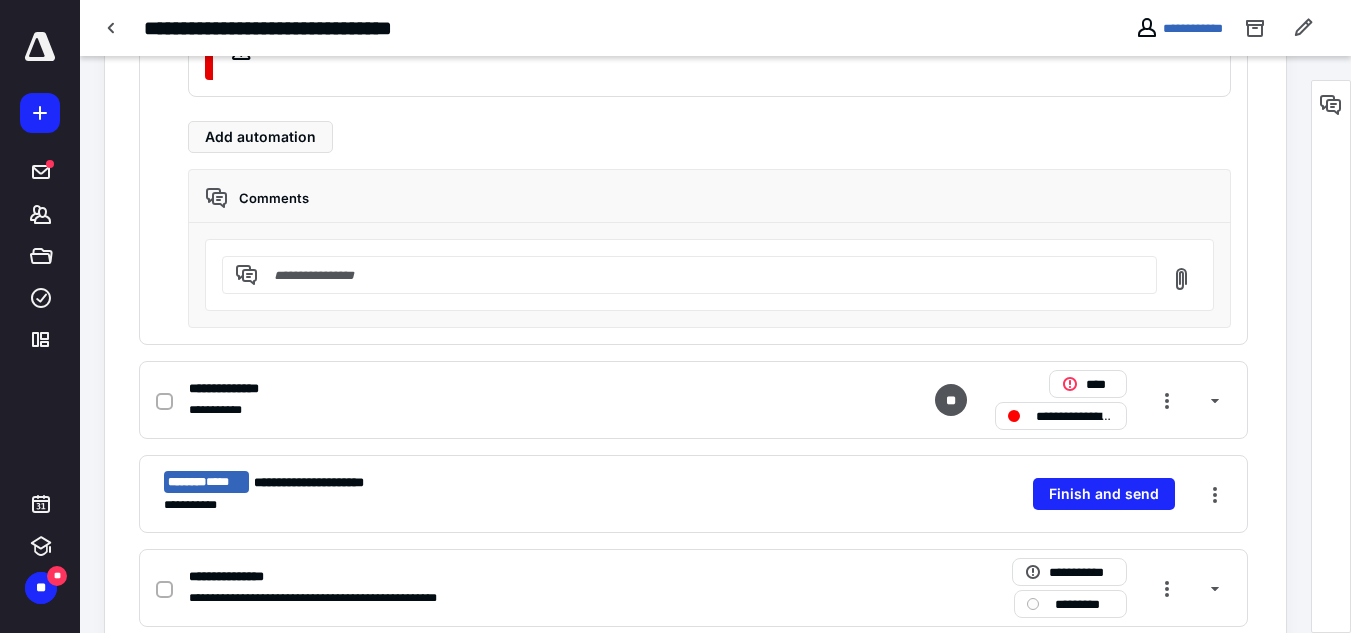 scroll, scrollTop: 1600, scrollLeft: 0, axis: vertical 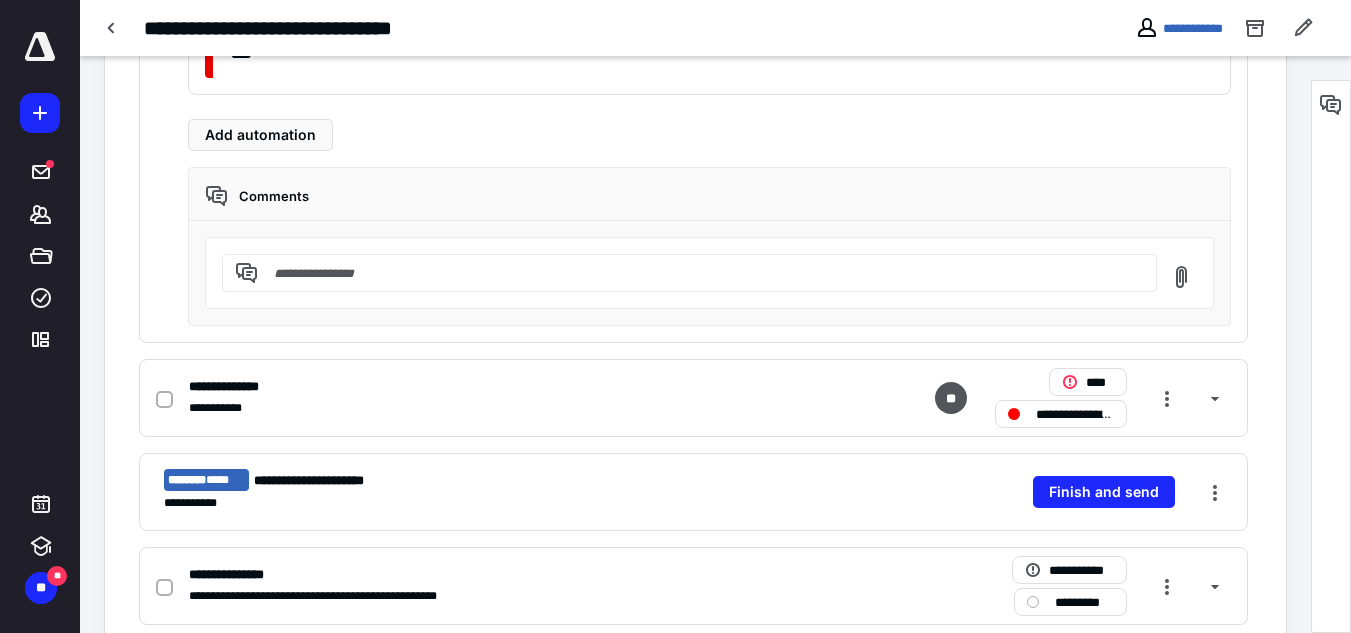 click at bounding box center [1331, 356] 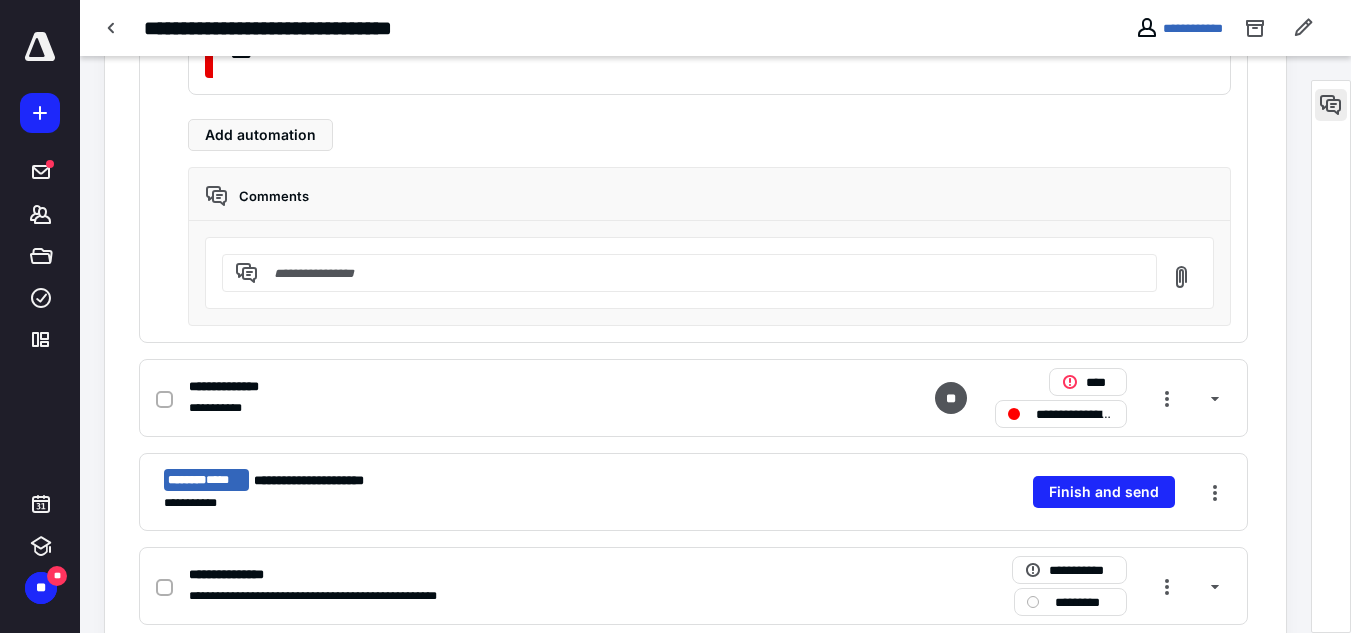 click at bounding box center [1331, 105] 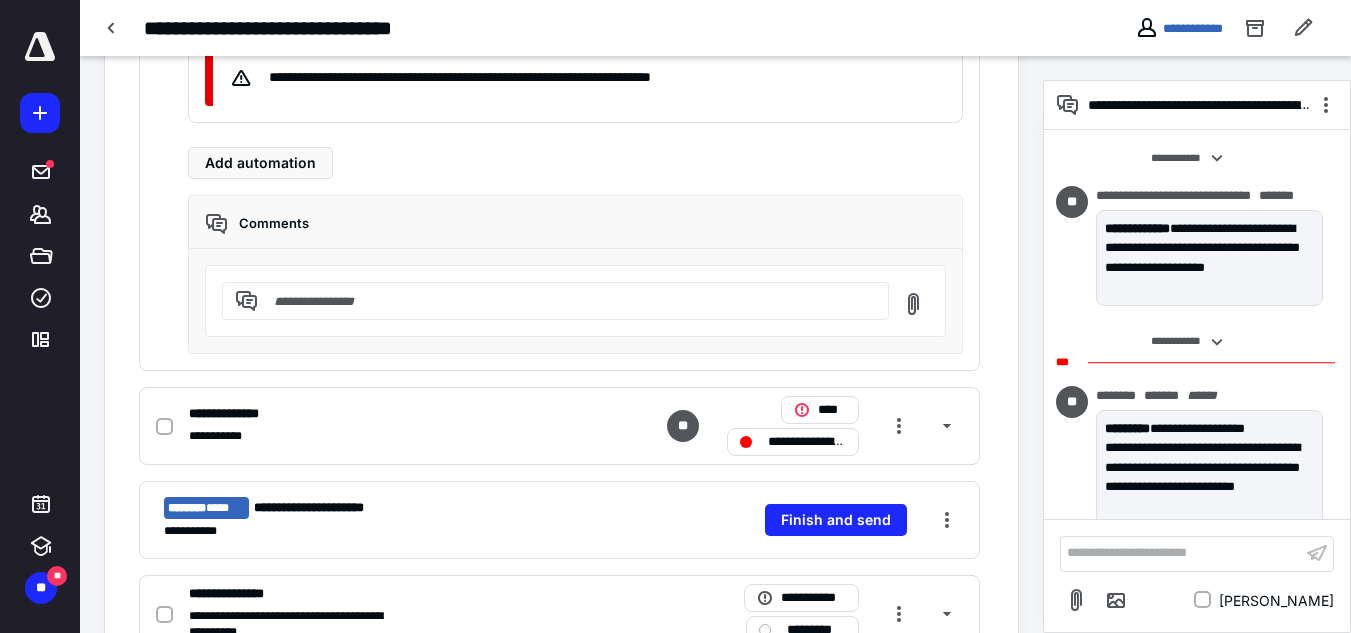 scroll, scrollTop: 1730, scrollLeft: 0, axis: vertical 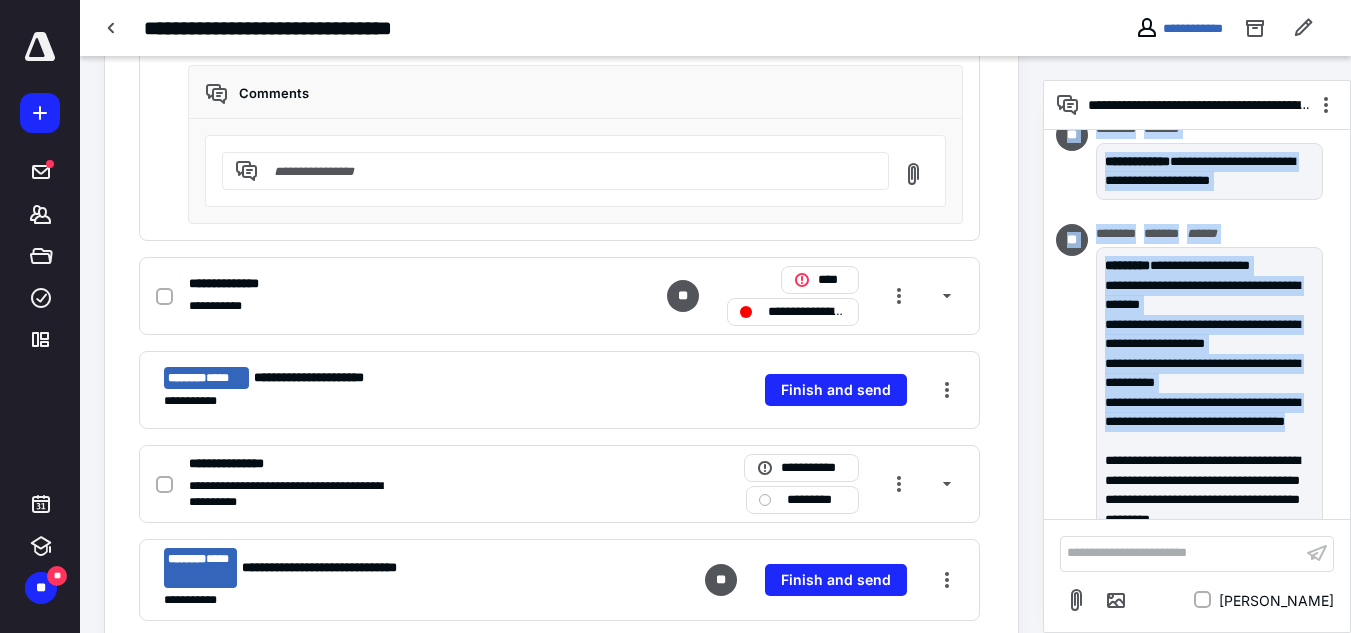 drag, startPoint x: 1112, startPoint y: 322, endPoint x: 1232, endPoint y: 456, distance: 179.87773 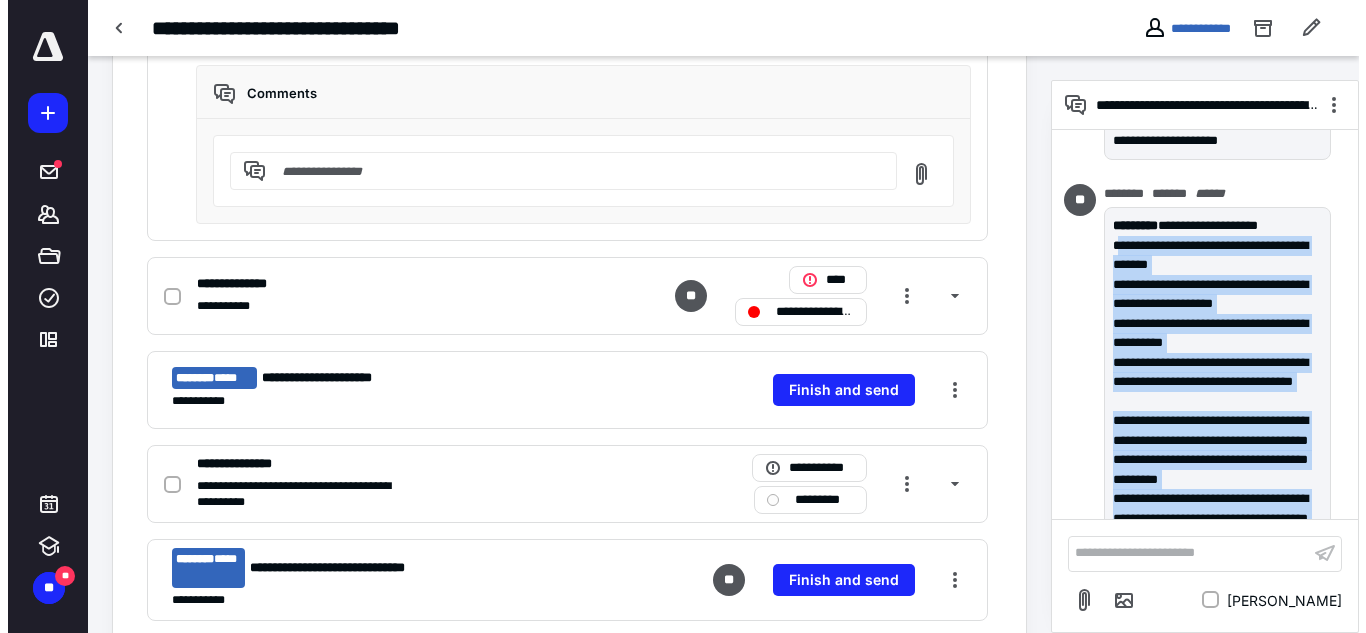 scroll, scrollTop: 918, scrollLeft: 0, axis: vertical 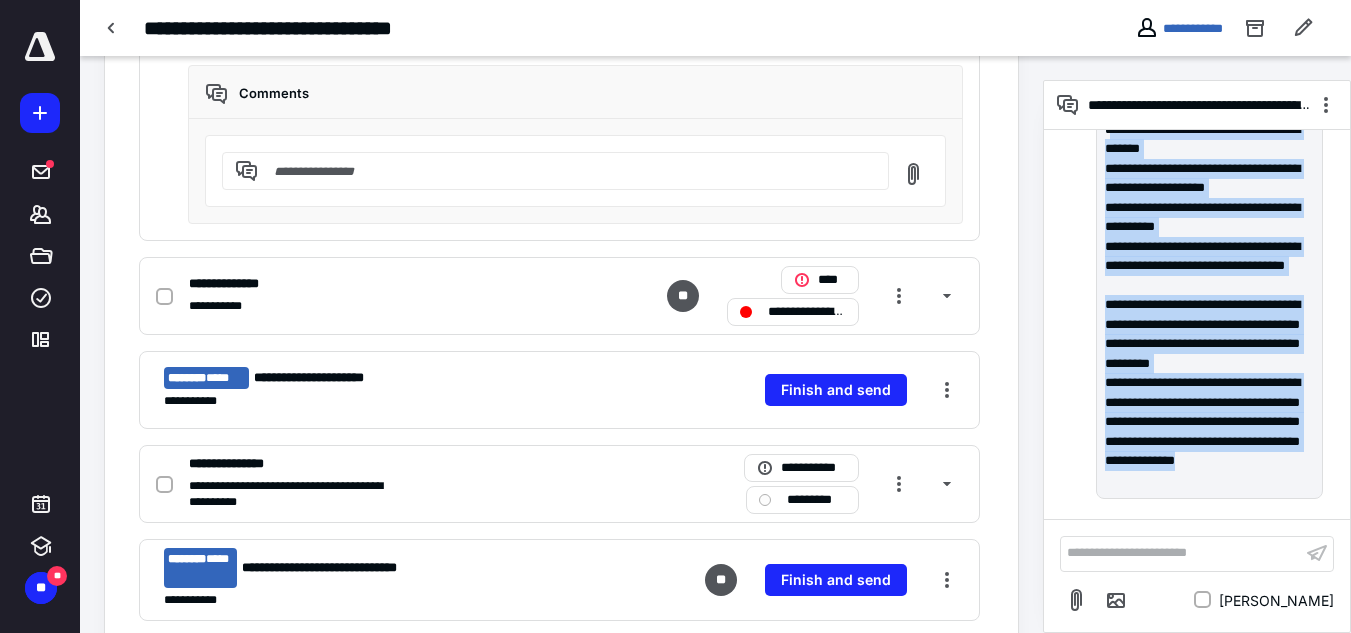 drag, startPoint x: 1109, startPoint y: 305, endPoint x: 1271, endPoint y: 522, distance: 270.80066 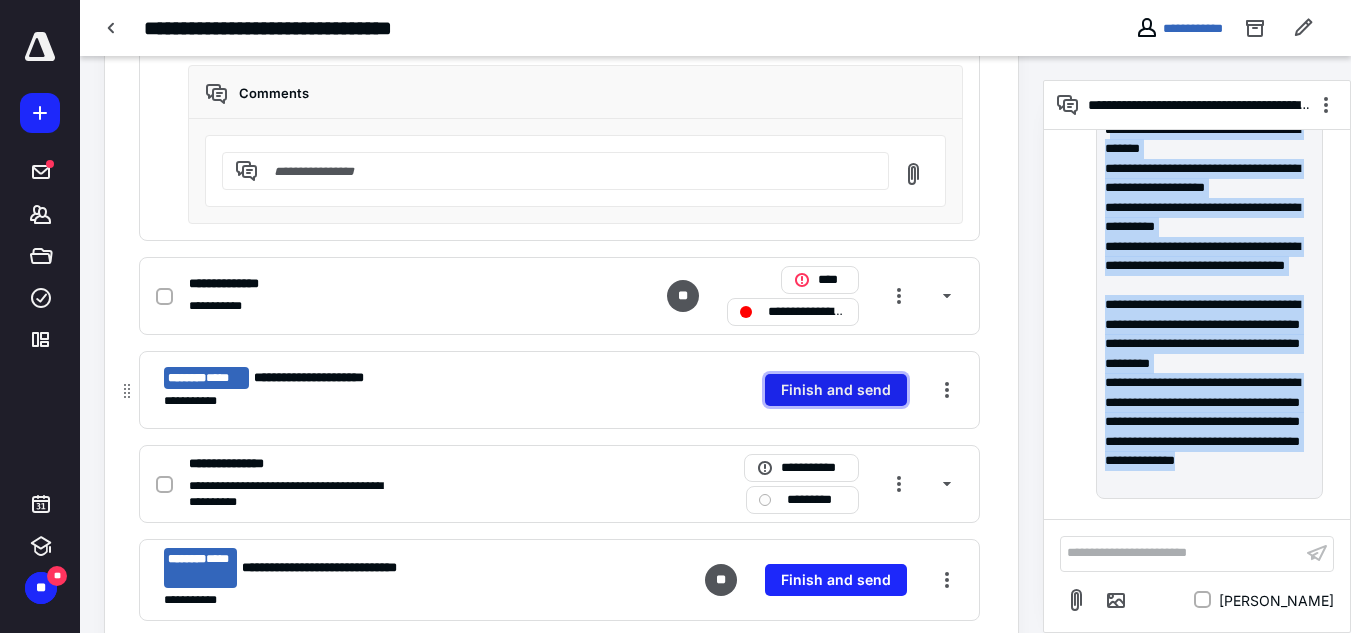 click on "Finish and send" at bounding box center [836, 390] 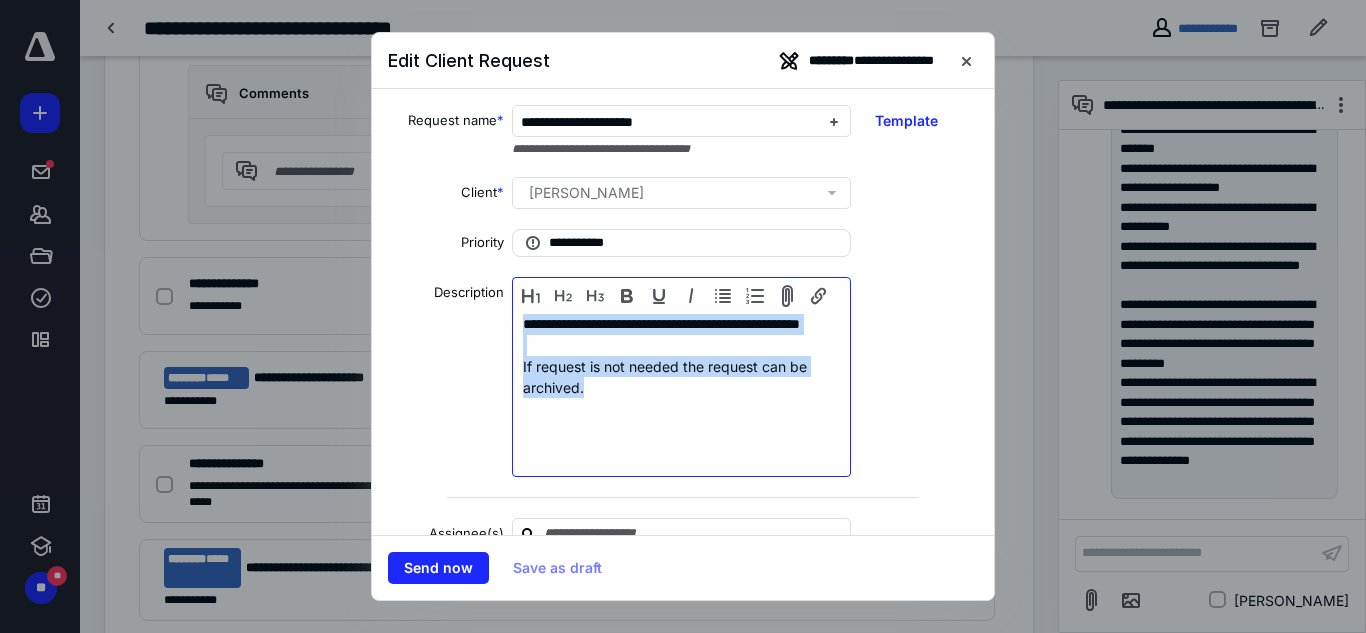 drag, startPoint x: 522, startPoint y: 322, endPoint x: 622, endPoint y: 417, distance: 137.93114 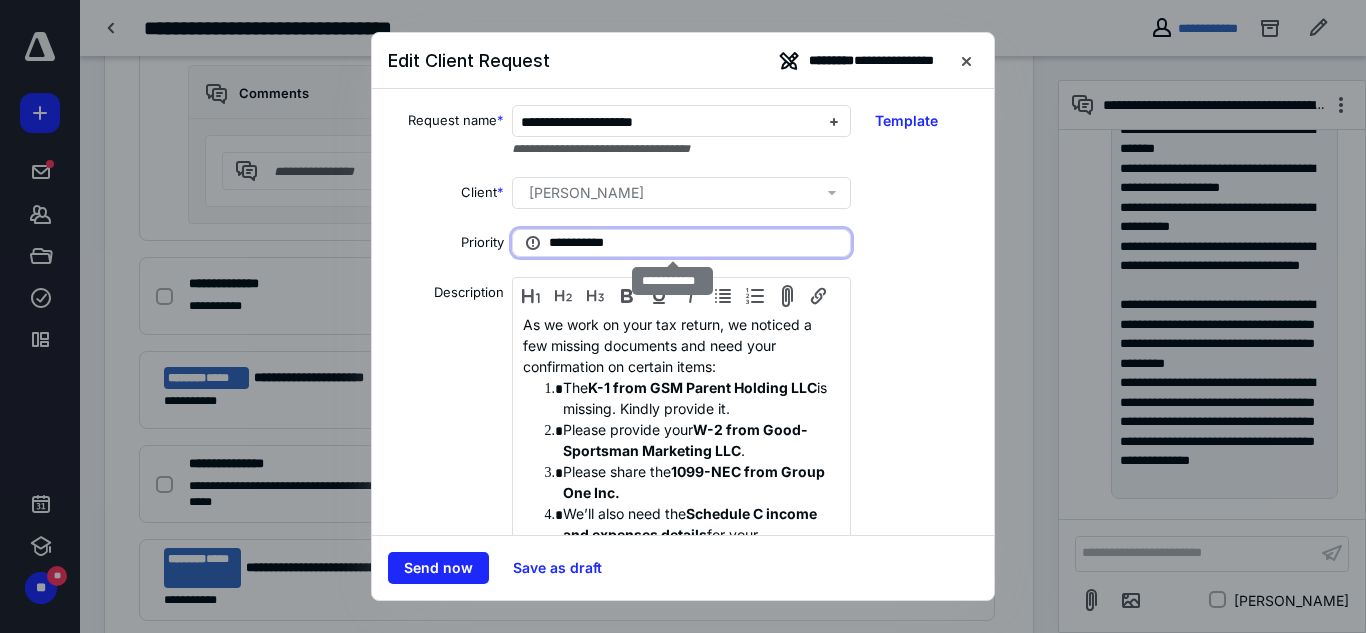 click on "**********" at bounding box center (581, 243) 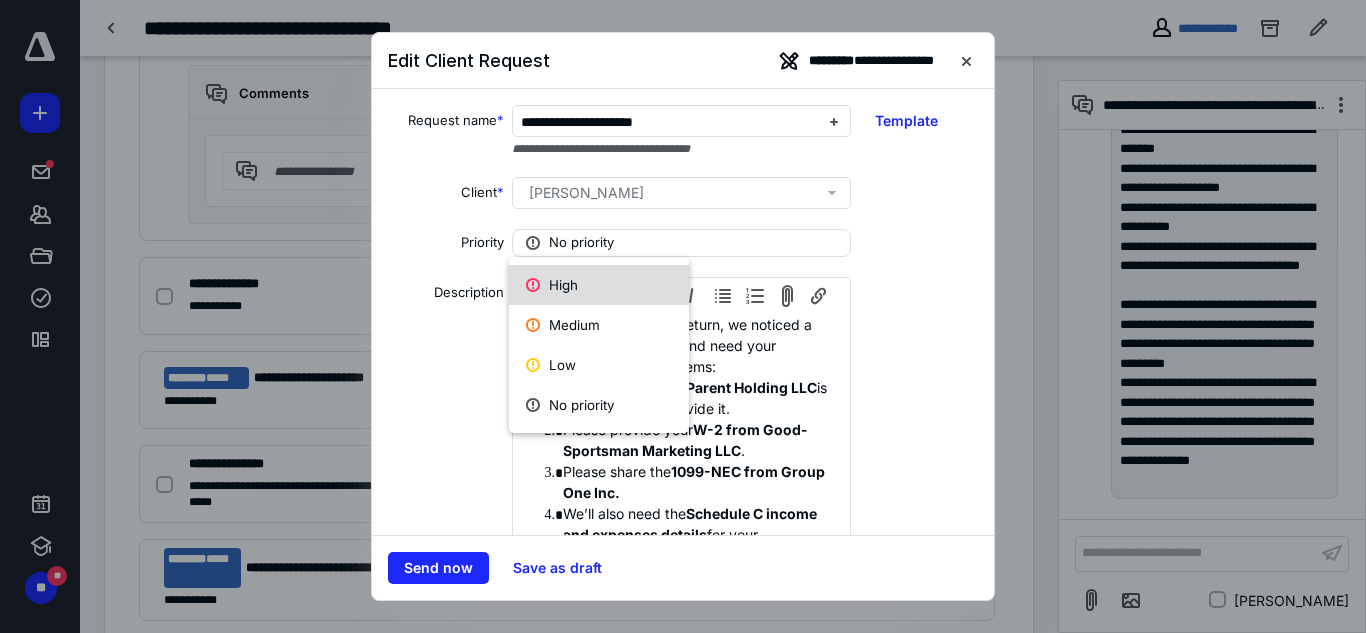 click on "High" at bounding box center [599, 285] 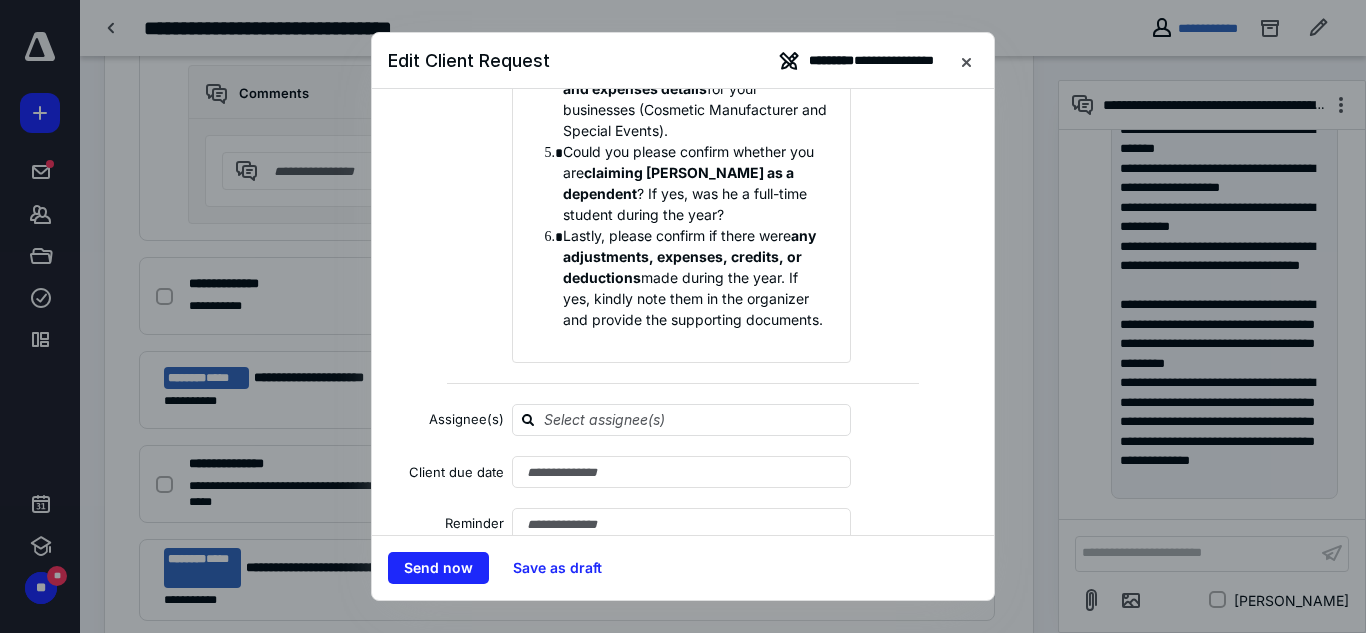 scroll, scrollTop: 448, scrollLeft: 0, axis: vertical 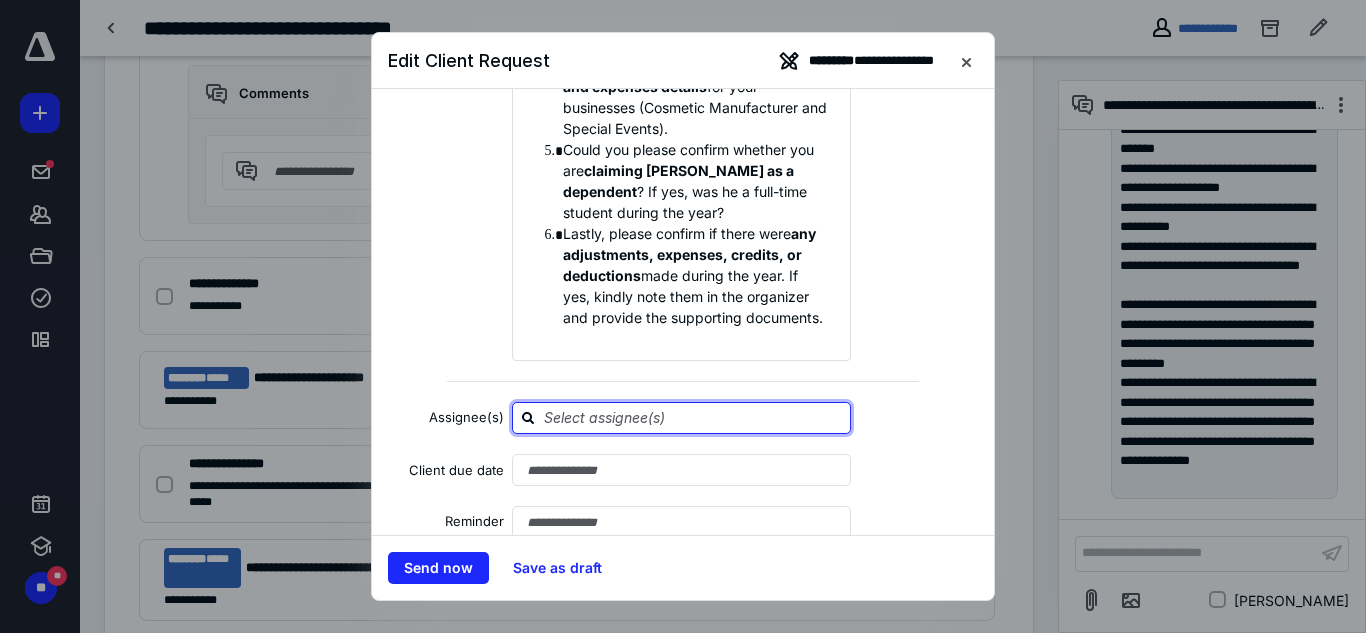 click at bounding box center [693, 417] 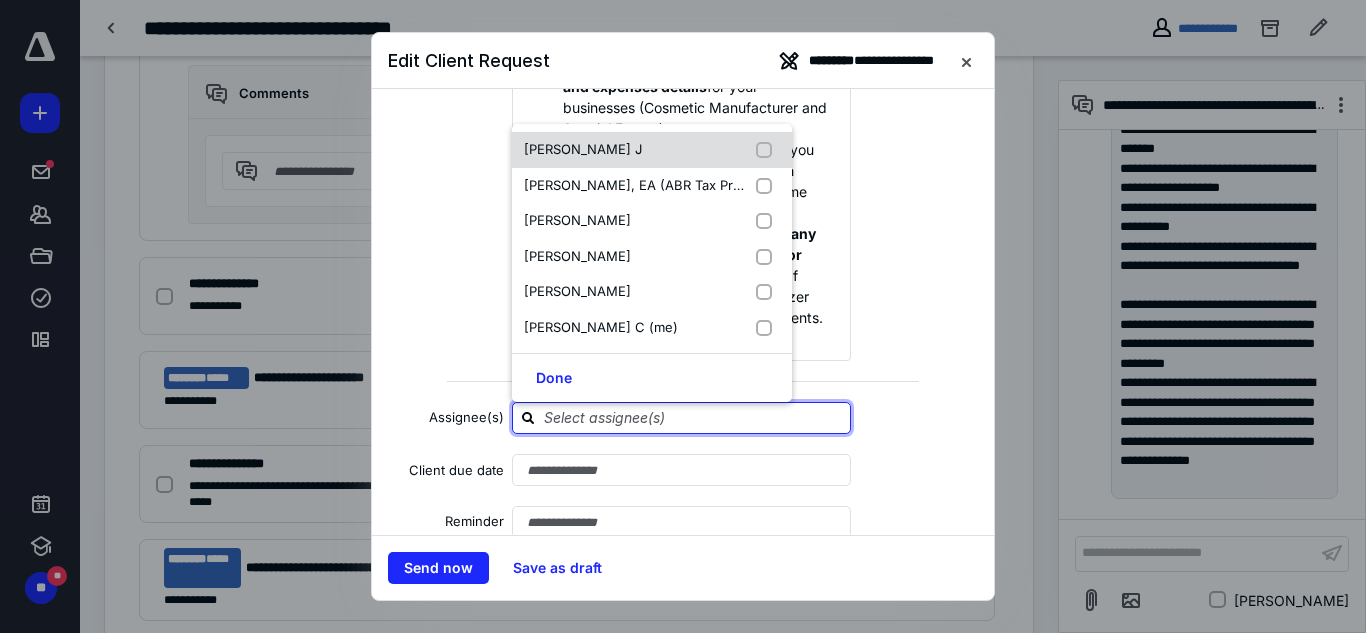 click on "[PERSON_NAME] J" at bounding box center [652, 150] 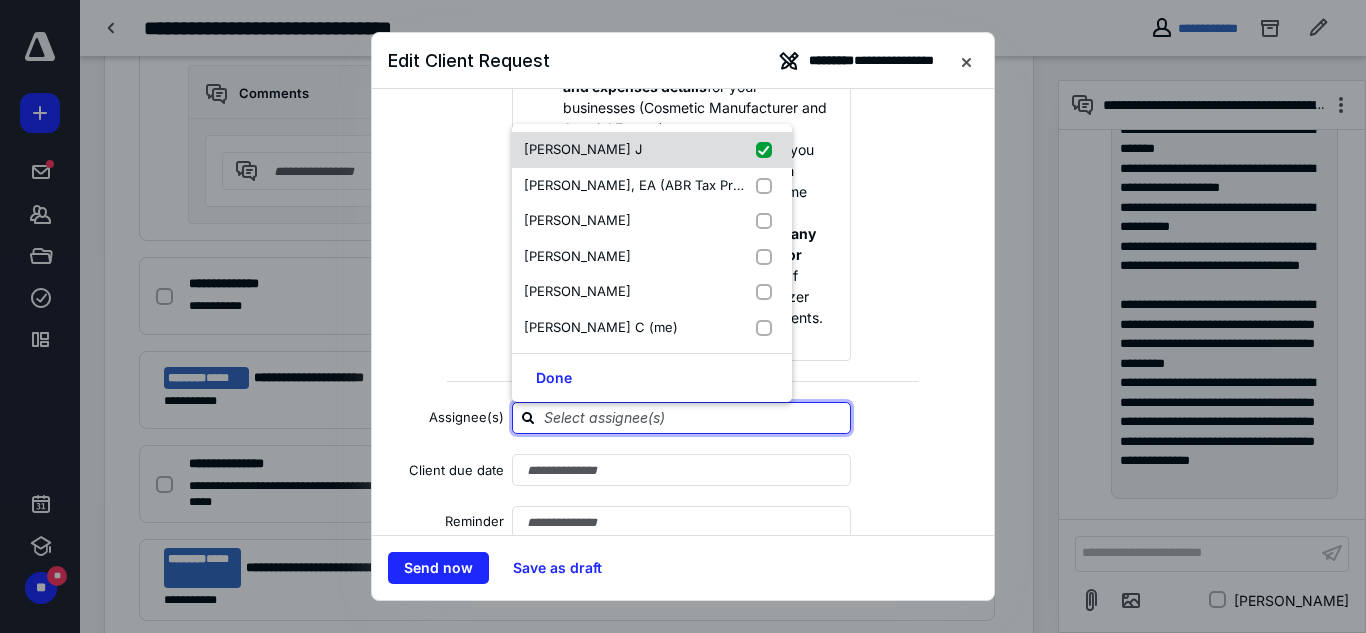 checkbox on "true" 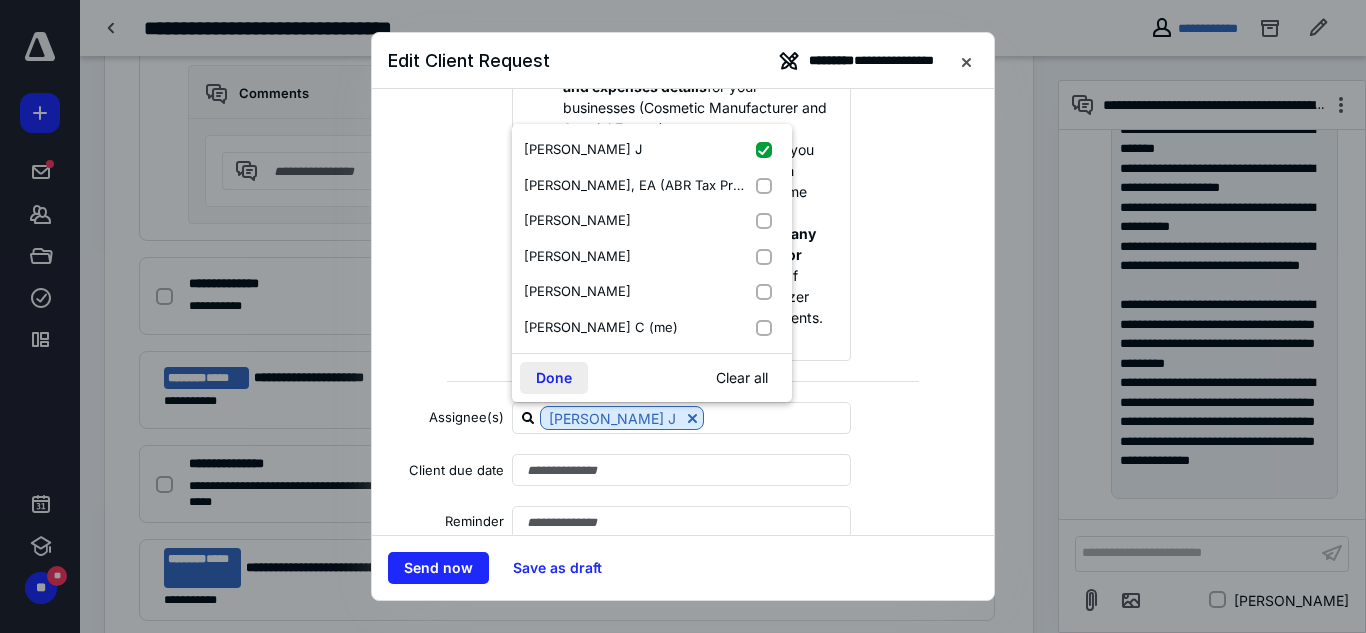 click on "Done" at bounding box center [554, 378] 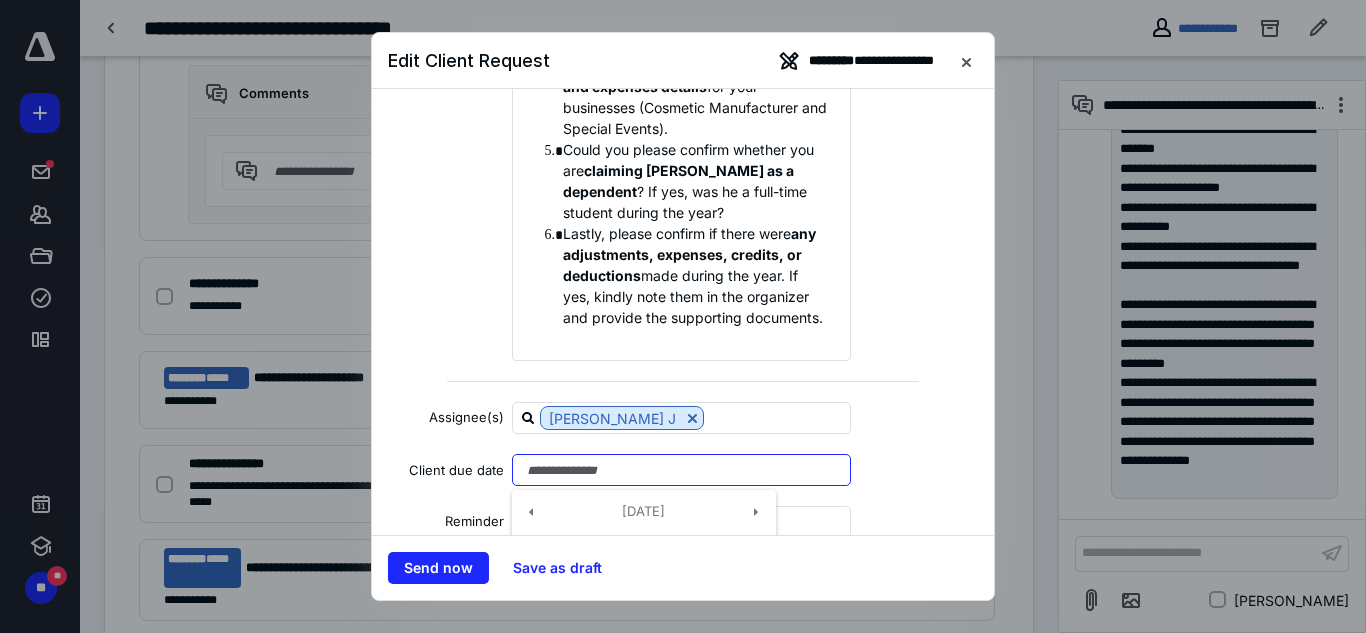 click at bounding box center (681, 470) 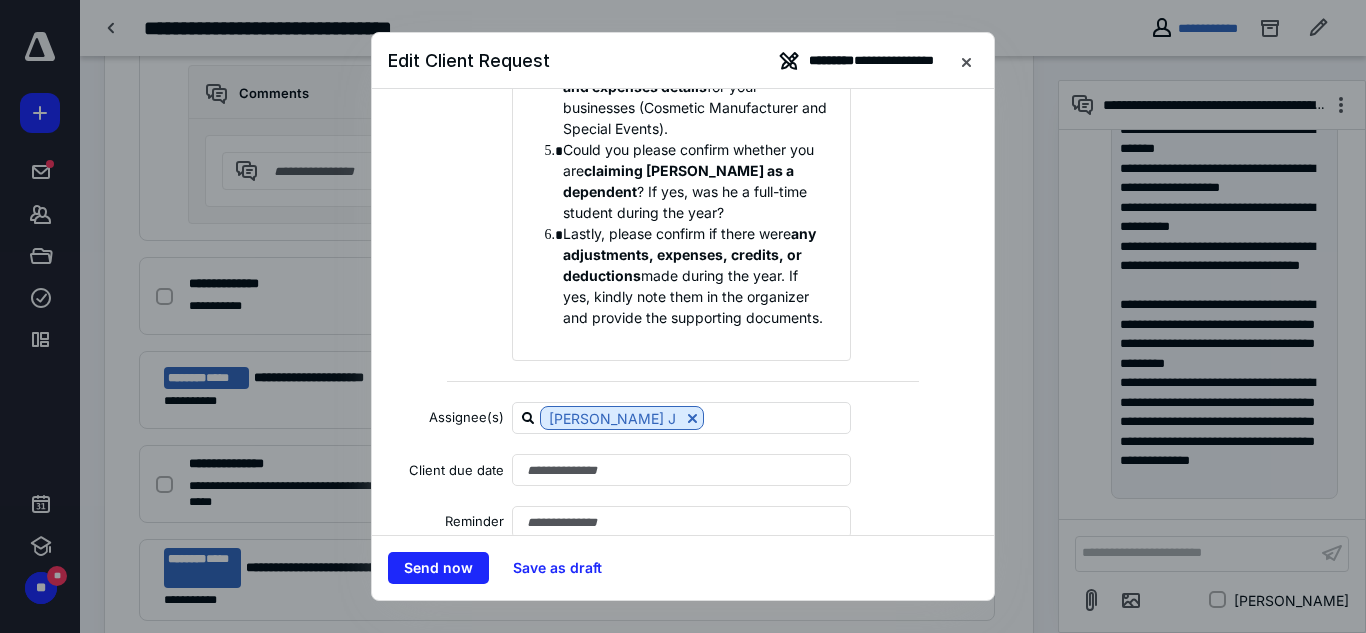 drag, startPoint x: 995, startPoint y: 385, endPoint x: 998, endPoint y: 443, distance: 58.077534 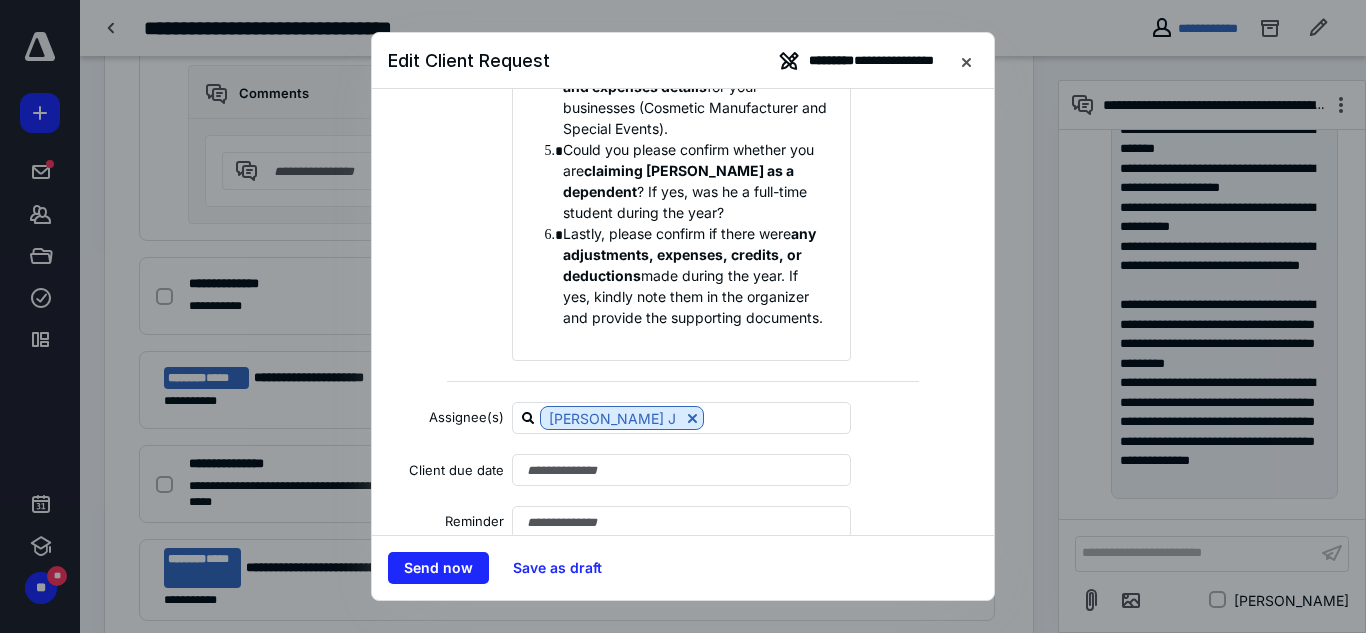 click at bounding box center (683, 316) 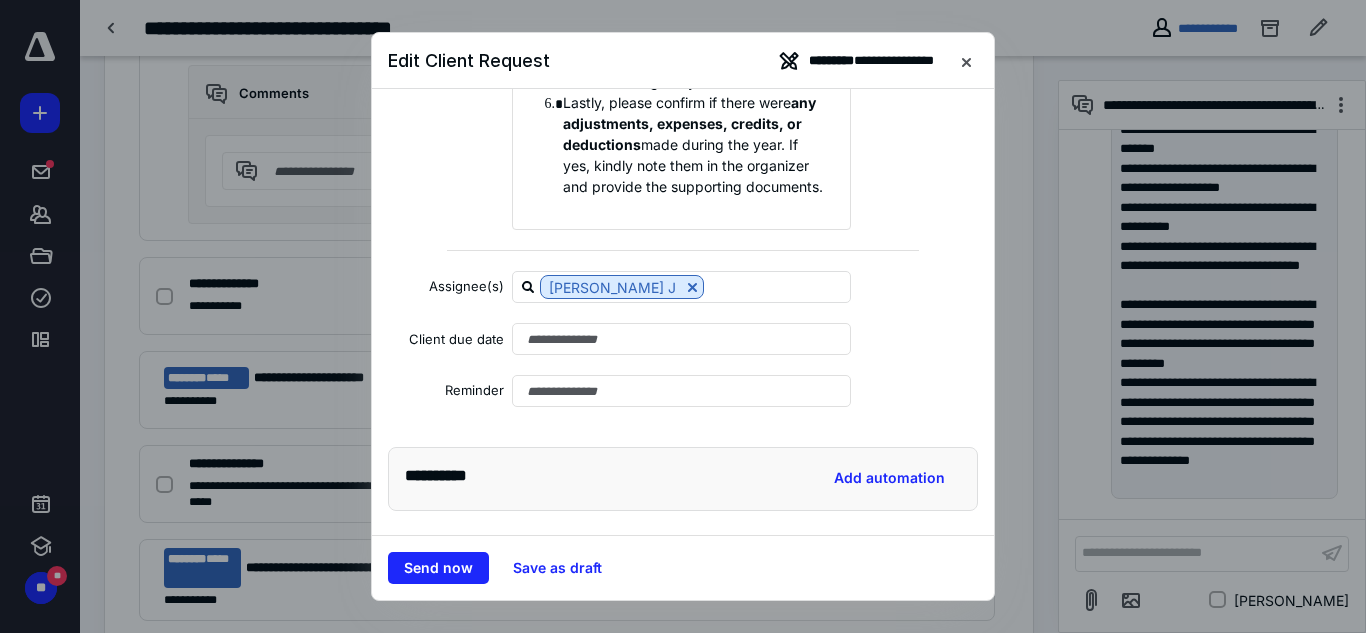 scroll, scrollTop: 587, scrollLeft: 0, axis: vertical 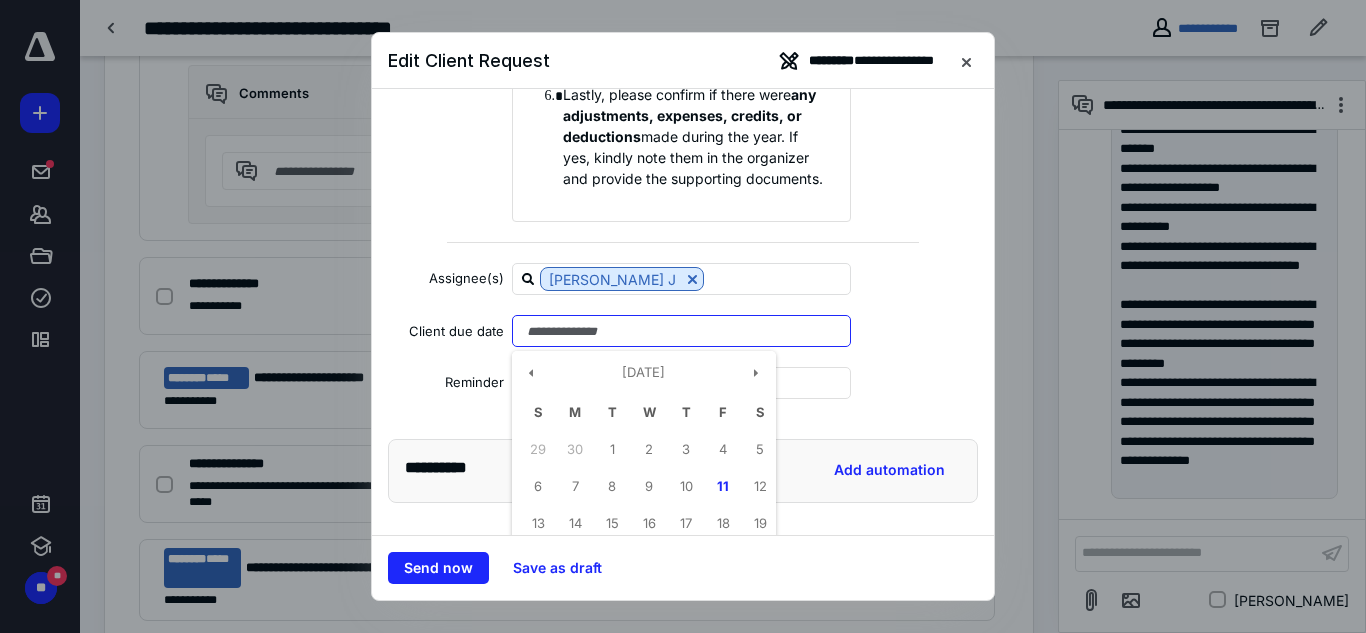 click at bounding box center (681, 331) 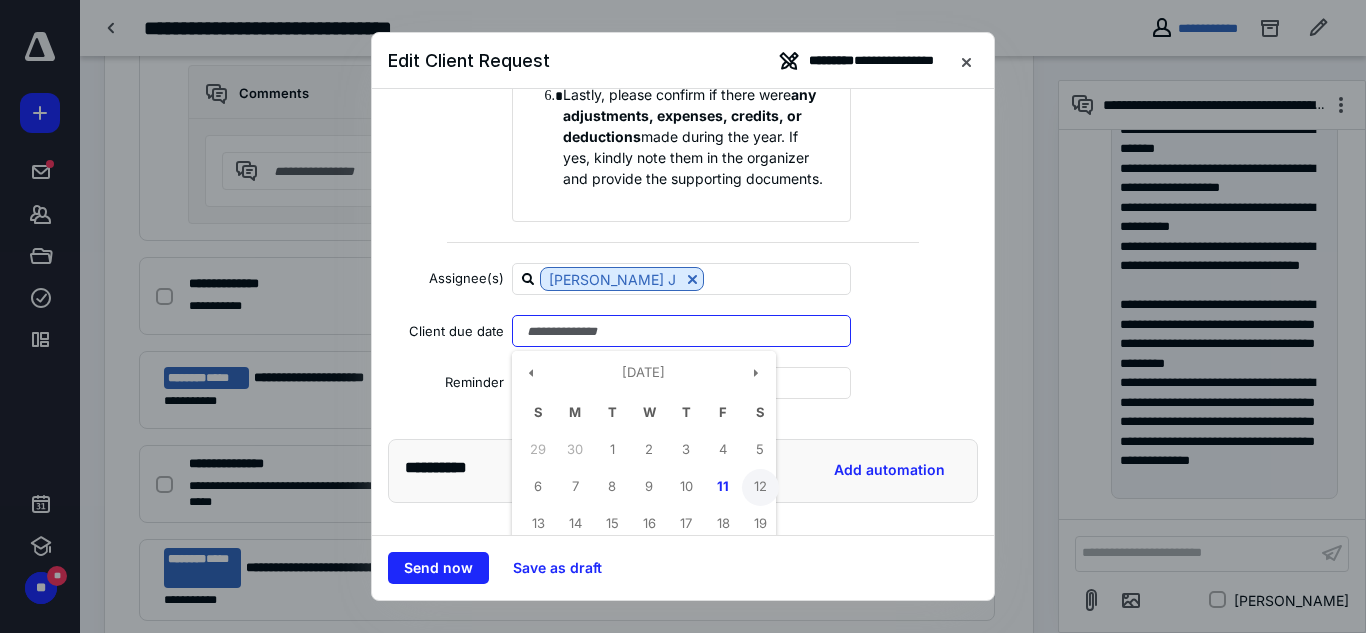 click on "12" at bounding box center [760, 487] 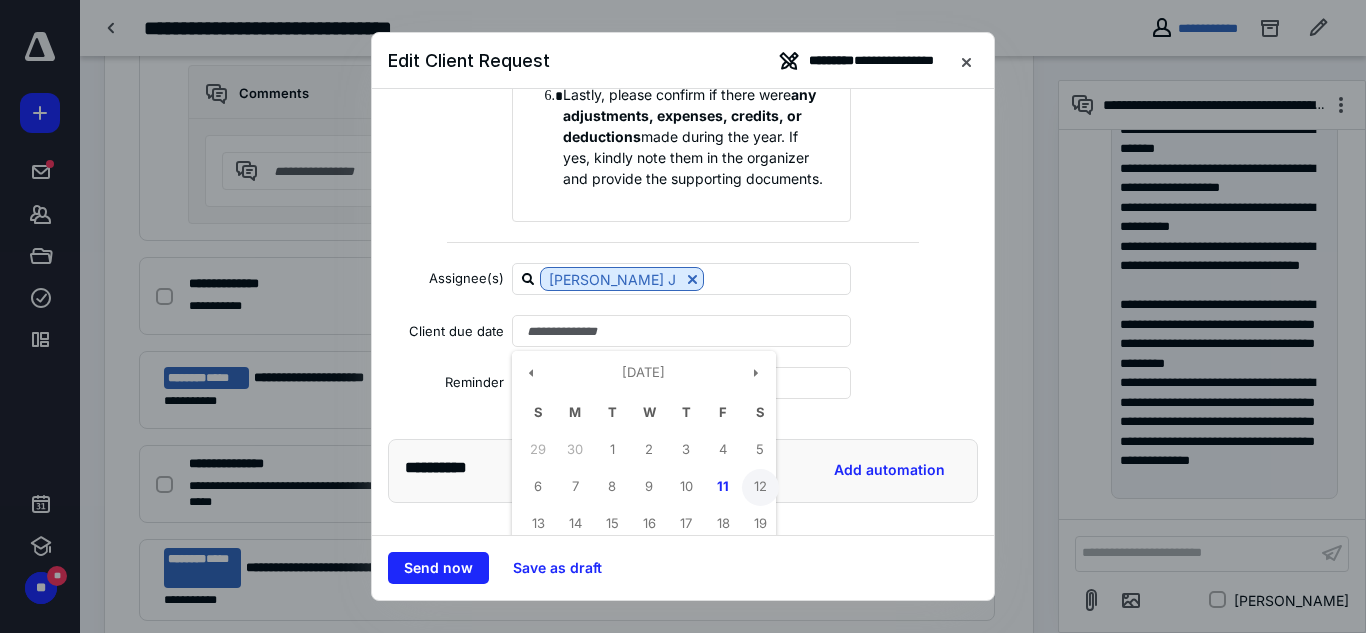type on "**********" 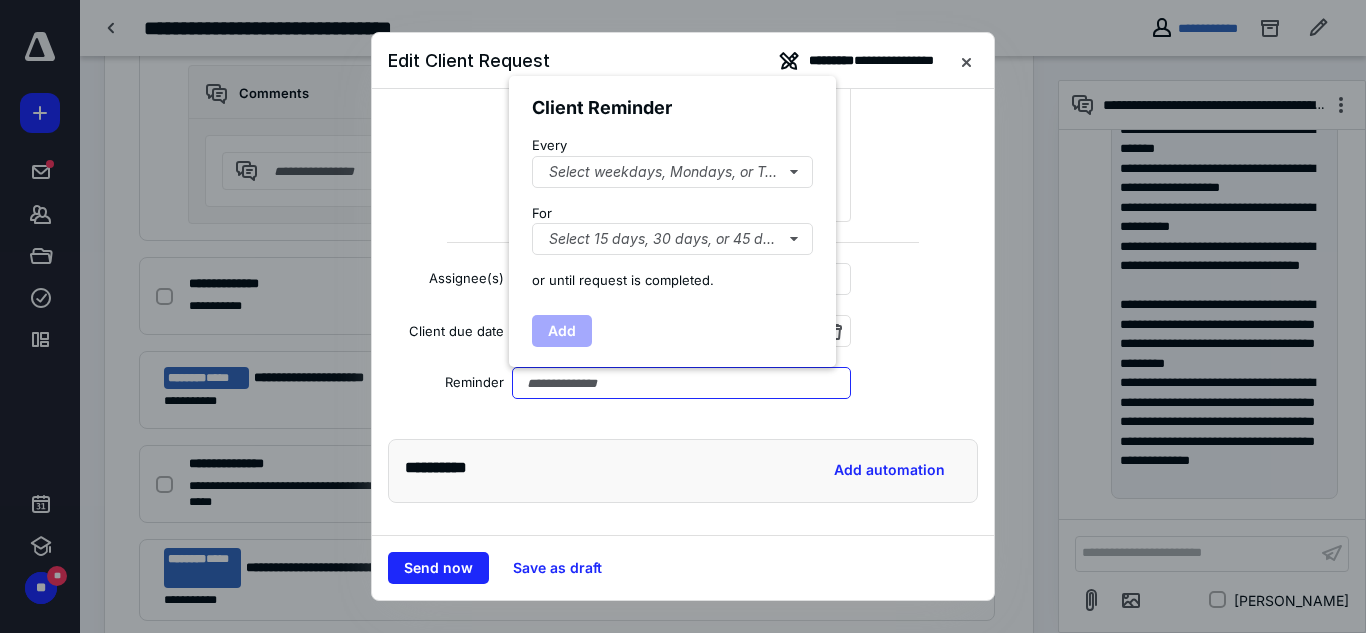 click at bounding box center (681, 383) 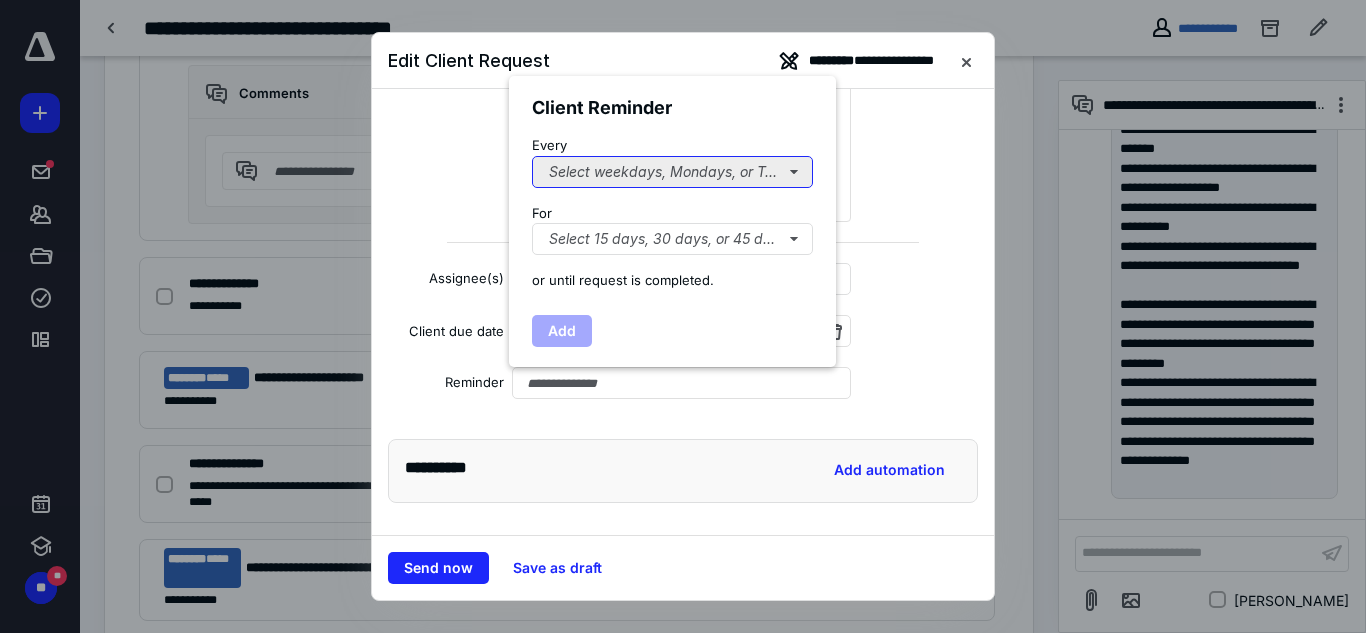 click on "Select weekdays, Mondays, or Tues..." at bounding box center [672, 172] 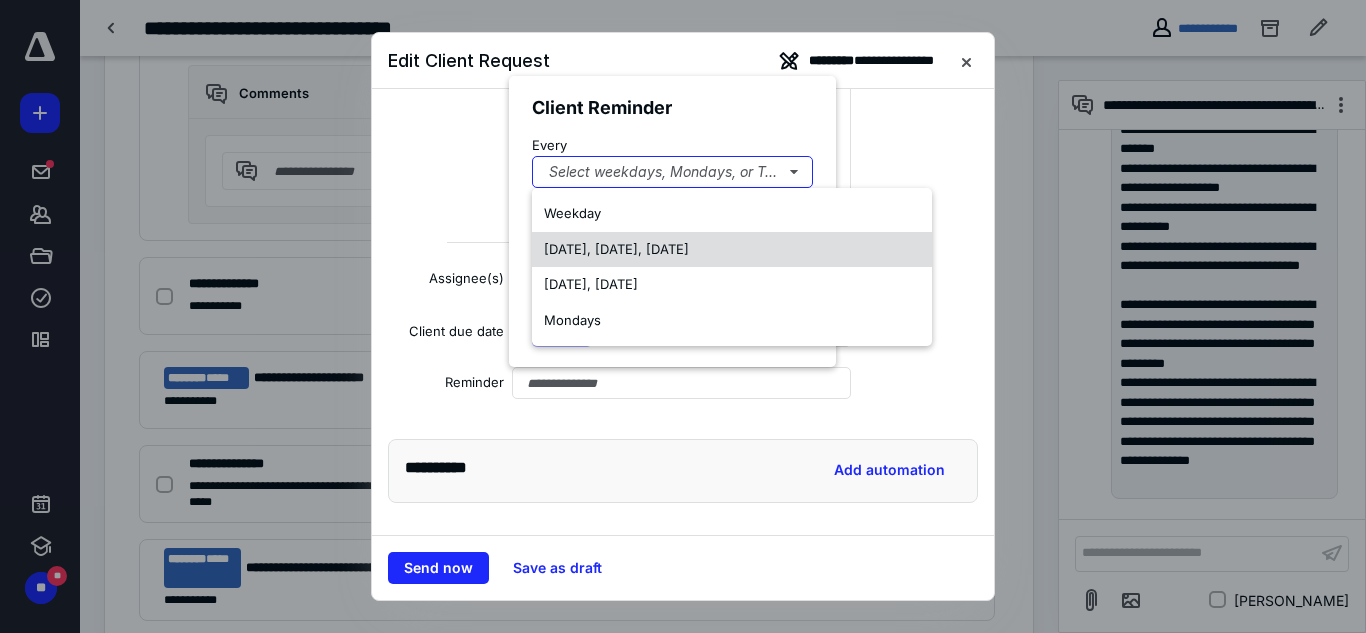 click on "[DATE], [DATE], [DATE]" at bounding box center (616, 249) 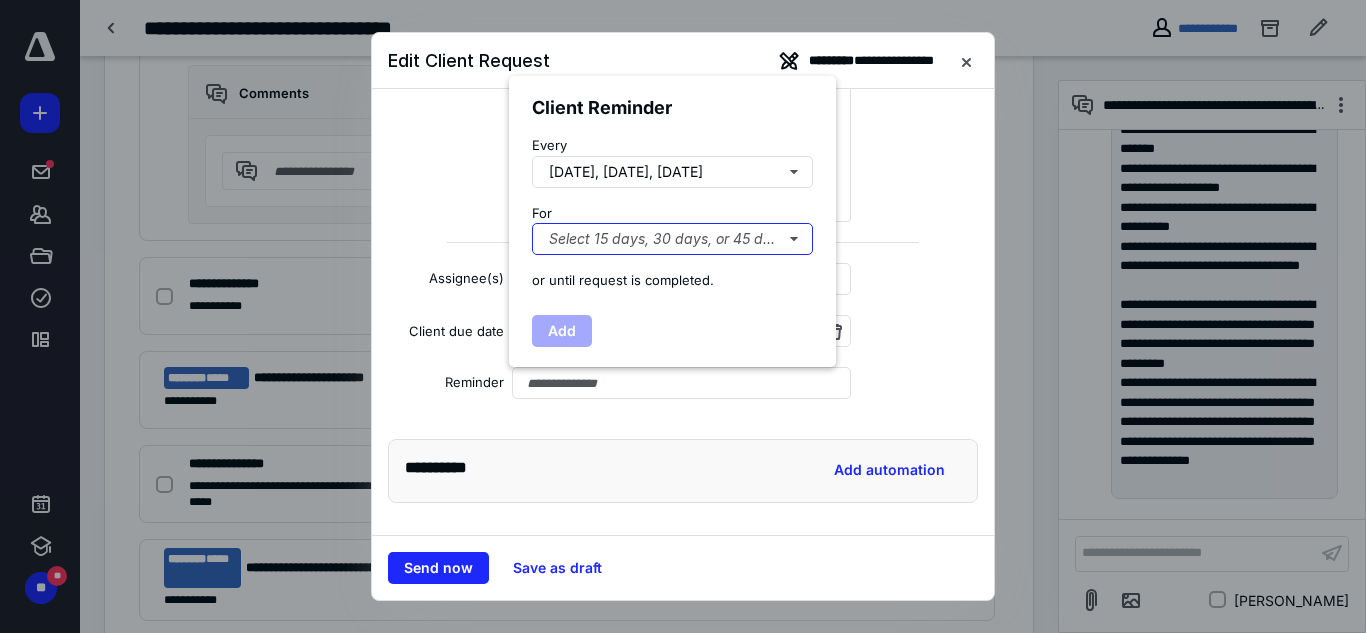 click on "Select 15 days, 30 days, or 45 days..." at bounding box center (672, 239) 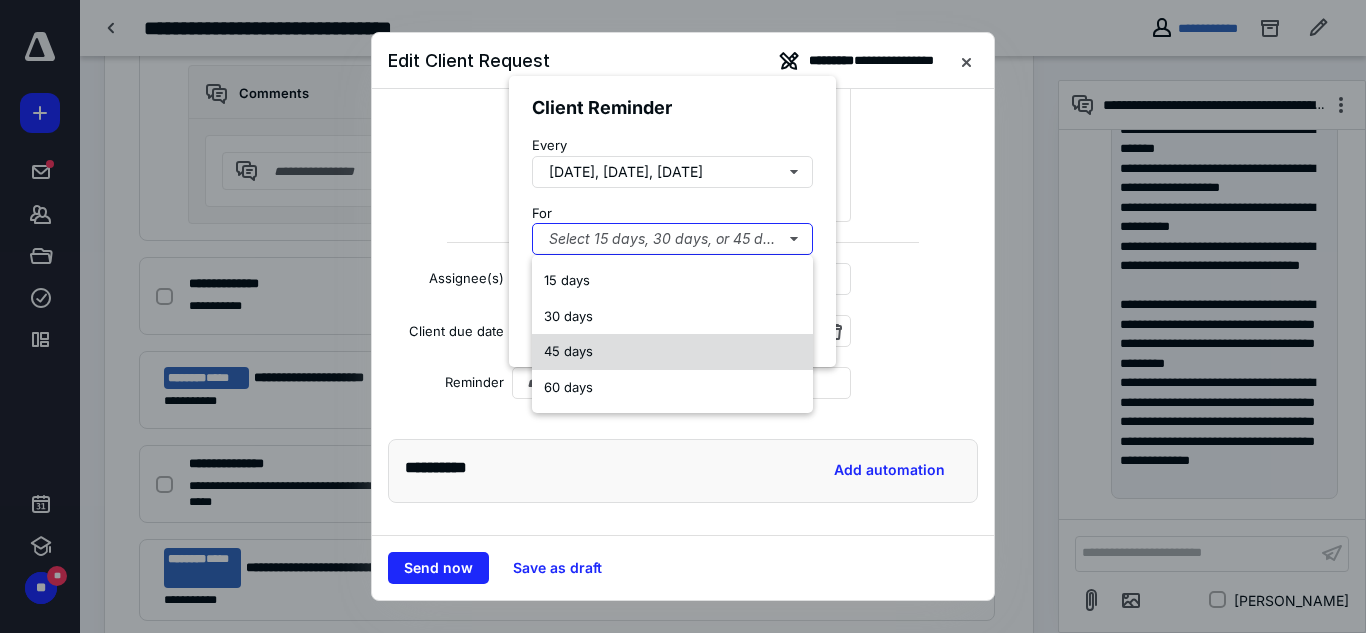 click on "45 days" at bounding box center (672, 352) 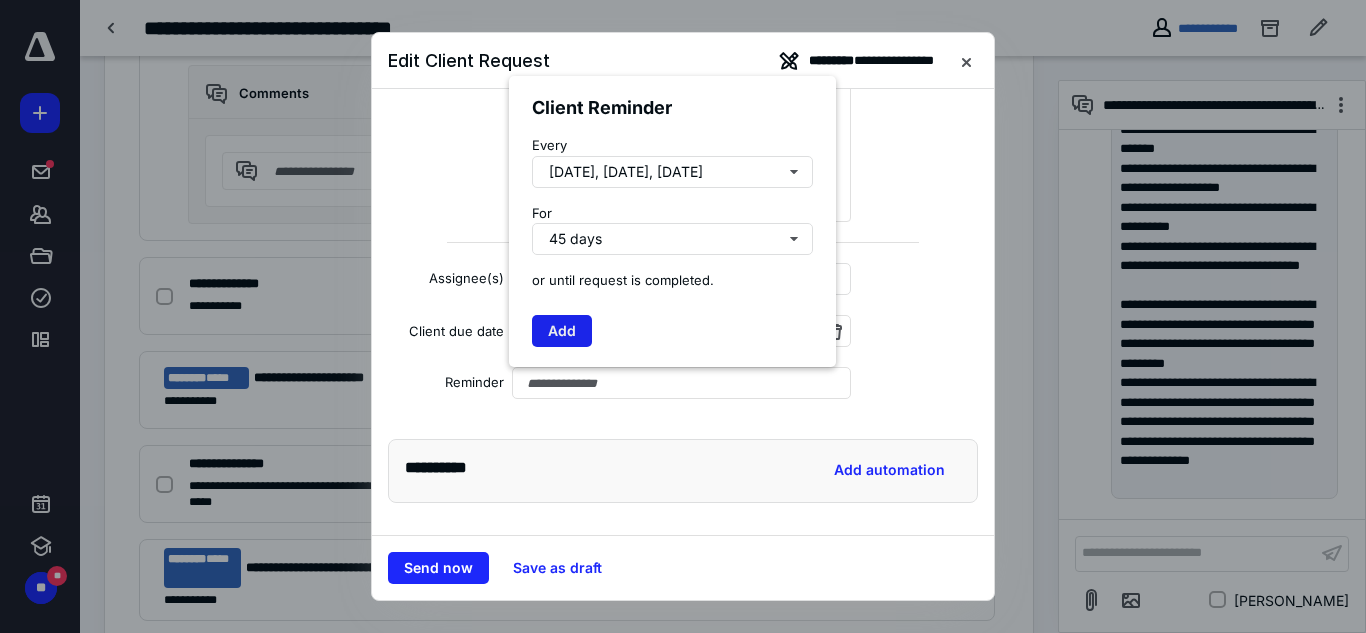 click on "Add" at bounding box center (562, 331) 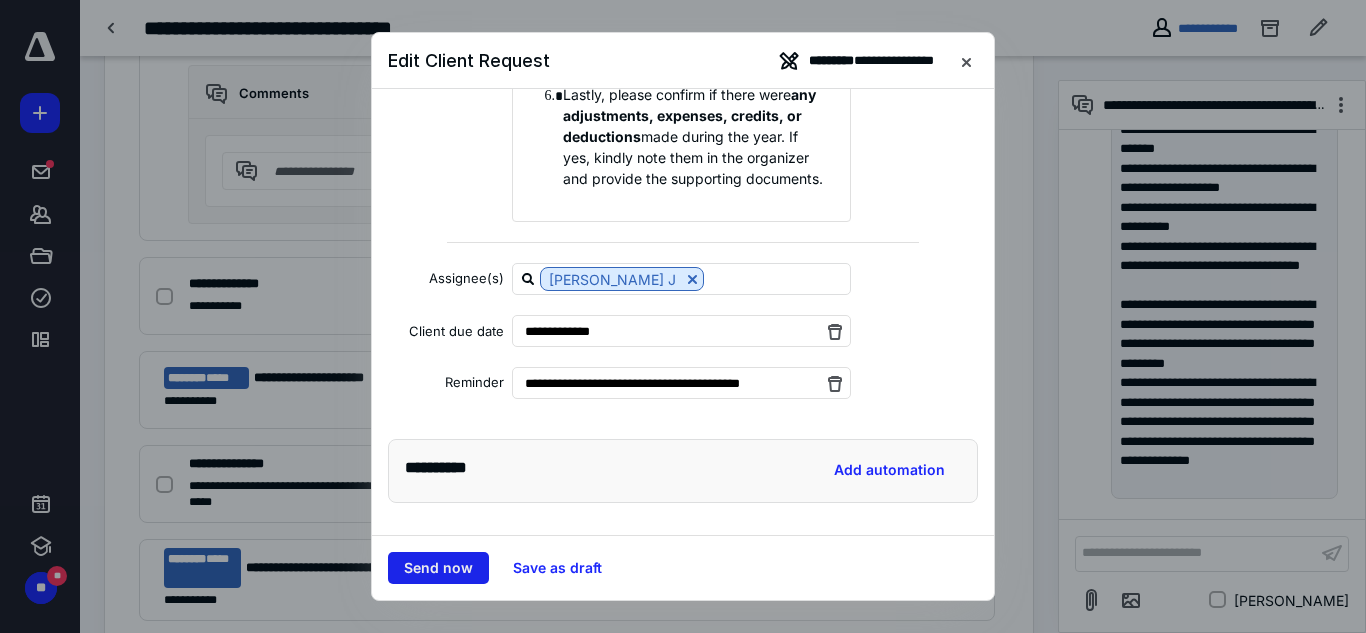click on "Send now" at bounding box center (438, 568) 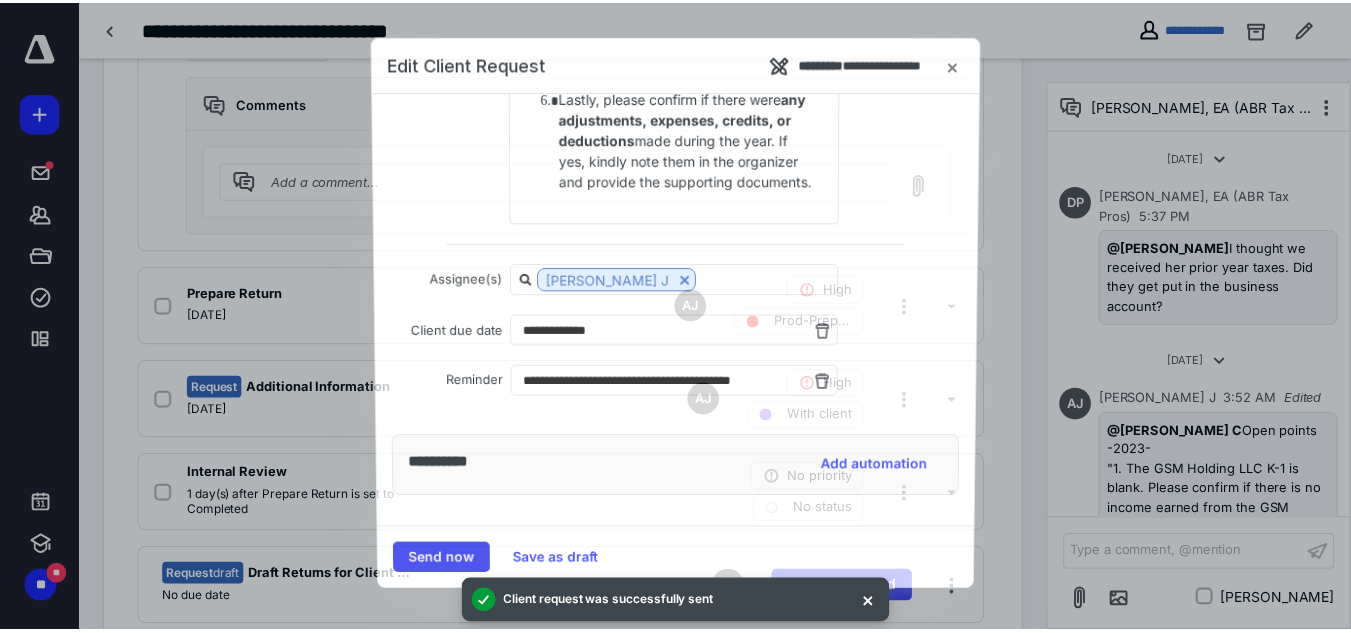 scroll, scrollTop: 918, scrollLeft: 0, axis: vertical 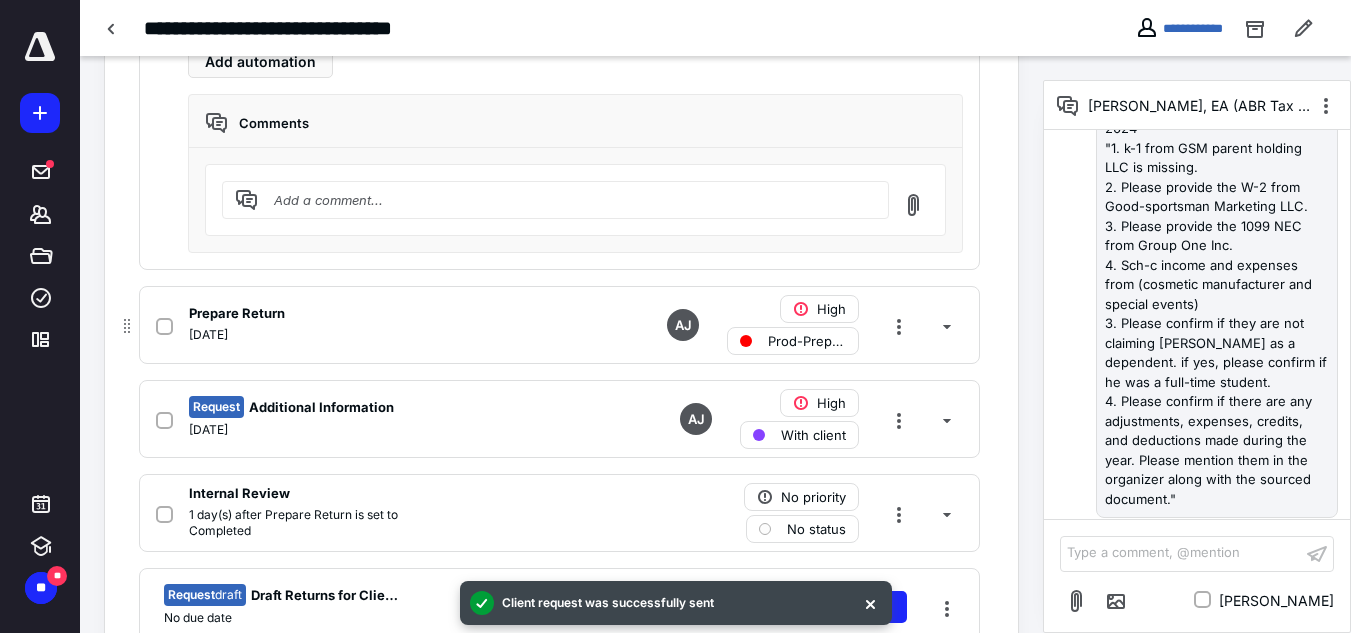 click on "Prod-Prepare Return" at bounding box center [807, 342] 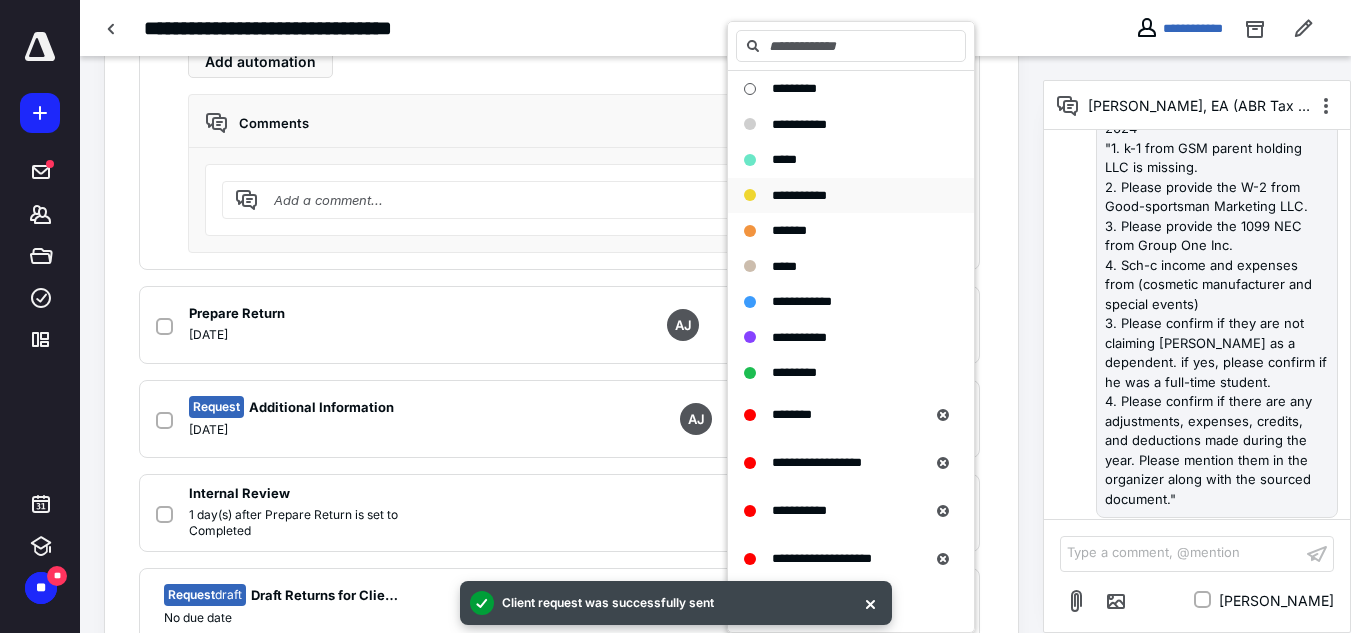 click on "**********" at bounding box center (799, 195) 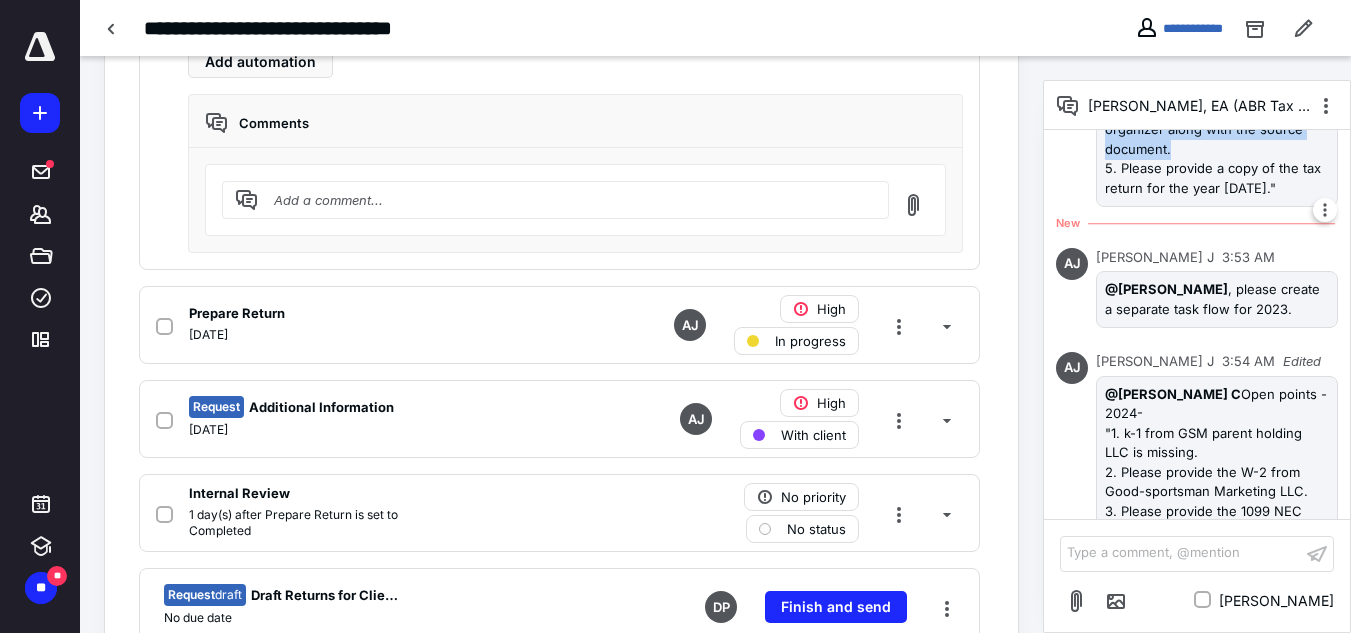 scroll, scrollTop: 612, scrollLeft: 0, axis: vertical 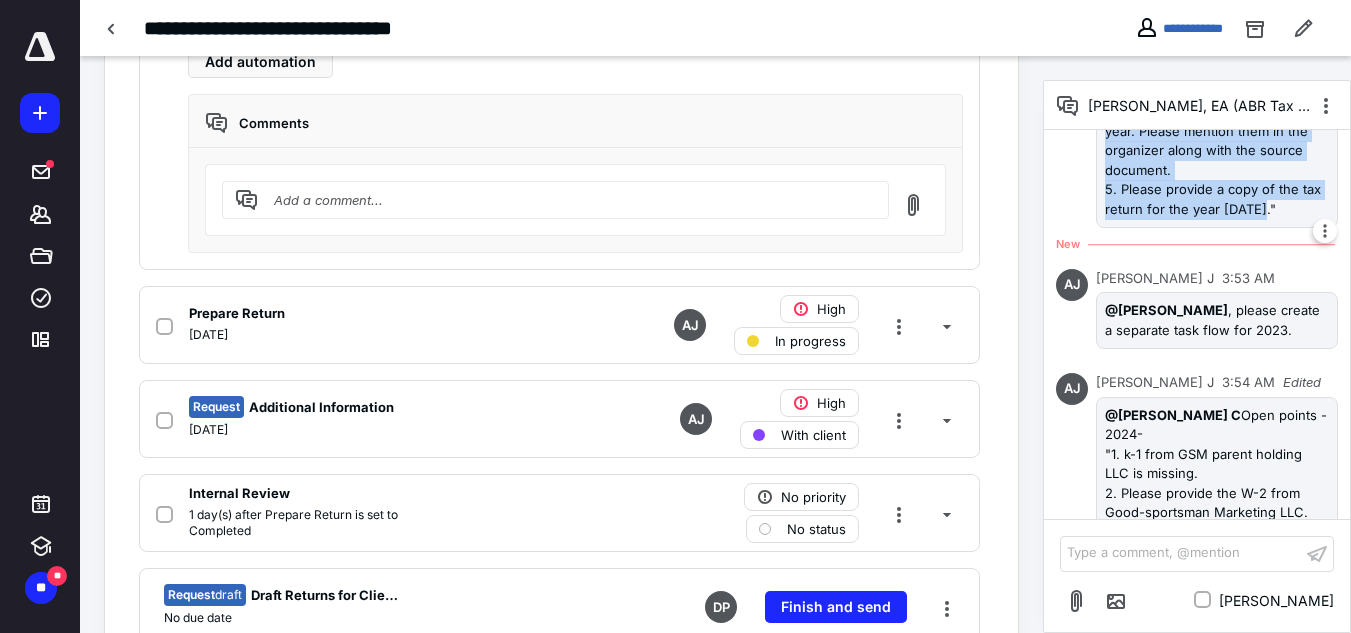 drag, startPoint x: 1116, startPoint y: 215, endPoint x: 1292, endPoint y: 222, distance: 176.13914 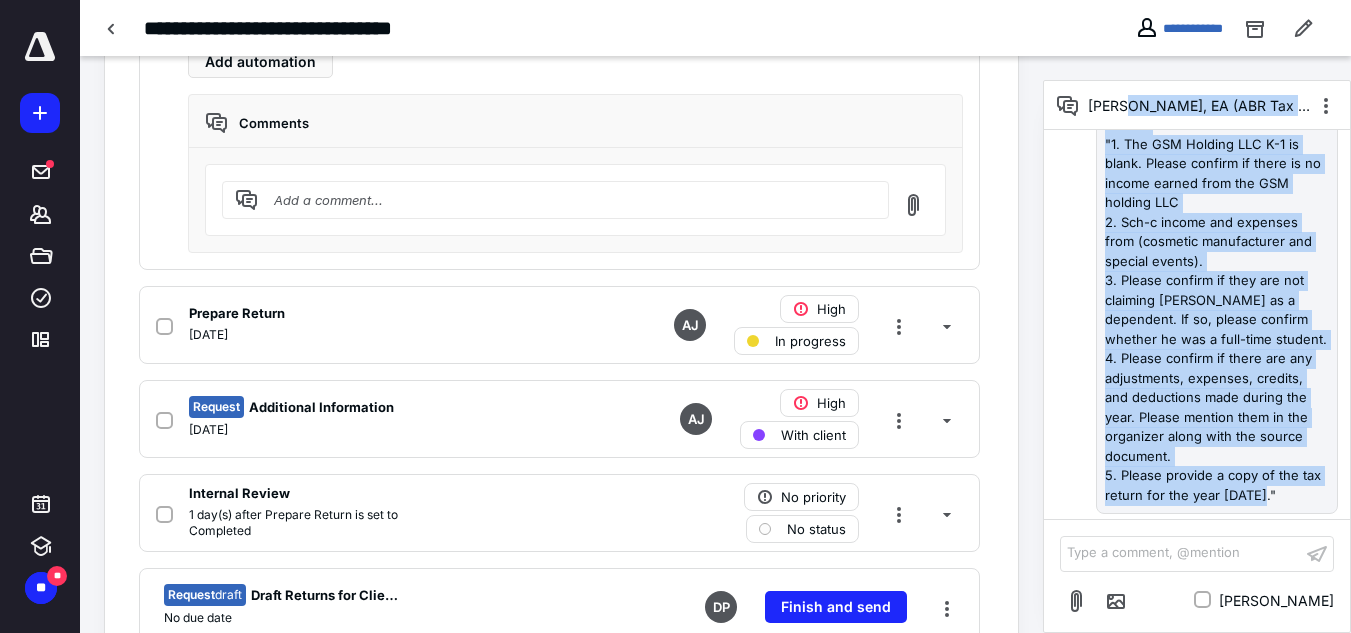 scroll, scrollTop: 0, scrollLeft: 0, axis: both 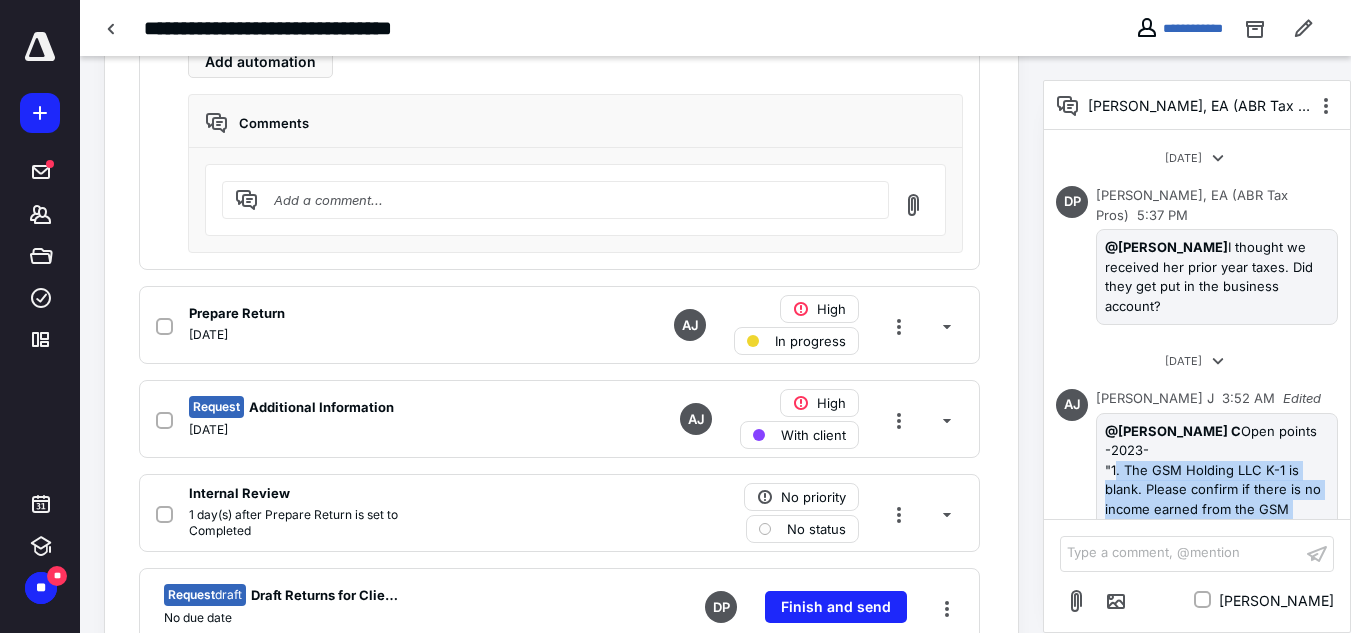 drag, startPoint x: 1285, startPoint y: 211, endPoint x: 1116, endPoint y: 452, distance: 294.35013 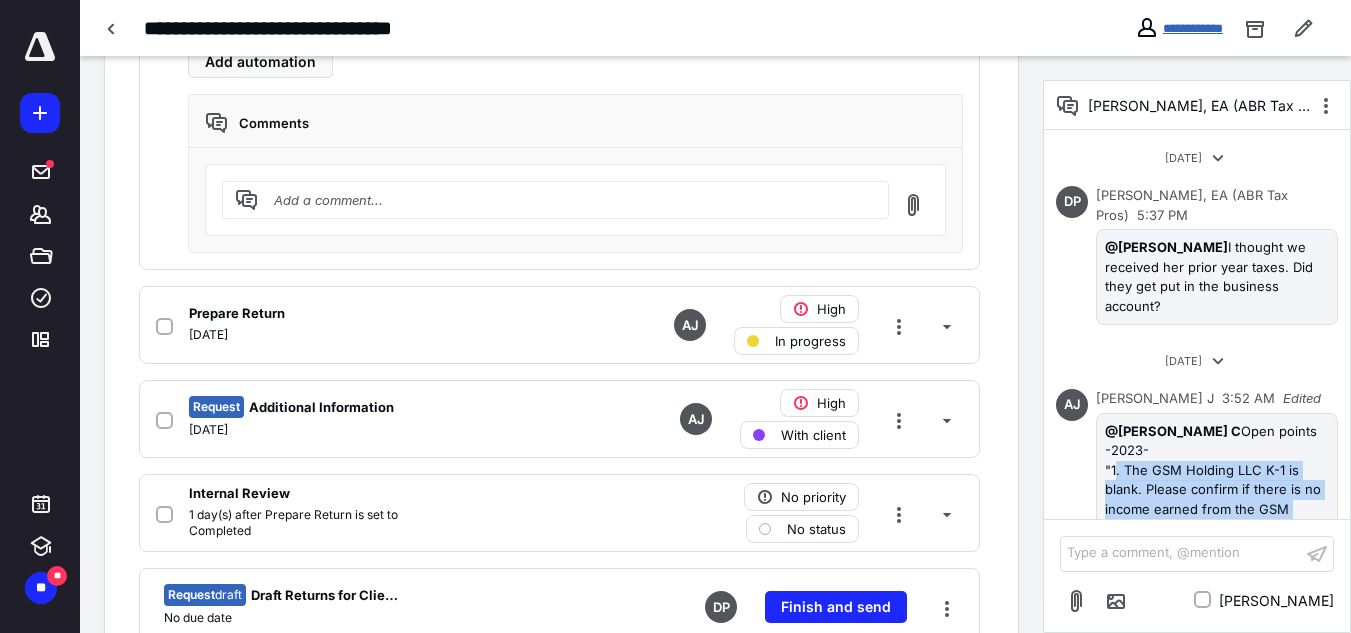 click on "**********" at bounding box center (1193, 28) 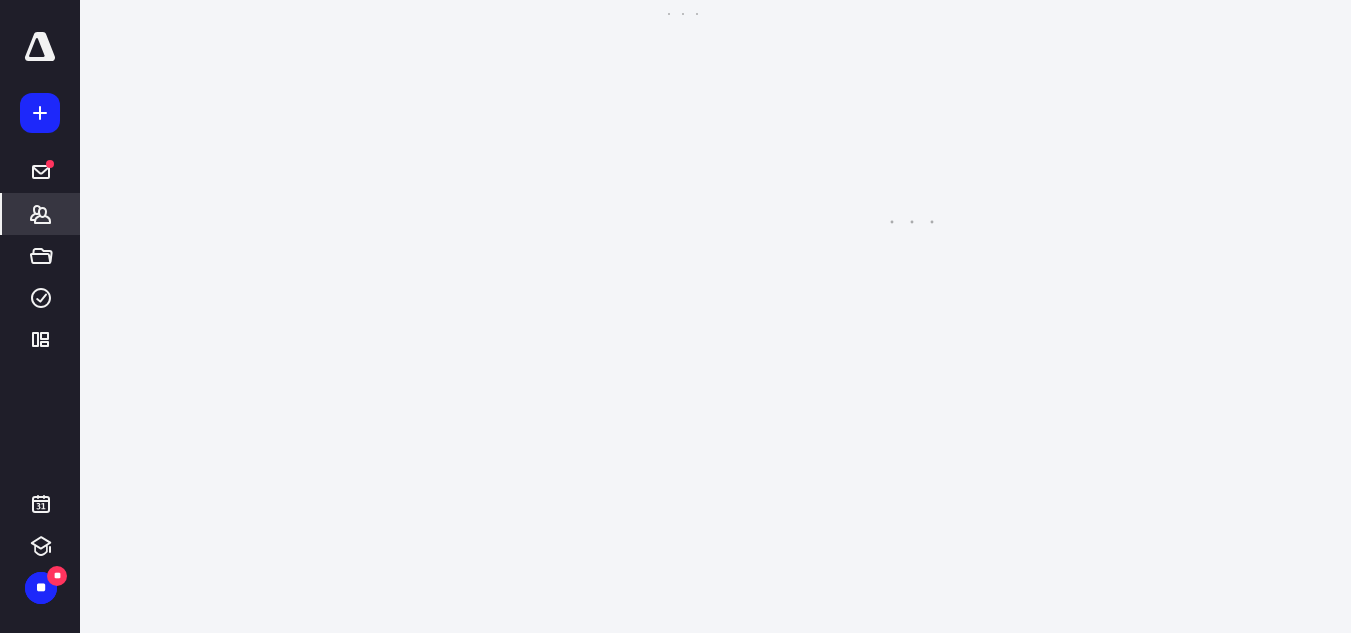 scroll, scrollTop: 0, scrollLeft: 0, axis: both 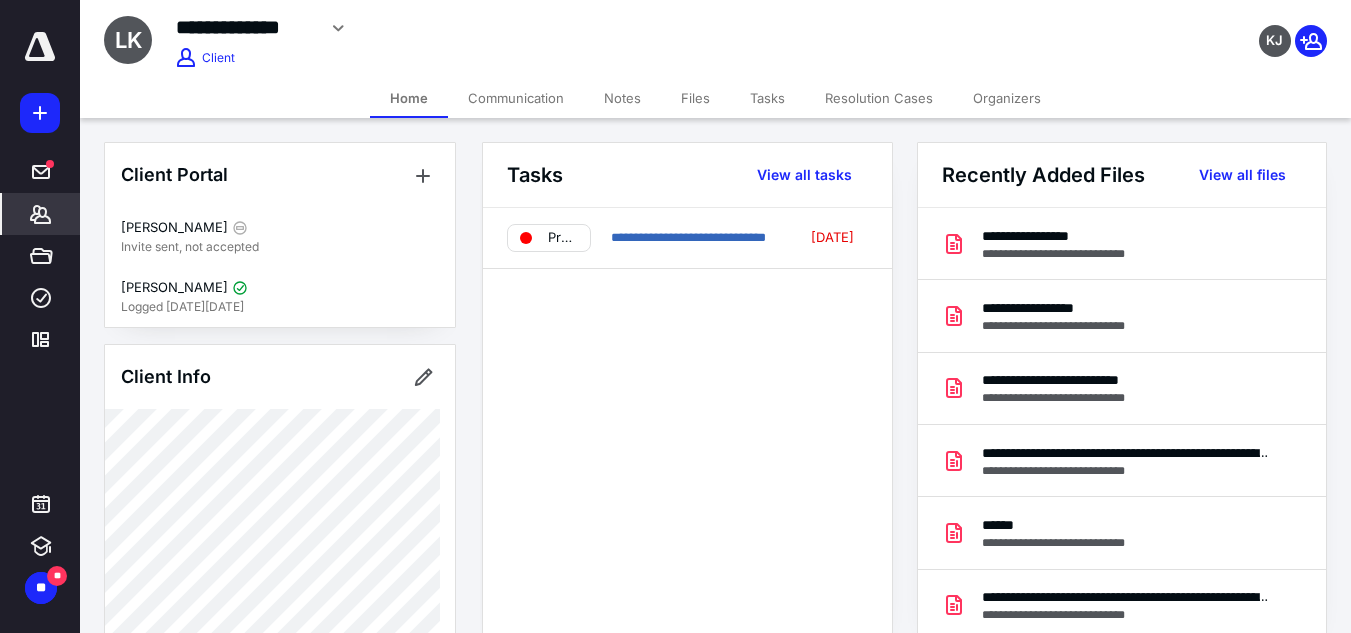 click on "Tasks" at bounding box center (767, 98) 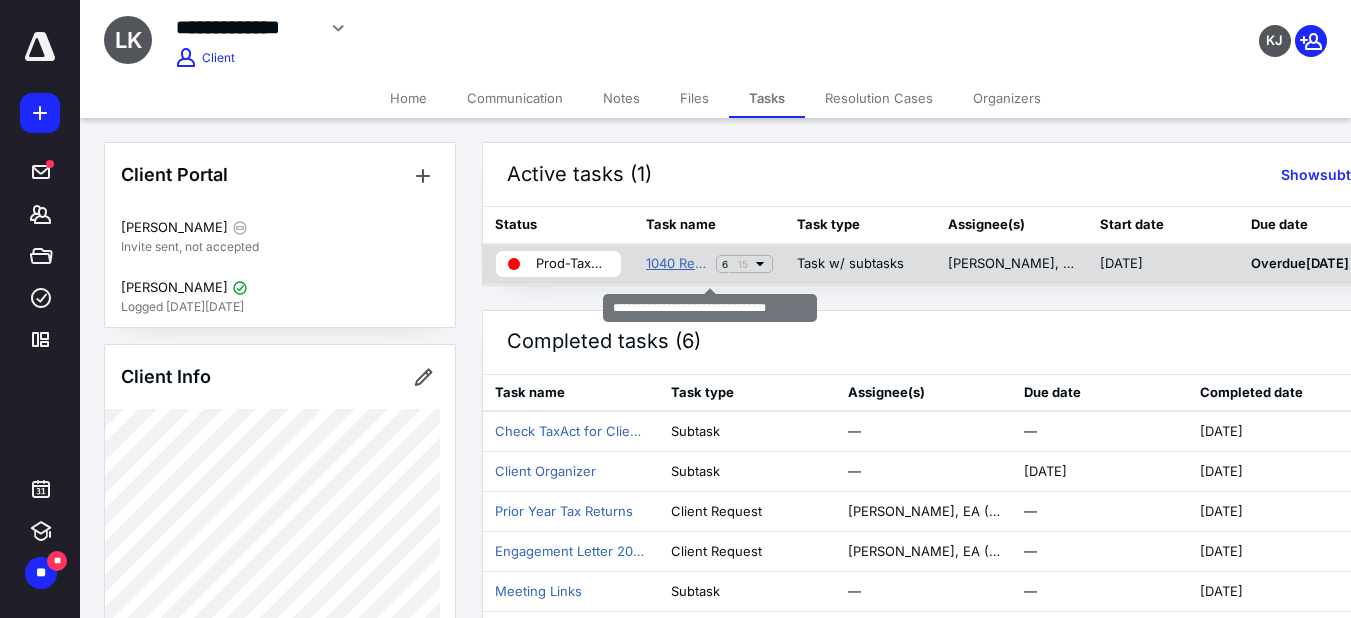 click on "1040 Return (2024) [PERSON_NAME]" at bounding box center [677, 264] 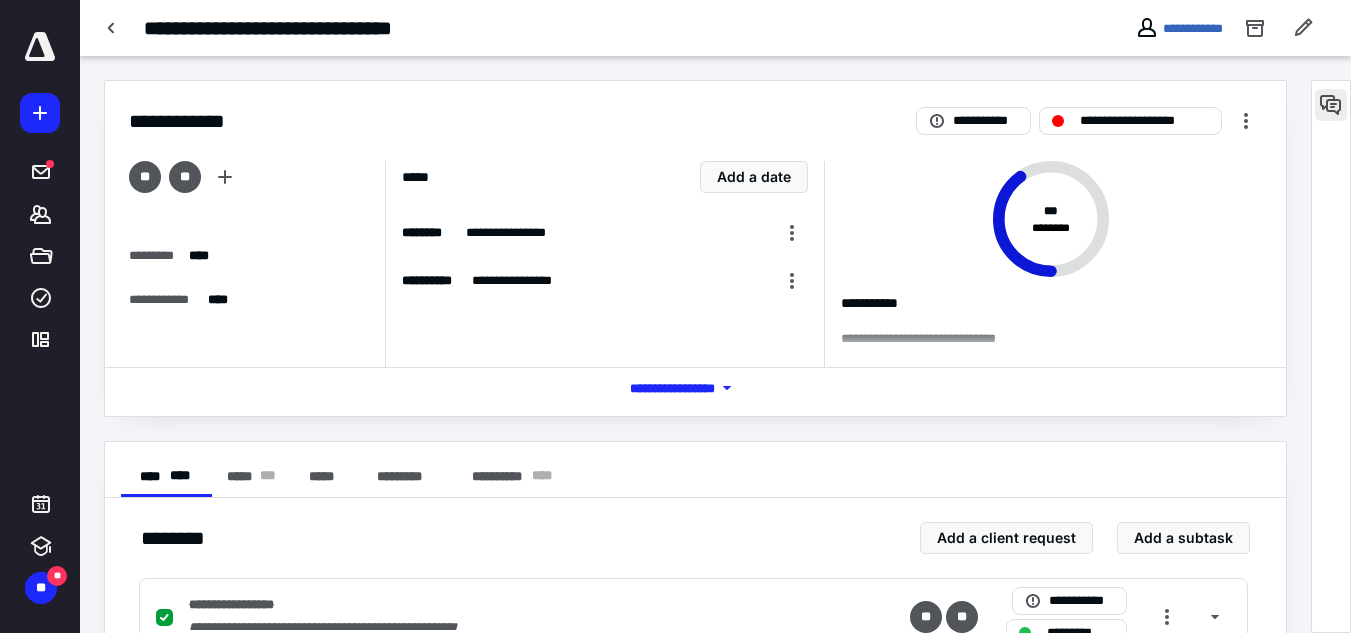 click at bounding box center [1331, 105] 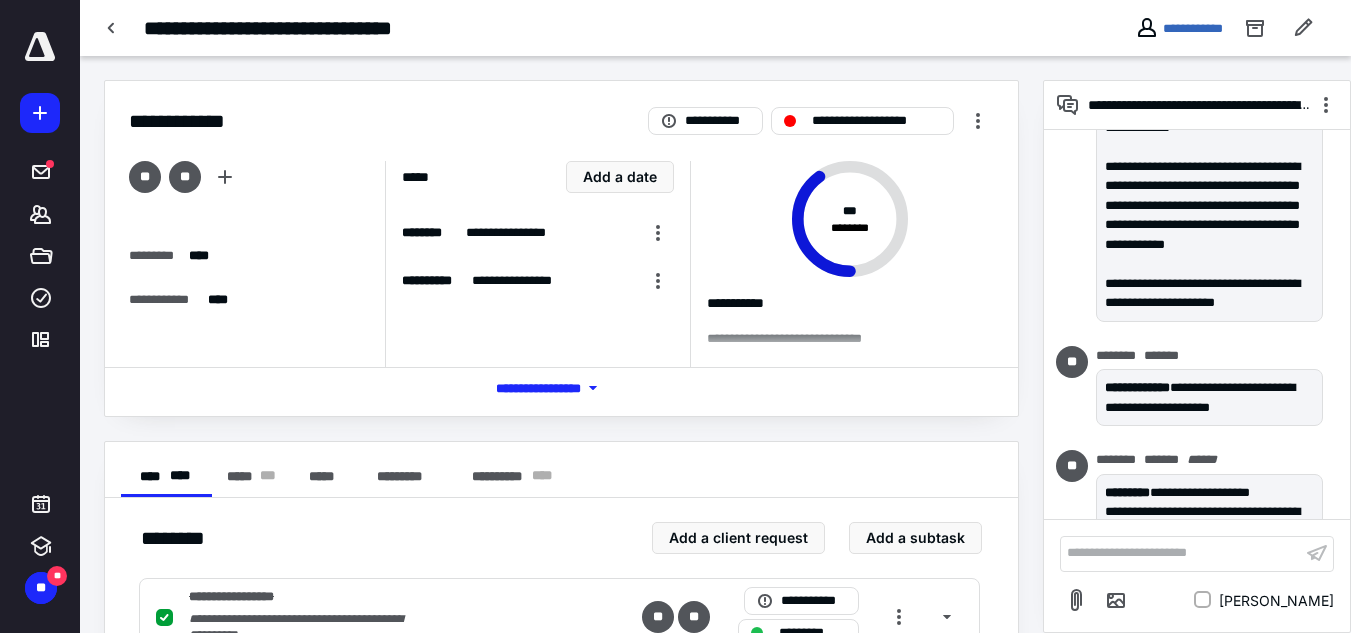 scroll, scrollTop: 501, scrollLeft: 0, axis: vertical 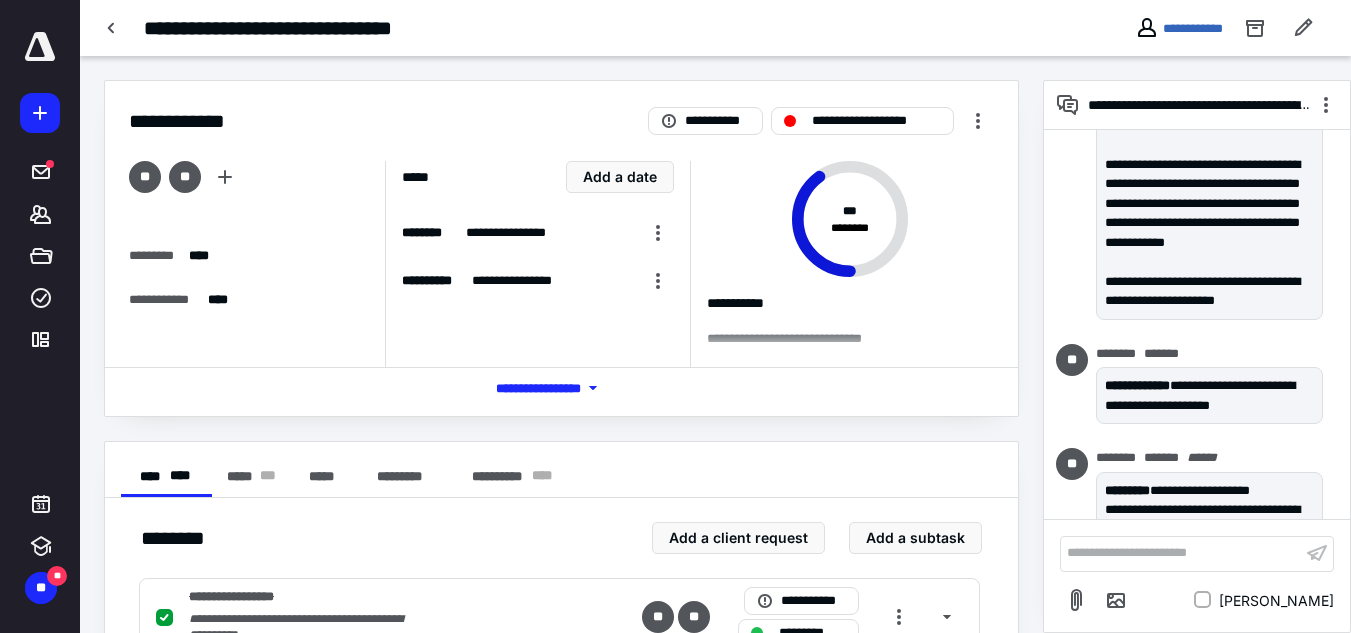 click on "**********" at bounding box center [1181, 553] 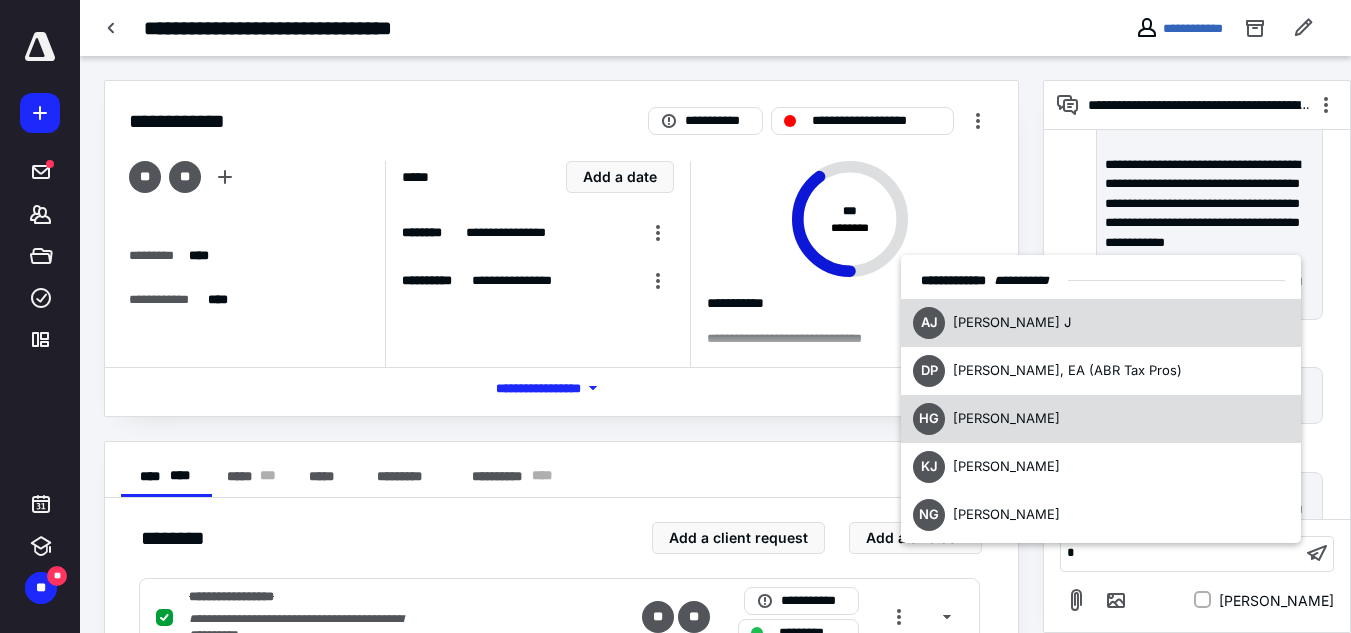 click on "[PERSON_NAME] [PERSON_NAME]" at bounding box center [1101, 419] 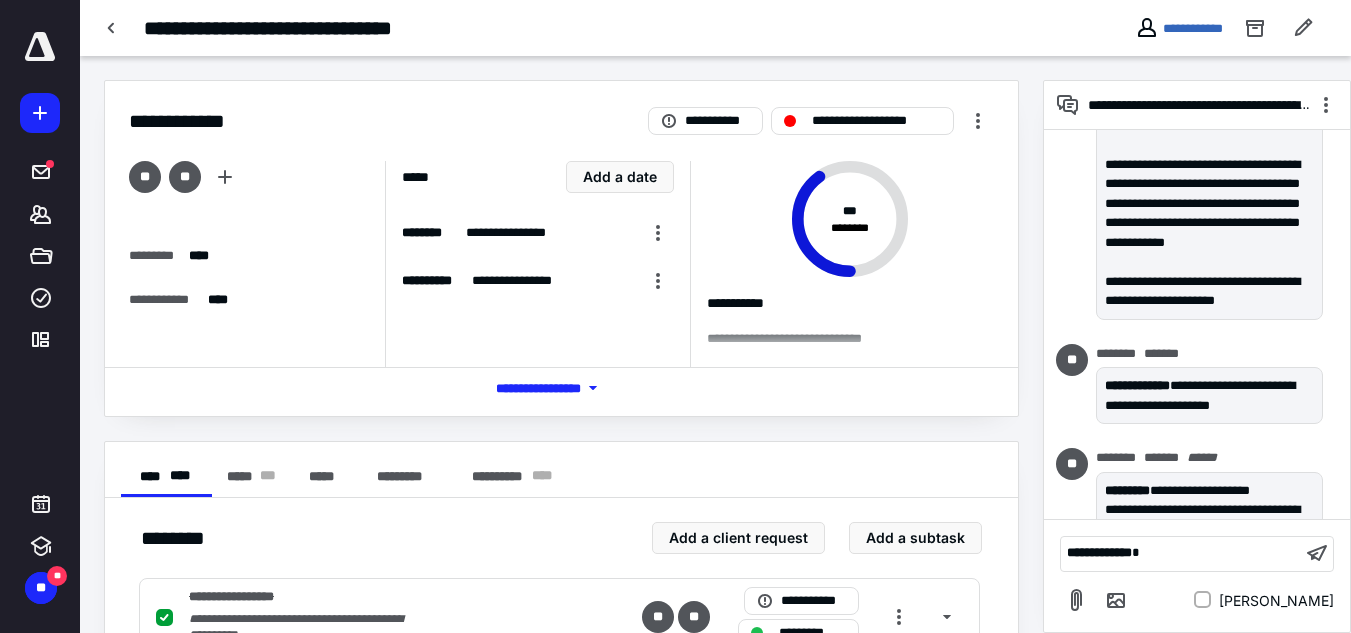 type 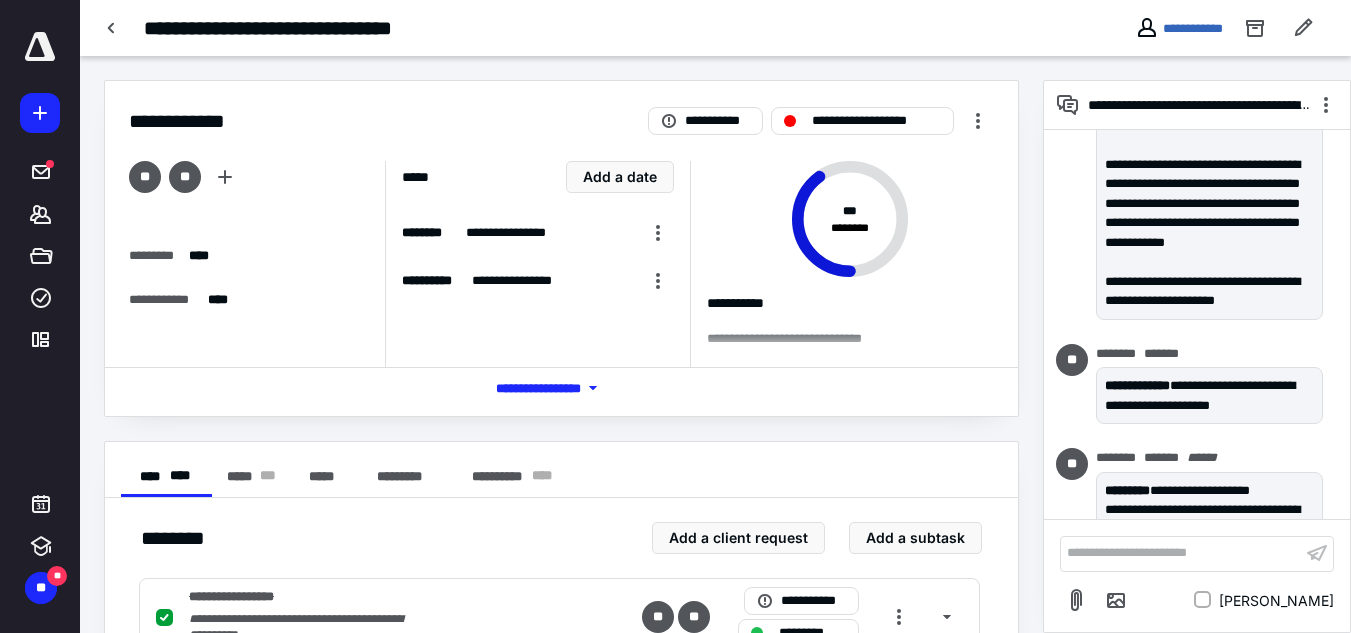 scroll, scrollTop: 1046, scrollLeft: 0, axis: vertical 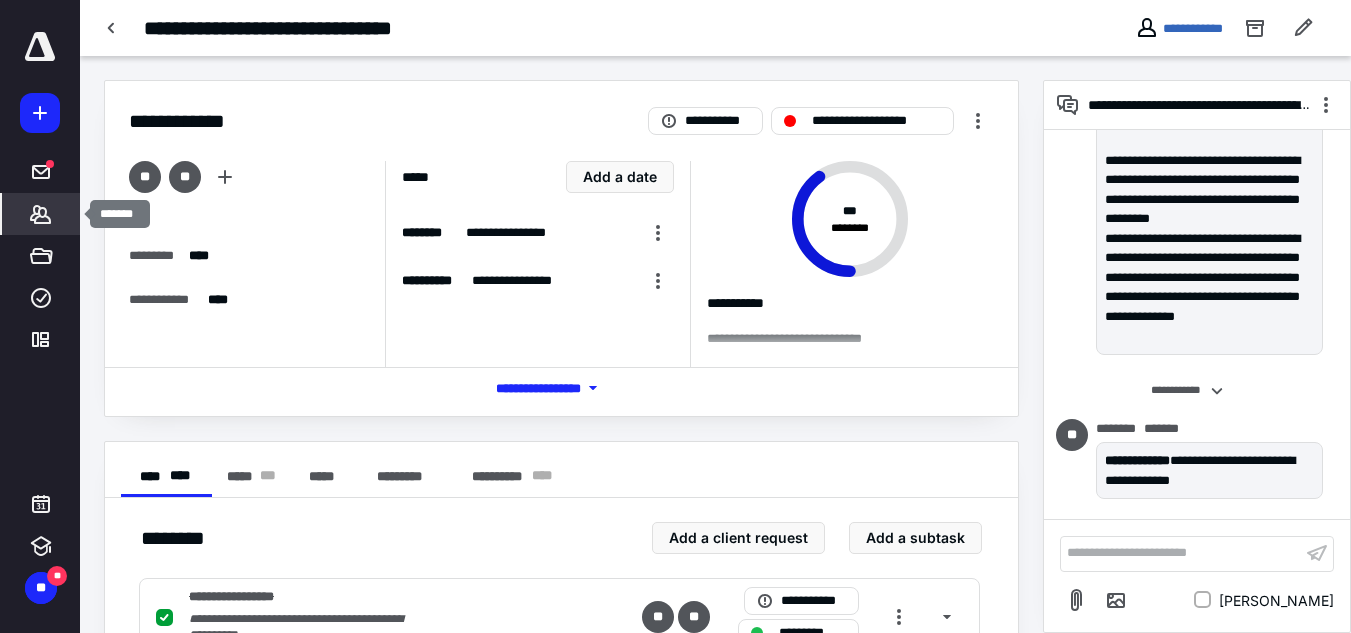 click 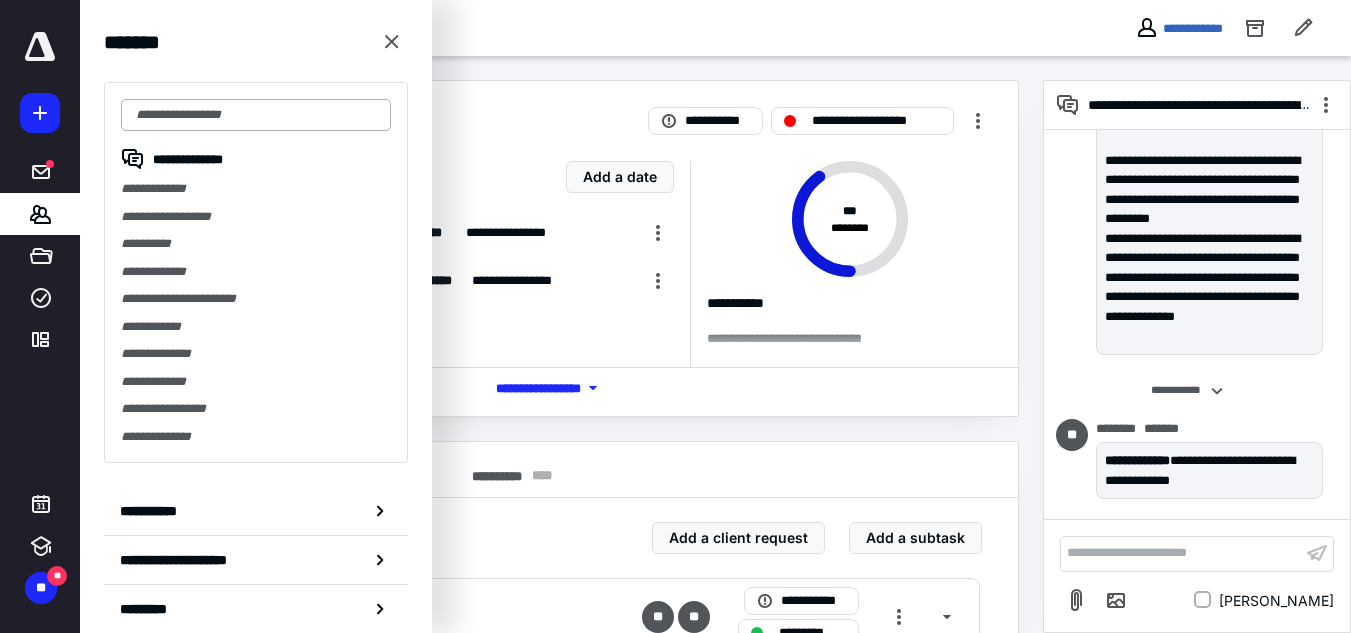 click at bounding box center [256, 115] 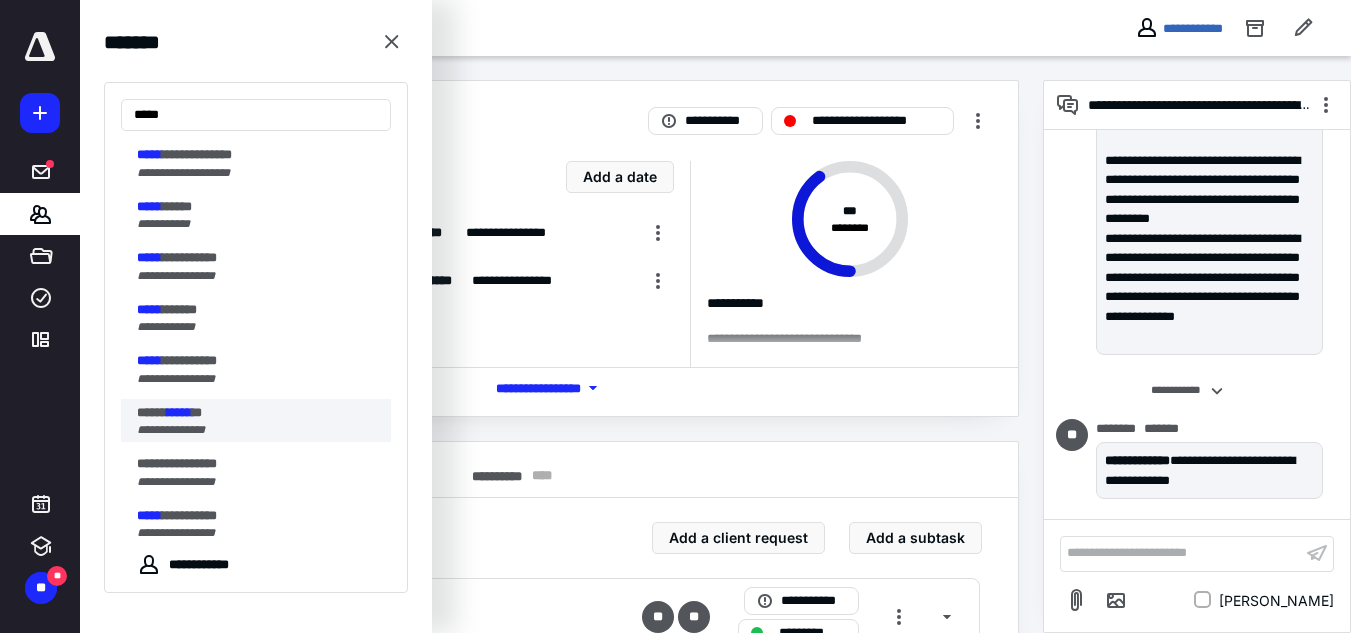 scroll, scrollTop: 100, scrollLeft: 0, axis: vertical 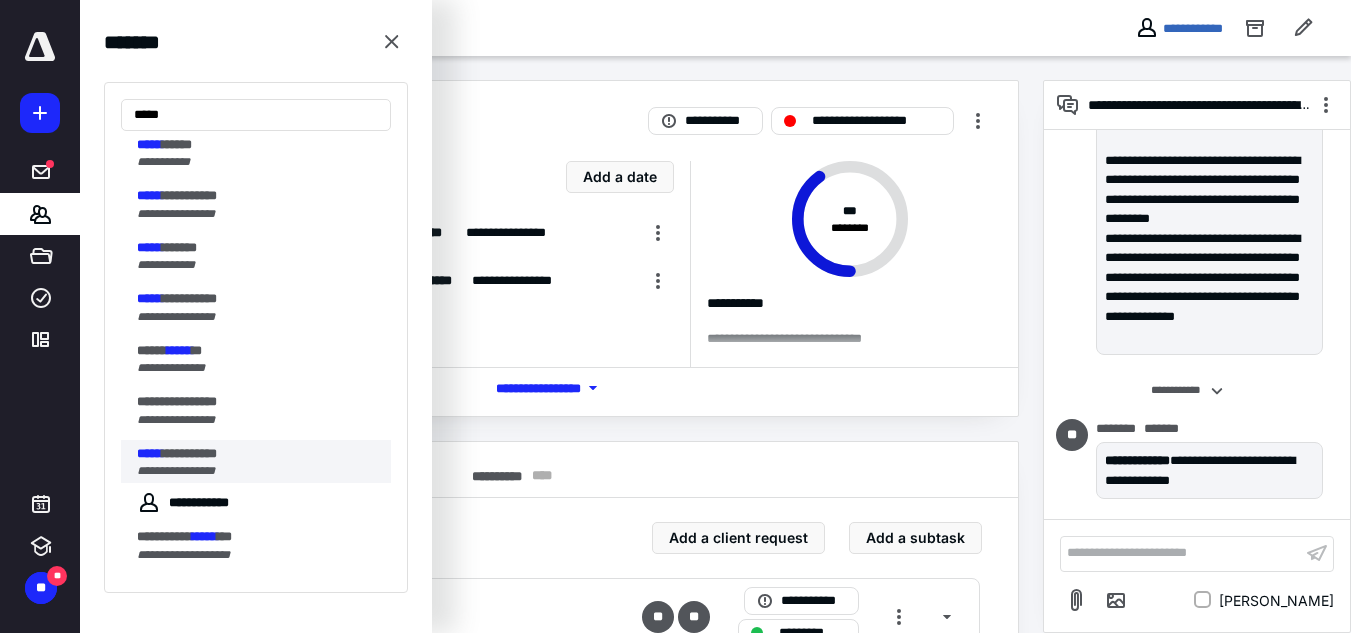 type on "*****" 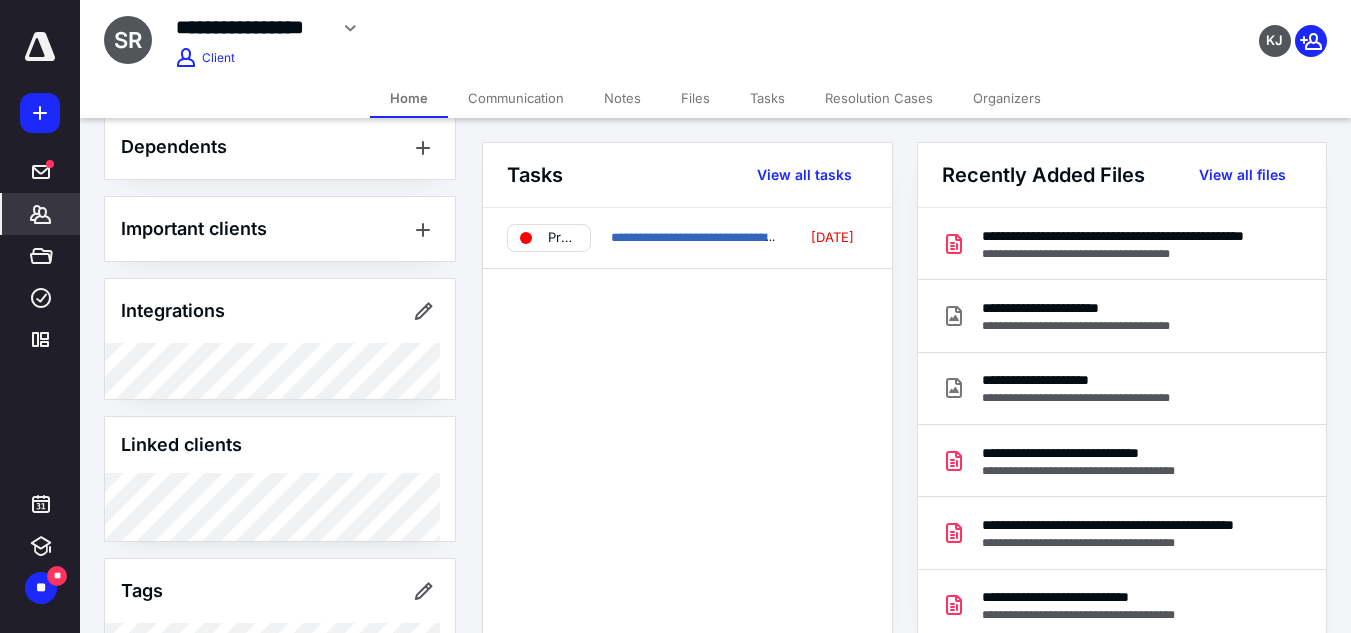 scroll, scrollTop: 1289, scrollLeft: 0, axis: vertical 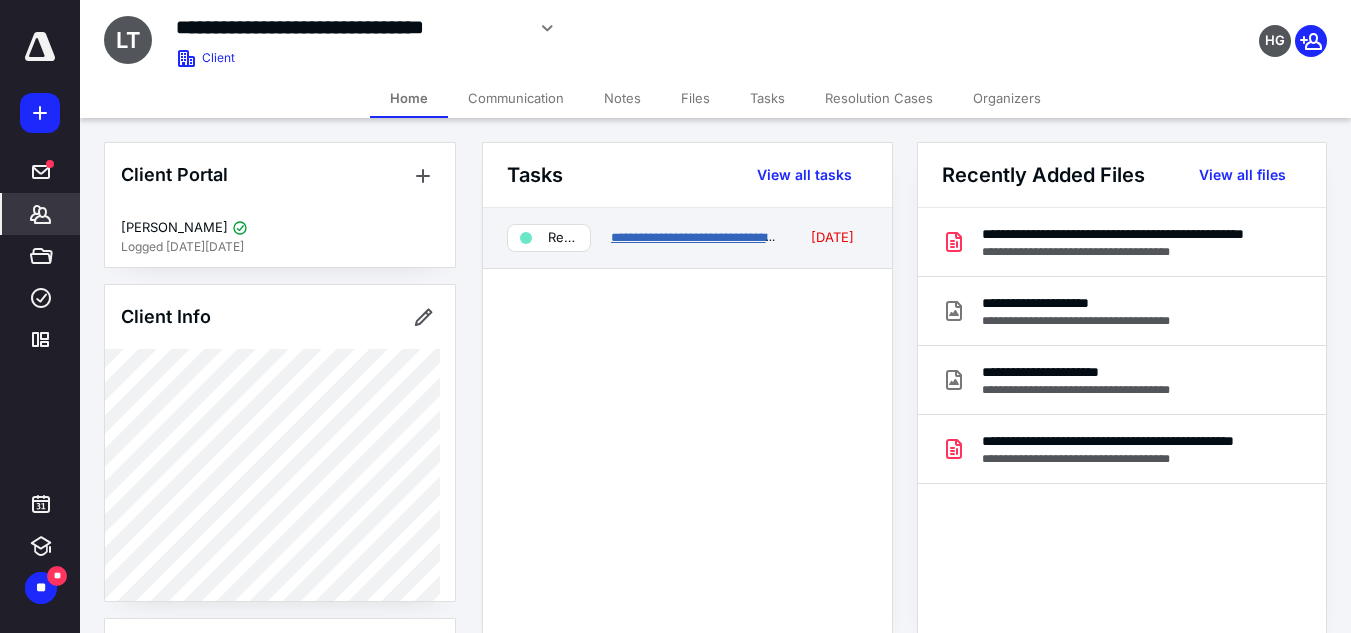 click on "**********" at bounding box center [718, 237] 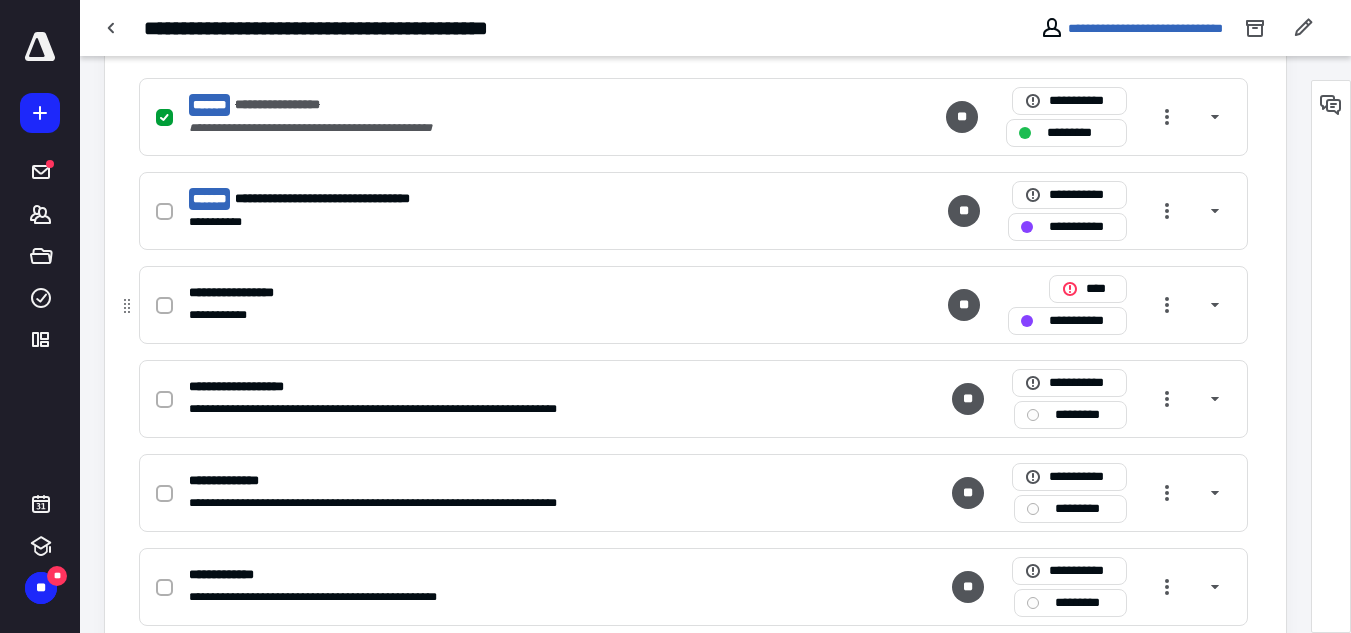 scroll, scrollTop: 400, scrollLeft: 0, axis: vertical 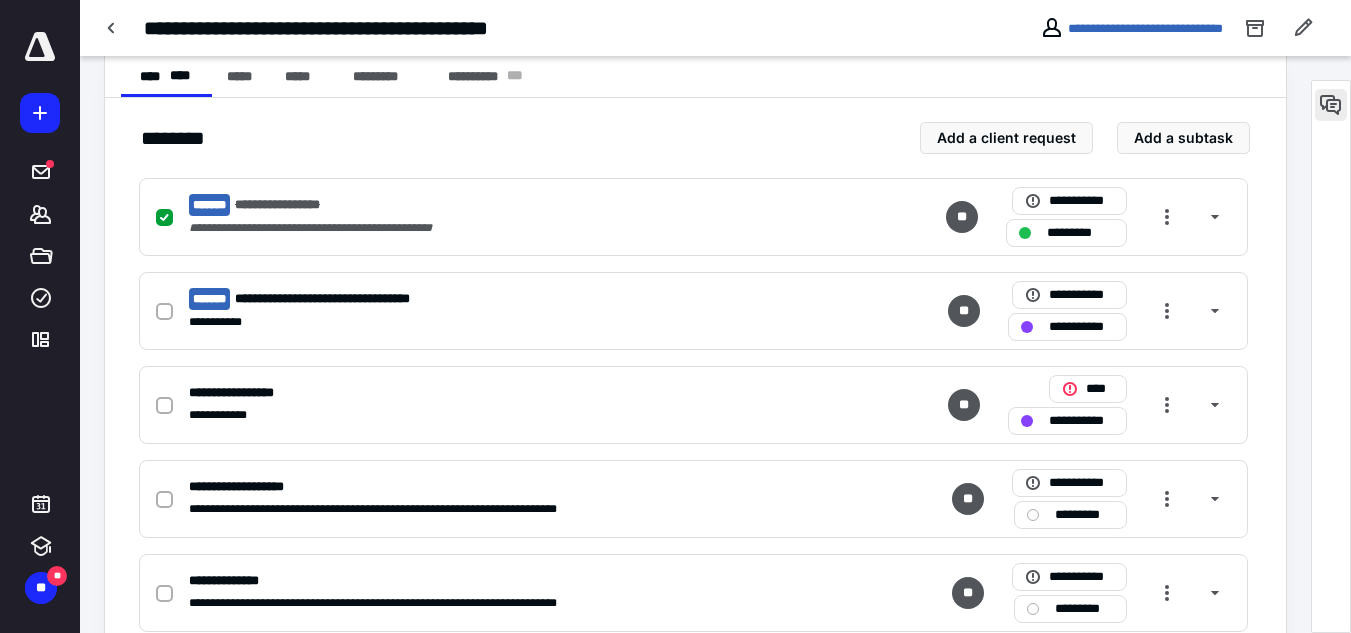 click at bounding box center (1331, 105) 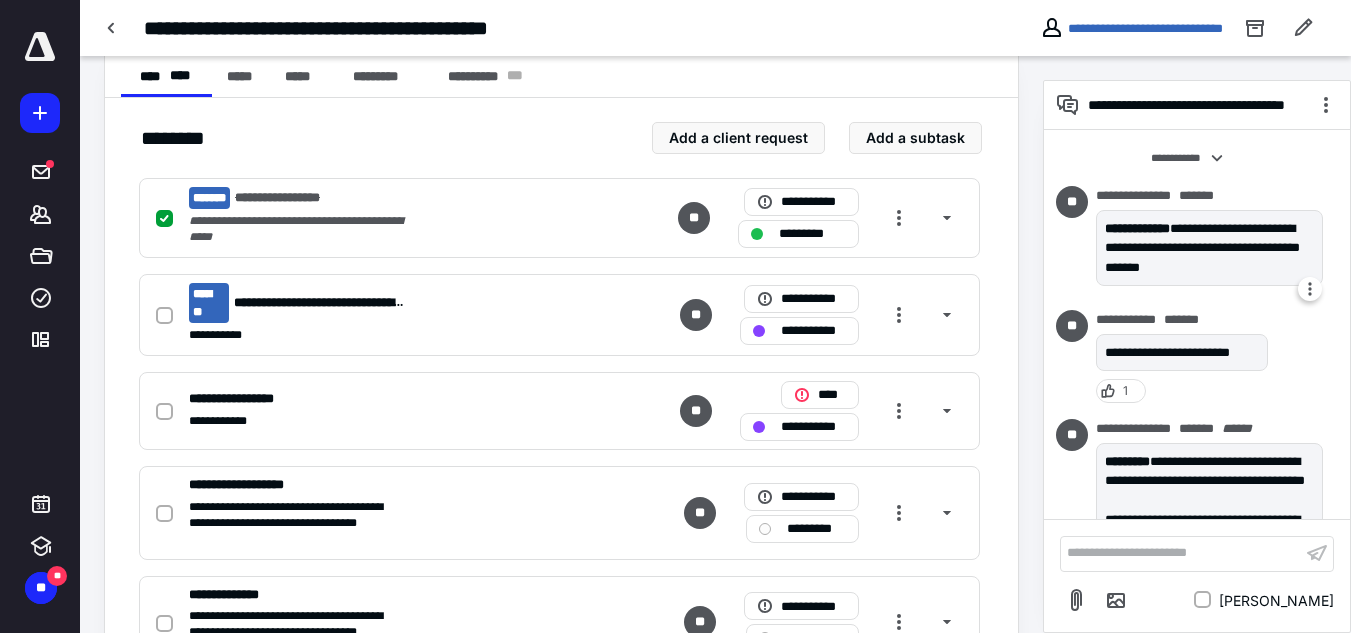 scroll, scrollTop: 79, scrollLeft: 0, axis: vertical 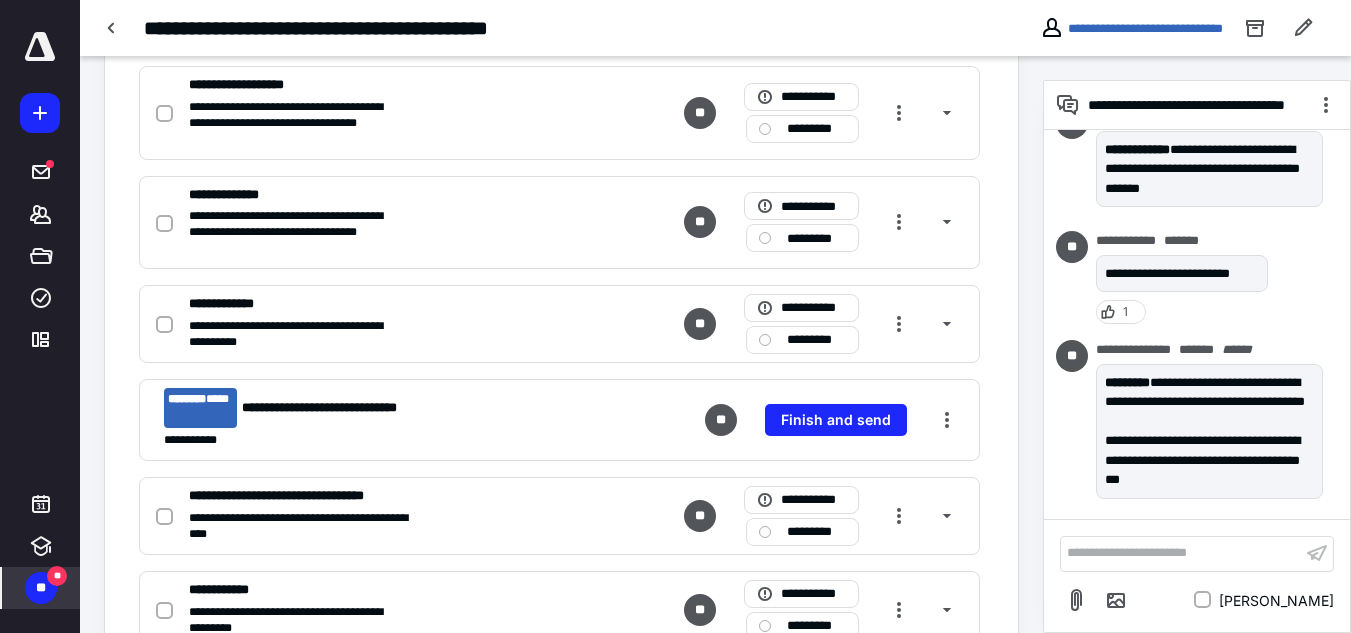 click on "**" at bounding box center (41, 588) 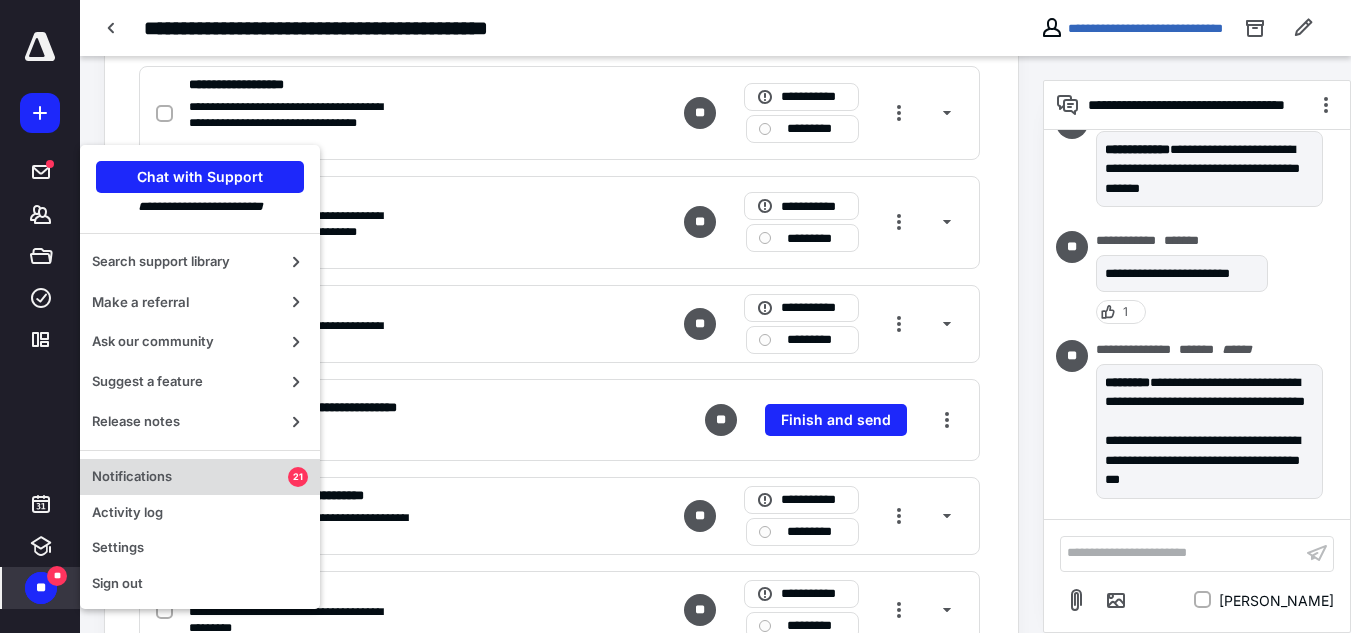 click on "Notifications 21" at bounding box center [200, 477] 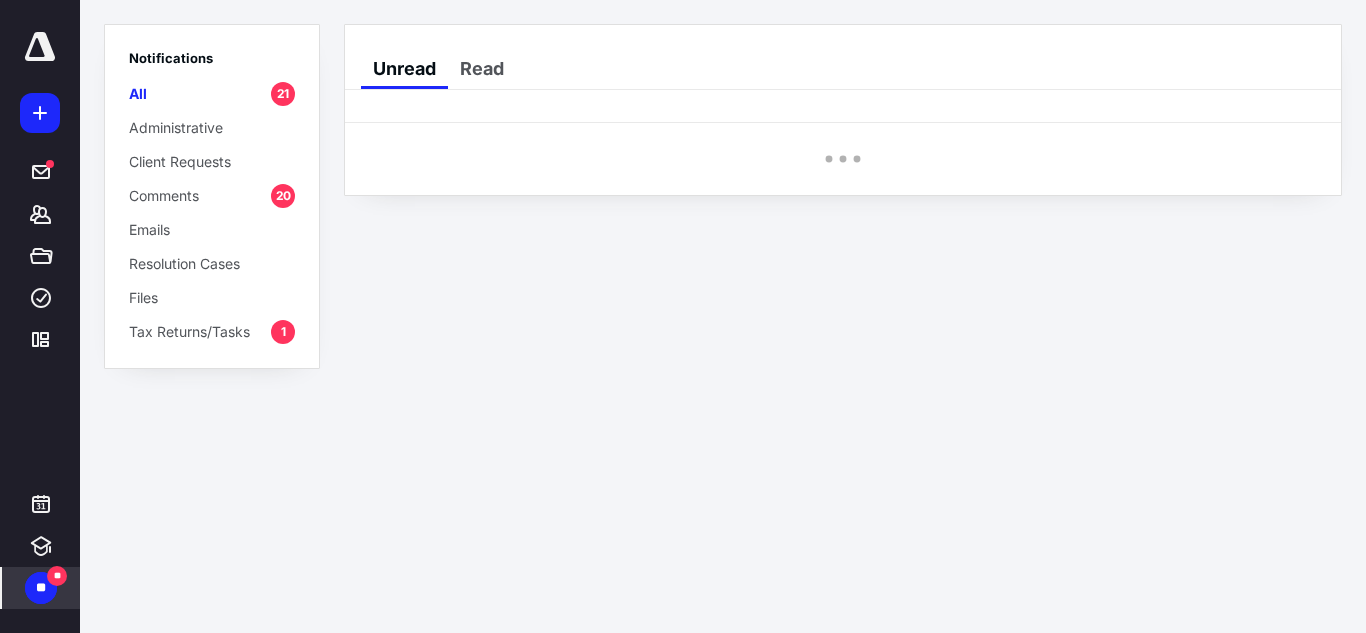click on "Tax Returns/Tasks" at bounding box center [189, 331] 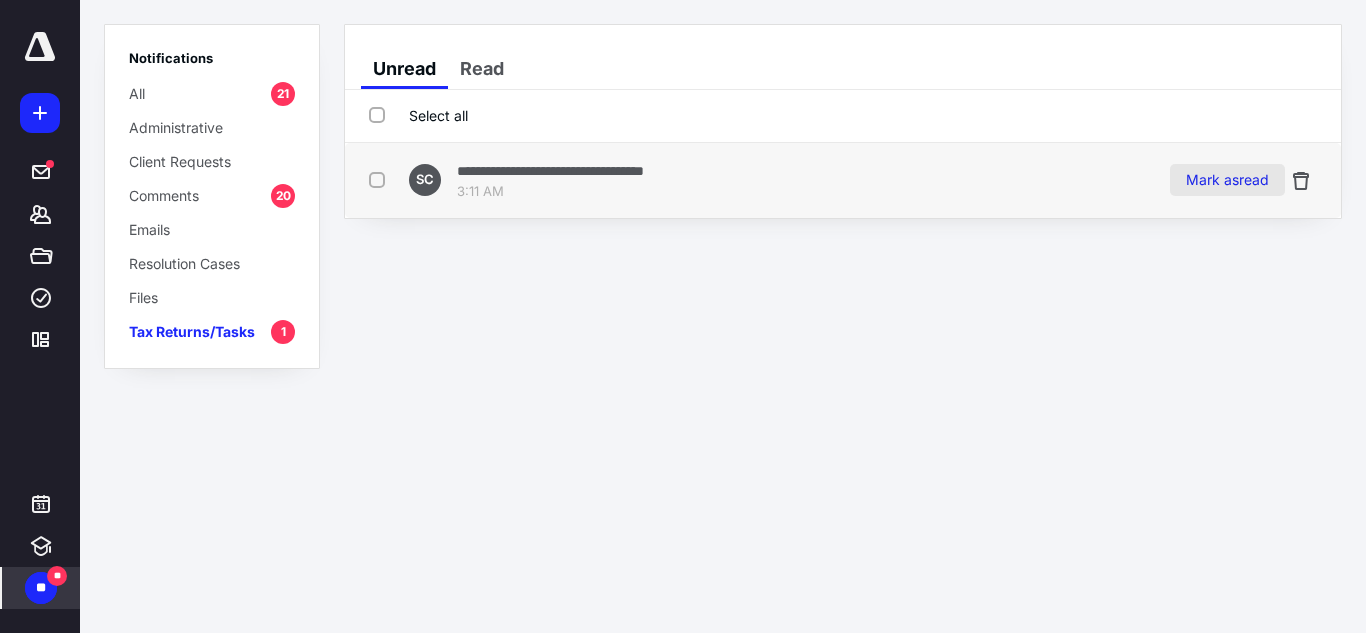 click on "Mark as  read" at bounding box center (1227, 180) 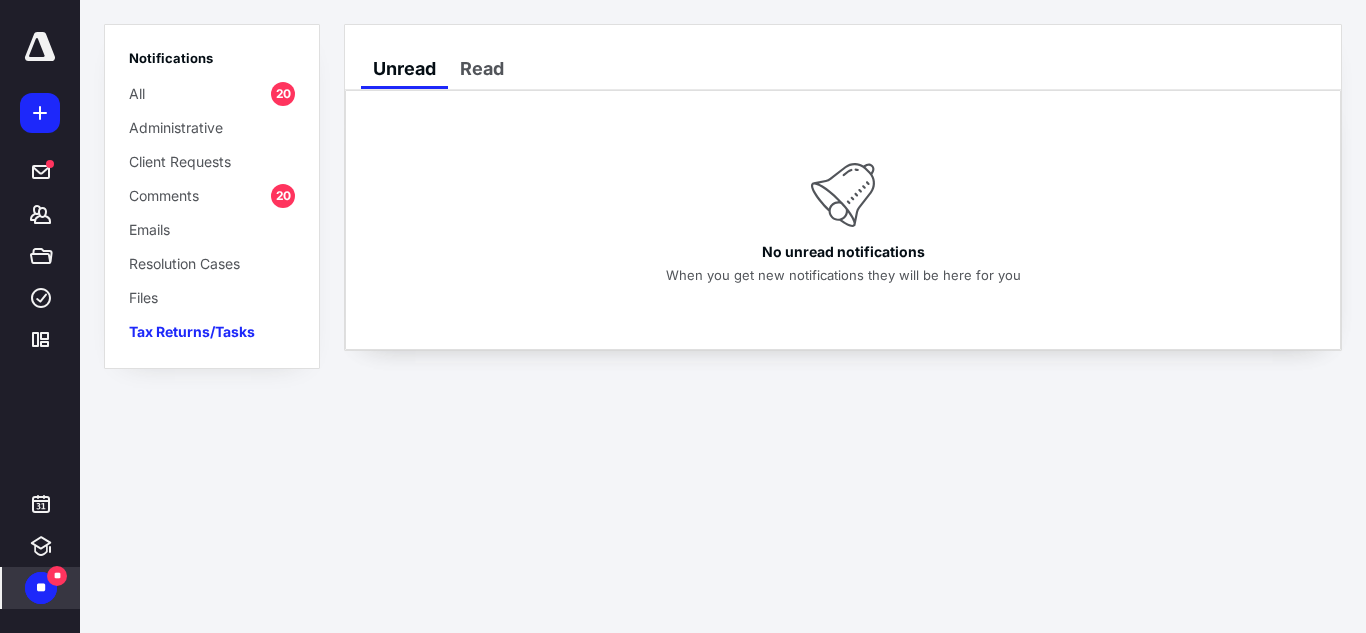 click on "Comments 20" at bounding box center [212, 195] 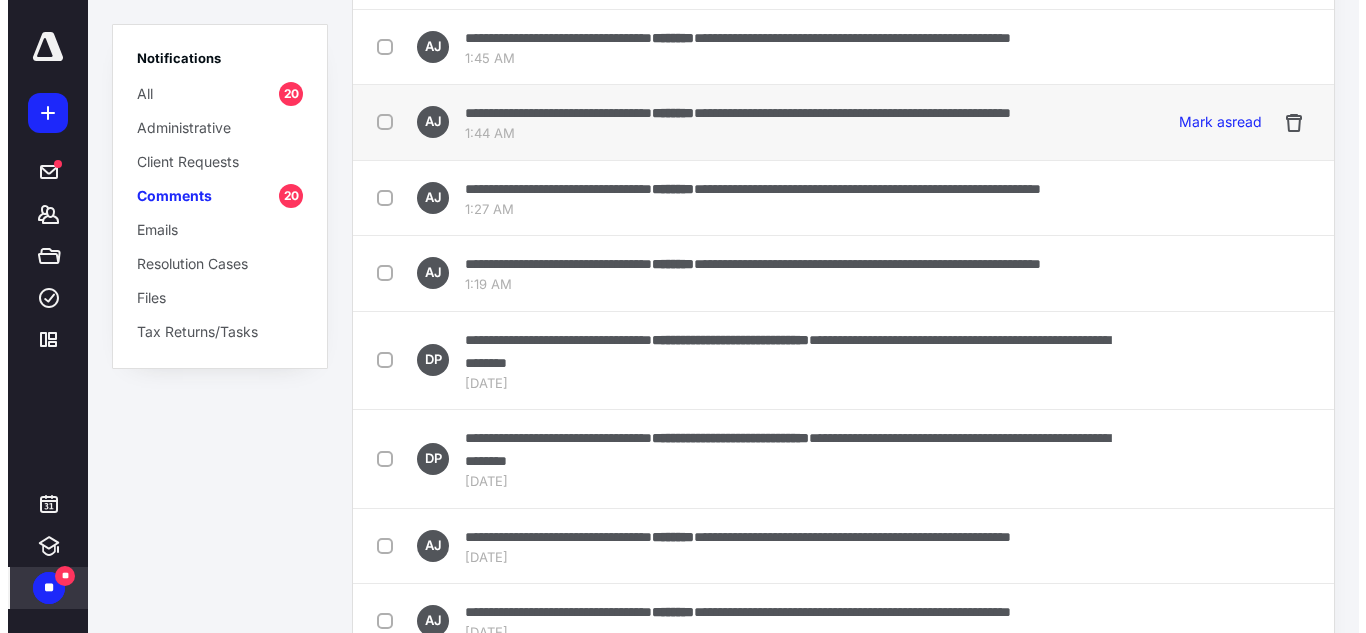 scroll, scrollTop: 0, scrollLeft: 0, axis: both 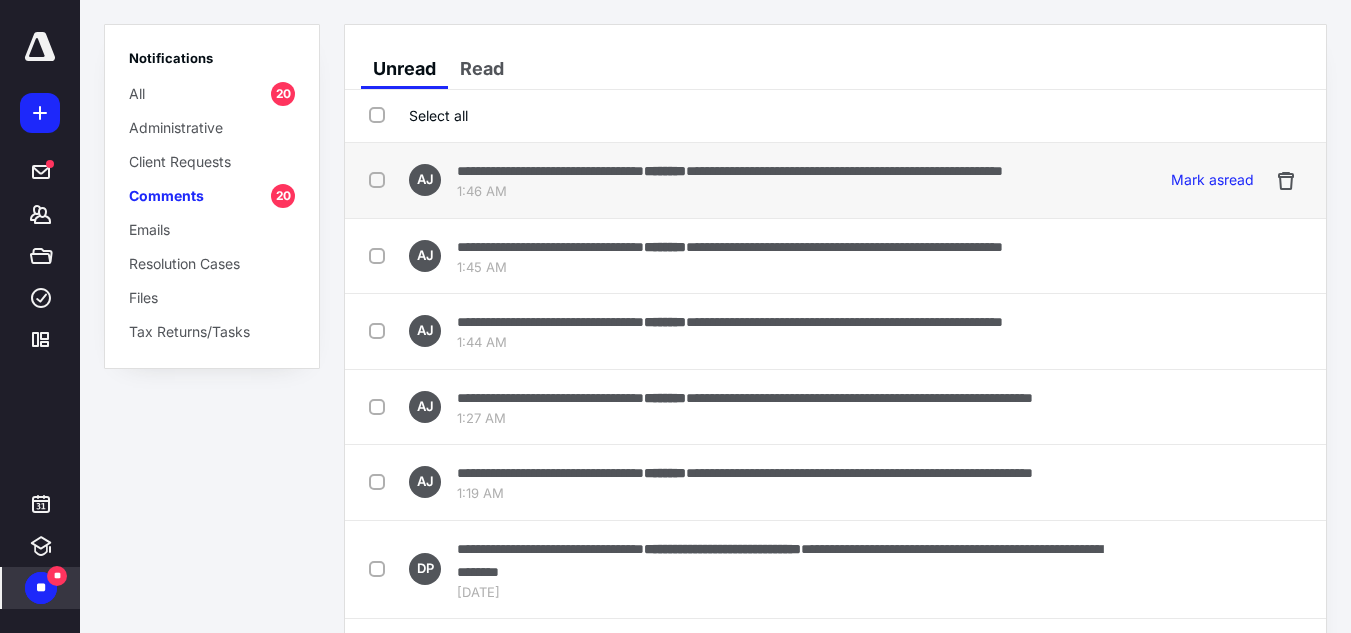 click on "1:46 AM" at bounding box center (730, 192) 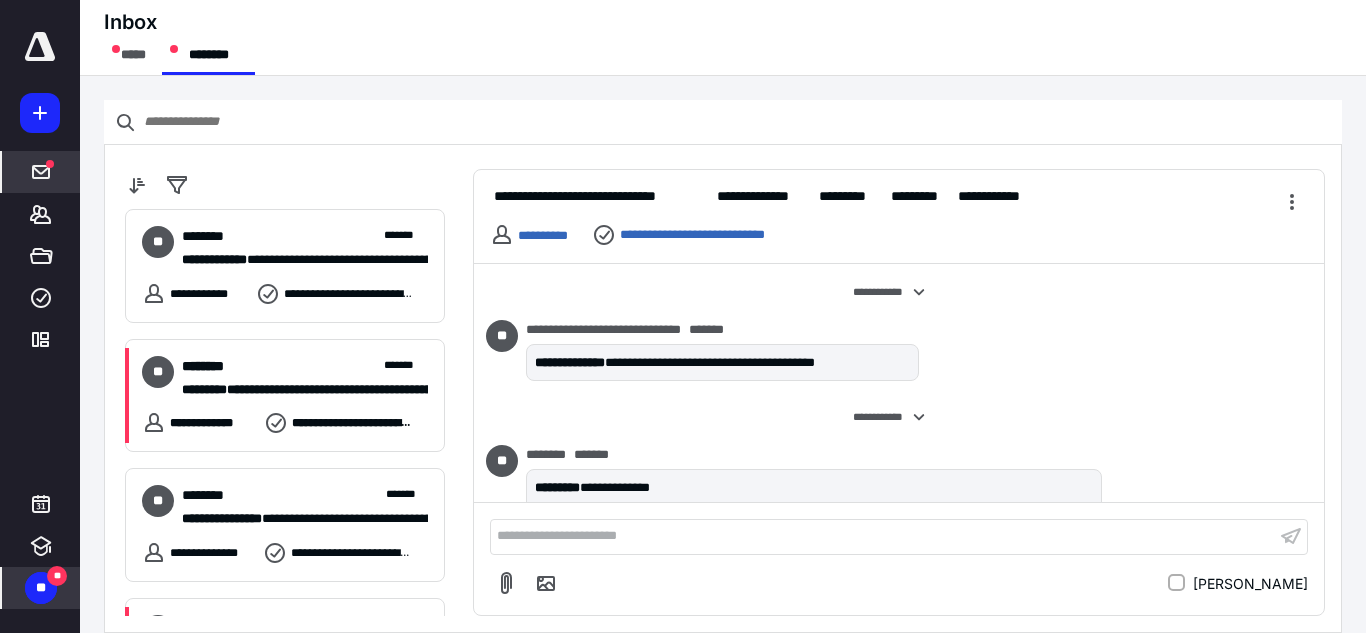 scroll, scrollTop: 1290, scrollLeft: 0, axis: vertical 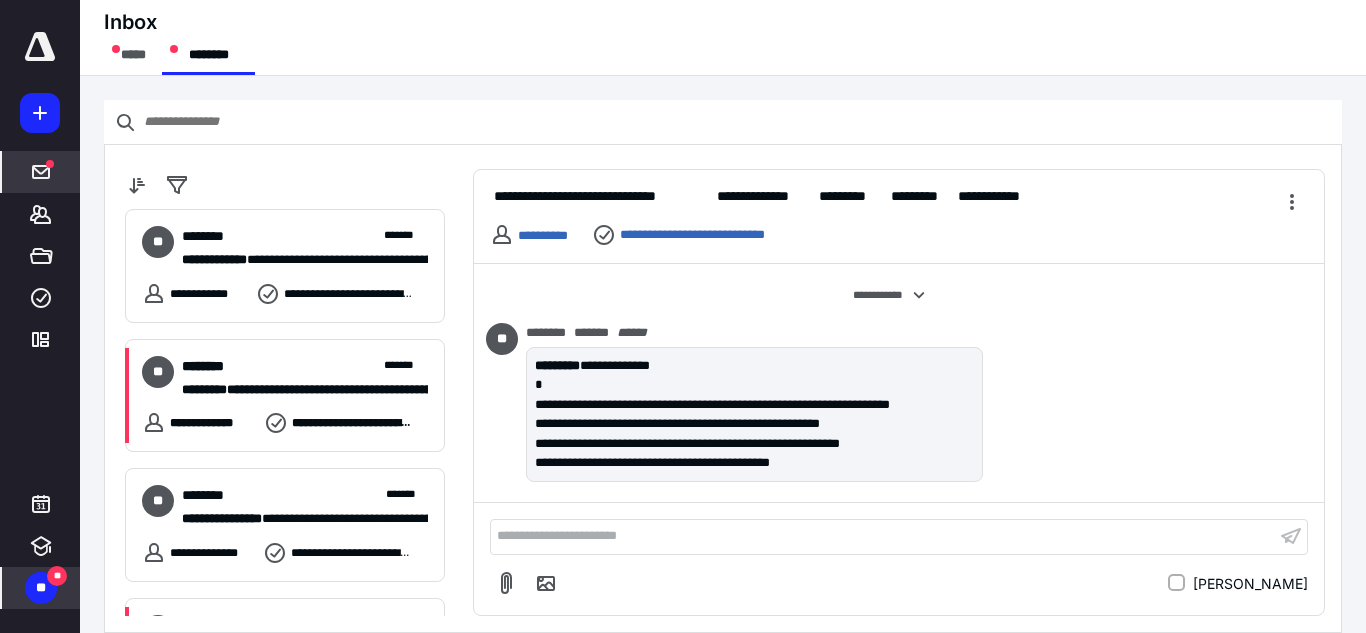 click on "**" at bounding box center [41, 588] 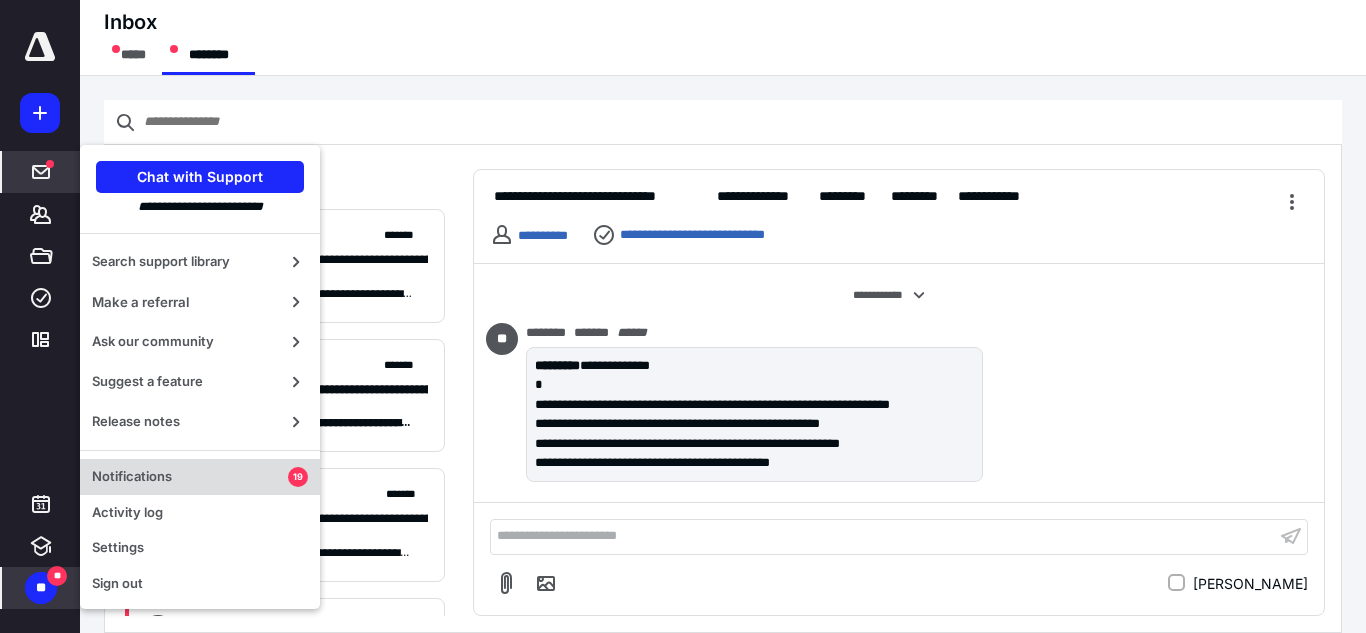 click on "Notifications" at bounding box center (190, 477) 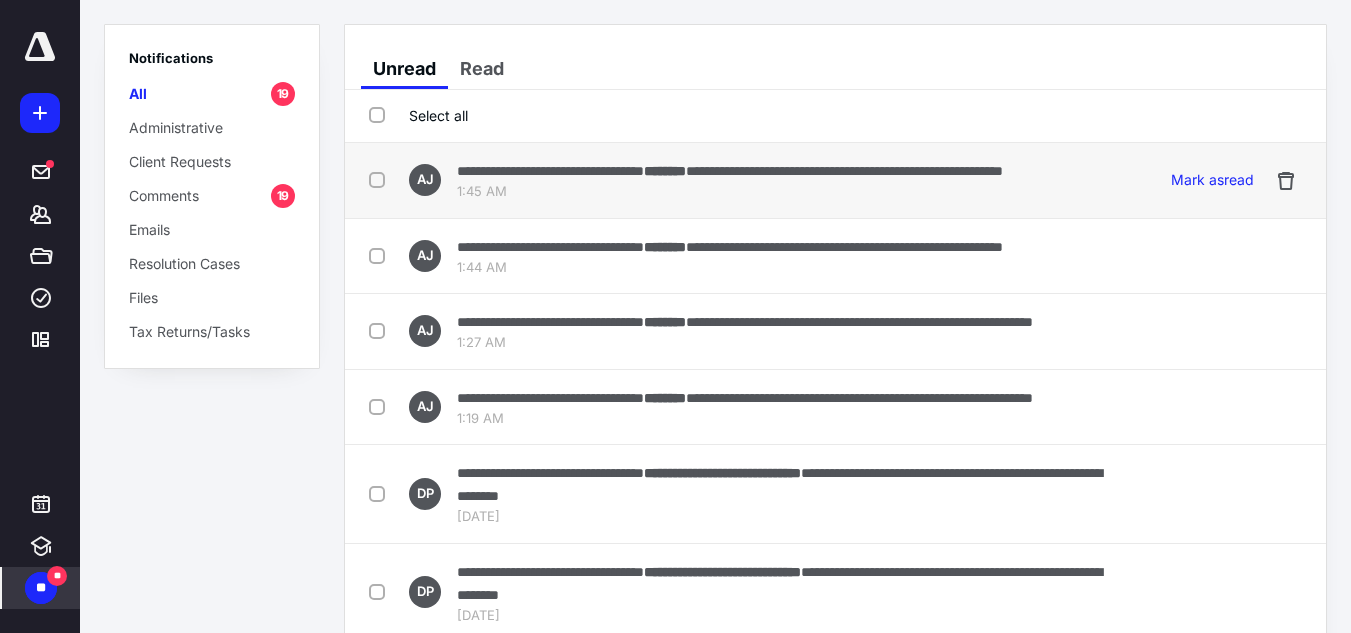 click on "**********" at bounding box center [730, 170] 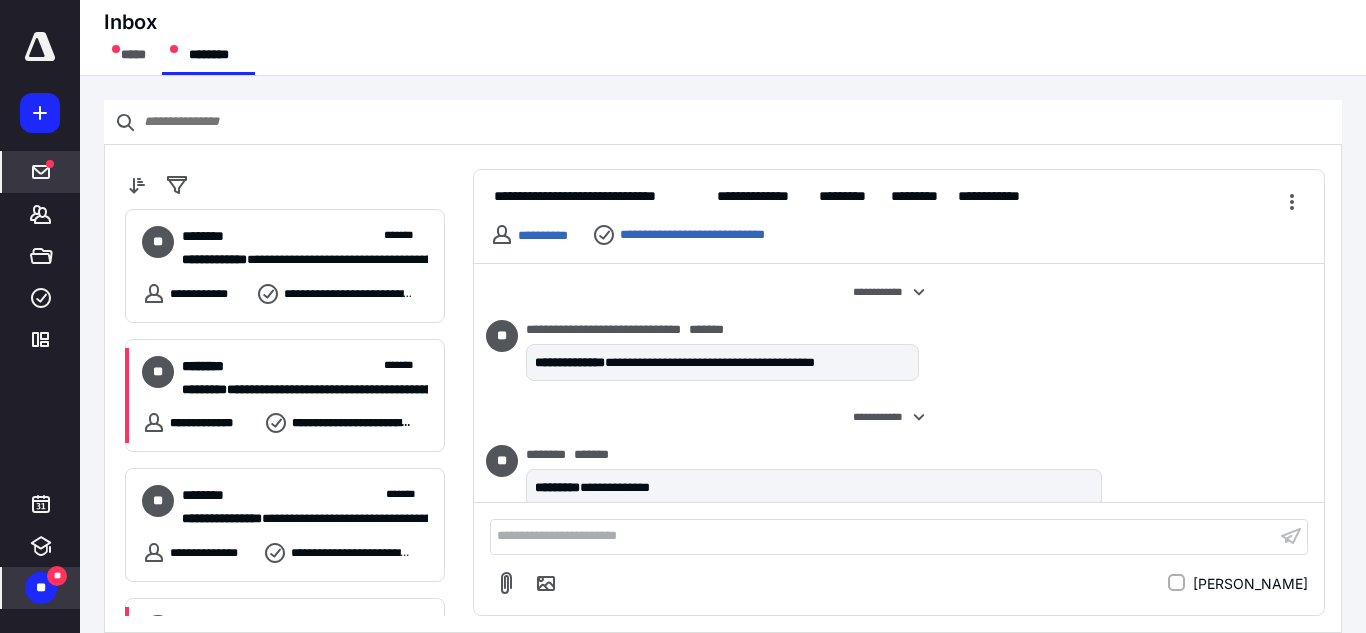 scroll, scrollTop: 1290, scrollLeft: 0, axis: vertical 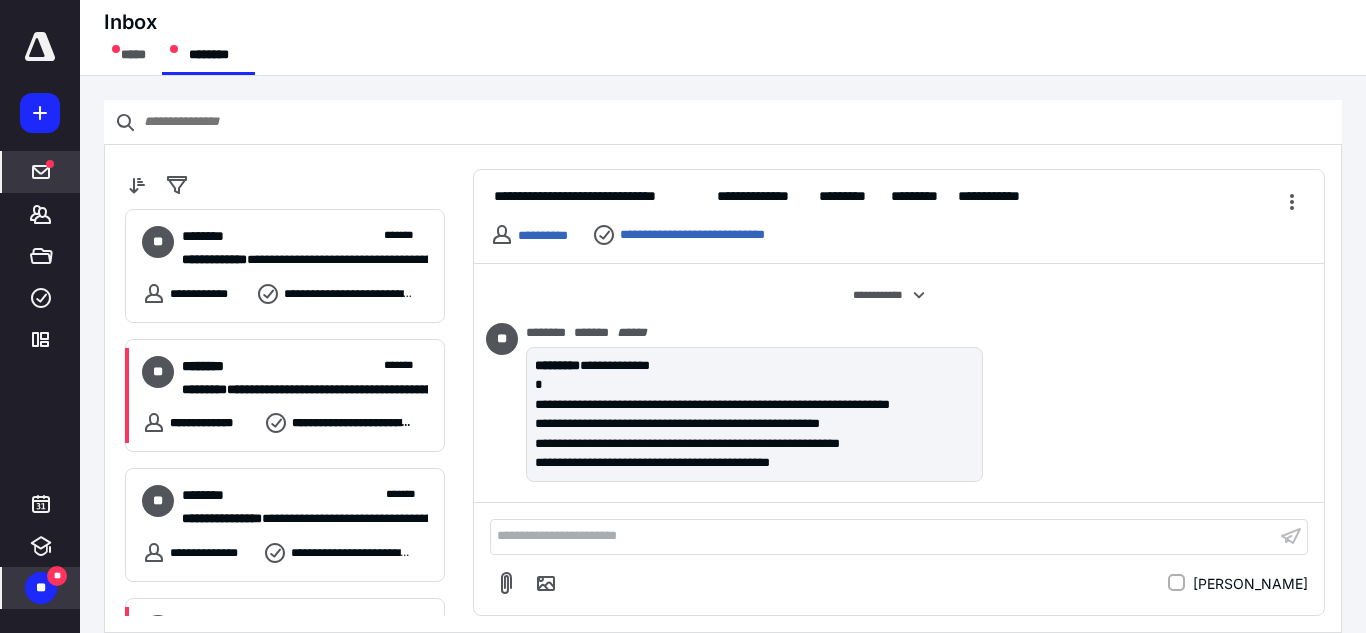 click on "** **" at bounding box center [41, 588] 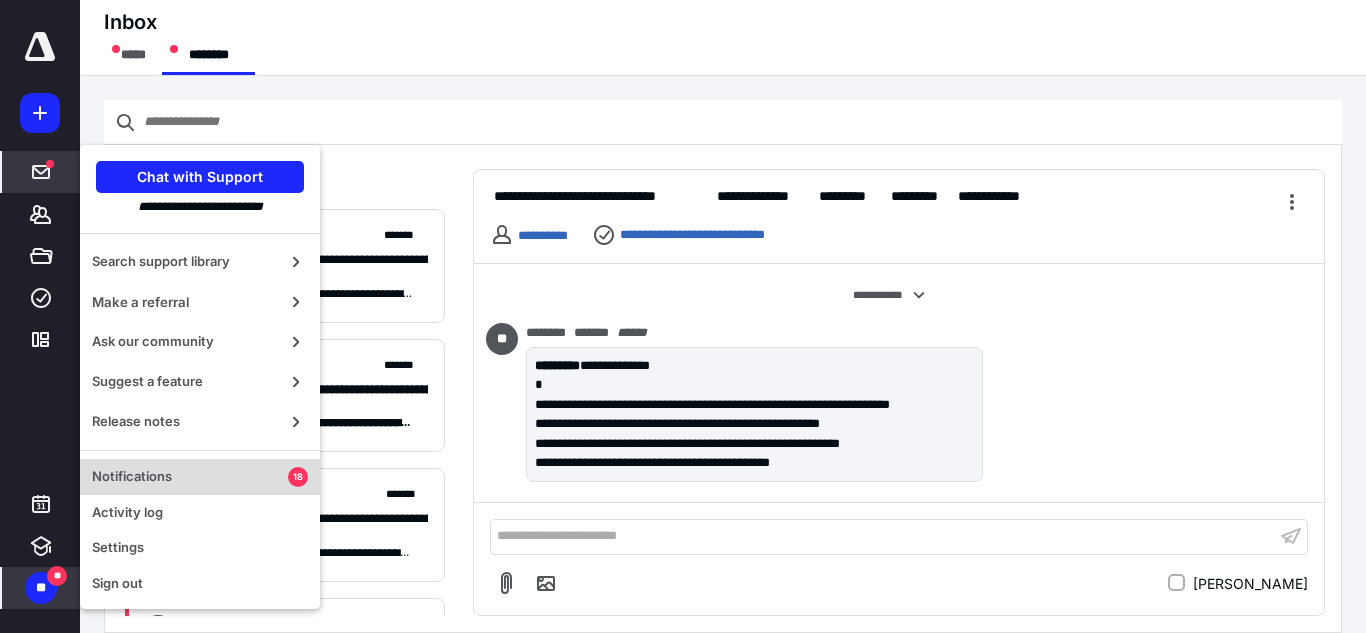click on "Notifications 18" at bounding box center [200, 477] 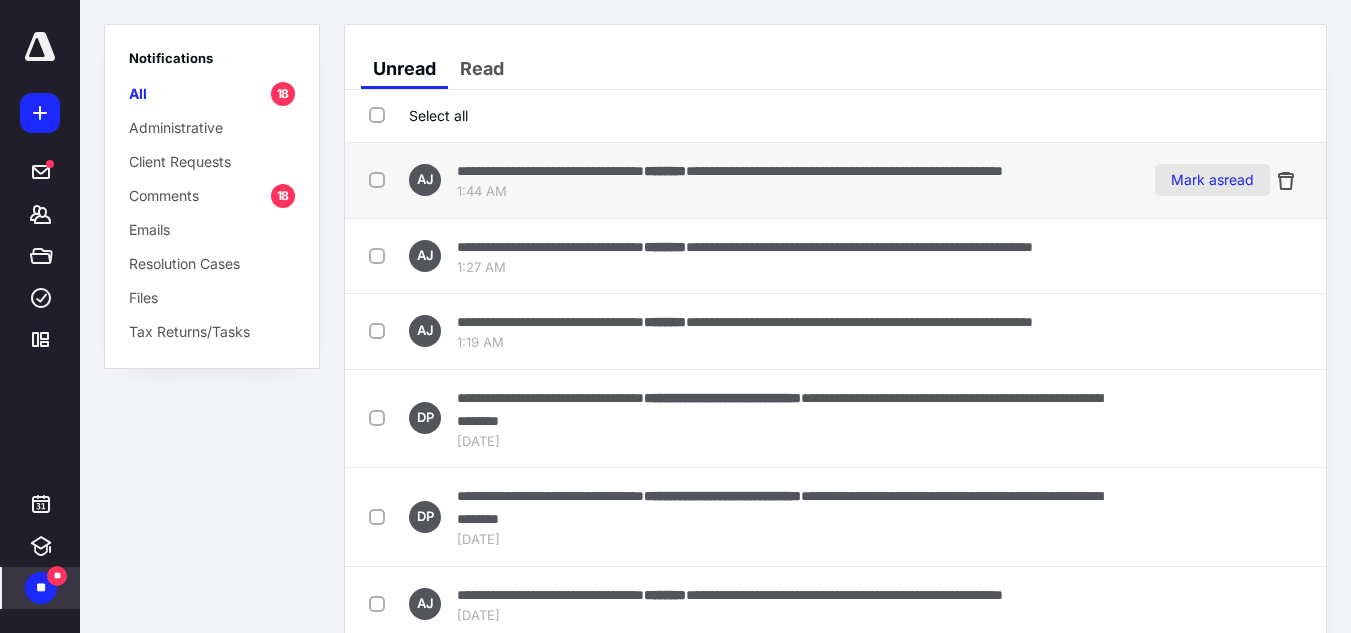 click on "Mark as  read" at bounding box center [1212, 180] 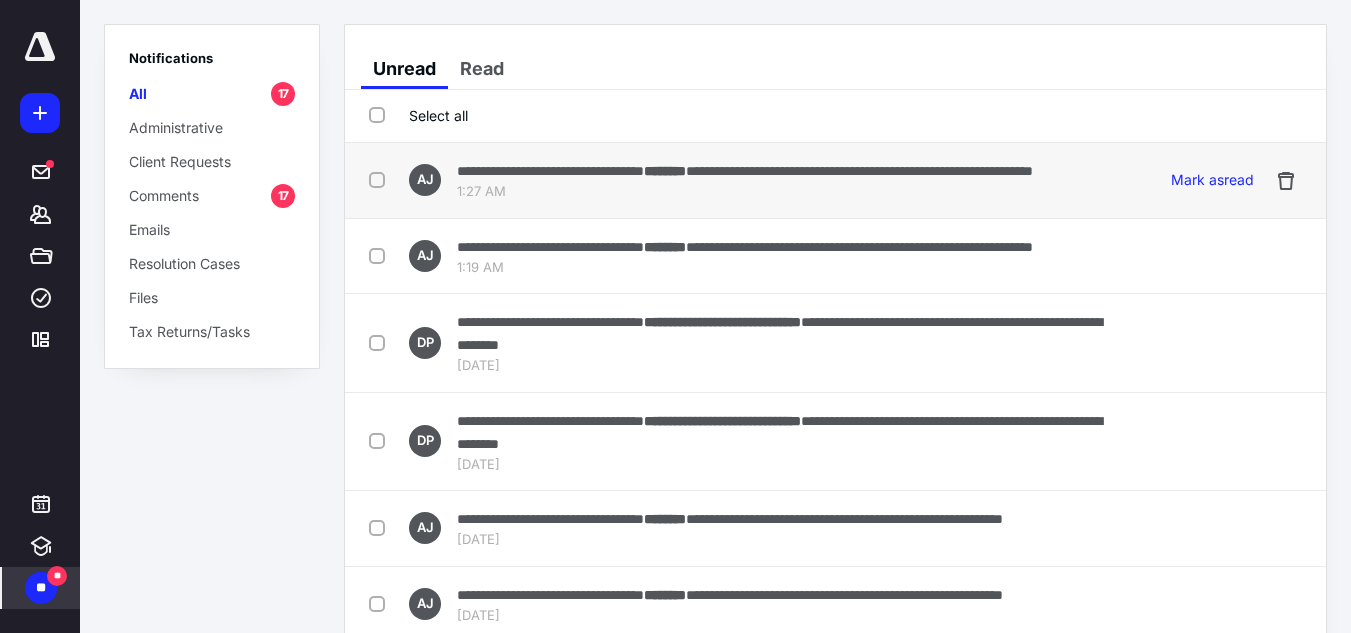 click on "1:27 AM" at bounding box center (745, 192) 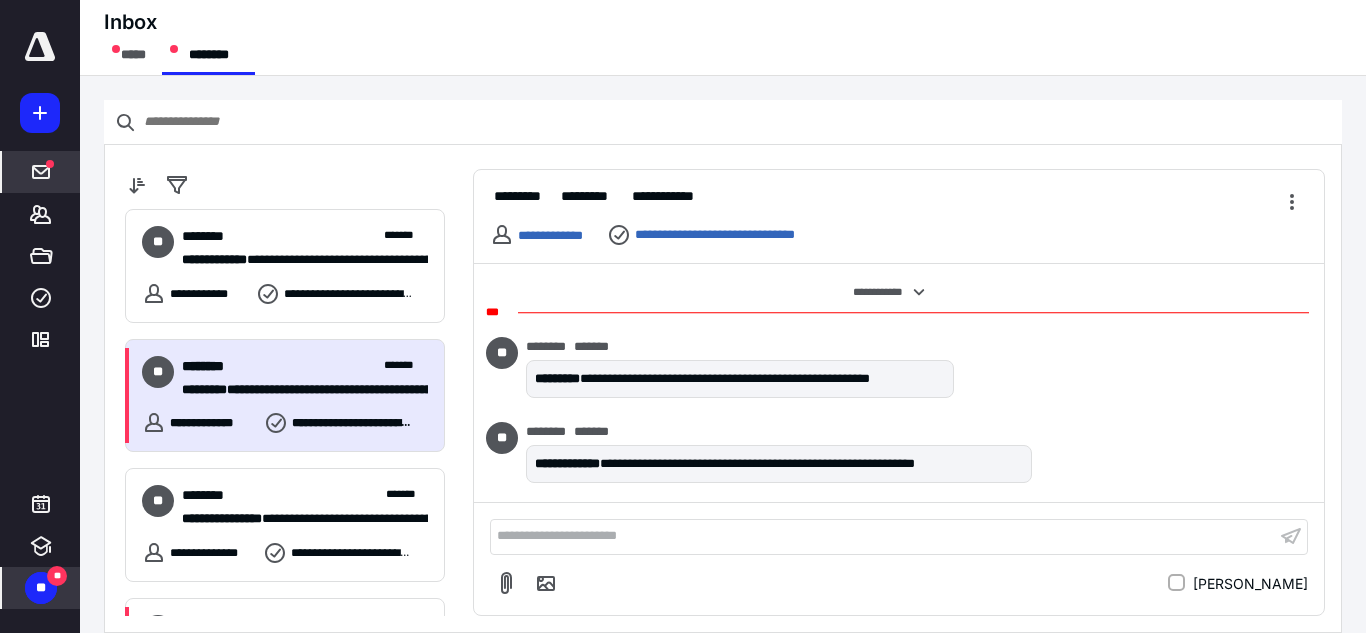 scroll, scrollTop: 1, scrollLeft: 0, axis: vertical 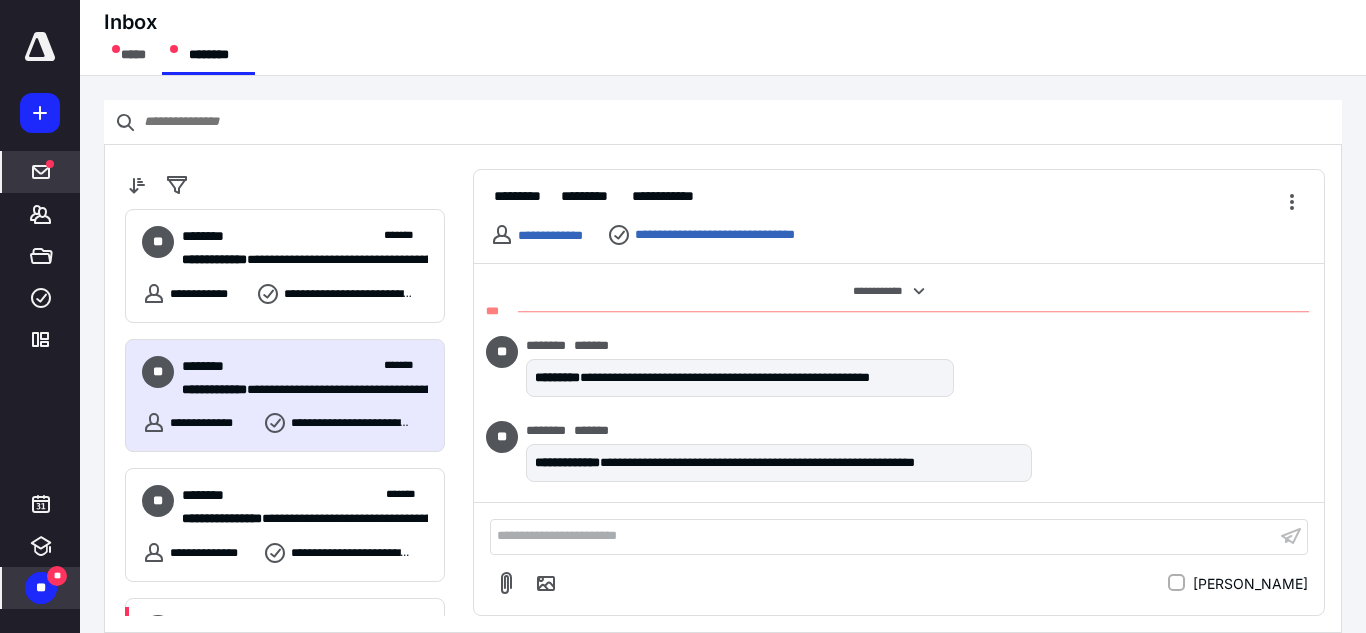 click on "** **" at bounding box center (41, 588) 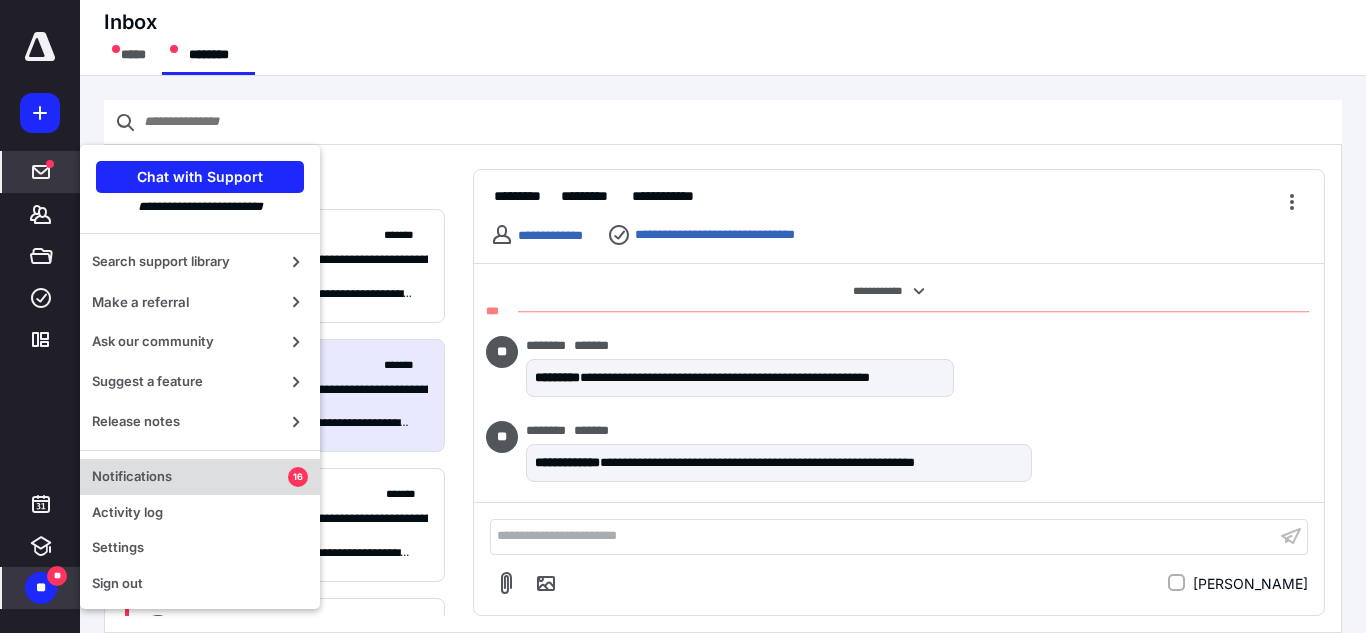 click on "Notifications" at bounding box center (190, 477) 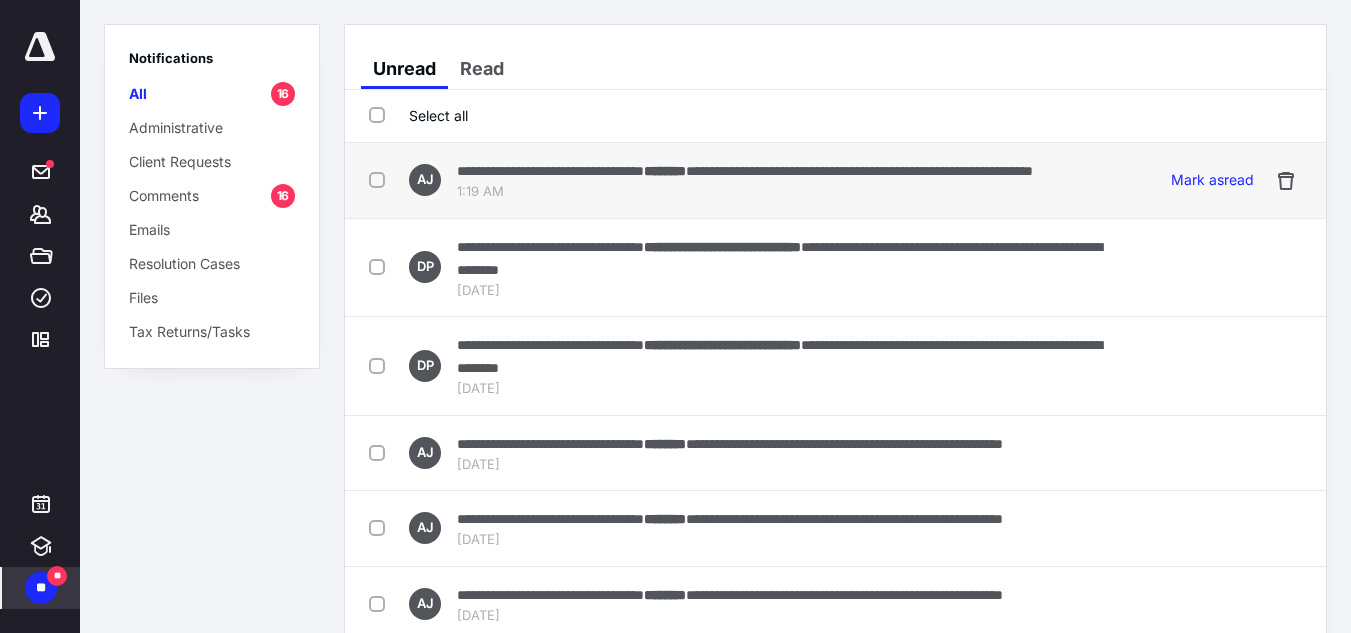 click on "**********" at bounding box center [835, 181] 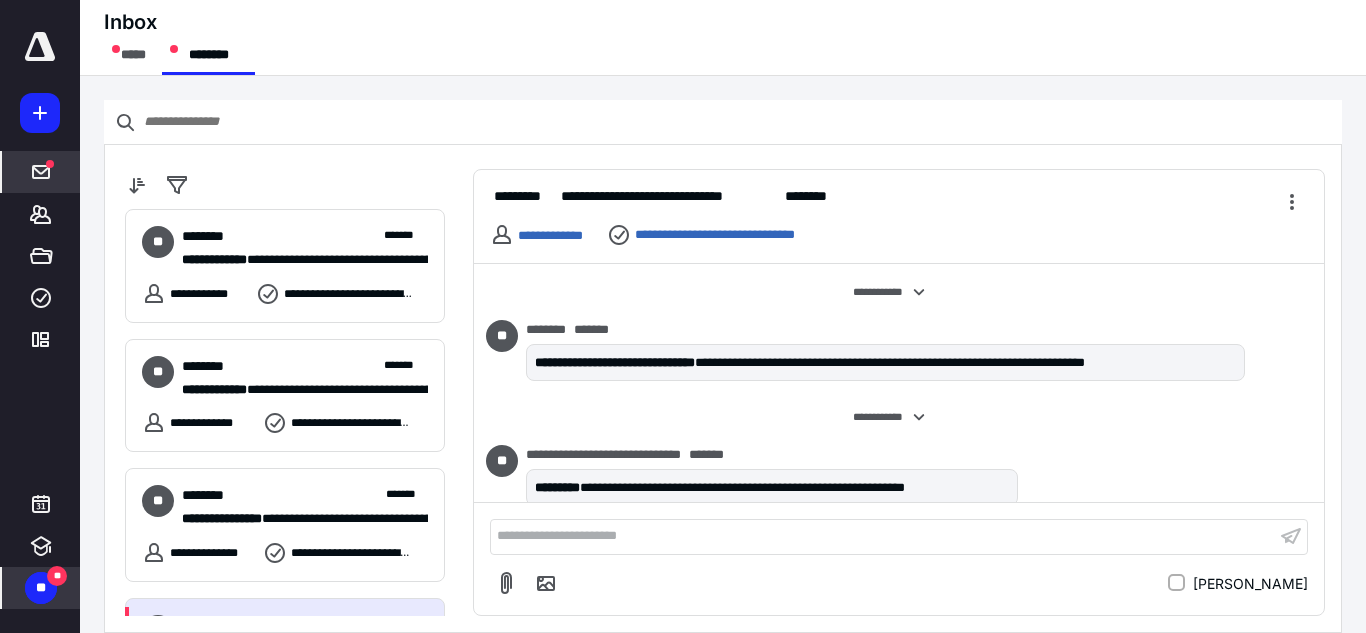 scroll, scrollTop: 486, scrollLeft: 0, axis: vertical 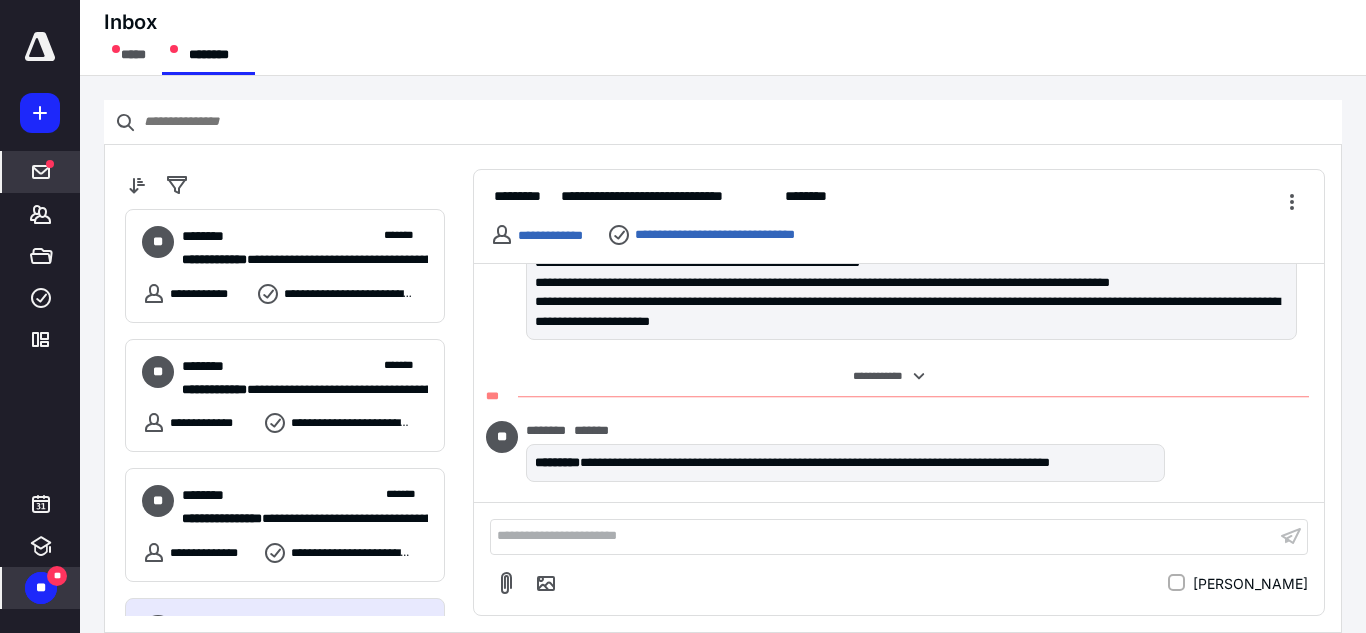 click on "**********" at bounding box center [883, 536] 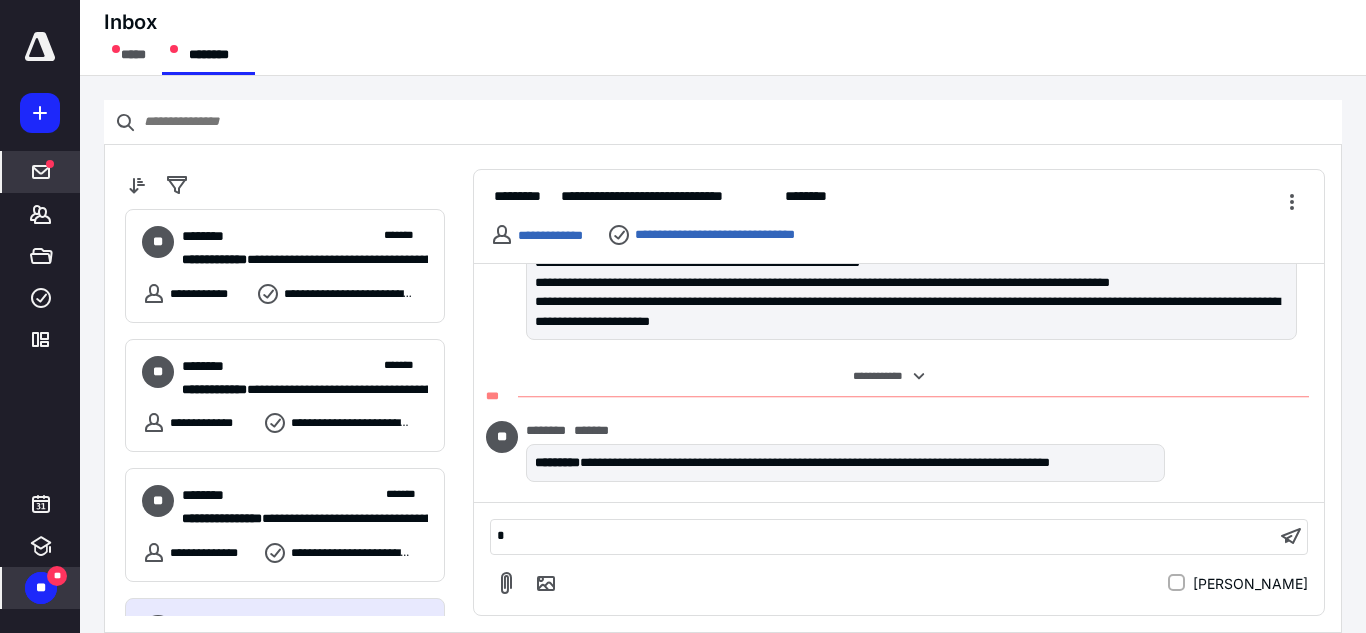 type 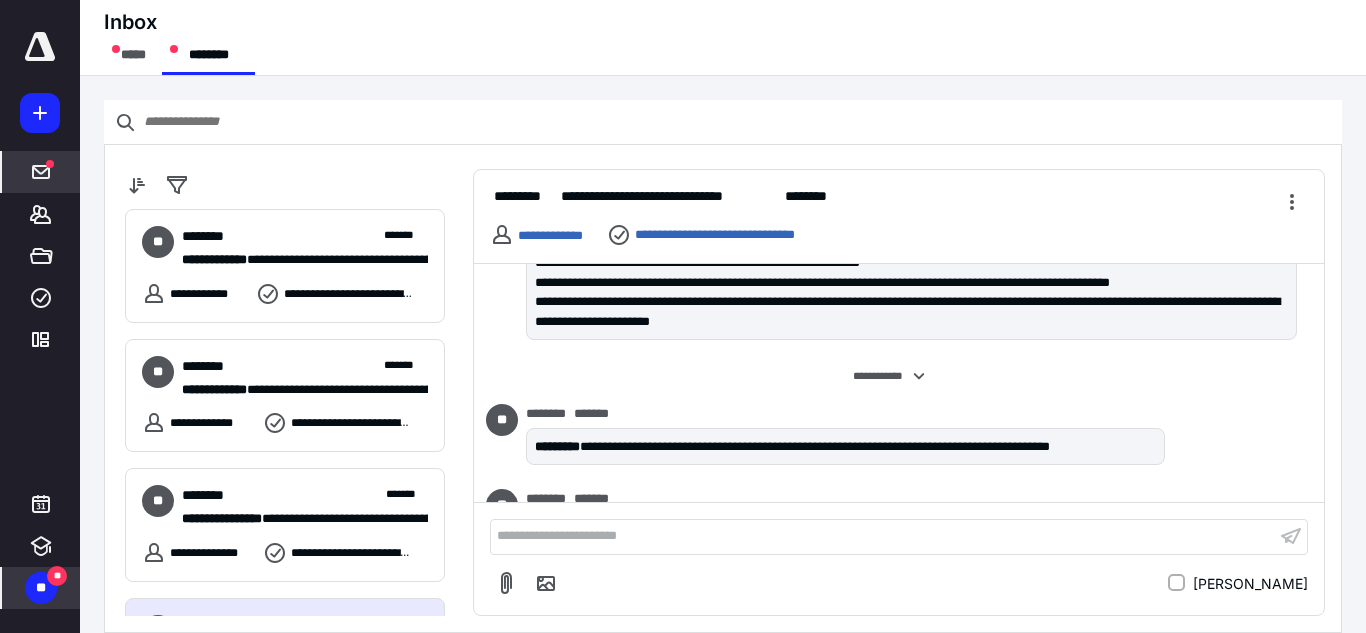 scroll, scrollTop: 554, scrollLeft: 0, axis: vertical 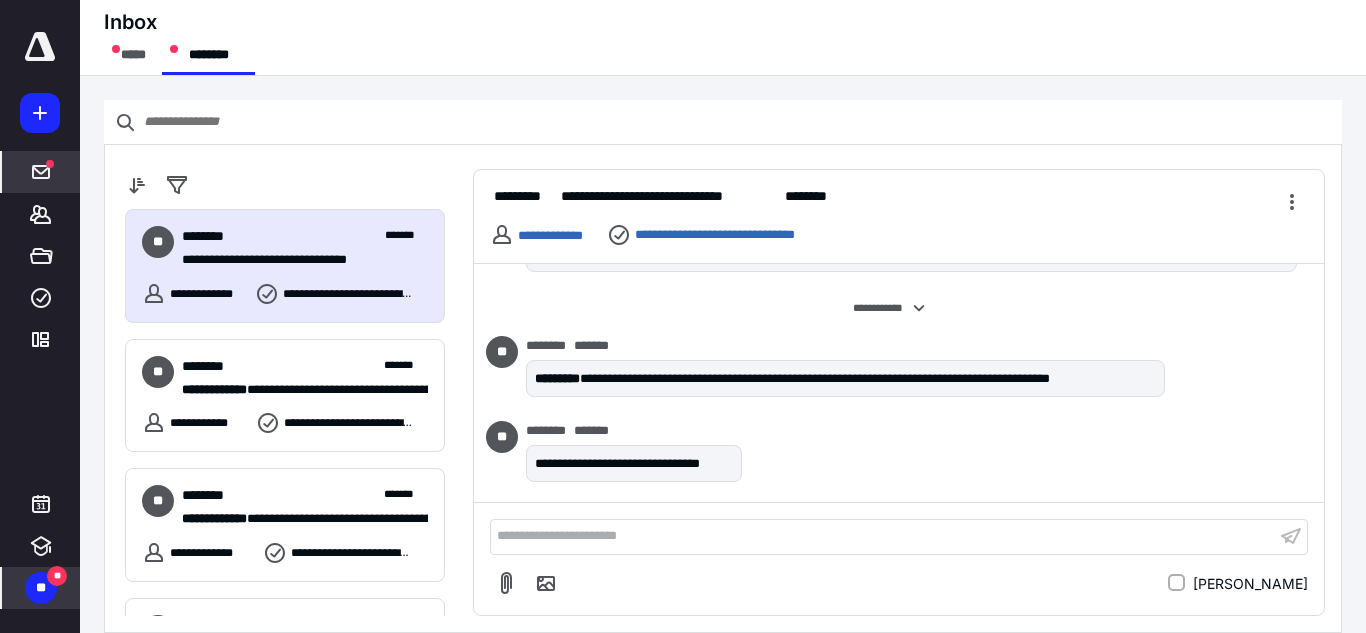click on "**" at bounding box center [41, 588] 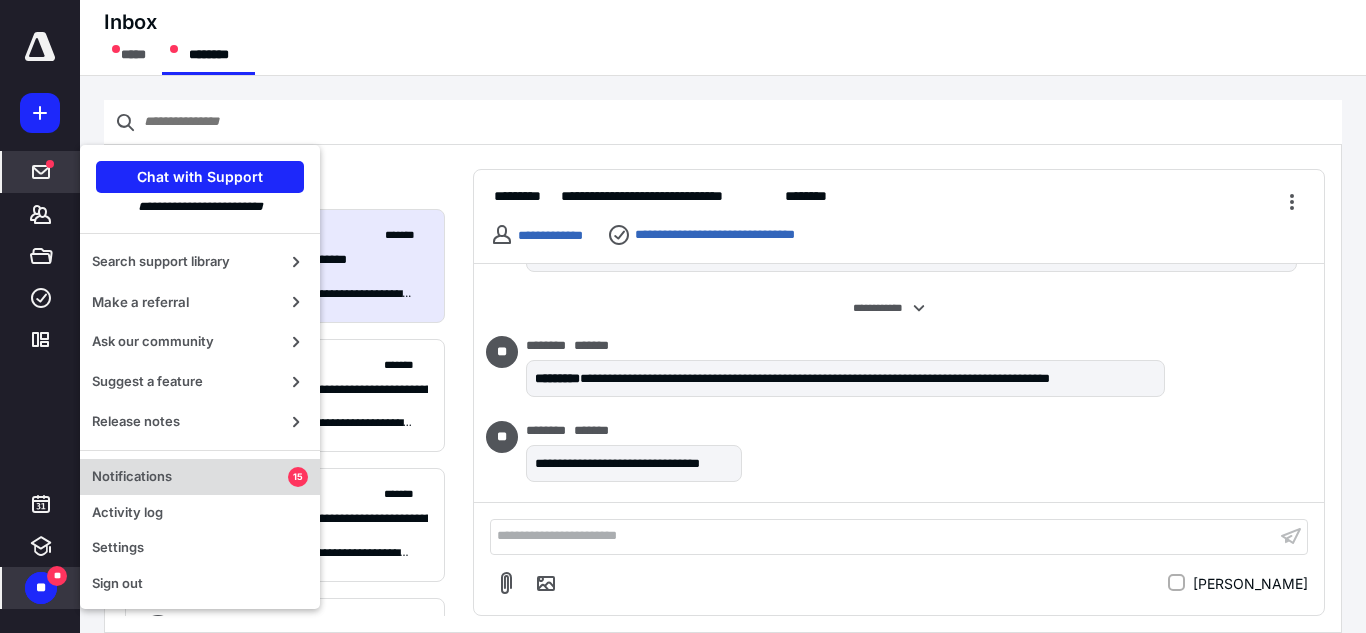 click on "Notifications 15" at bounding box center (200, 477) 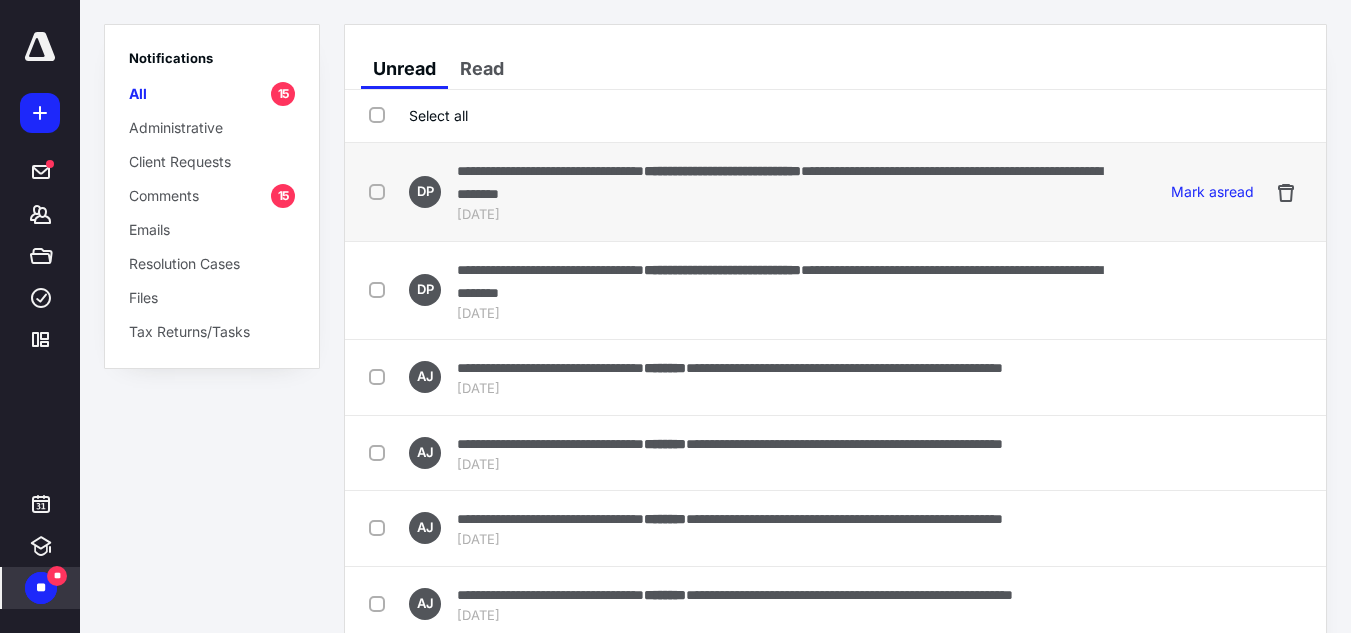 click on "[DATE]" at bounding box center (786, 215) 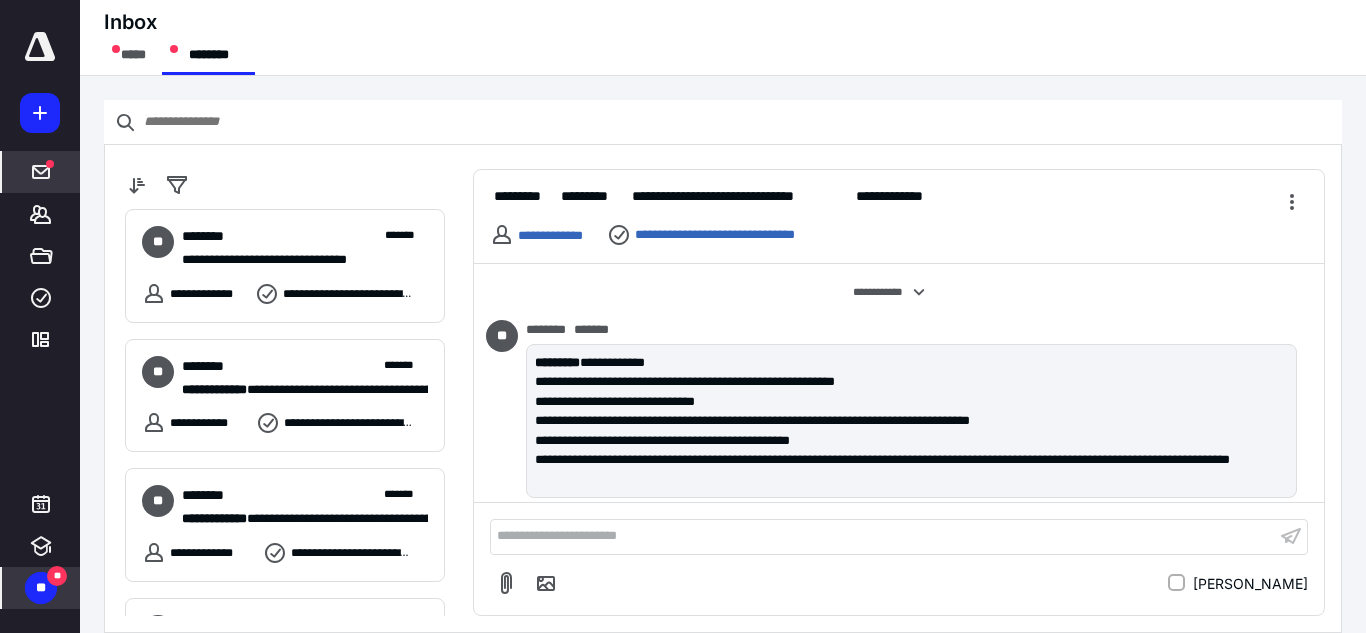 scroll, scrollTop: 1465, scrollLeft: 0, axis: vertical 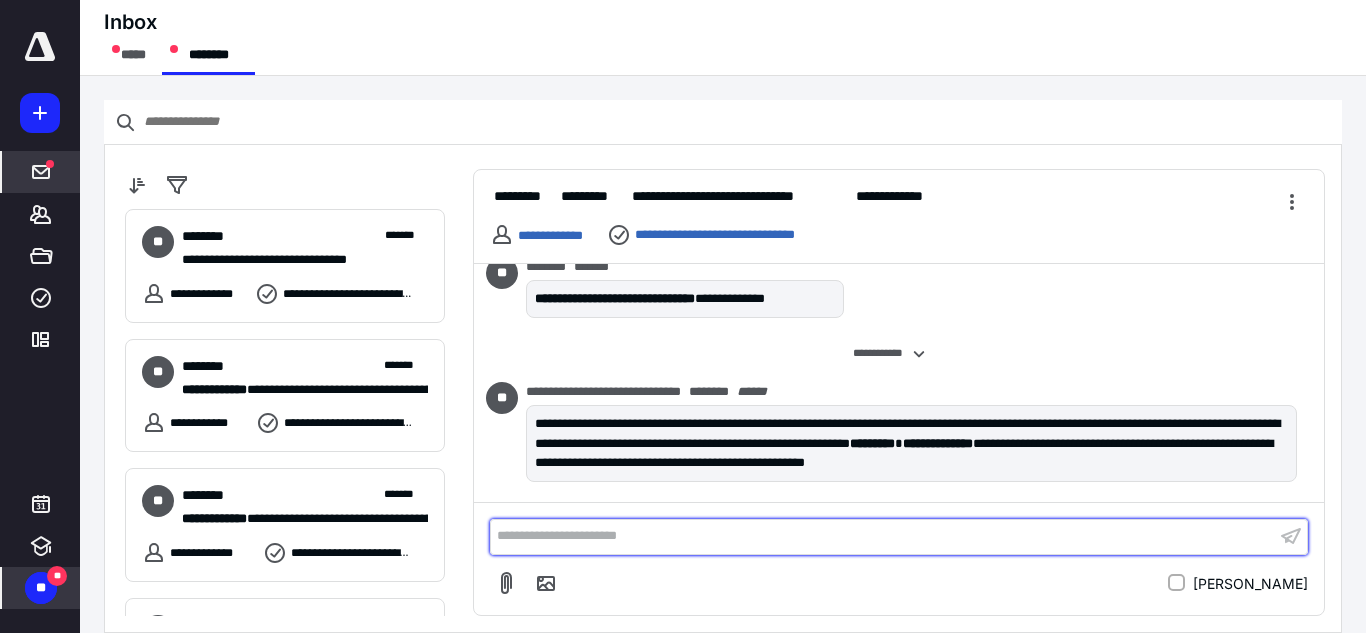 click on "**********" at bounding box center [883, 536] 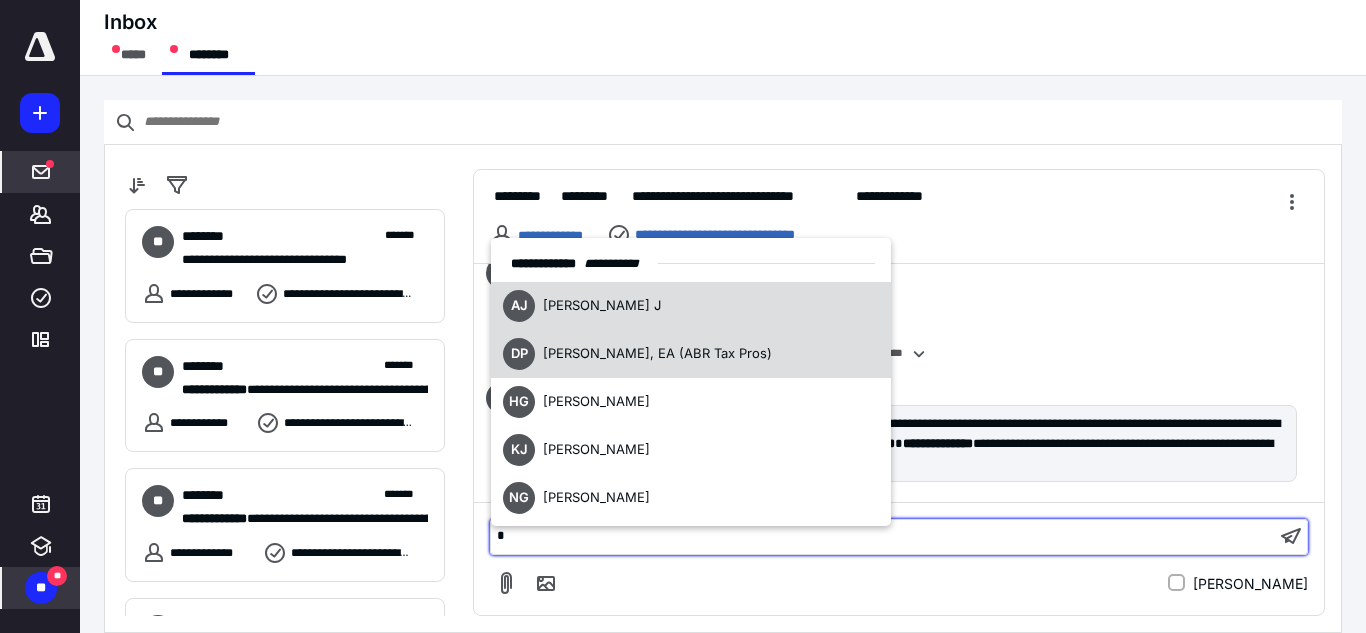 click on "DP [PERSON_NAME], EA (ABR Tax Pros)" at bounding box center (691, 354) 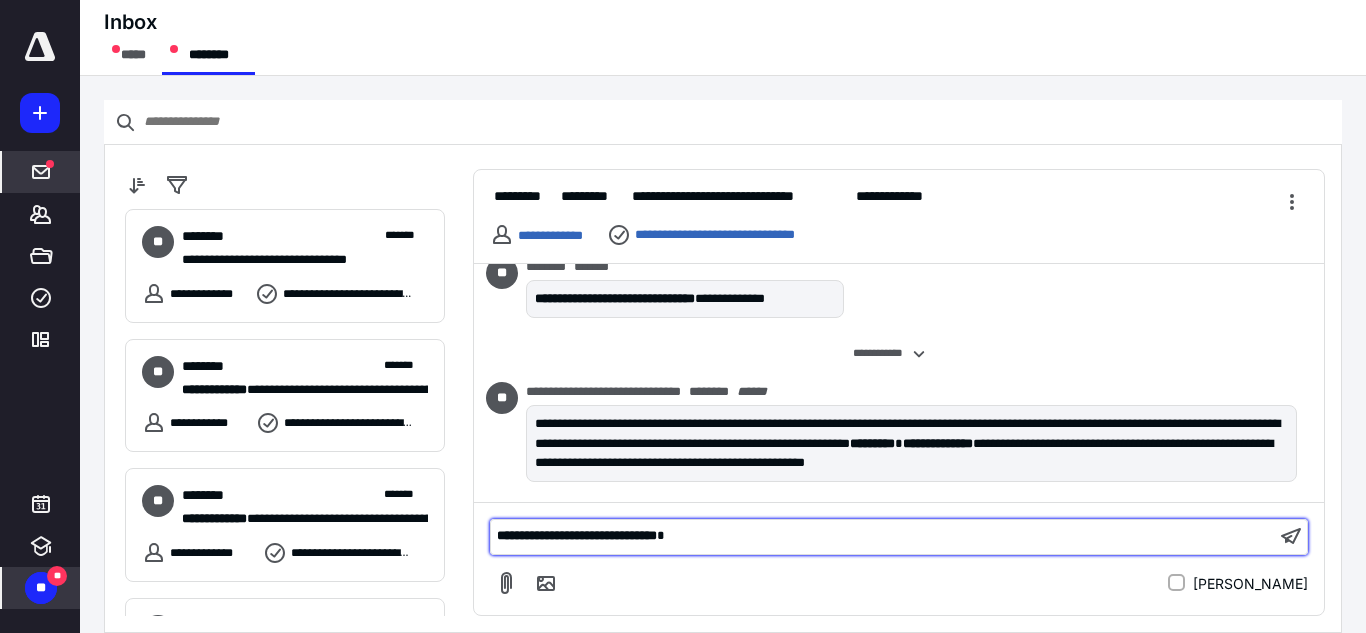 type 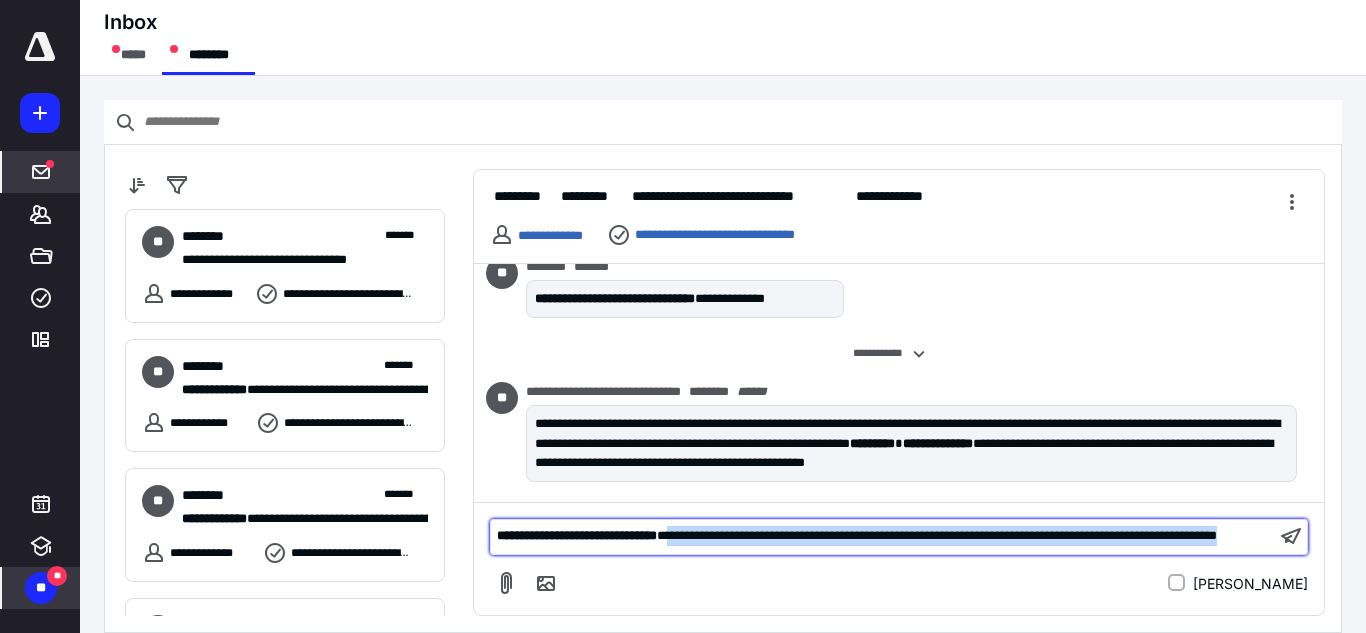 drag, startPoint x: 723, startPoint y: 524, endPoint x: 724, endPoint y: 537, distance: 13.038404 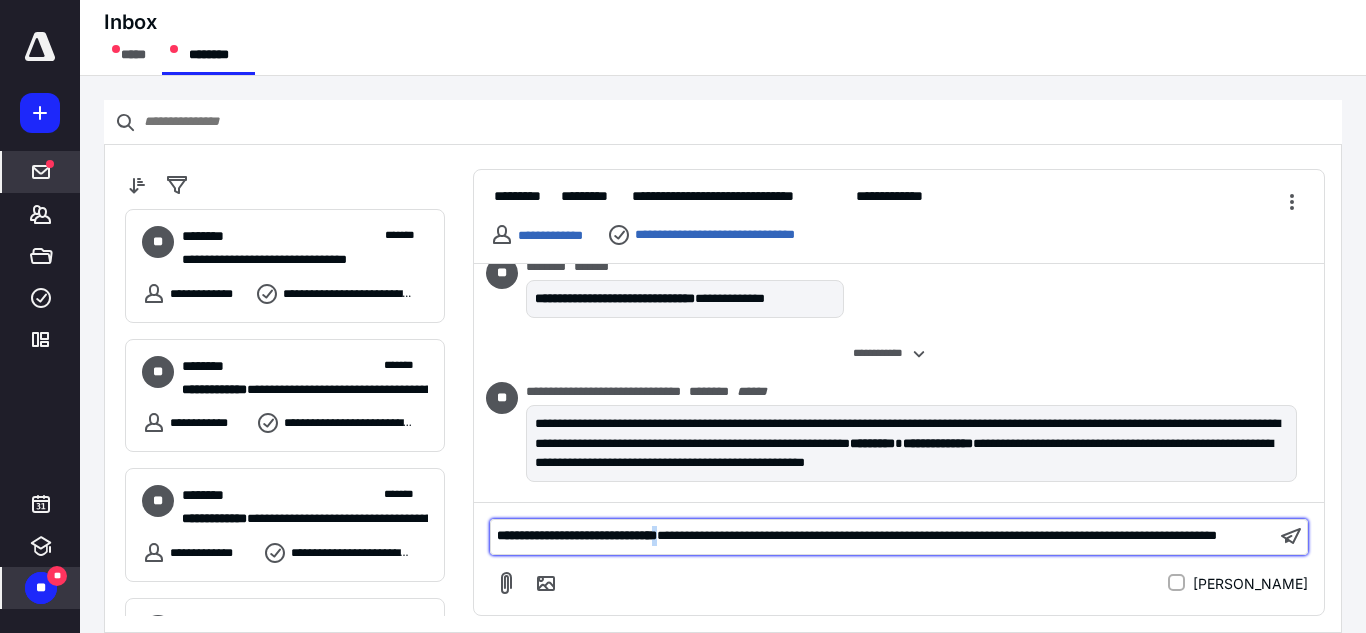 drag, startPoint x: 712, startPoint y: 521, endPoint x: 796, endPoint y: 558, distance: 91.787796 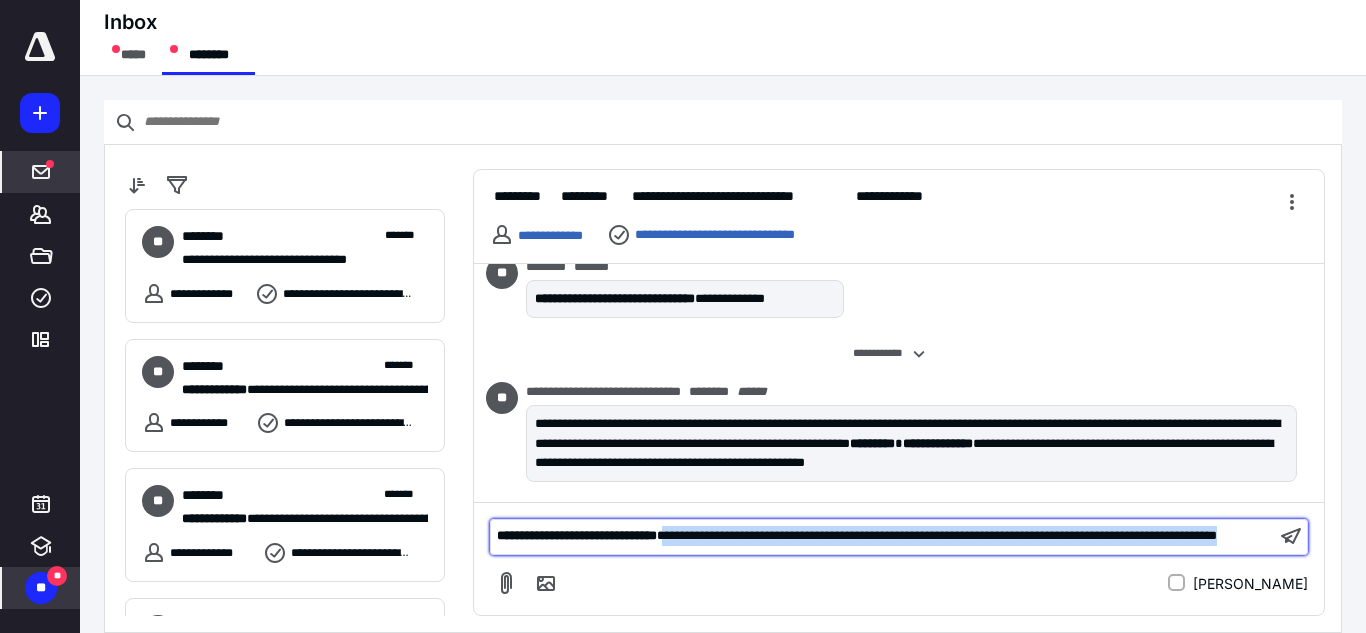drag, startPoint x: 722, startPoint y: 522, endPoint x: 731, endPoint y: 545, distance: 24.698177 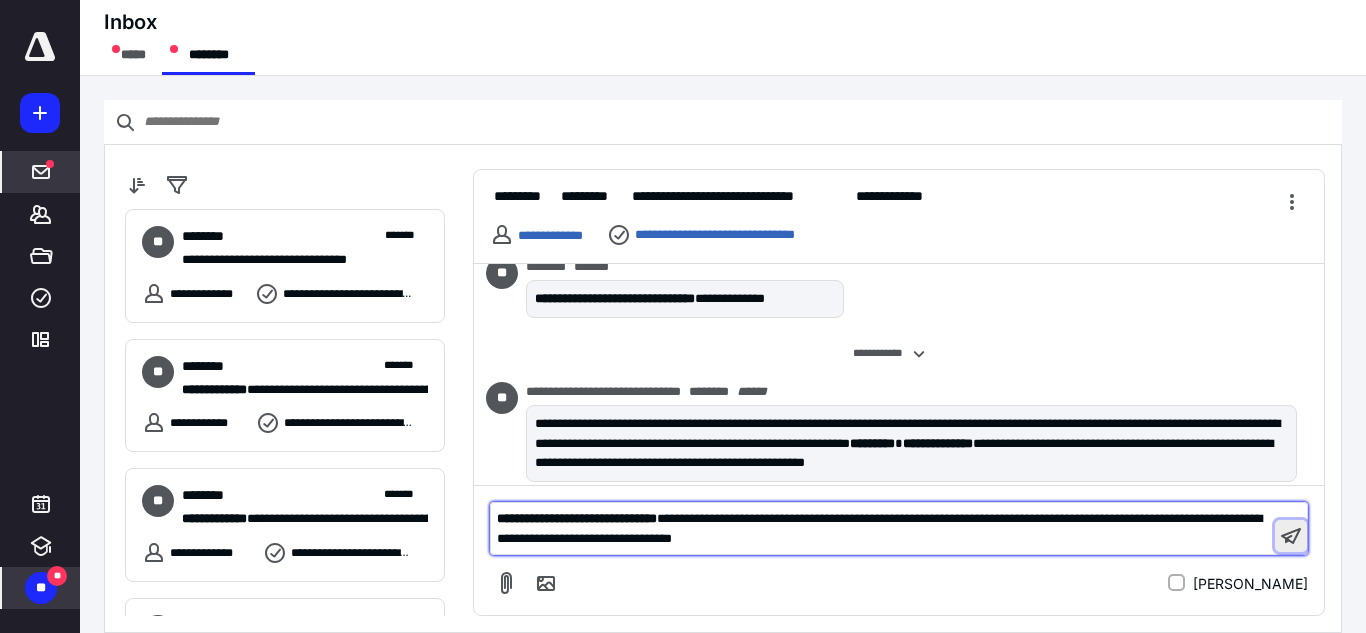 click at bounding box center [1291, 536] 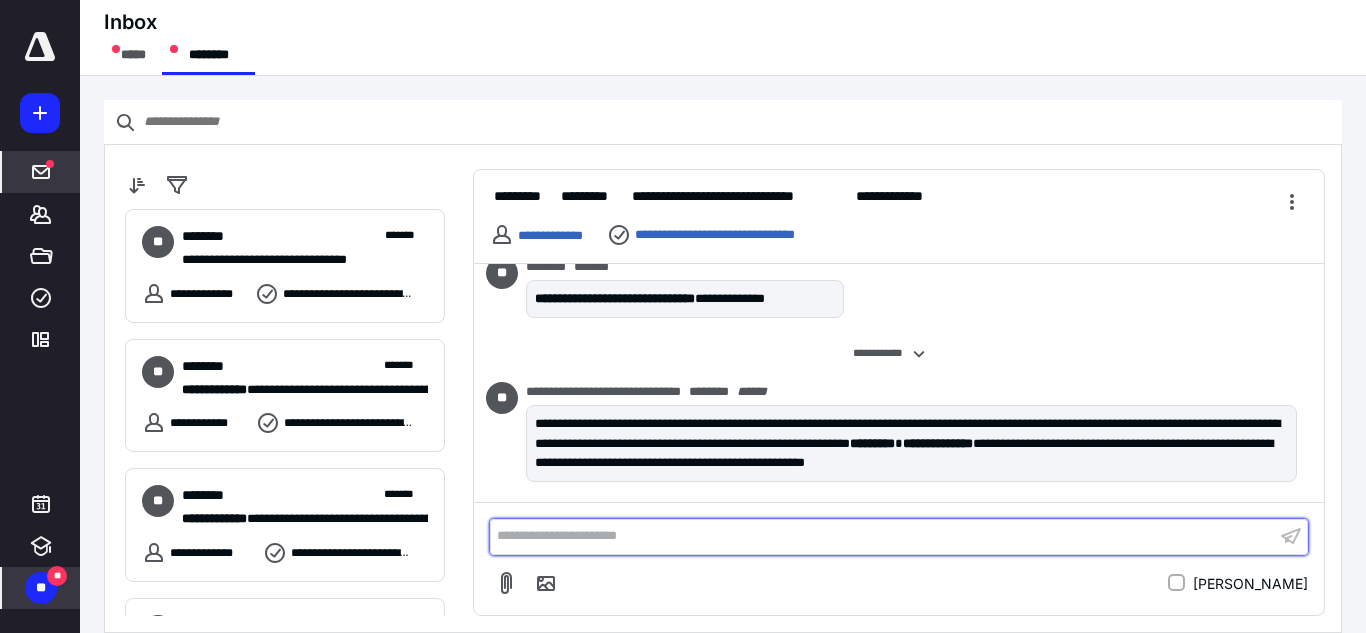 scroll, scrollTop: 1609, scrollLeft: 0, axis: vertical 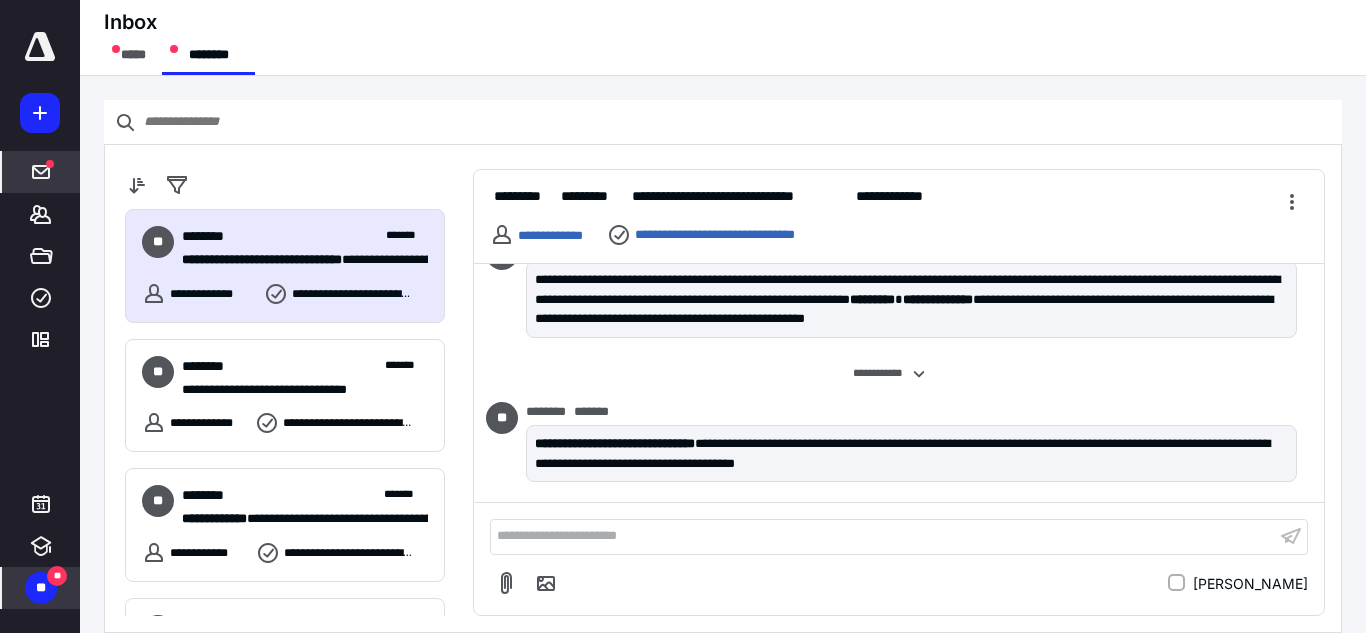 click on "** **" at bounding box center (41, 588) 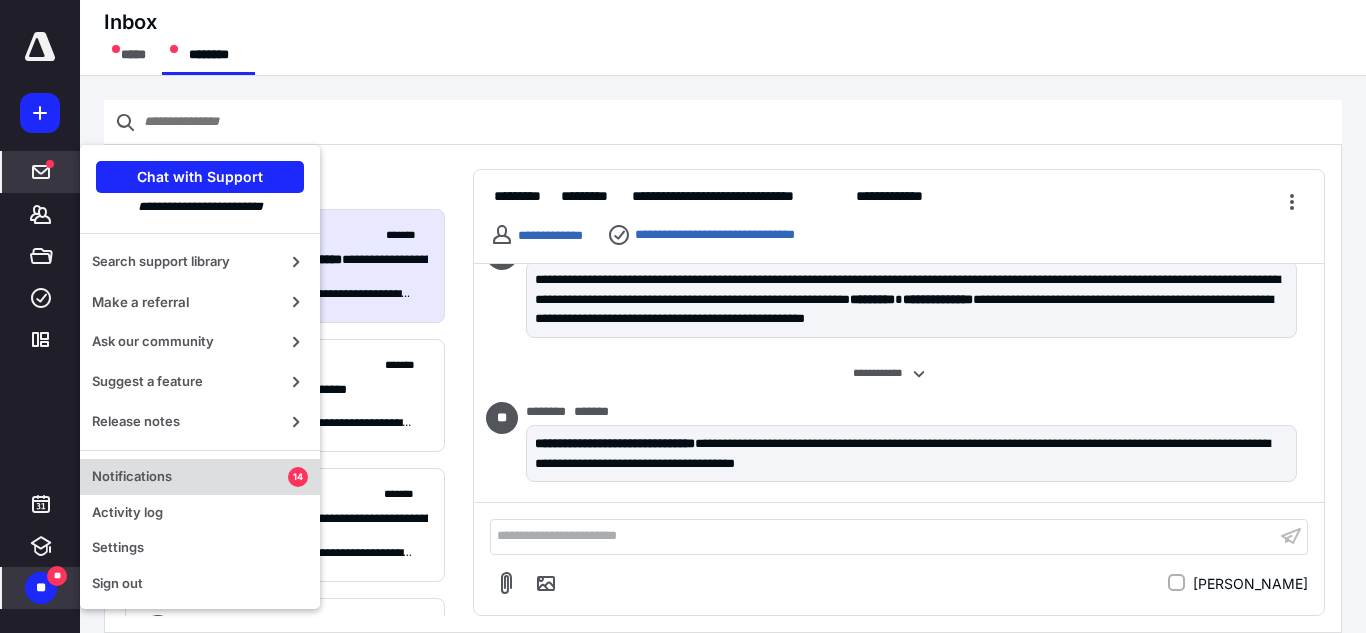 click on "Notifications" at bounding box center (190, 477) 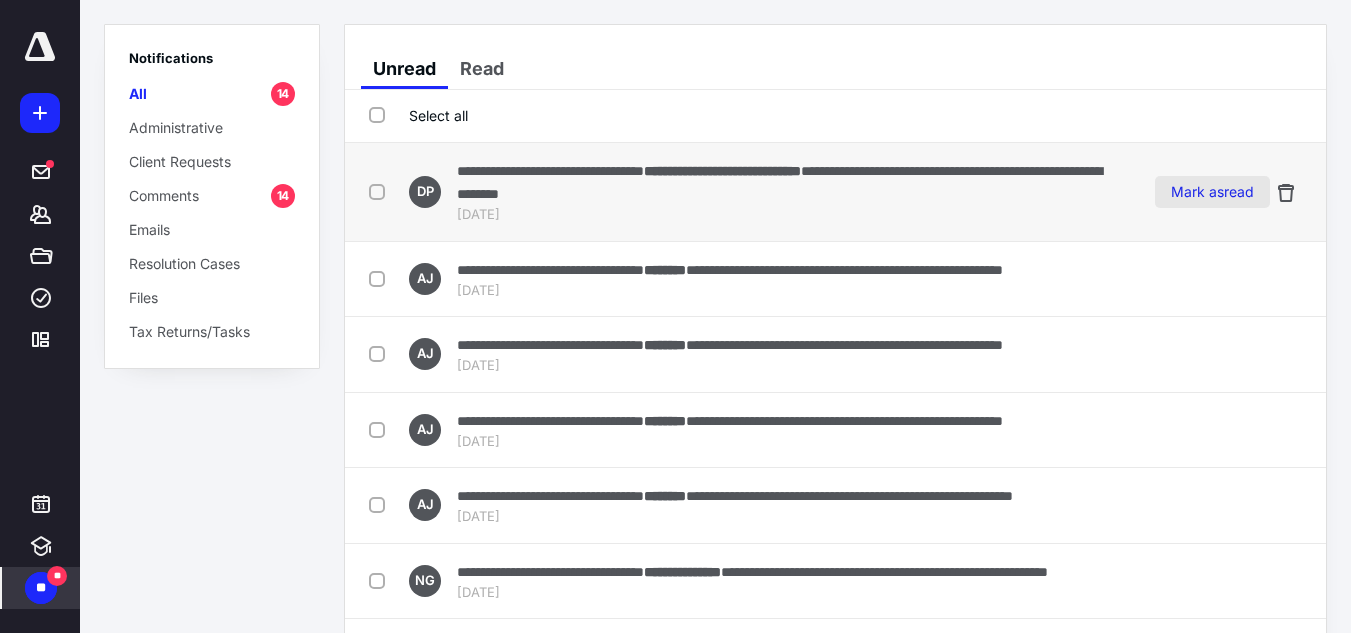 click on "Mark as  read" at bounding box center [1212, 192] 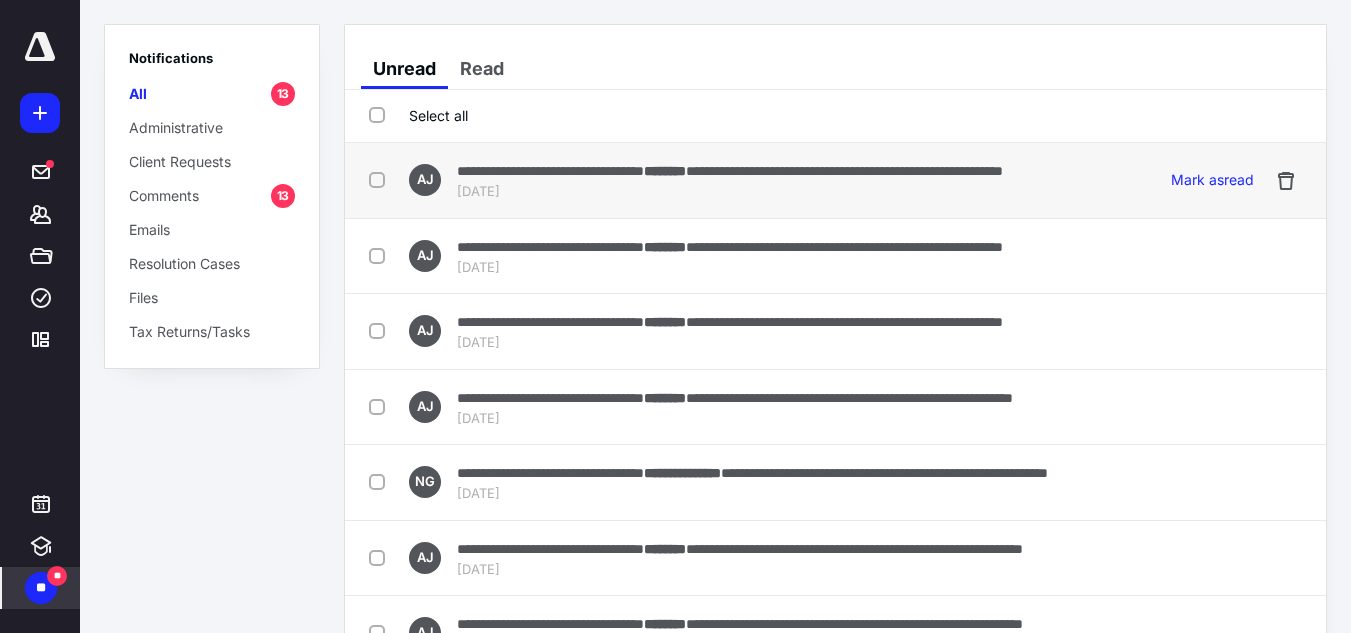 click on "**********" at bounding box center [835, 181] 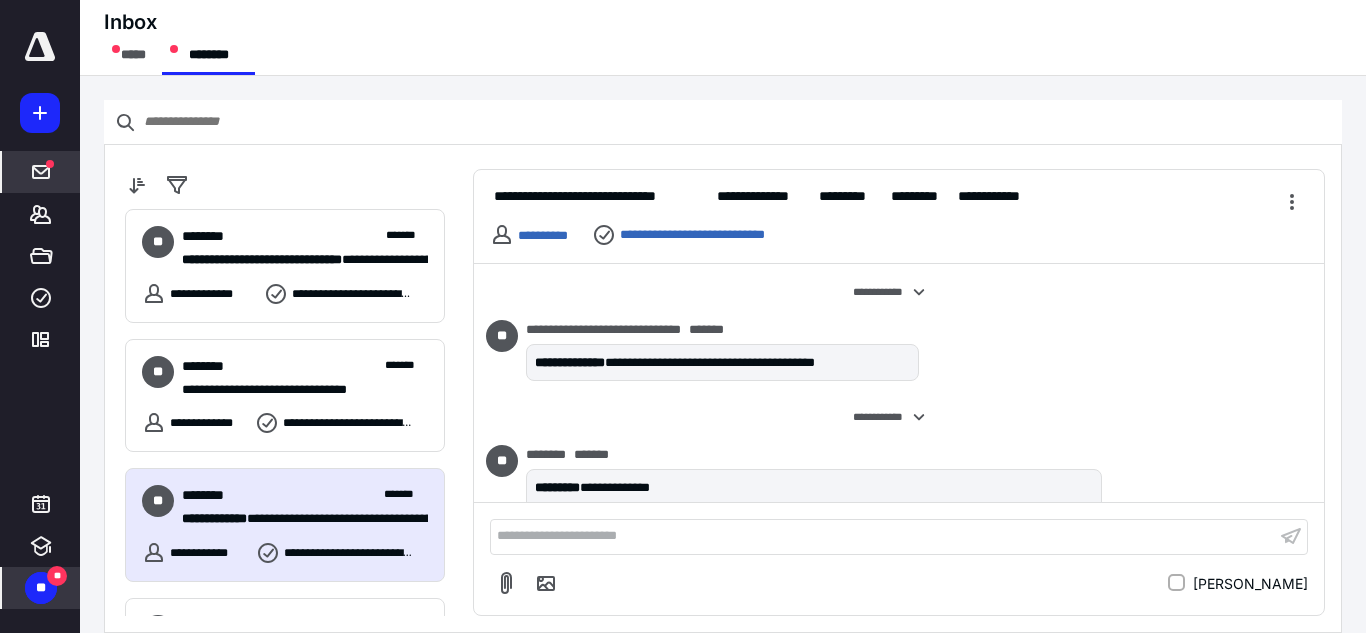 scroll, scrollTop: 1290, scrollLeft: 0, axis: vertical 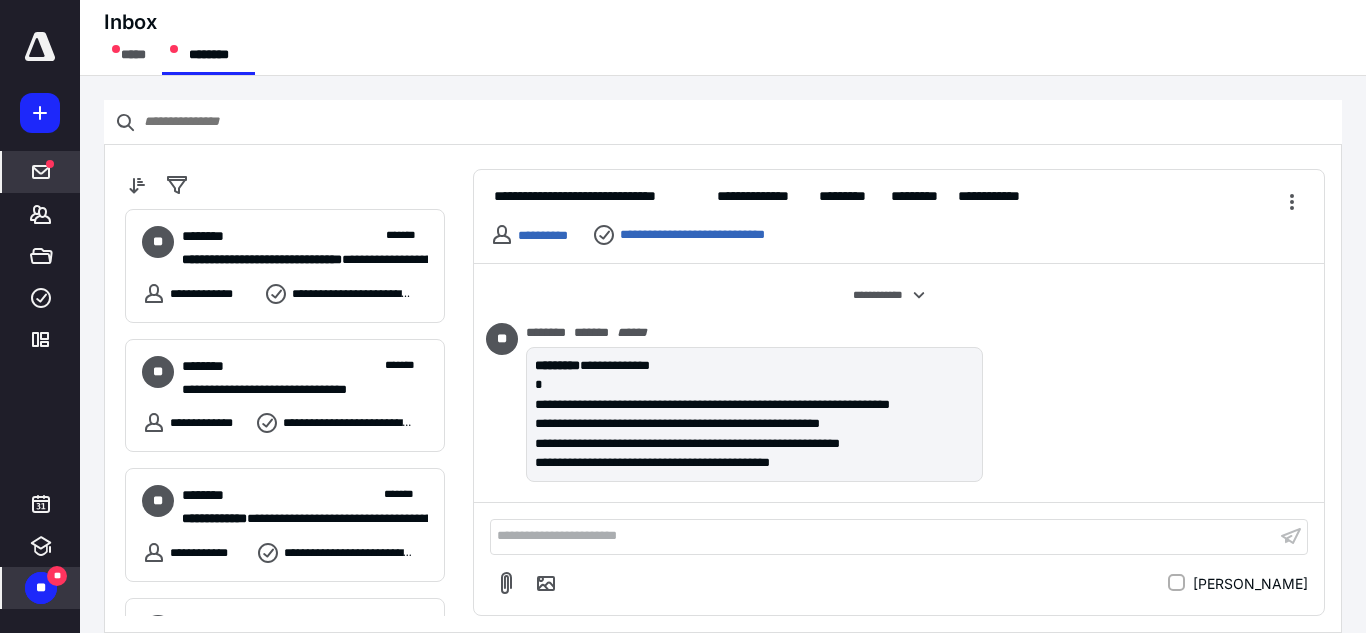 drag, startPoint x: 31, startPoint y: 589, endPoint x: 32, endPoint y: 575, distance: 14.035668 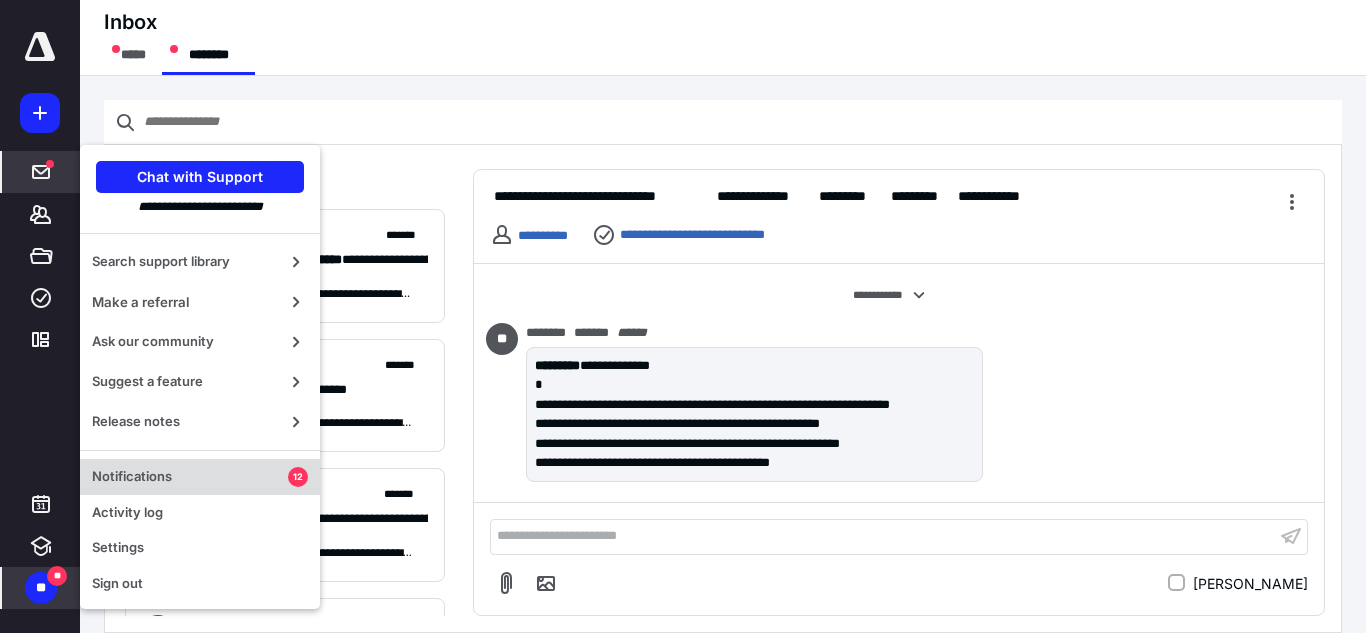 click on "Notifications" at bounding box center (190, 477) 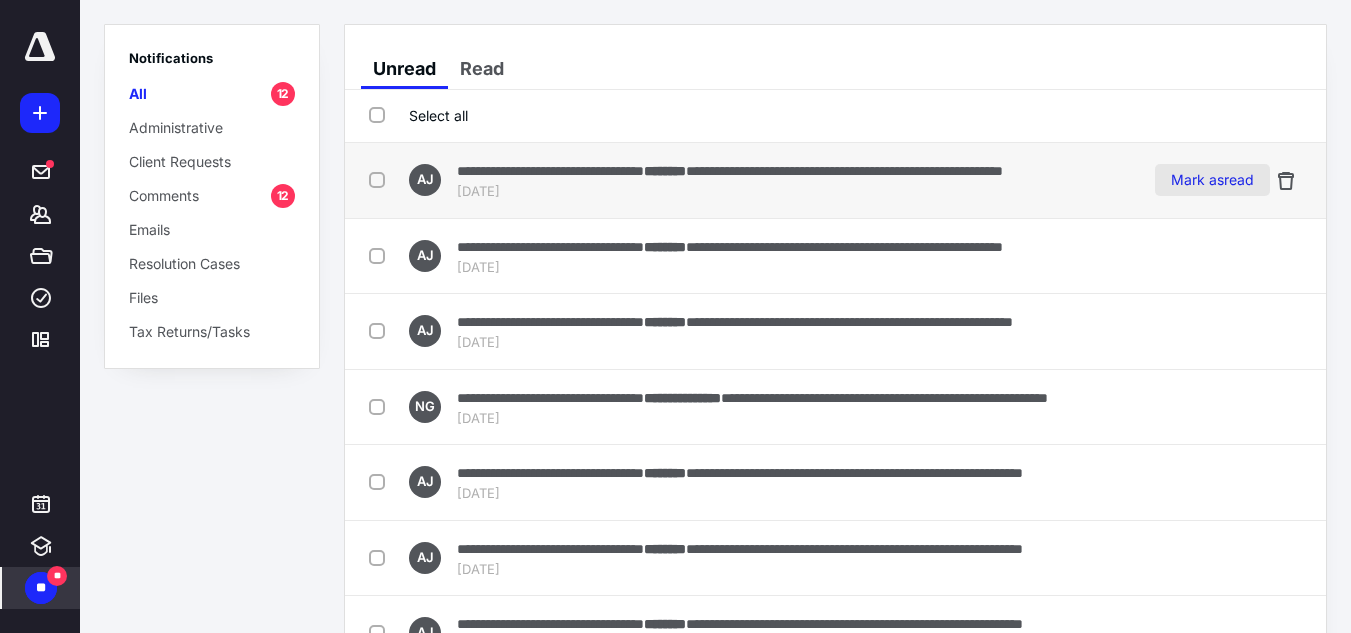 click on "Mark as  read" at bounding box center [1212, 180] 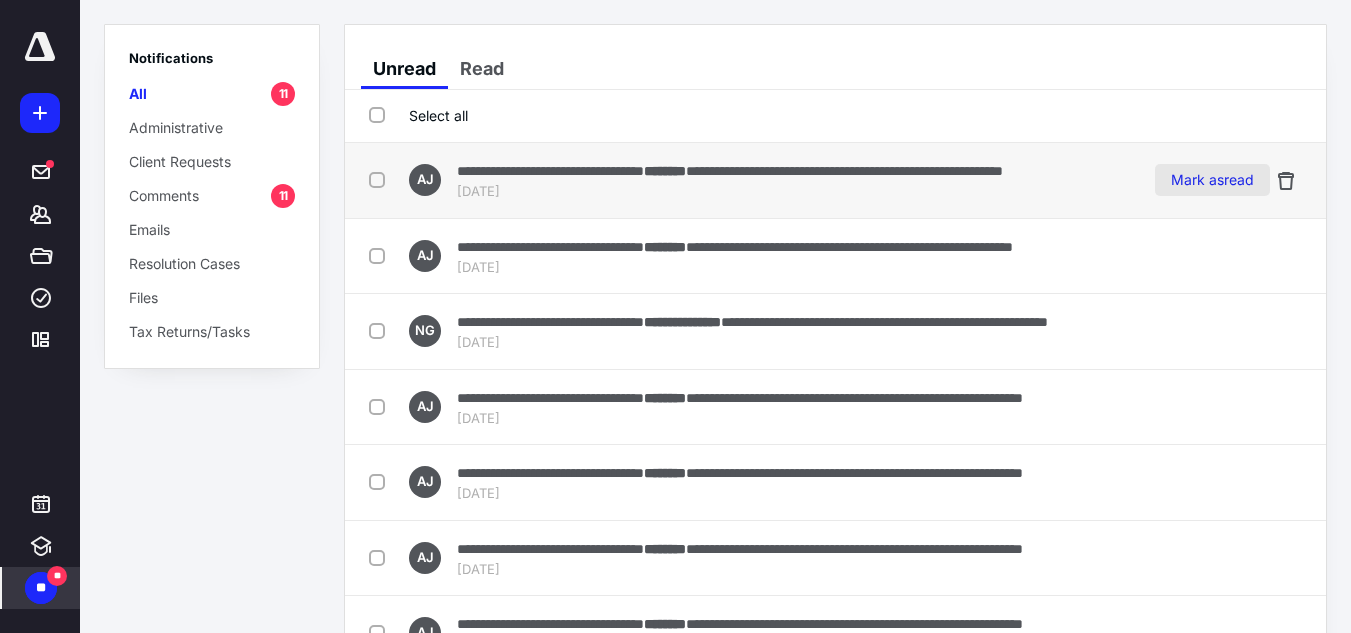 click on "Mark as  read" at bounding box center [1212, 180] 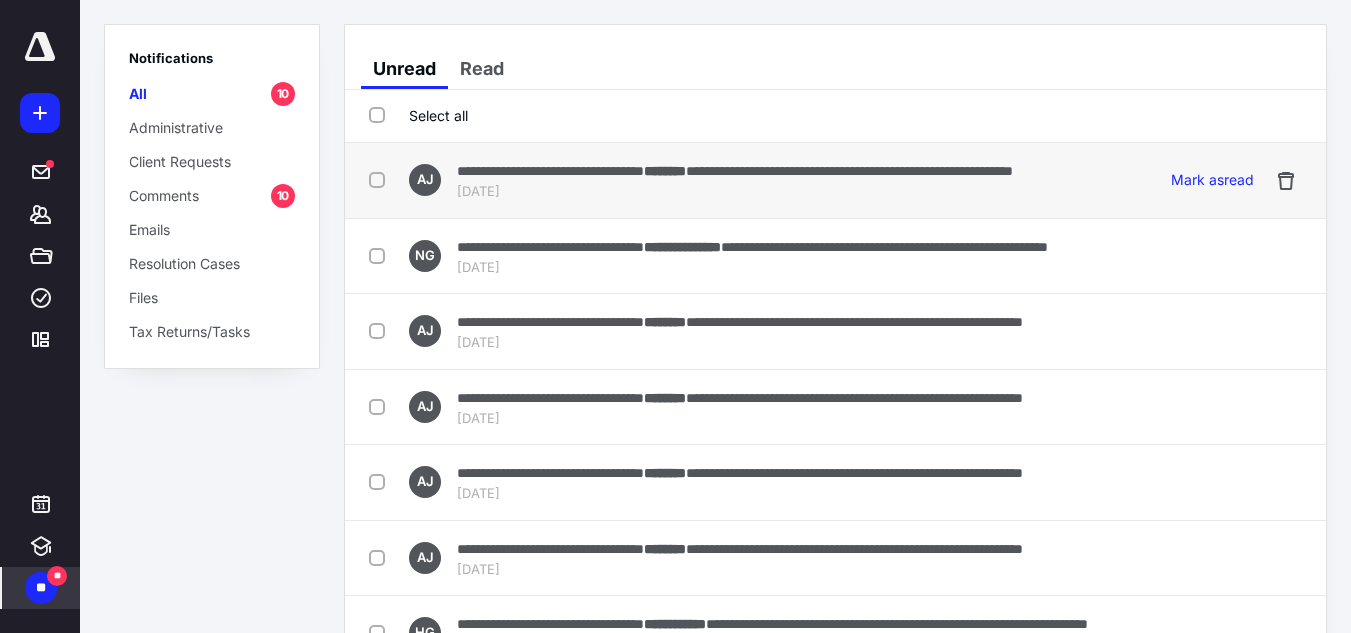 click on "[DATE]" at bounding box center (735, 192) 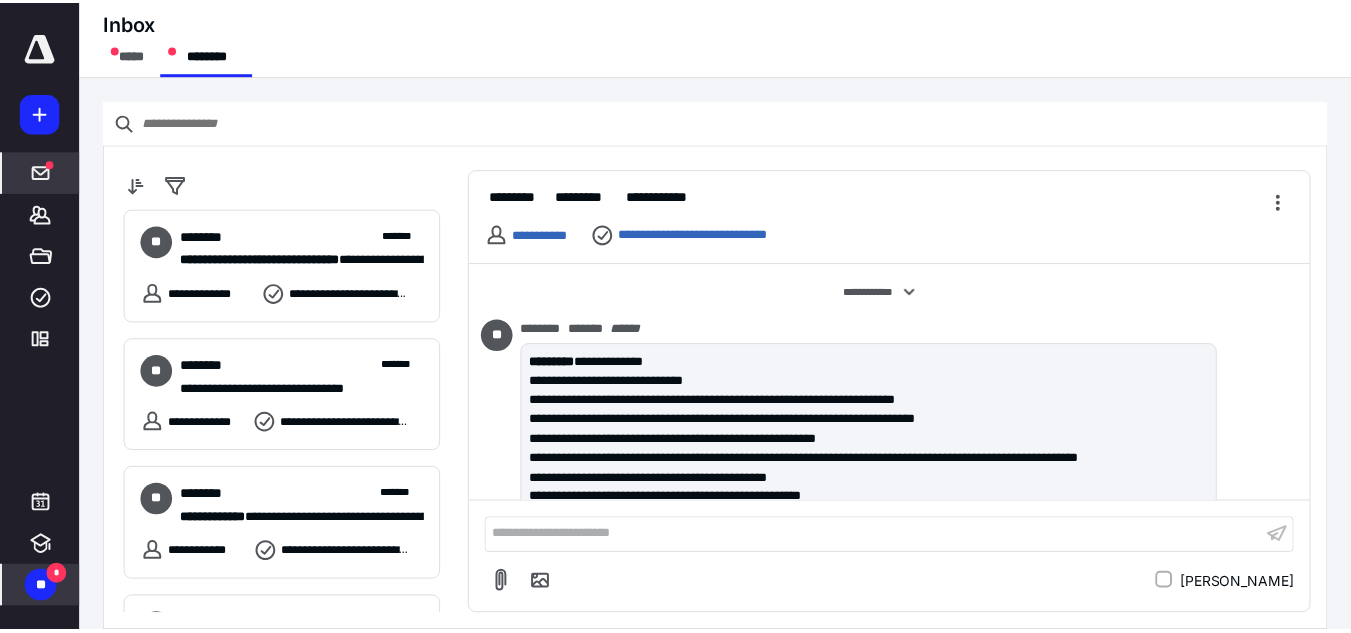 scroll, scrollTop: 1082, scrollLeft: 0, axis: vertical 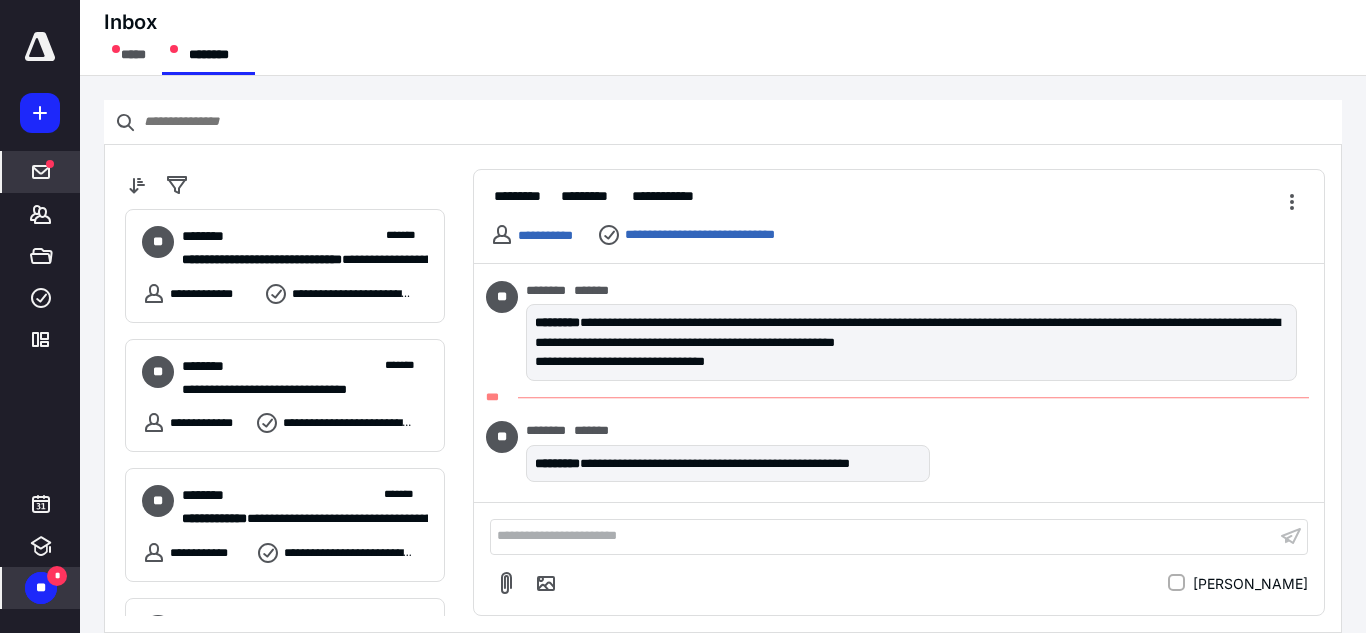click on "**" at bounding box center [41, 588] 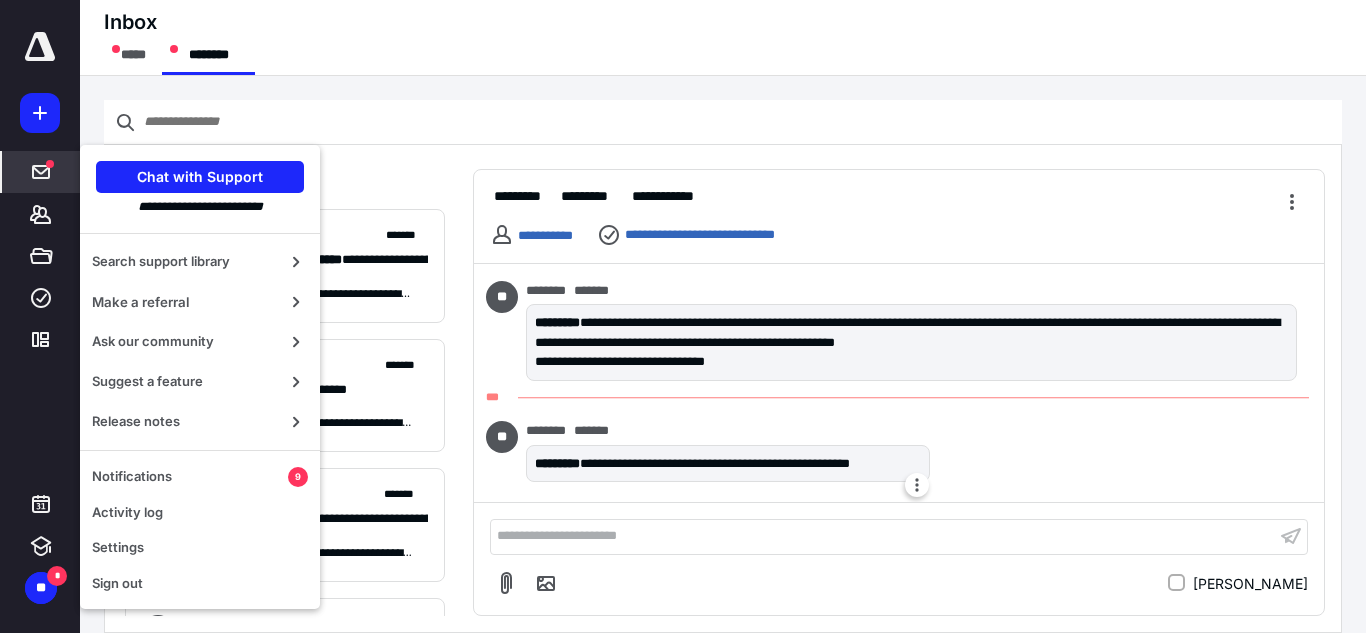 click at bounding box center [917, 485] 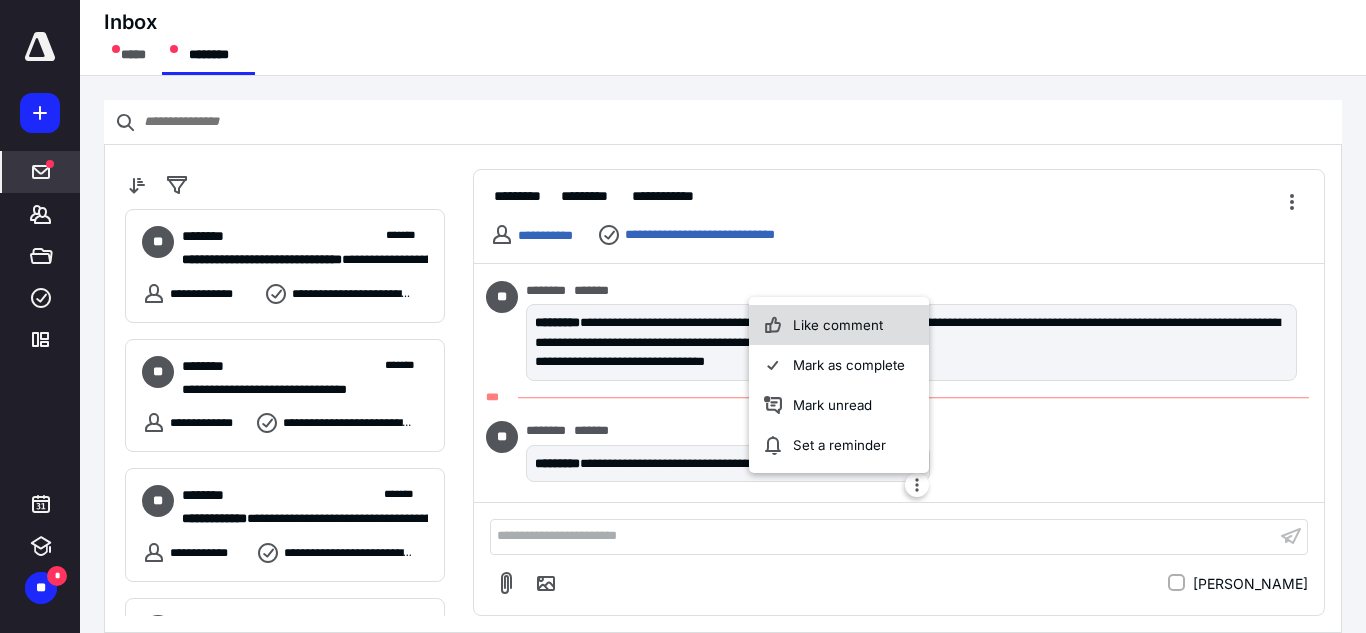click on "Like comment" at bounding box center (839, 325) 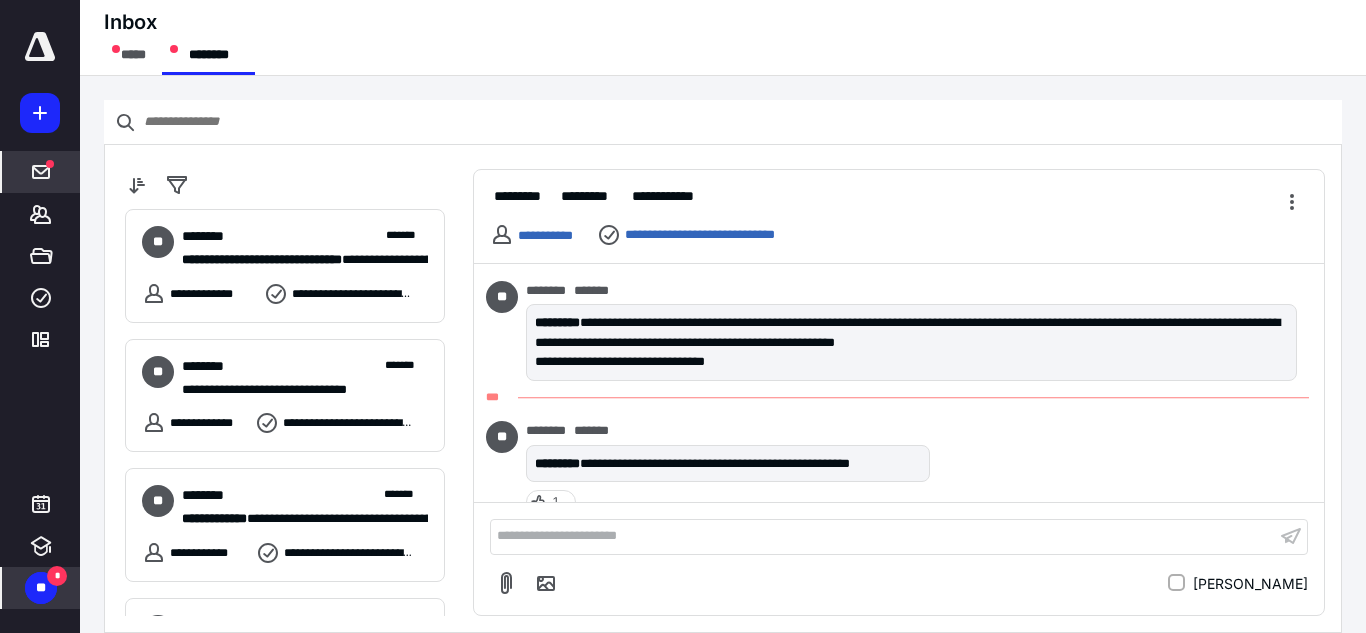 click on "**" at bounding box center [41, 588] 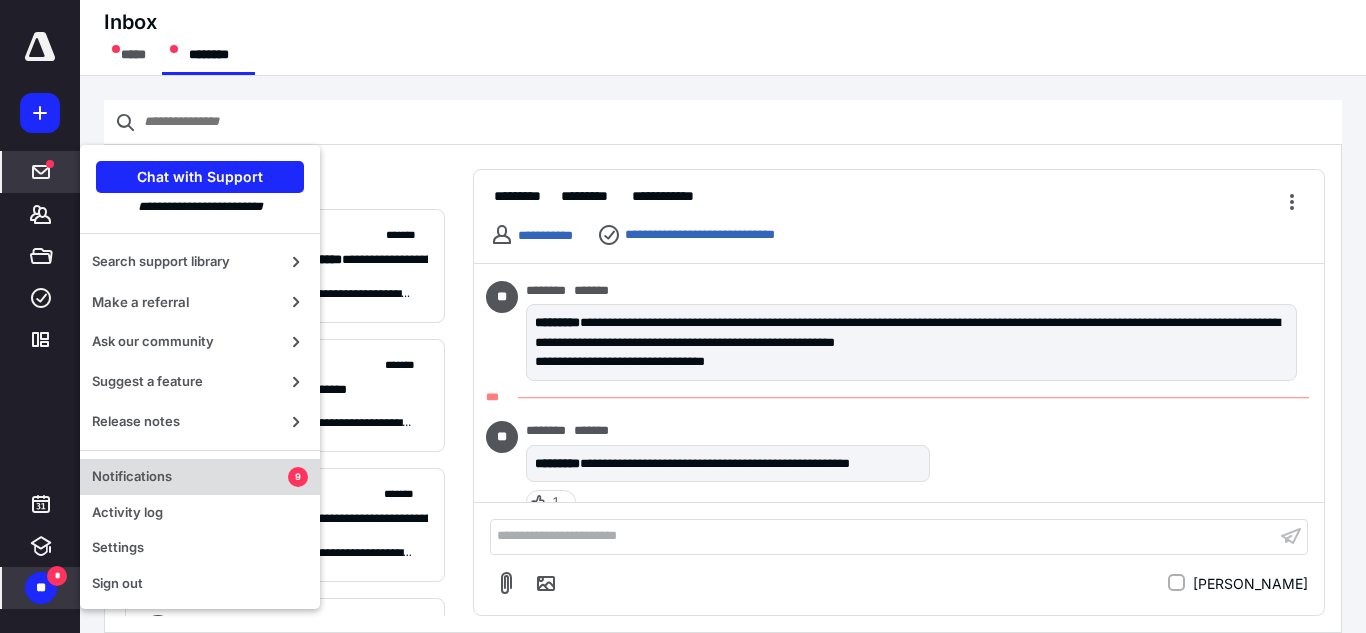 click on "Notifications 9" at bounding box center [200, 477] 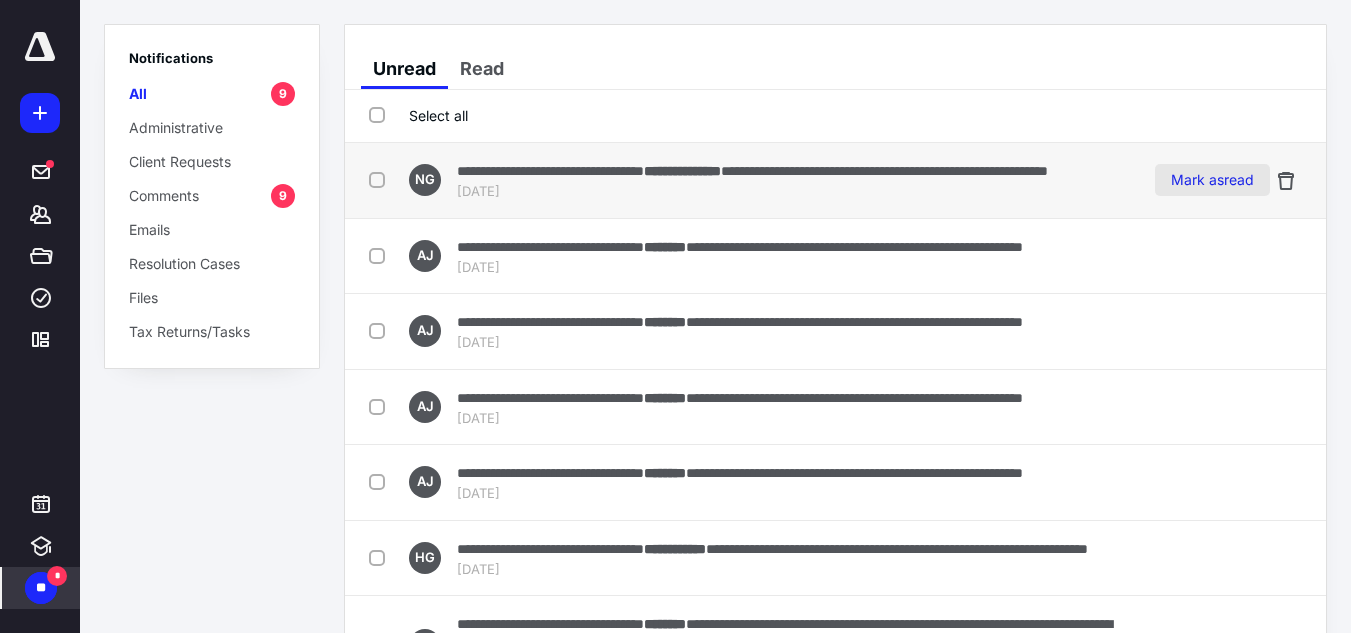 click on "Mark as  read" at bounding box center [1212, 180] 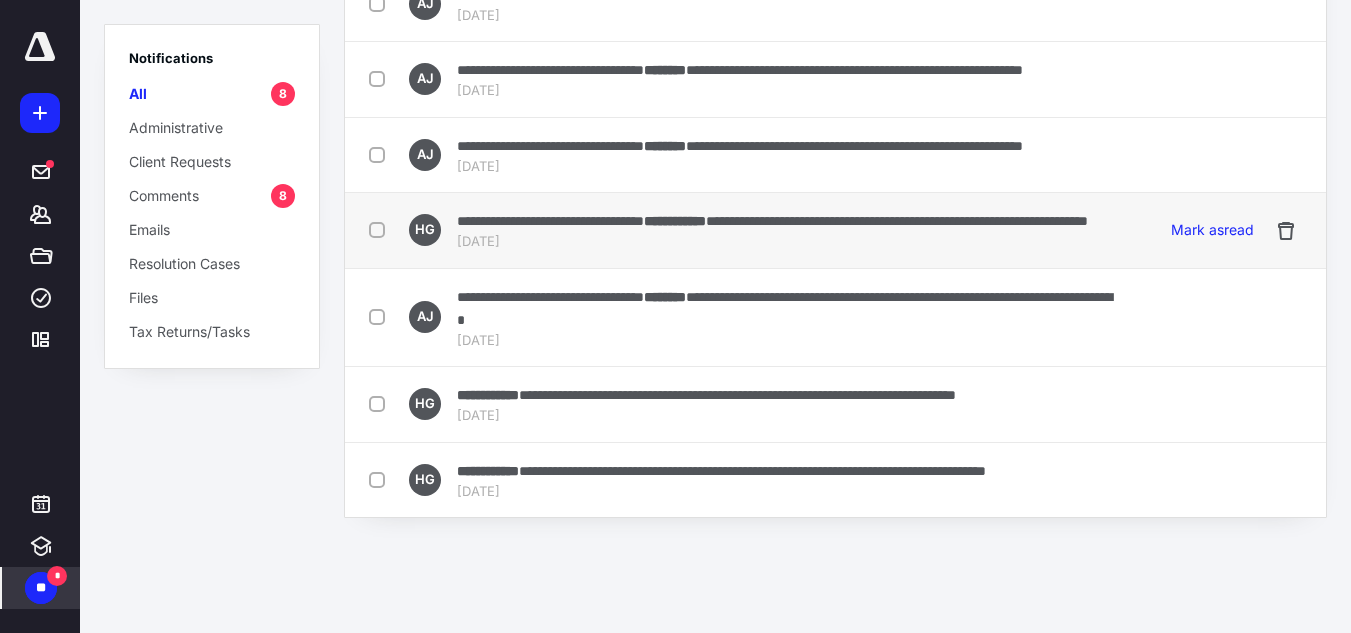 scroll, scrollTop: 290, scrollLeft: 0, axis: vertical 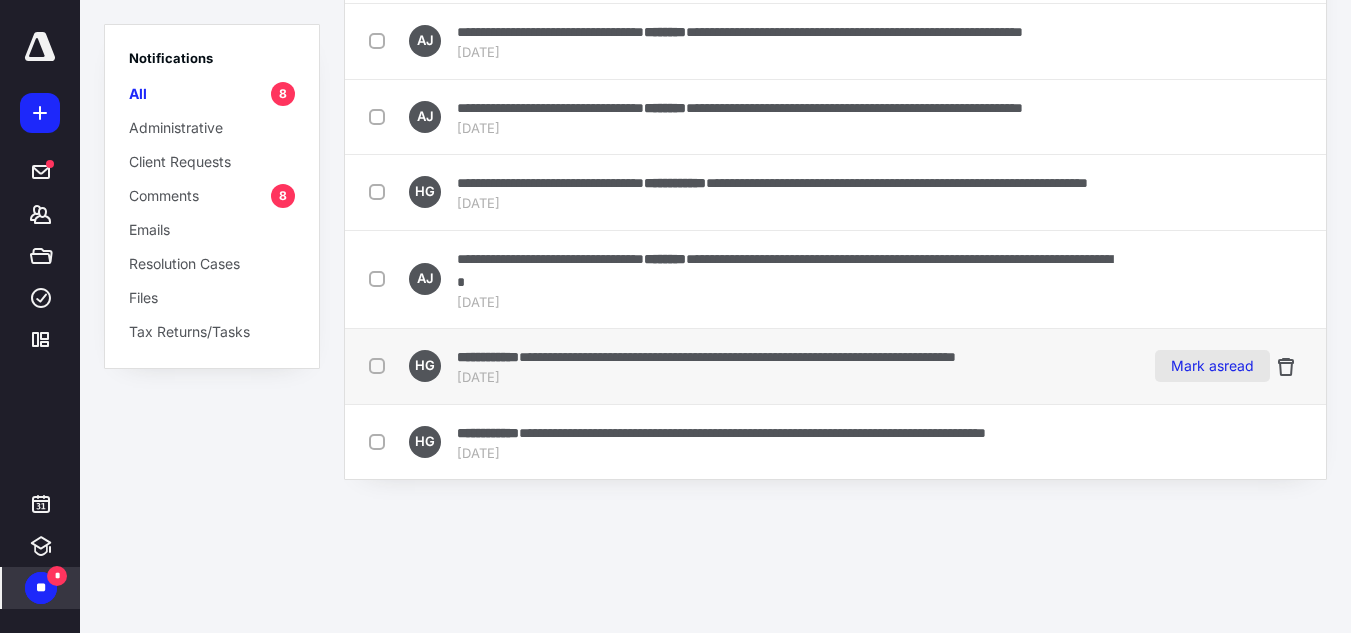 click on "Mark as  read" at bounding box center (1212, 366) 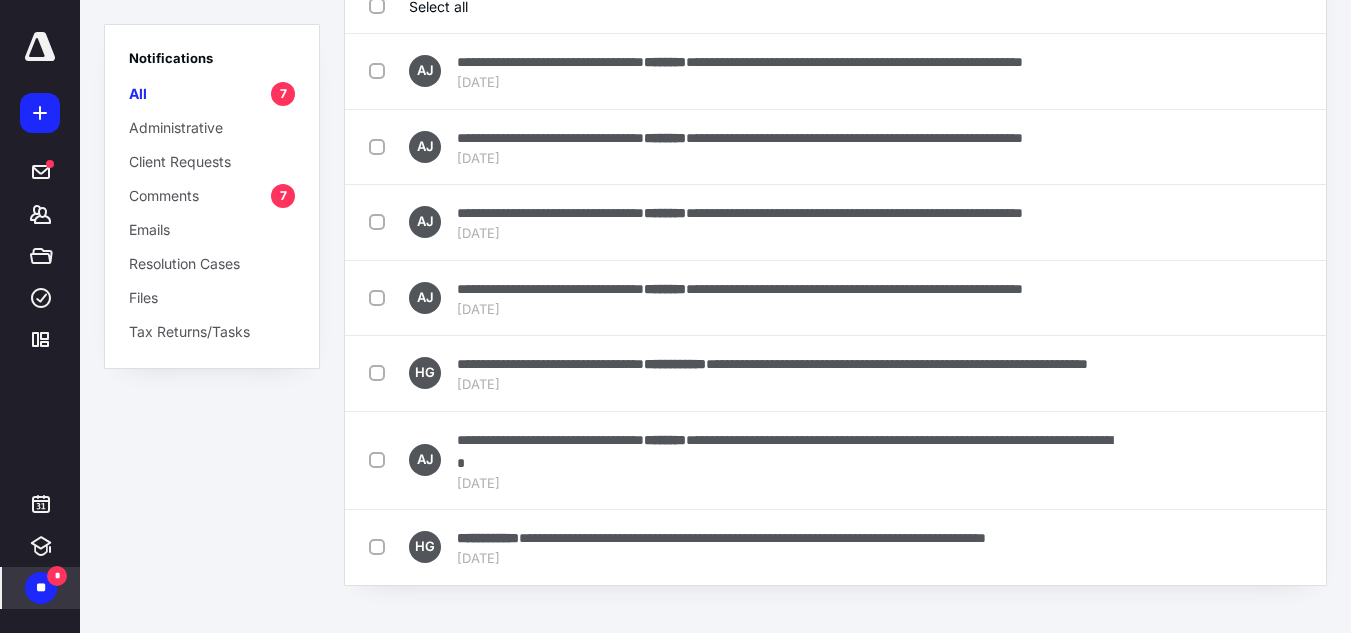 scroll, scrollTop: 196, scrollLeft: 0, axis: vertical 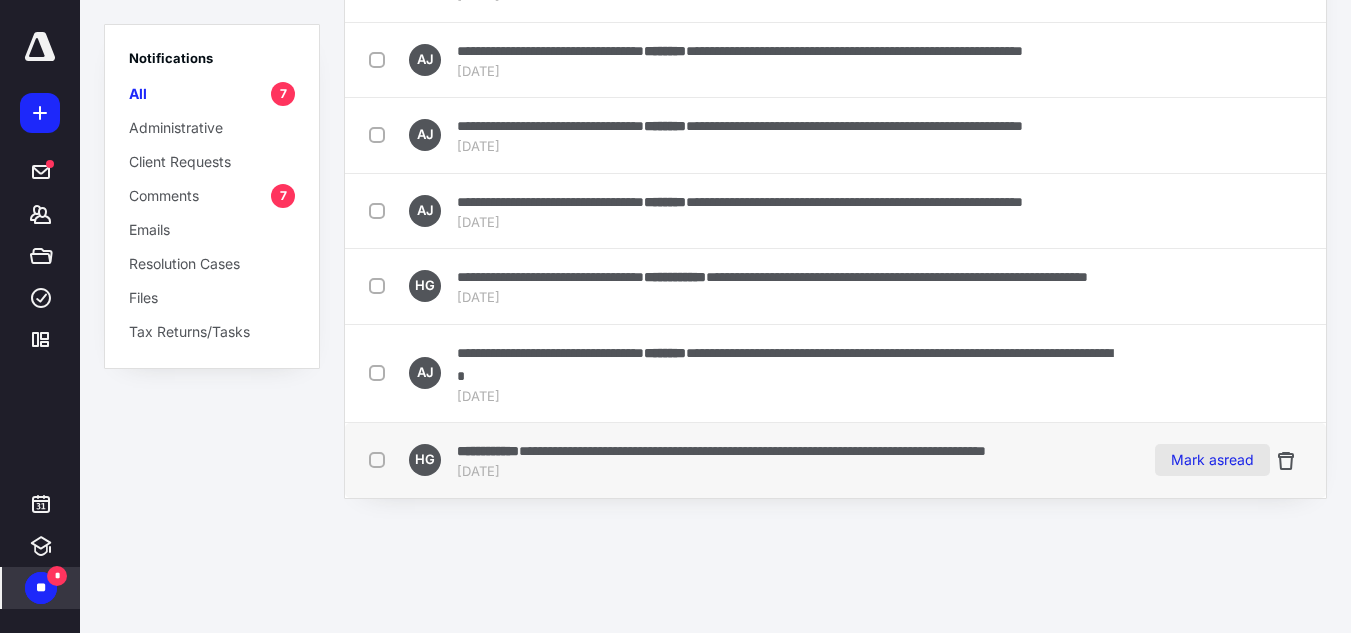 click on "Mark as  read" at bounding box center (1212, 460) 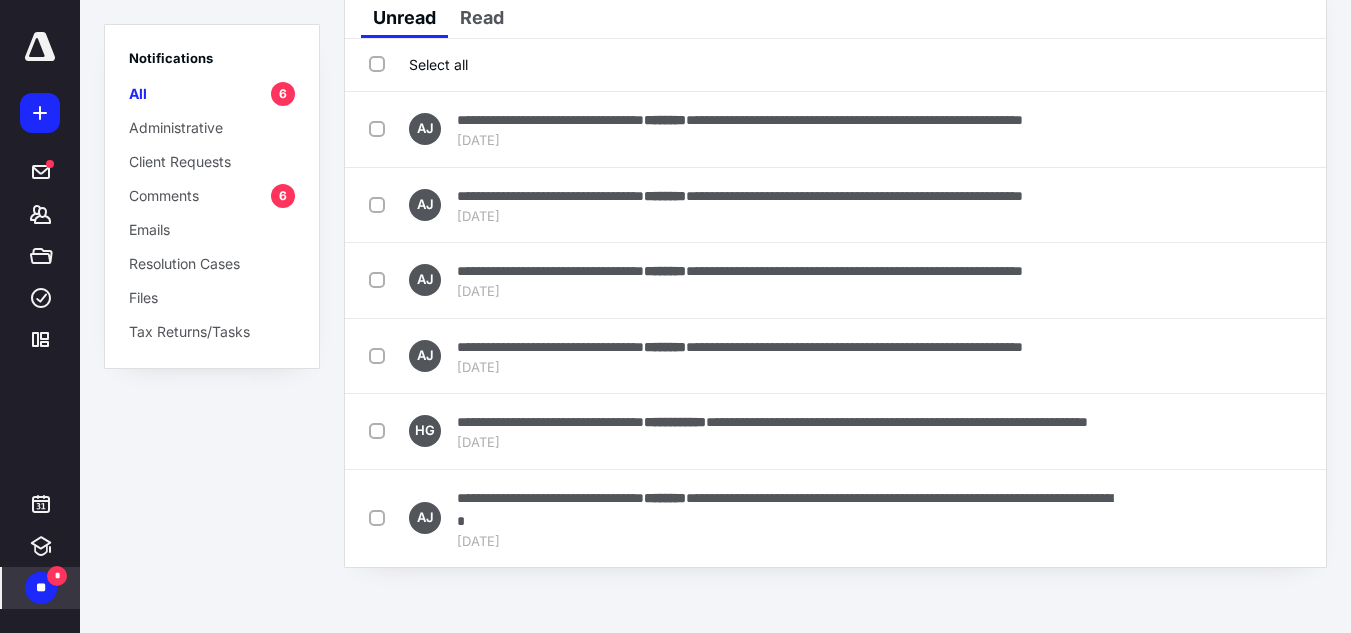scroll, scrollTop: 0, scrollLeft: 0, axis: both 